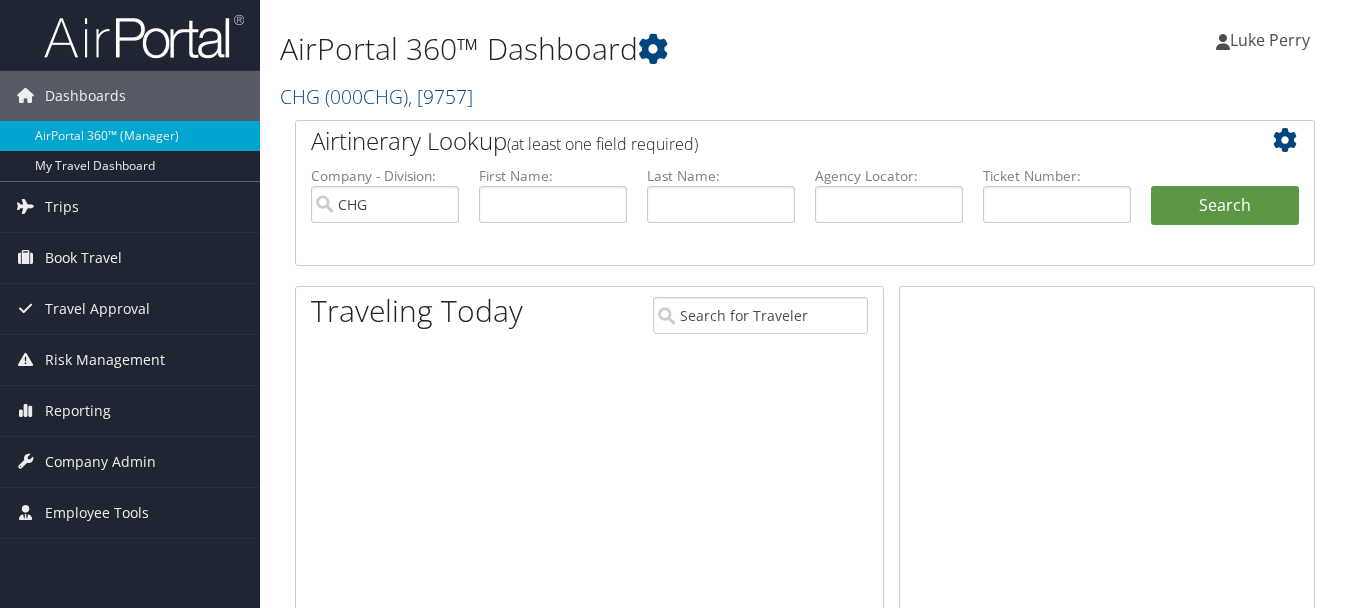 scroll, scrollTop: 0, scrollLeft: 0, axis: both 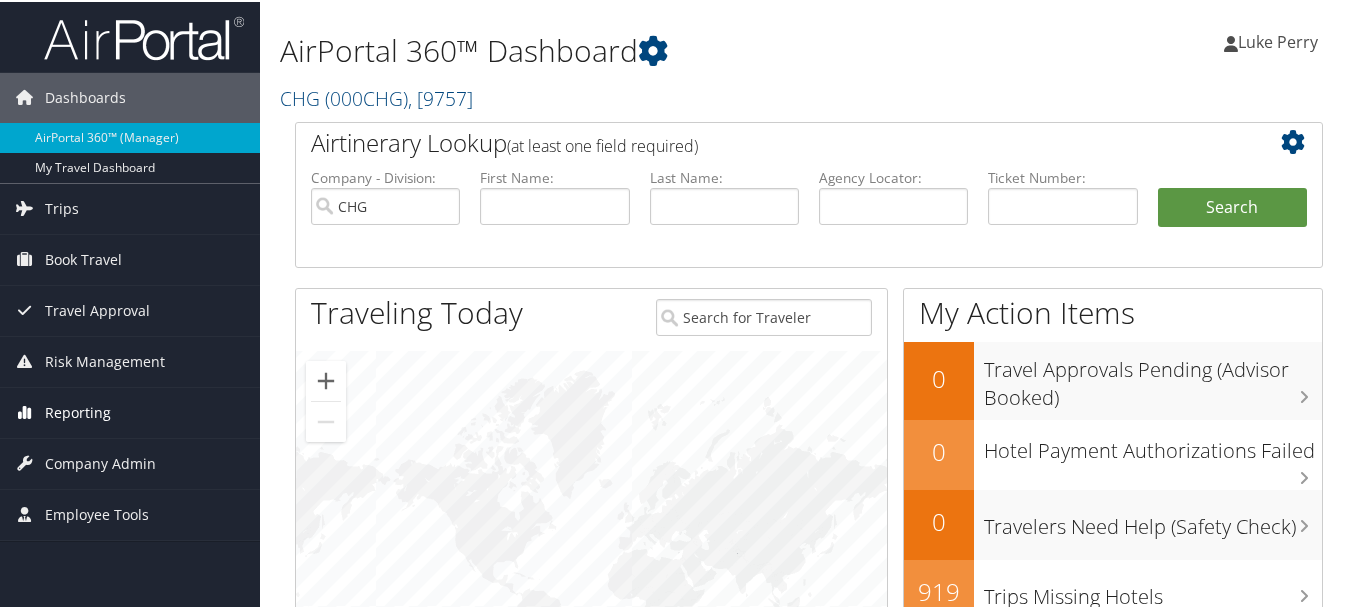 click on "Reporting" at bounding box center [78, 411] 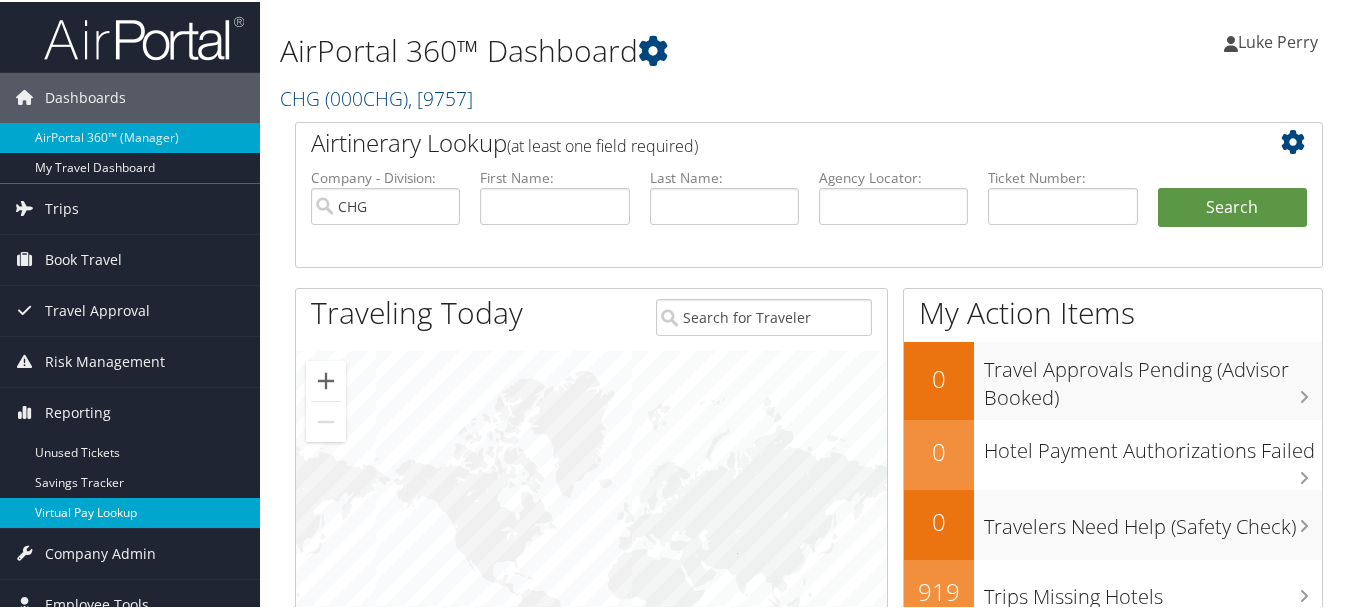 click on "Virtual Pay Lookup" at bounding box center (130, 511) 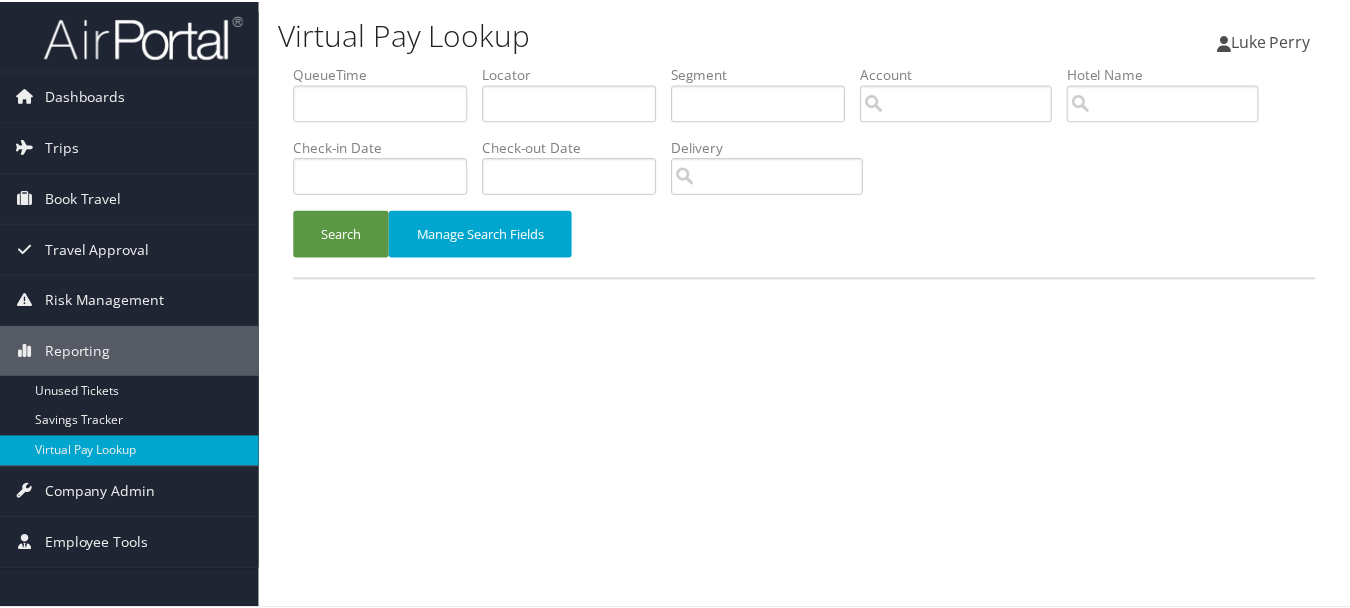 scroll, scrollTop: 0, scrollLeft: 0, axis: both 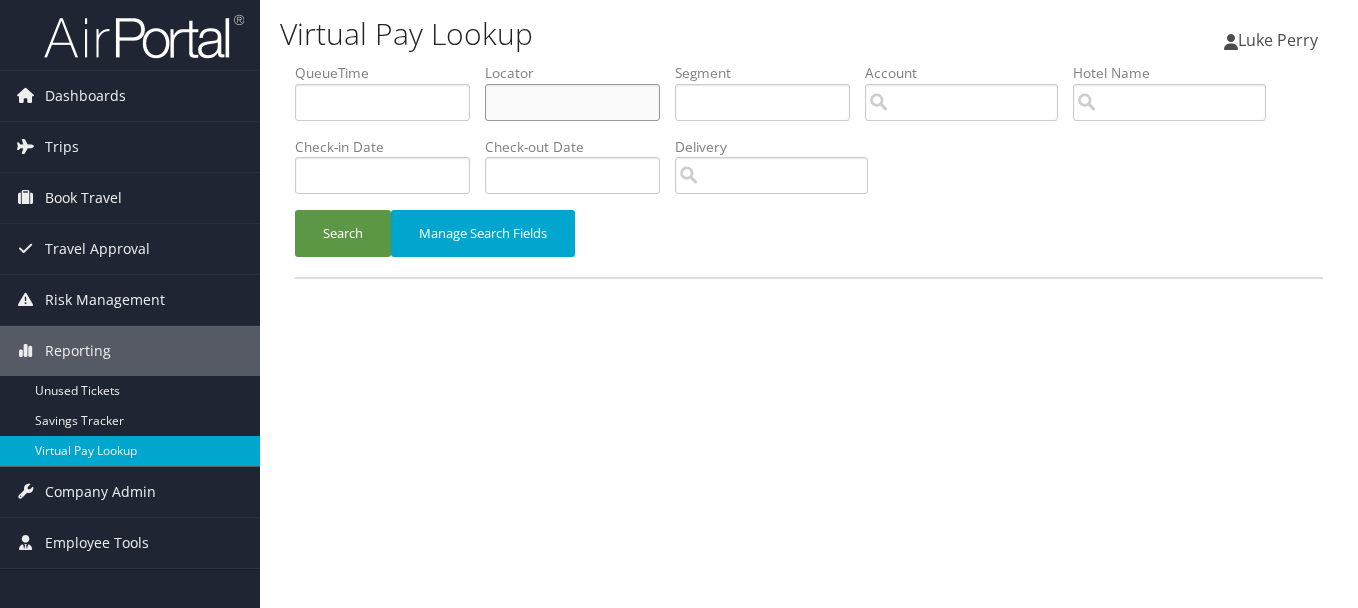 click at bounding box center [572, 102] 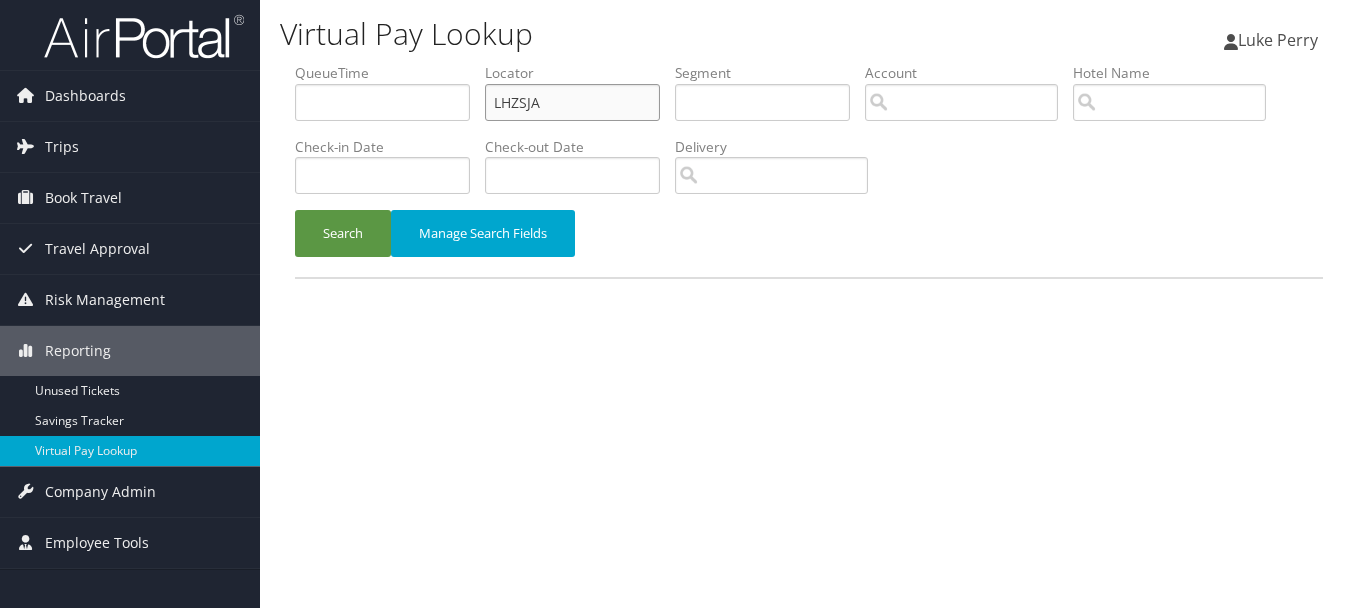 click on "Search" at bounding box center [343, 233] 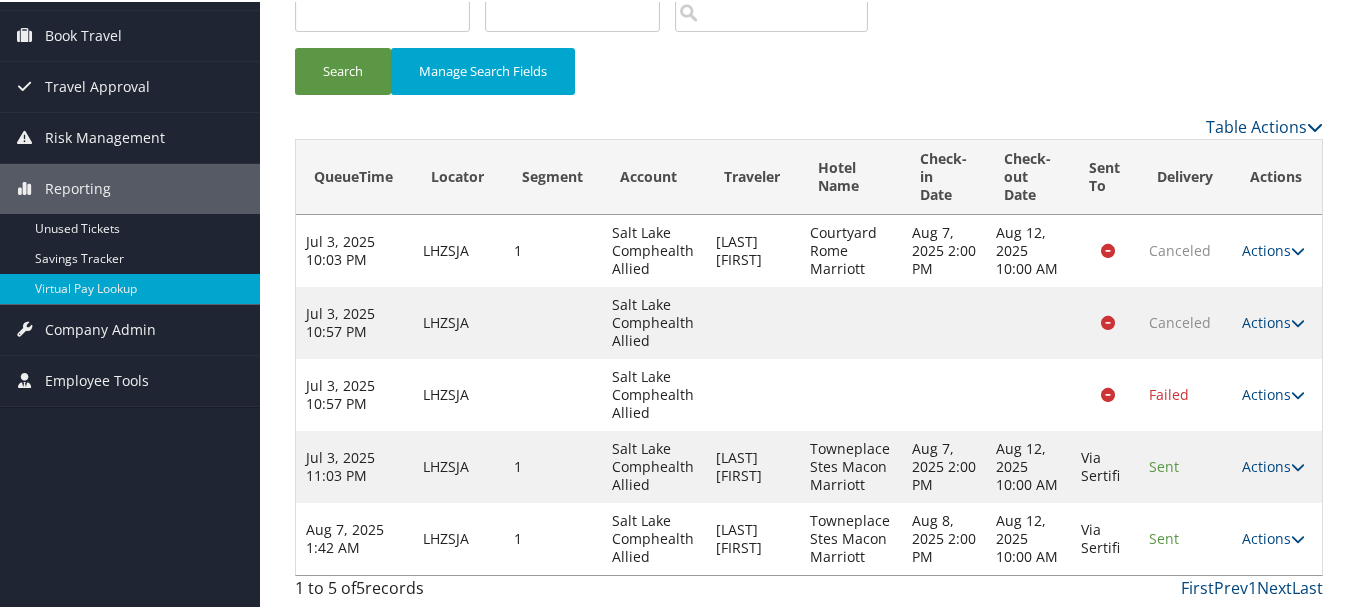 click on "Actions" at bounding box center (1273, 536) 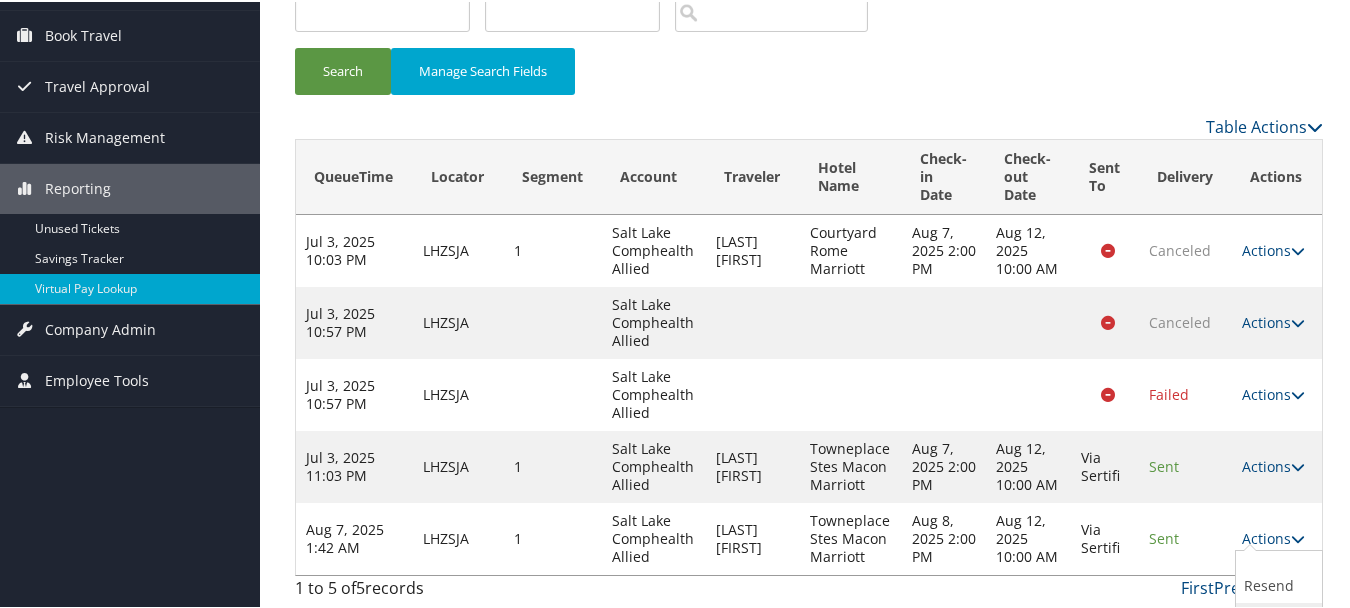 scroll, scrollTop: 244, scrollLeft: 0, axis: vertical 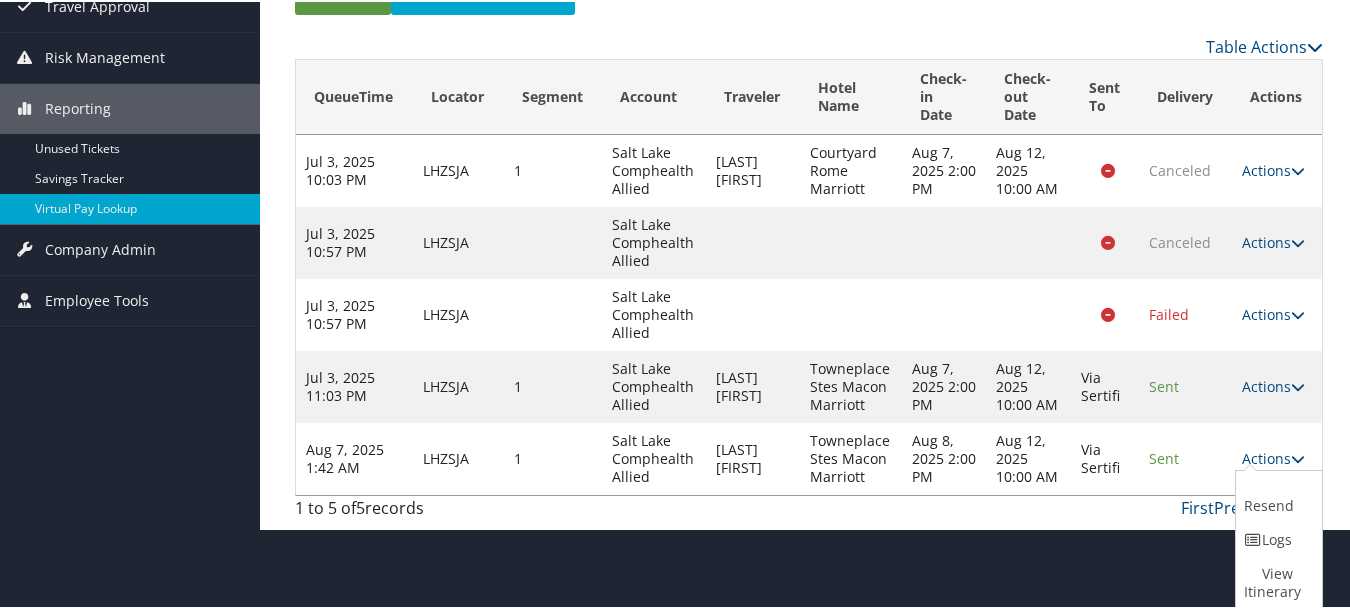 click on "Menu
Dashboards ► AirPortal 360™ (Manager) My Travel Dashboard   Trips ► Airtinerary® Lookup Current/Future Trips Past Trips Trips Missing Hotels Hotel Check-ins   Book Travel ► Approval Request (Beta)   Travel Approval ► Pending Trip Approvals Approved Trips Canceled Trips Approvals (Beta)   Risk Management ► SecurityLogic® Map Assistance Requests Travel Alerts Notifications   Reporting ► Unused Tickets Savings Tracker Virtual Pay Lookup   Company Admin ► Company Information Configure Approval Types (Beta) People Users (Beta) Vendor Contracts Travel Policy Service Fees  Reporting Fields (Beta) Report Settings Virtual Pay Settings   Employee Tools ► Help Desk
Dashboards AirPortal 360™ (Manager) My Travel Dashboard" at bounding box center [679, 60] 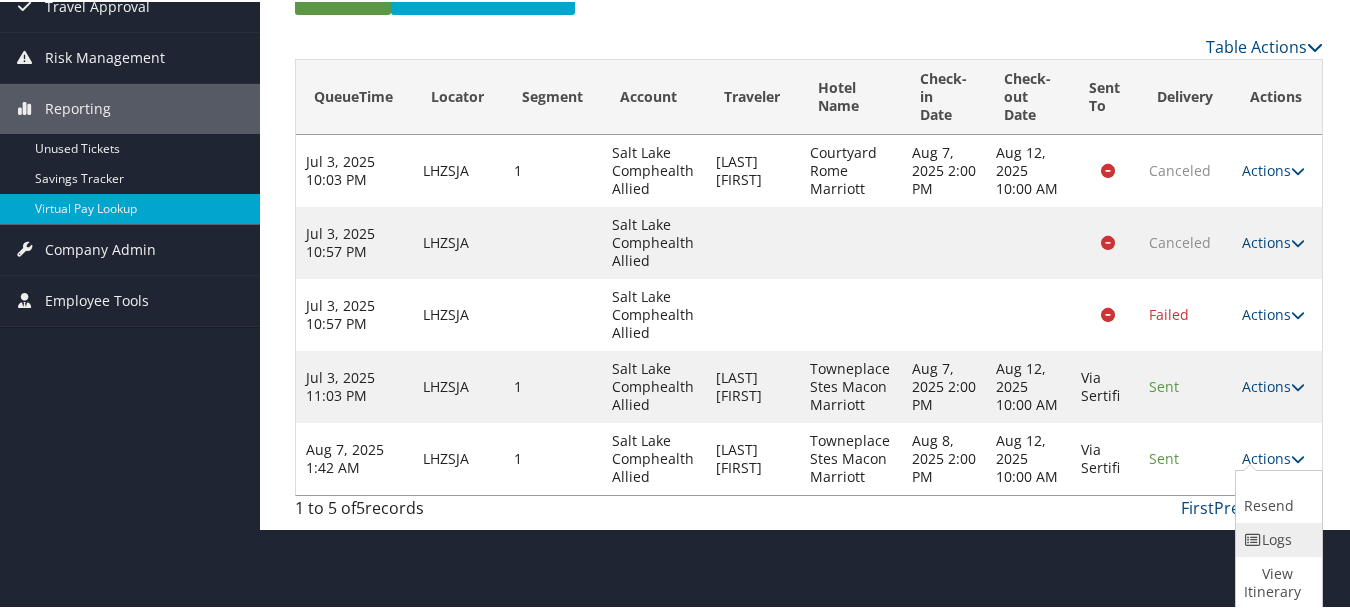click on "Logs" at bounding box center (1276, 538) 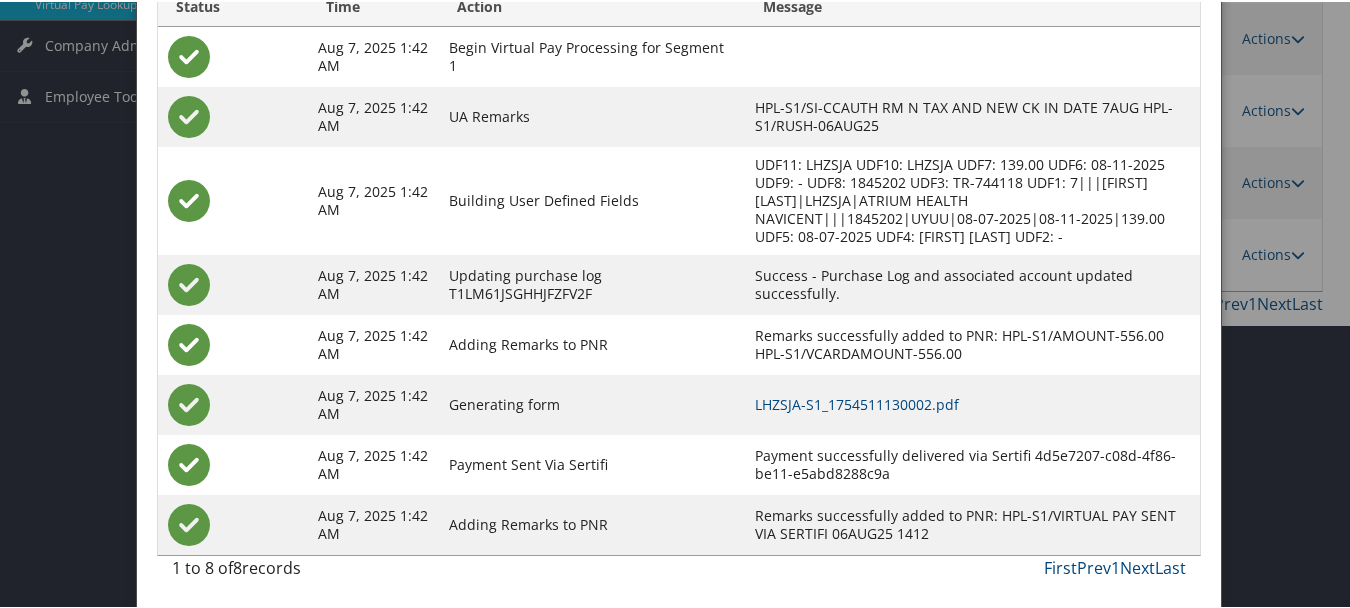 scroll, scrollTop: 449, scrollLeft: 0, axis: vertical 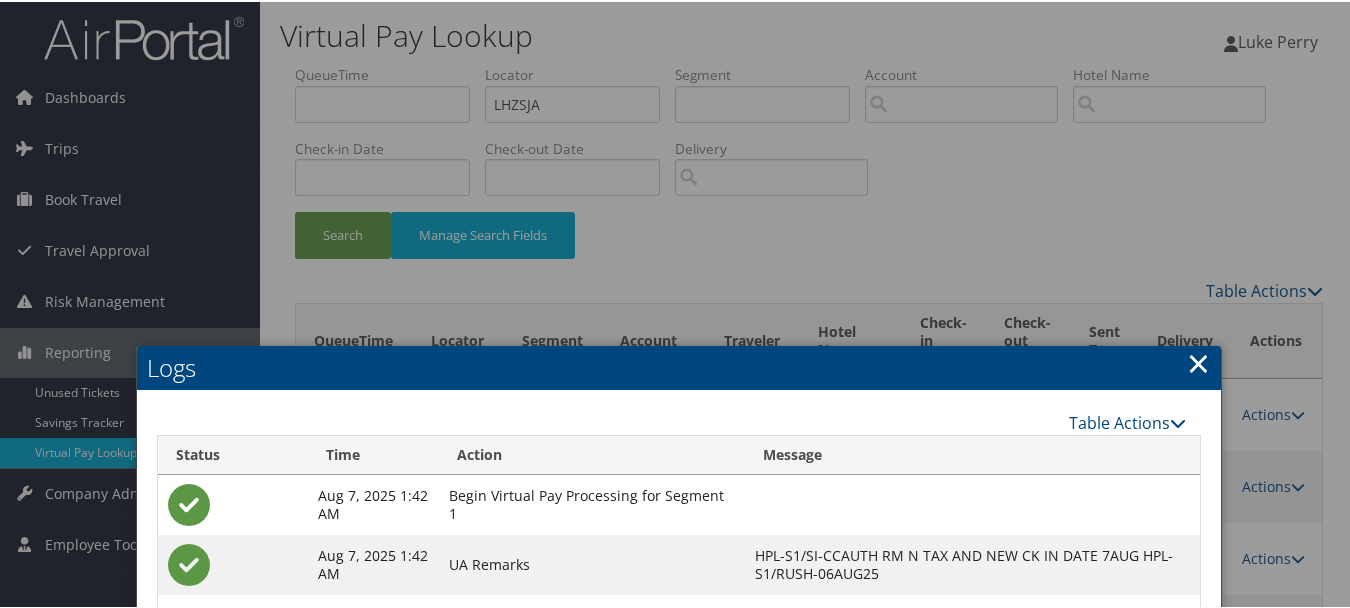 click on "×" at bounding box center [1198, 361] 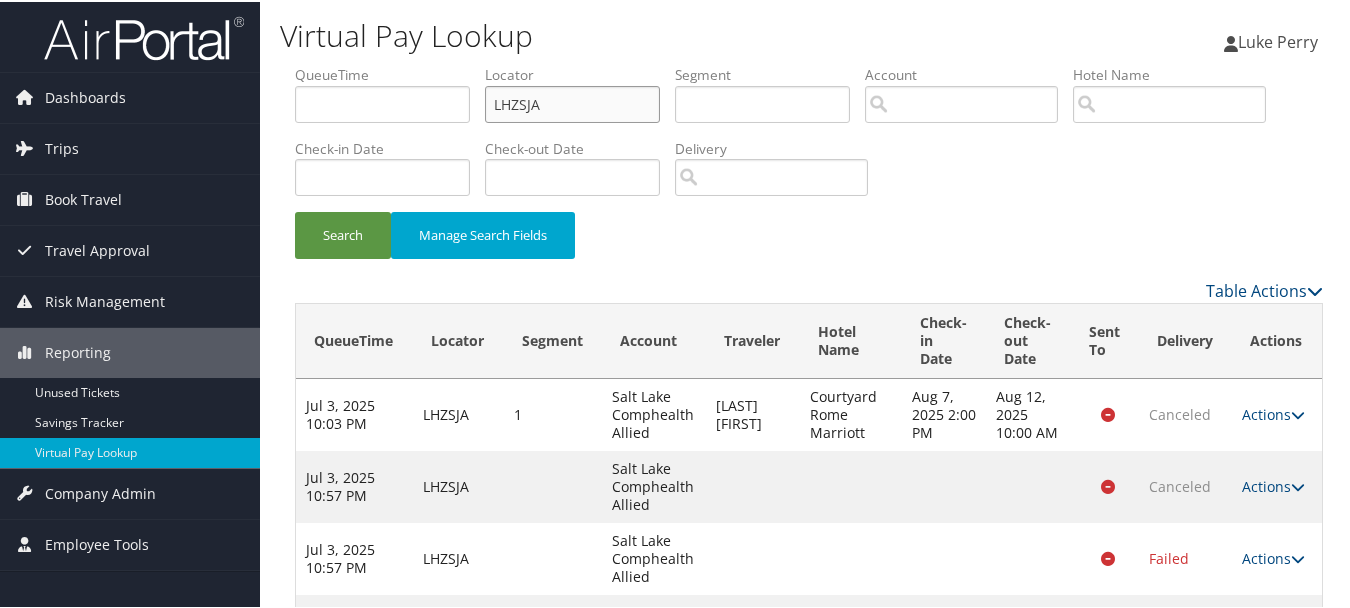 drag, startPoint x: 633, startPoint y: 105, endPoint x: 328, endPoint y: 108, distance: 305.01474 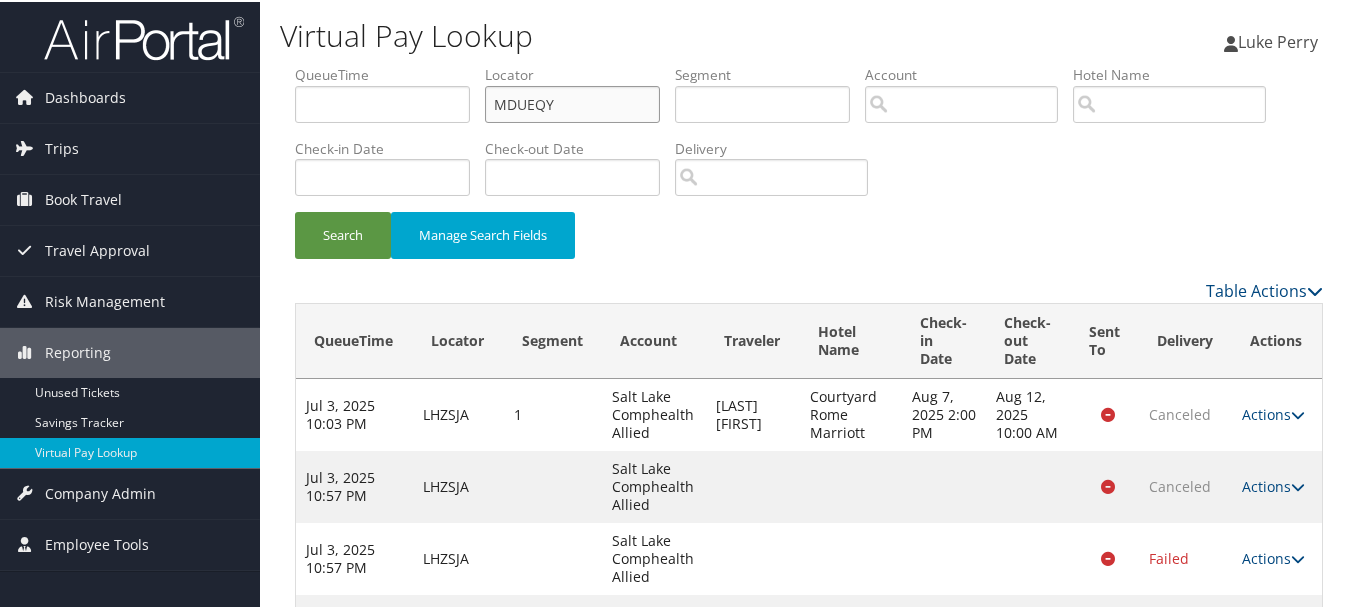 click on "Search" at bounding box center [343, 233] 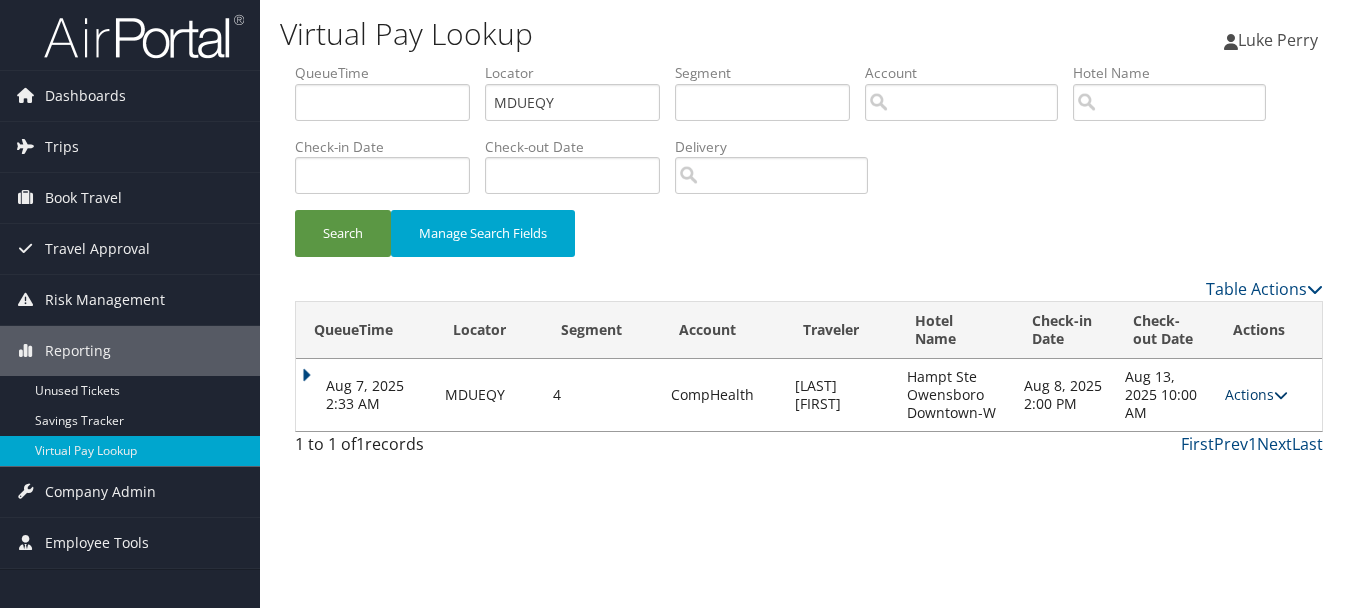 click on "Actions" at bounding box center (1256, 394) 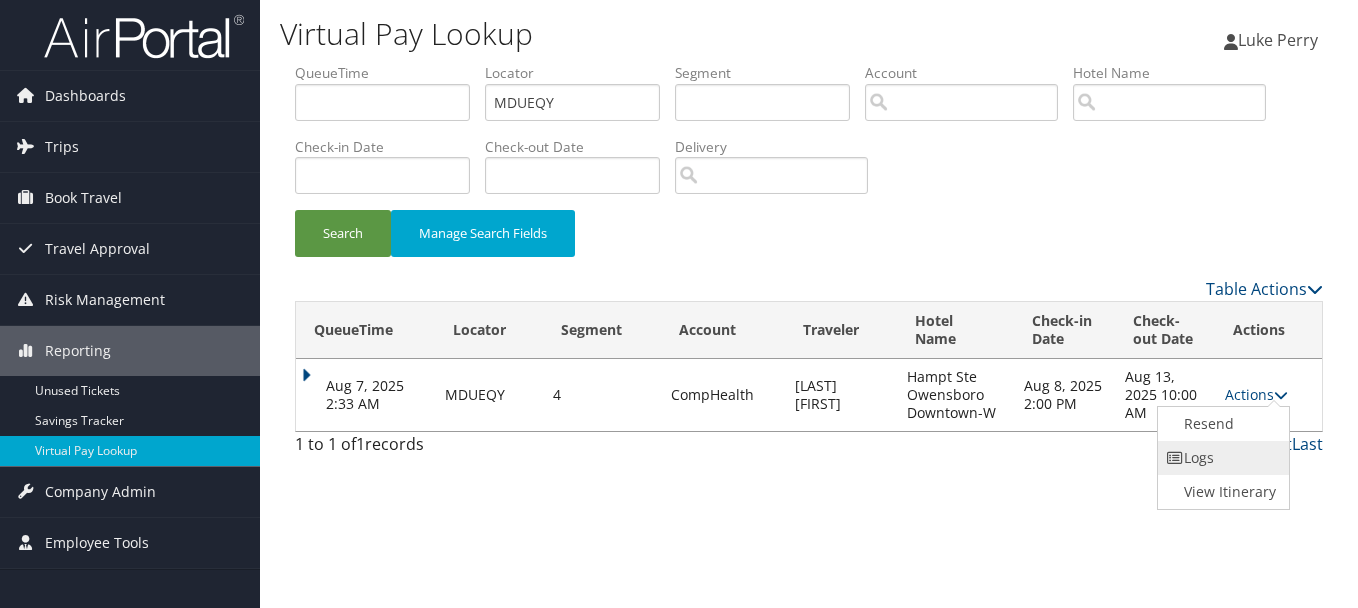 click on "Logs" at bounding box center [1221, 458] 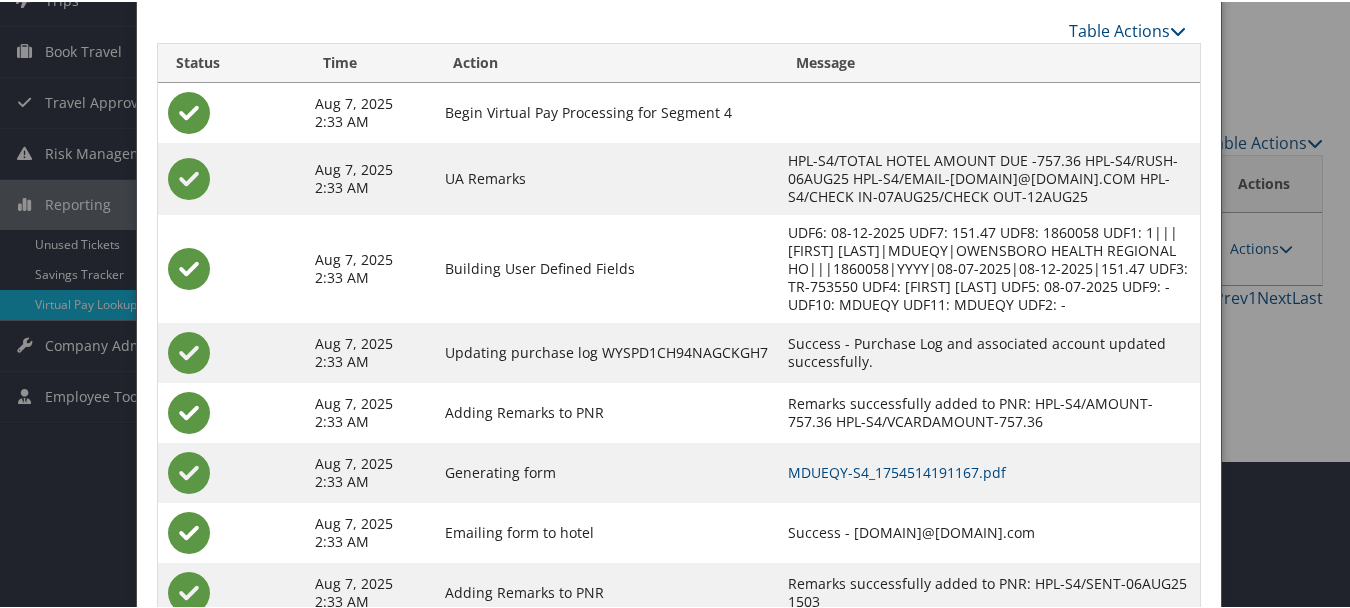 scroll, scrollTop: 99, scrollLeft: 0, axis: vertical 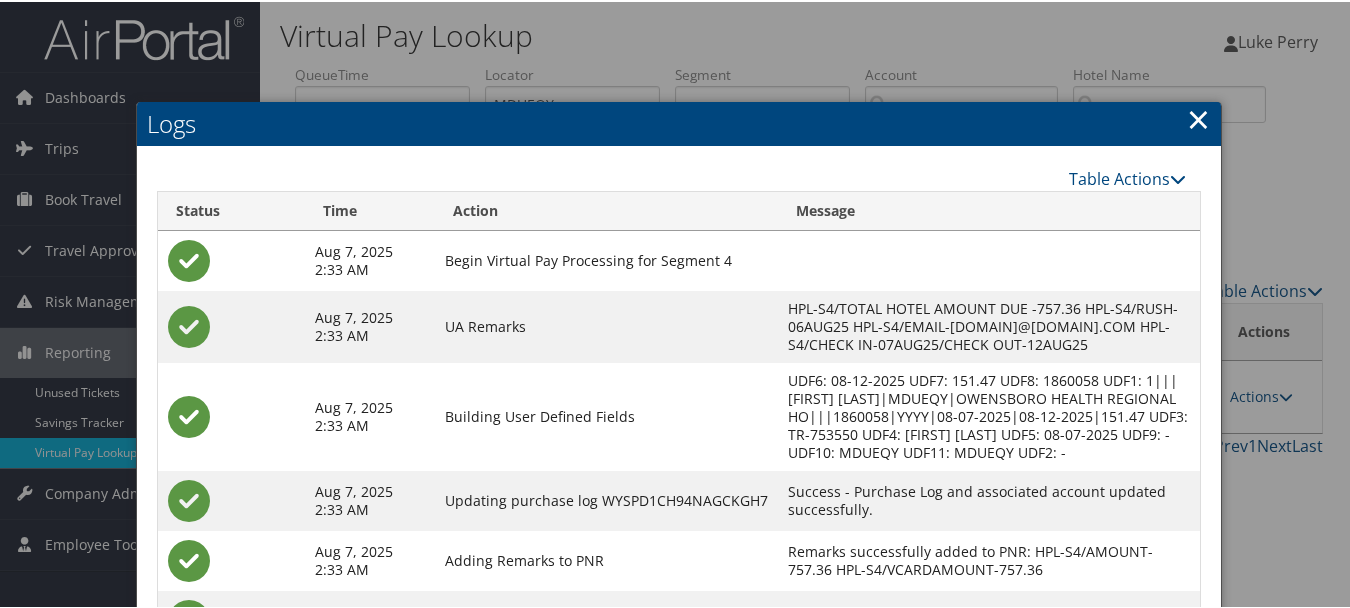 click on "×" at bounding box center (1198, 117) 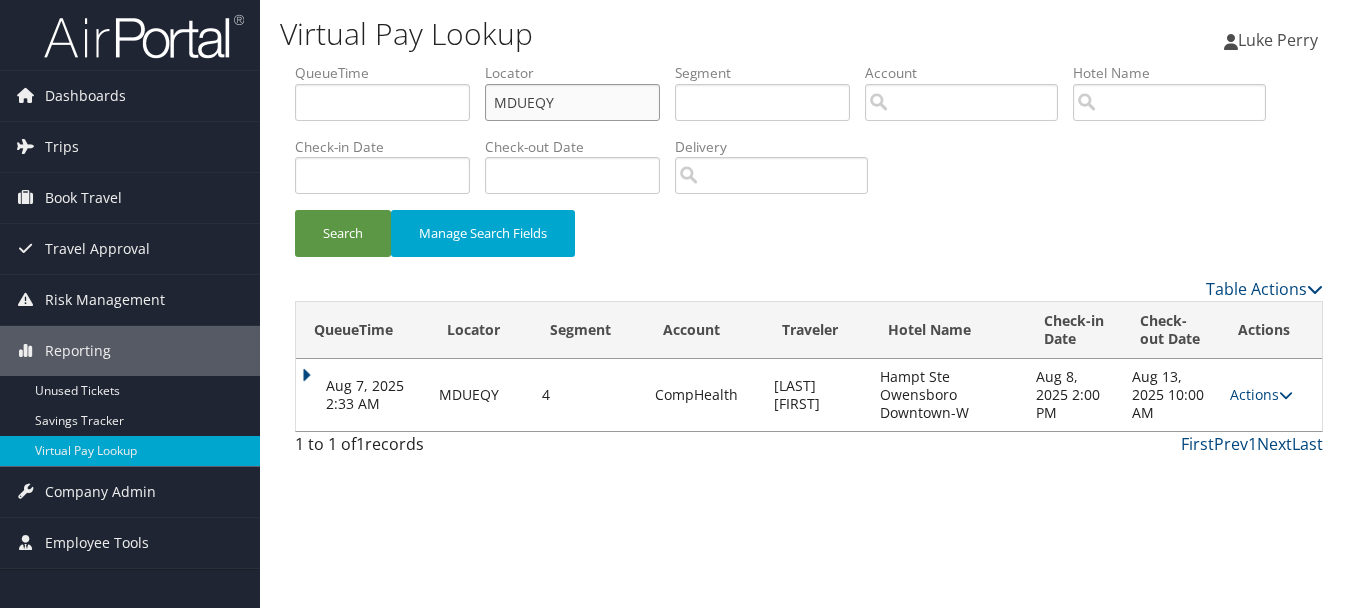 drag, startPoint x: 588, startPoint y: 95, endPoint x: 436, endPoint y: 93, distance: 152.01315 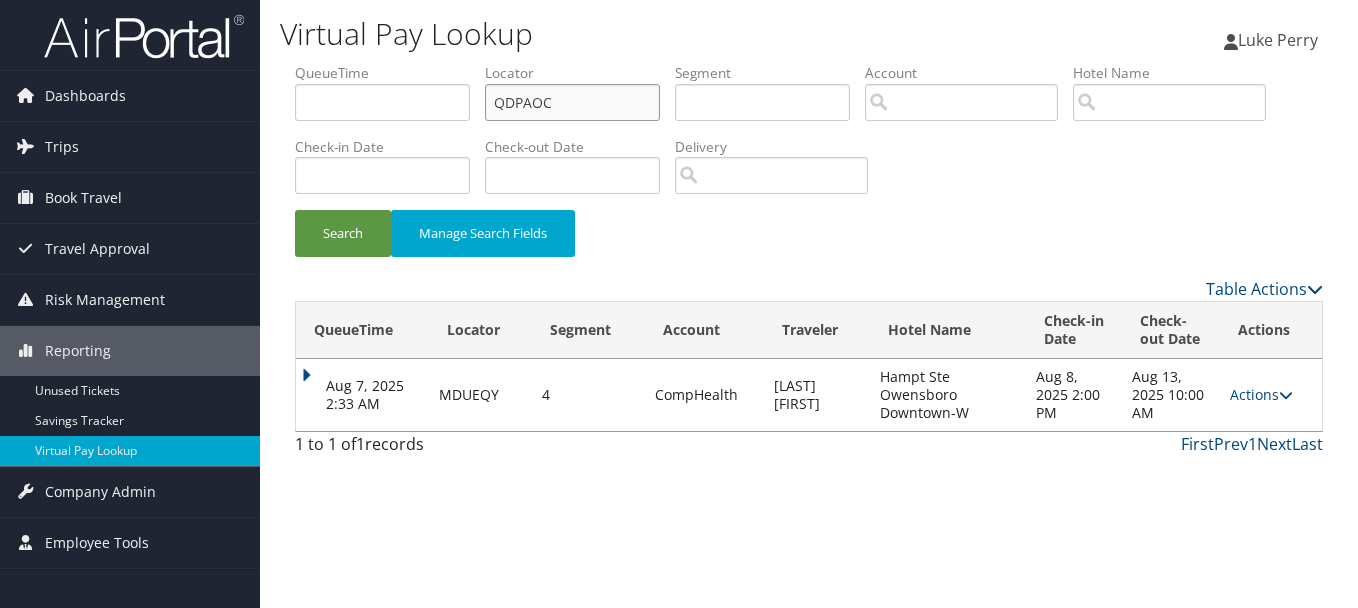 click on "Search" at bounding box center (343, 233) 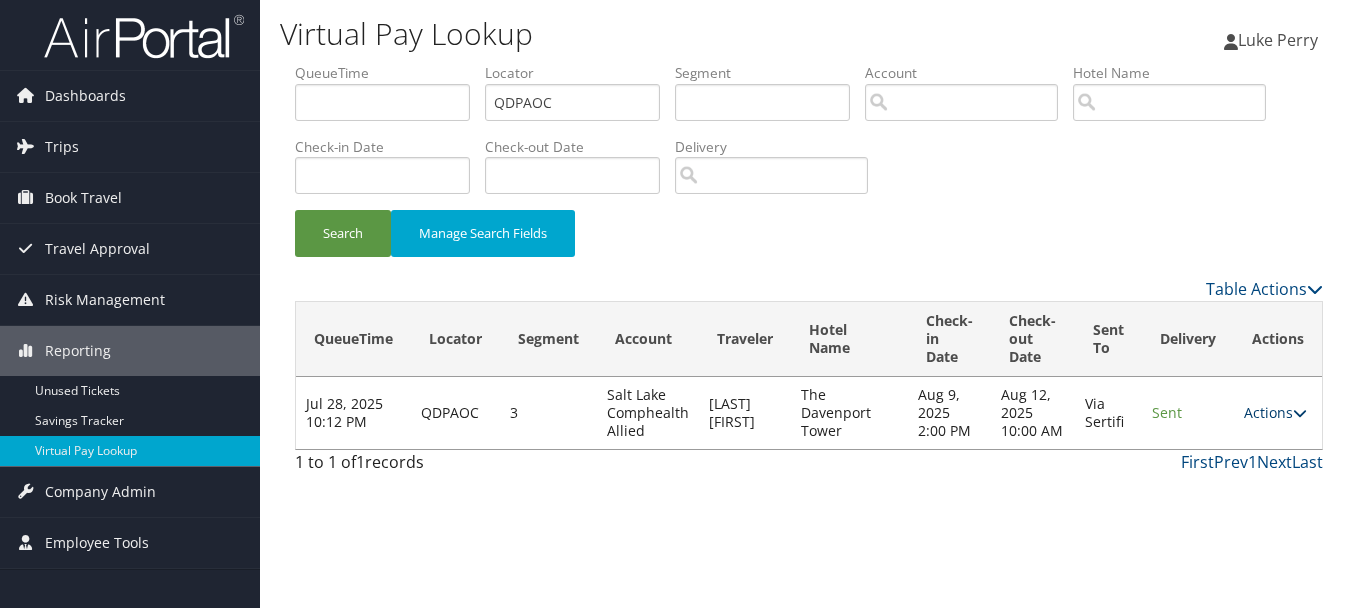 click on "Actions" at bounding box center (1275, 412) 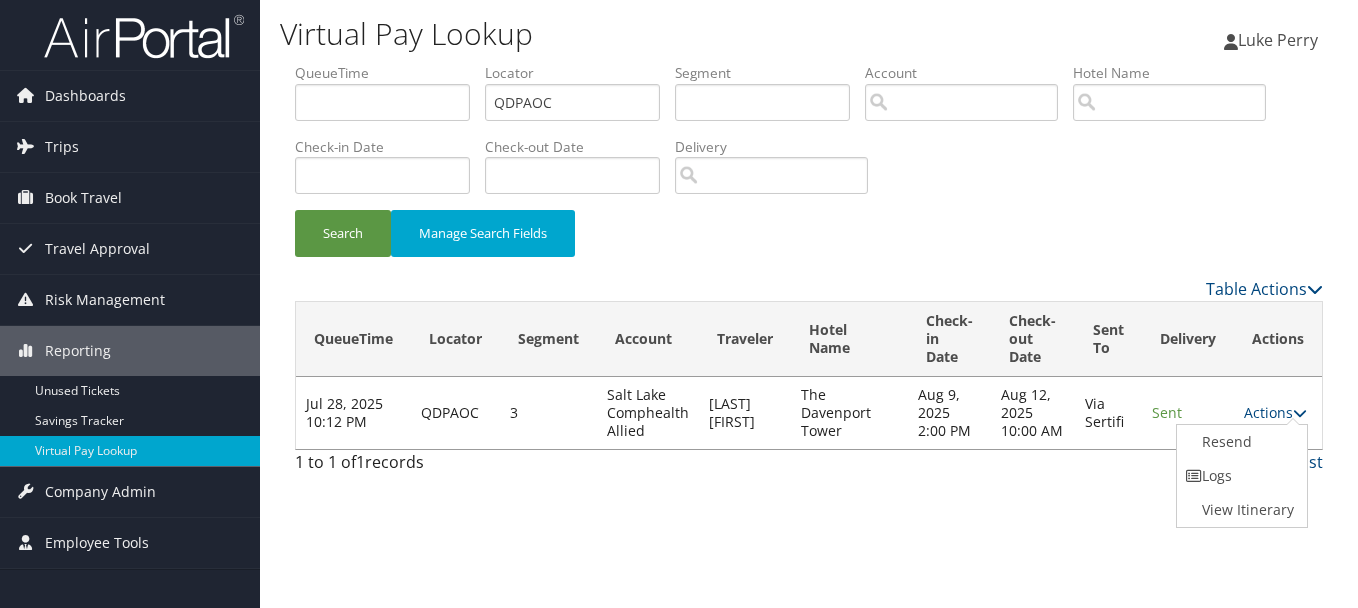 click on "Logs" at bounding box center (1240, 476) 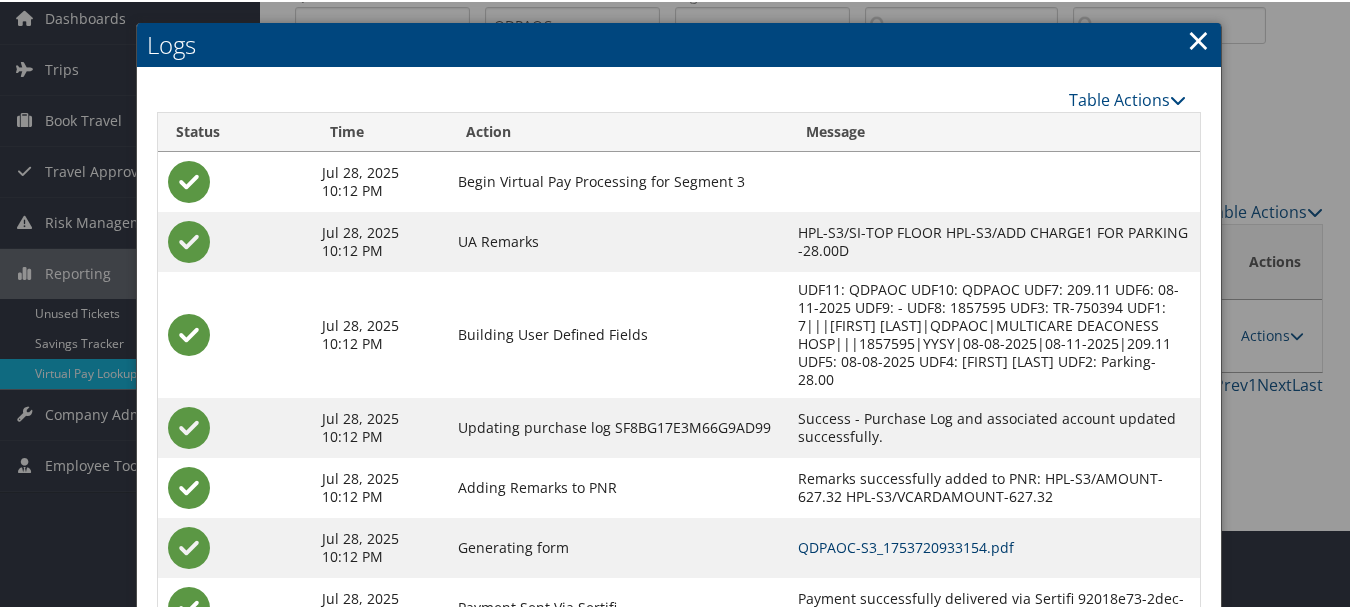 scroll, scrollTop: 205, scrollLeft: 0, axis: vertical 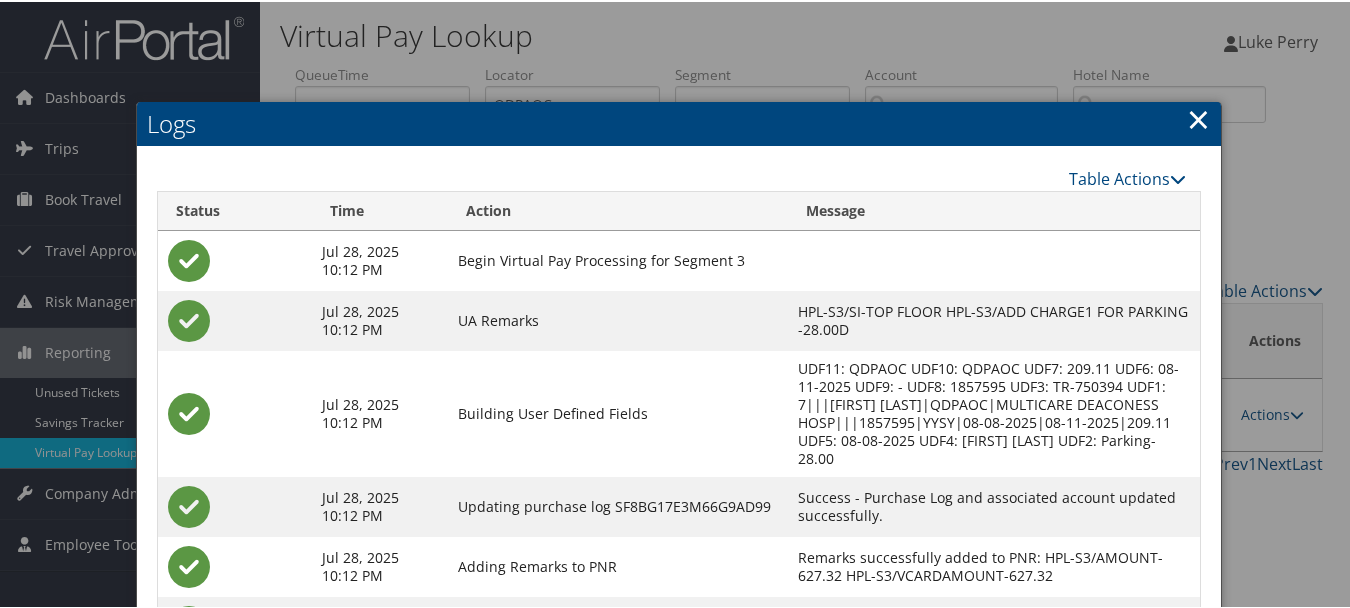click on "×" at bounding box center [1198, 117] 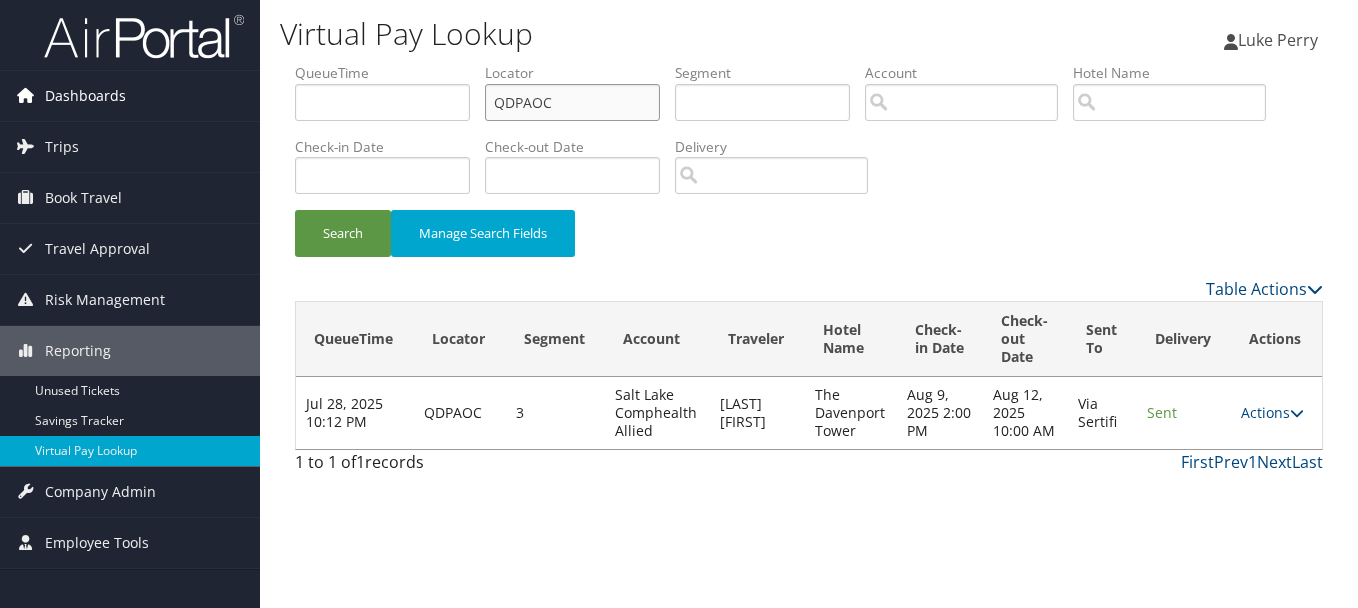 click on "Dashboards AirPortal 360™ (Manager) My Travel Dashboard   Trips Airtinerary® Lookup Current/Future Trips Past Trips Trips Missing Hotels Hotel Check-ins   Book Travel Approval Request (Beta)   Travel Approval Pending Trip Approvals Approved Trips Canceled Trips Approvals (Beta)   Risk Management SecurityLogic® Map Assistance Requests Travel Alerts Notifications   Reporting Unused Tickets Savings Tracker Virtual Pay Lookup   Company Admin Company Information Configure Approval Types (Beta) People Users (Beta) Vendor Contracts Travel Policy Service Fees  Reporting Fields (Beta) Report Settings Virtual Pay Settings   Employee Tools Help Desk" at bounding box center [679, 304] 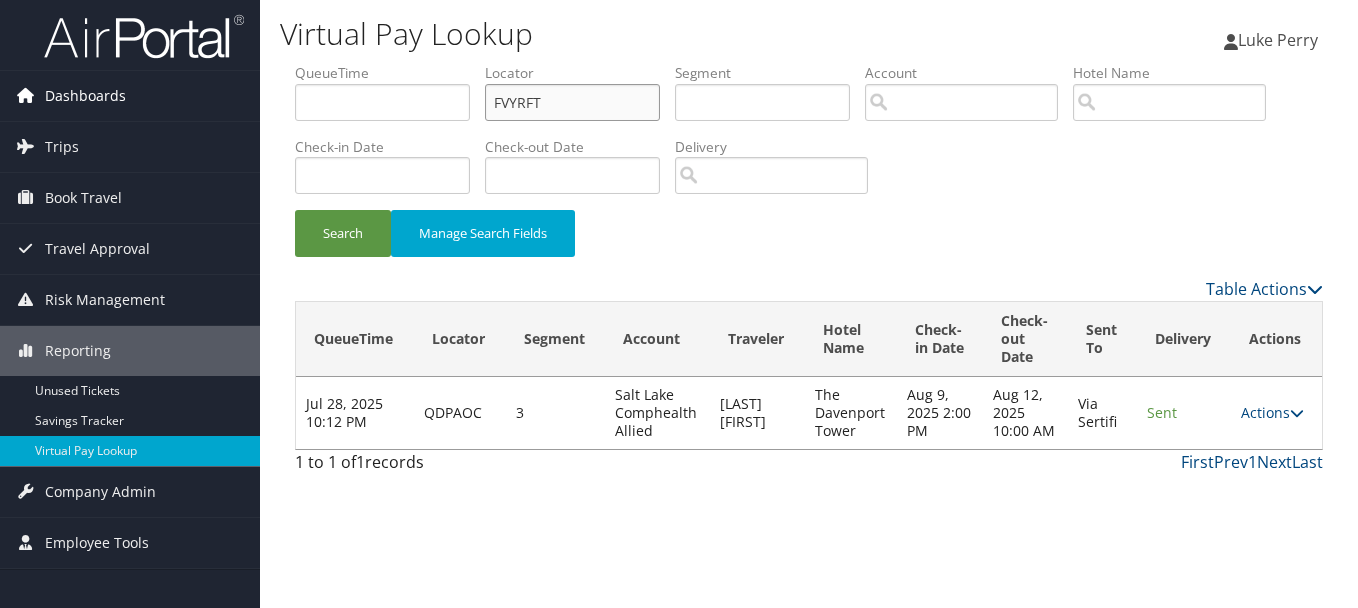 click on "Search" at bounding box center [343, 233] 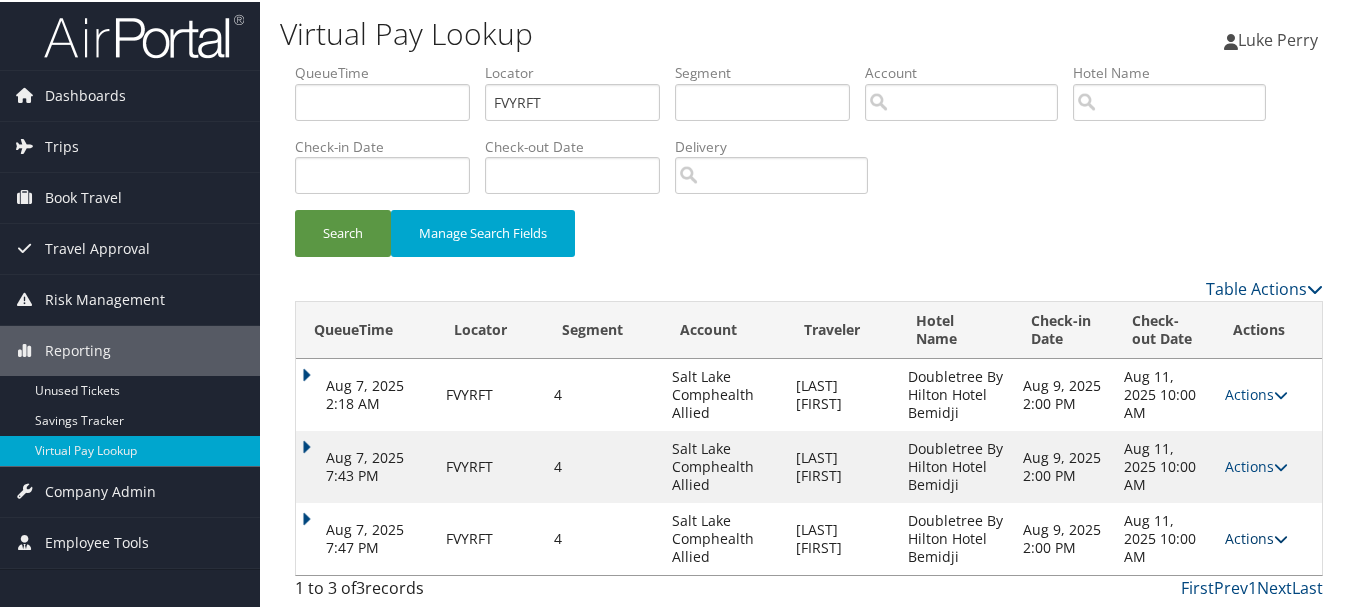 click on "Actions" at bounding box center (1256, 536) 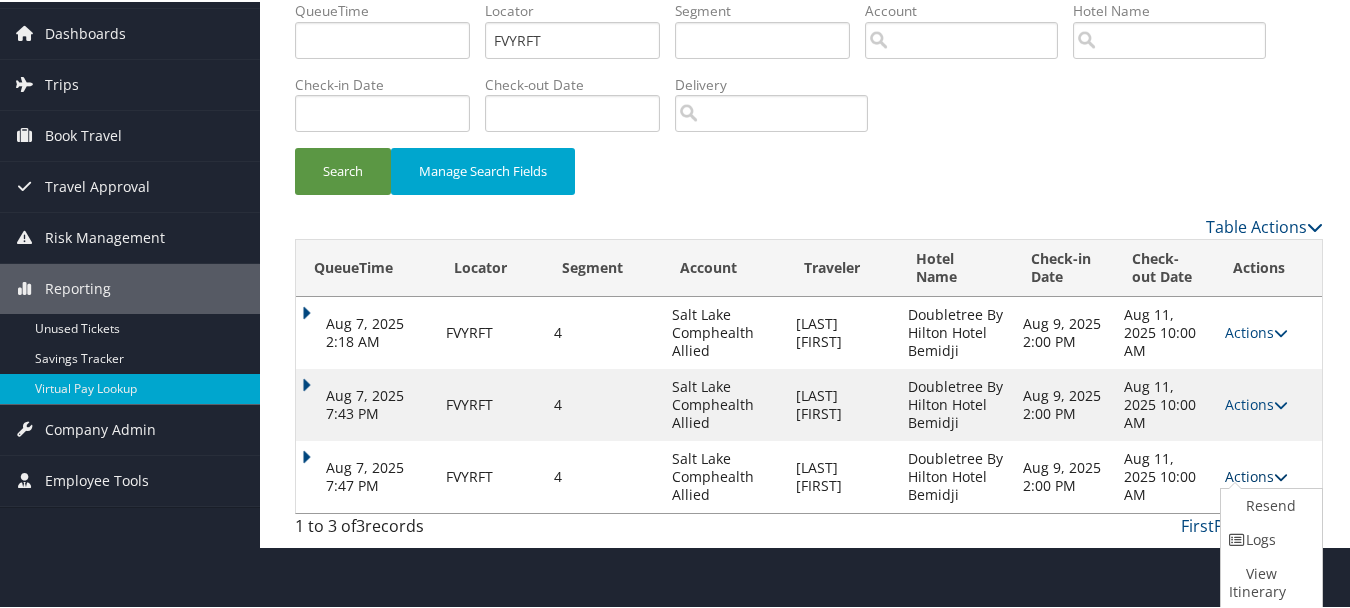 click at bounding box center (1238, 538) 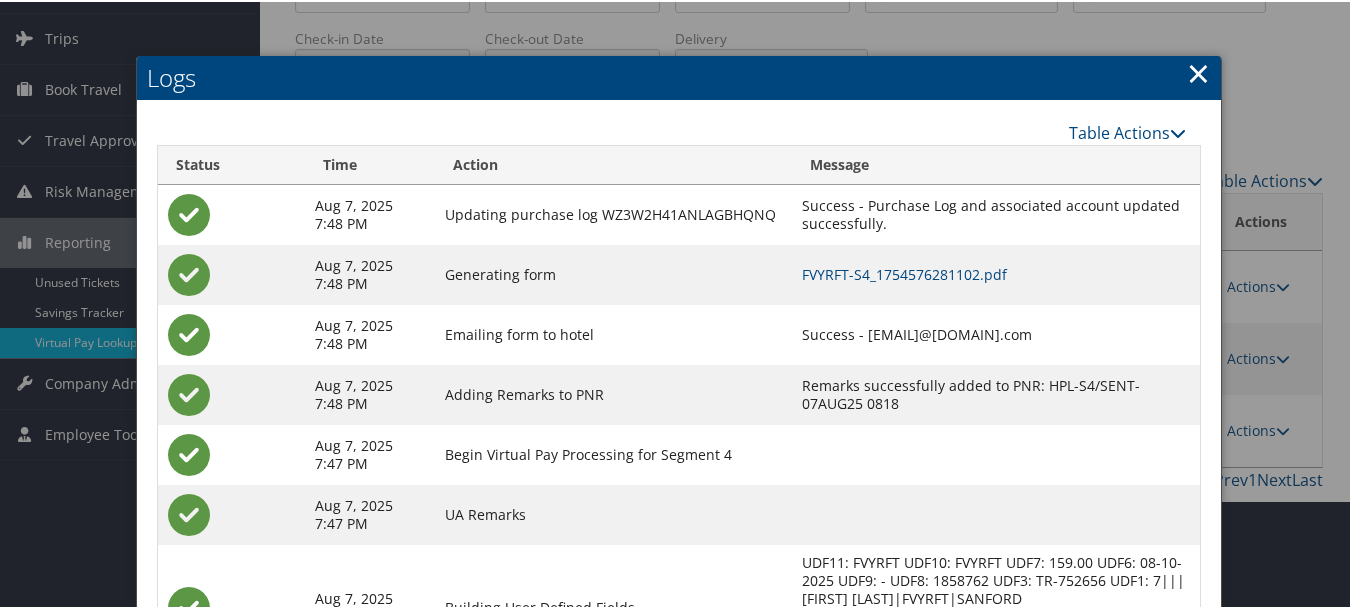 scroll, scrollTop: 109, scrollLeft: 0, axis: vertical 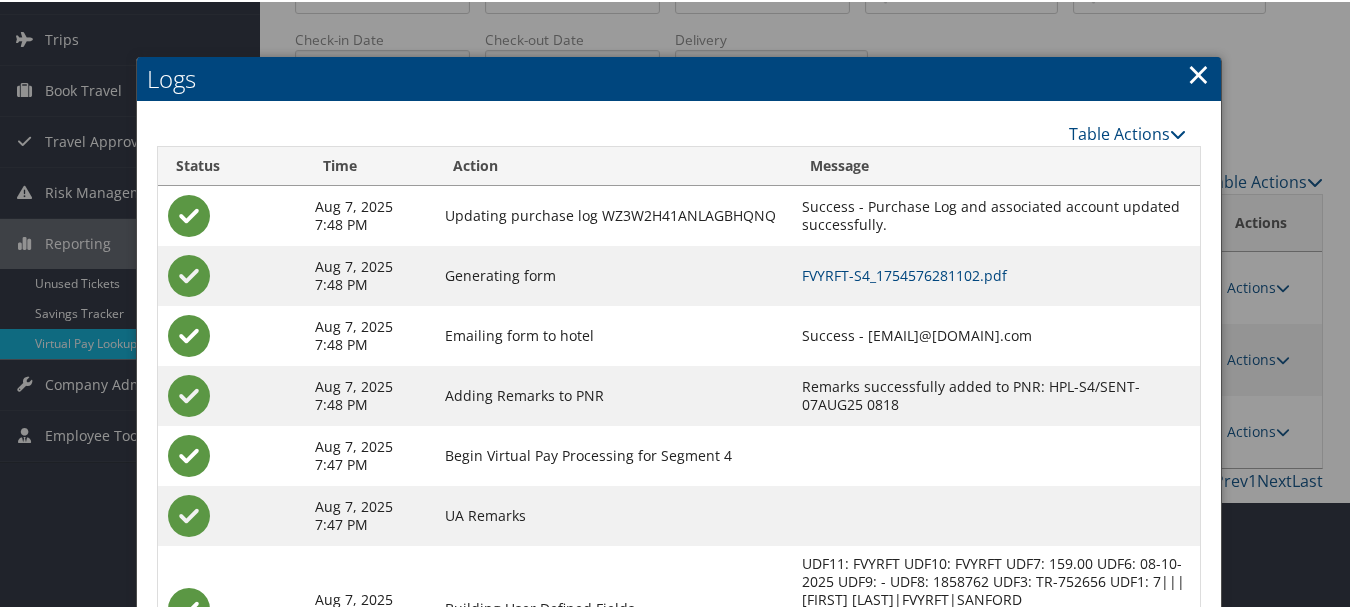 click on "Logs" at bounding box center [679, 77] 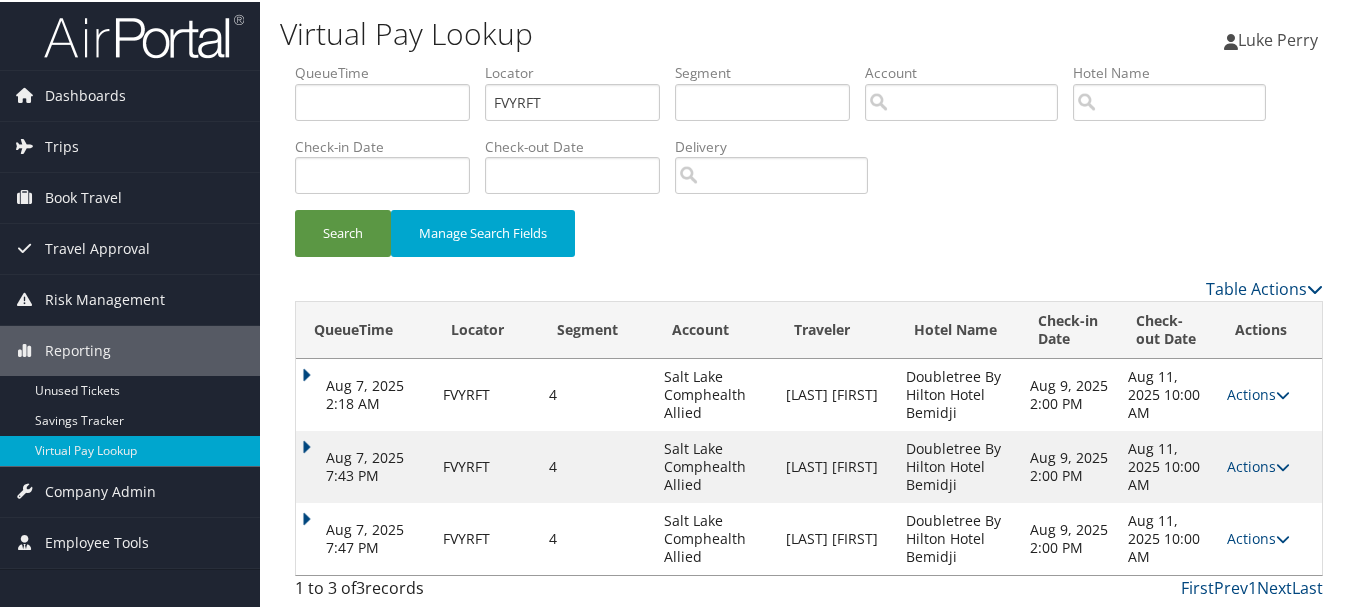 scroll, scrollTop: 0, scrollLeft: 0, axis: both 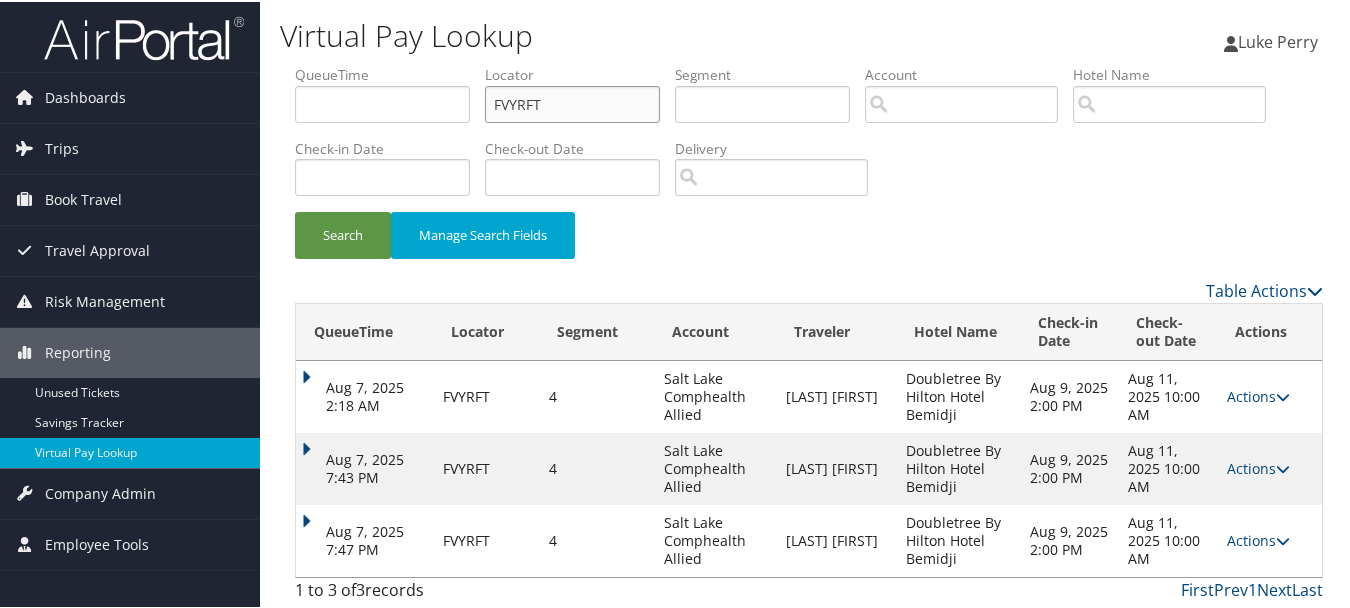 drag, startPoint x: 588, startPoint y: 107, endPoint x: 261, endPoint y: 105, distance: 327.0061 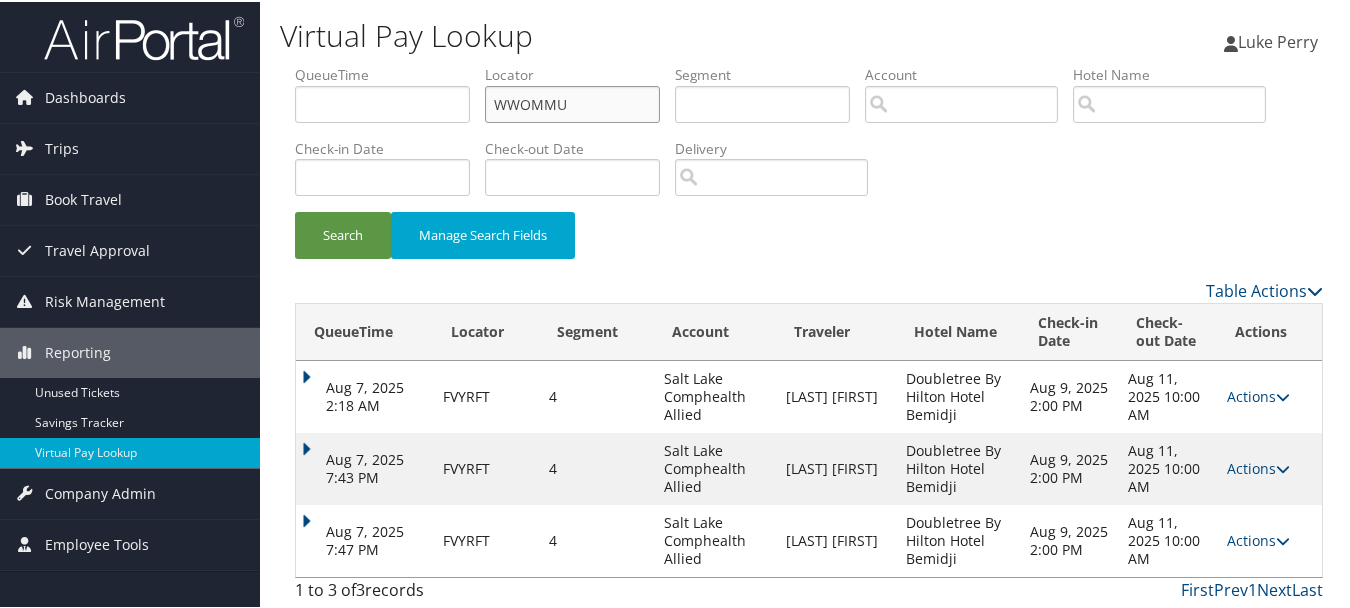 click on "Search" at bounding box center [343, 233] 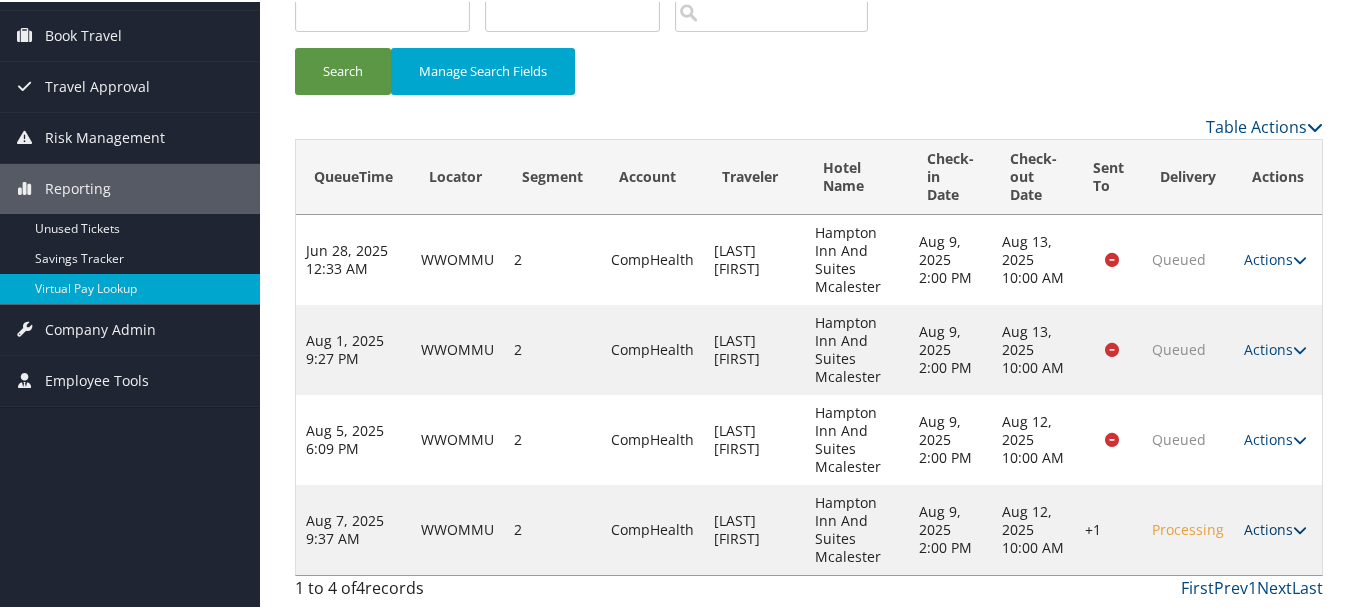 click on "Actions" at bounding box center [1275, 527] 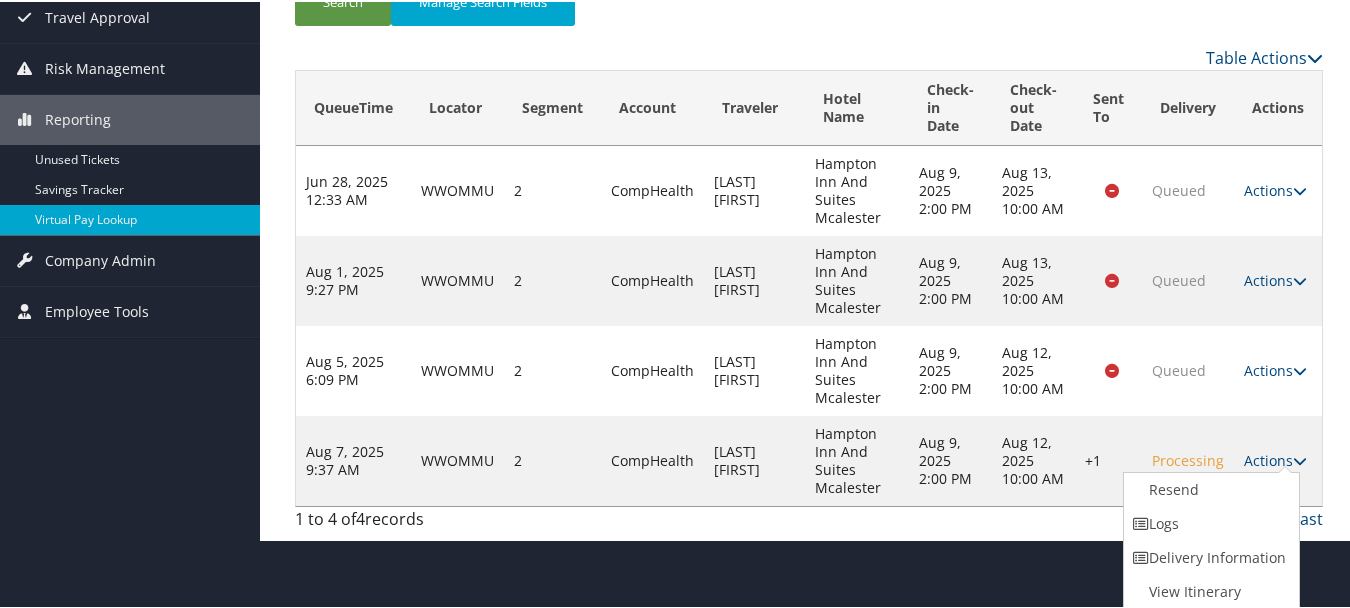 drag, startPoint x: 1240, startPoint y: 520, endPoint x: 1230, endPoint y: 521, distance: 10.049875 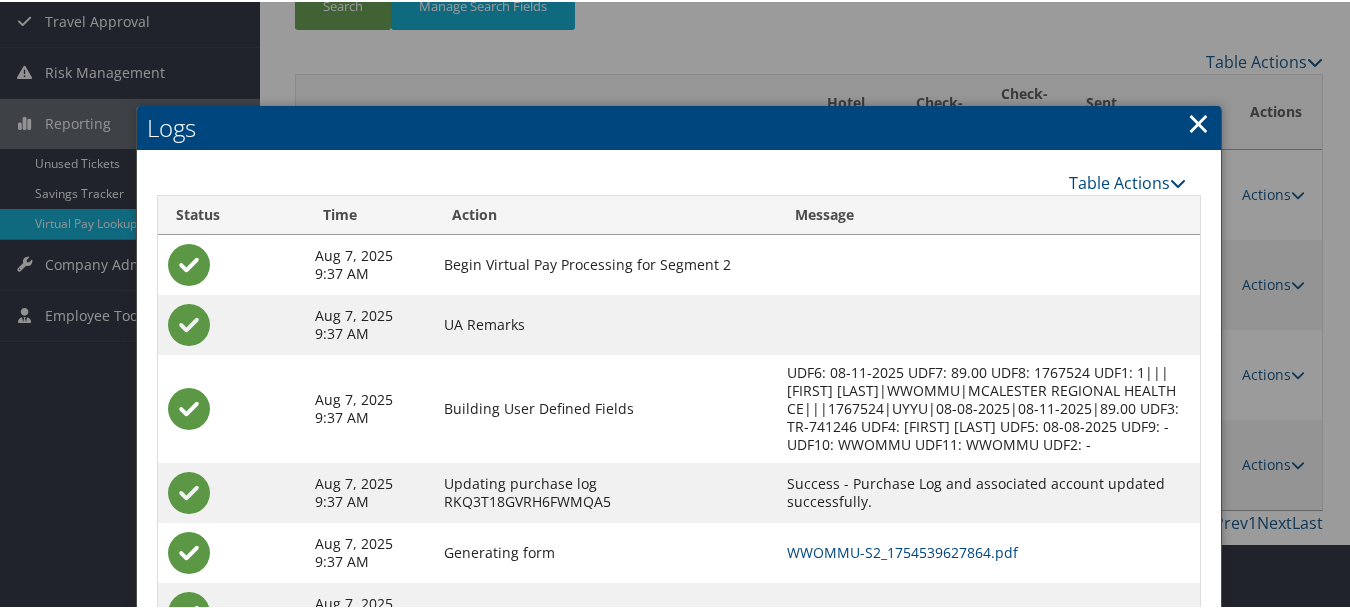 scroll, scrollTop: 336, scrollLeft: 0, axis: vertical 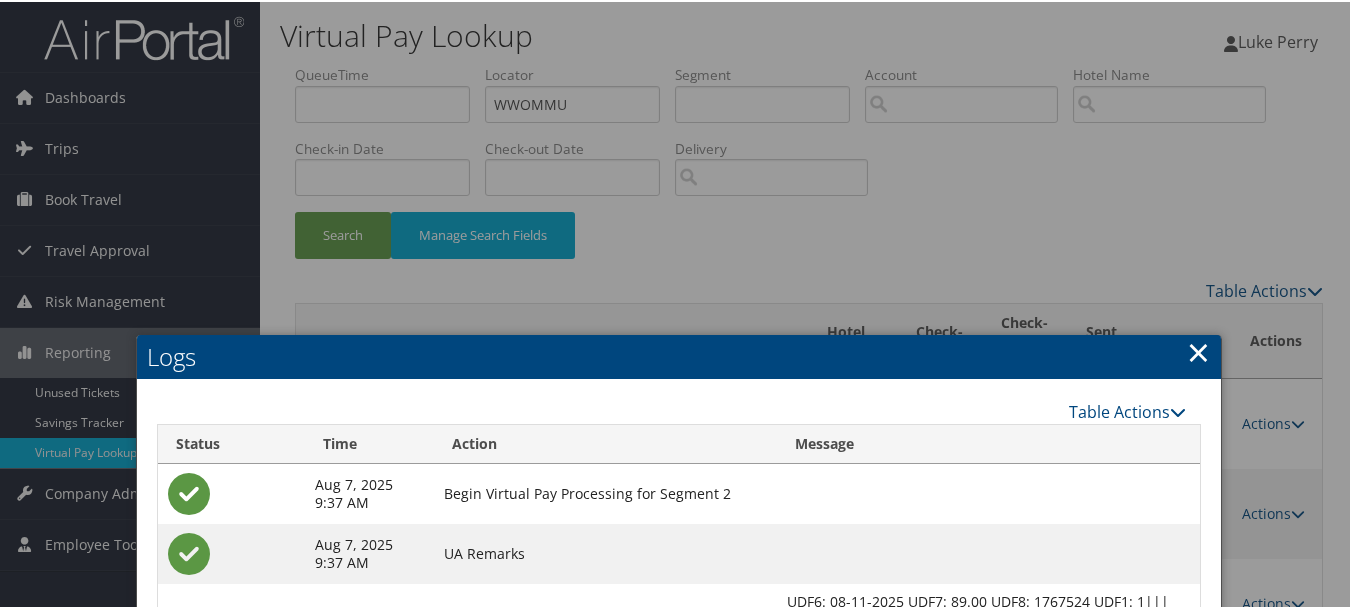 click on "×" at bounding box center [1198, 350] 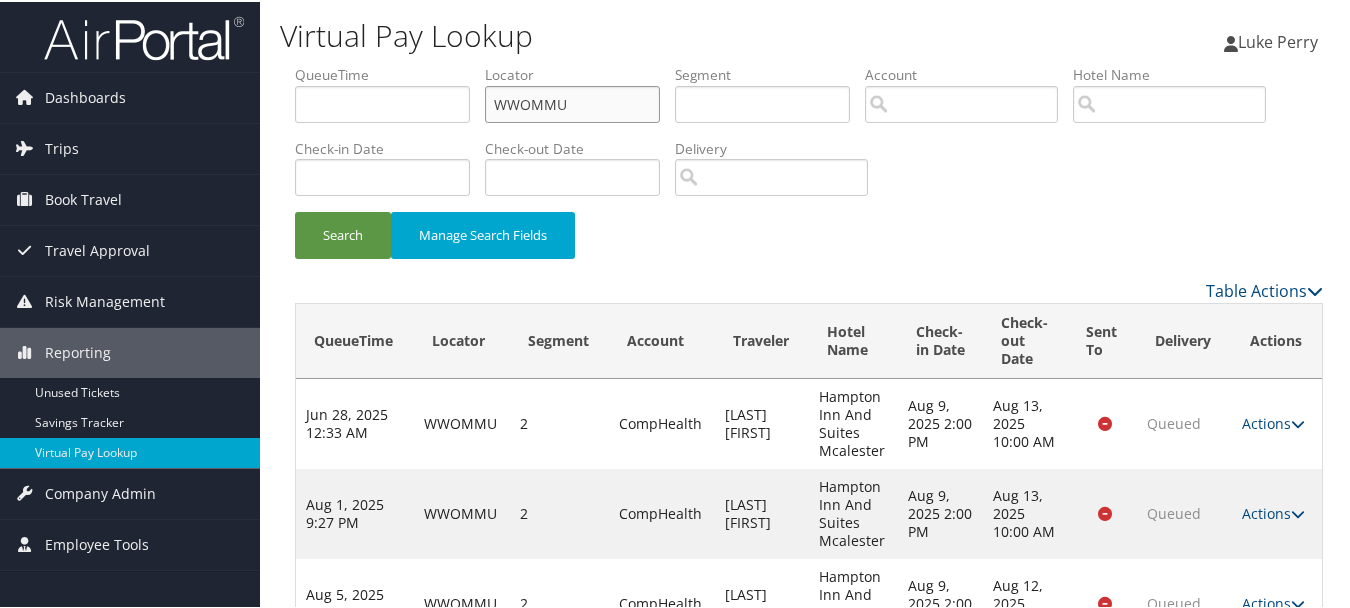 drag, startPoint x: 565, startPoint y: 116, endPoint x: 452, endPoint y: 106, distance: 113.44161 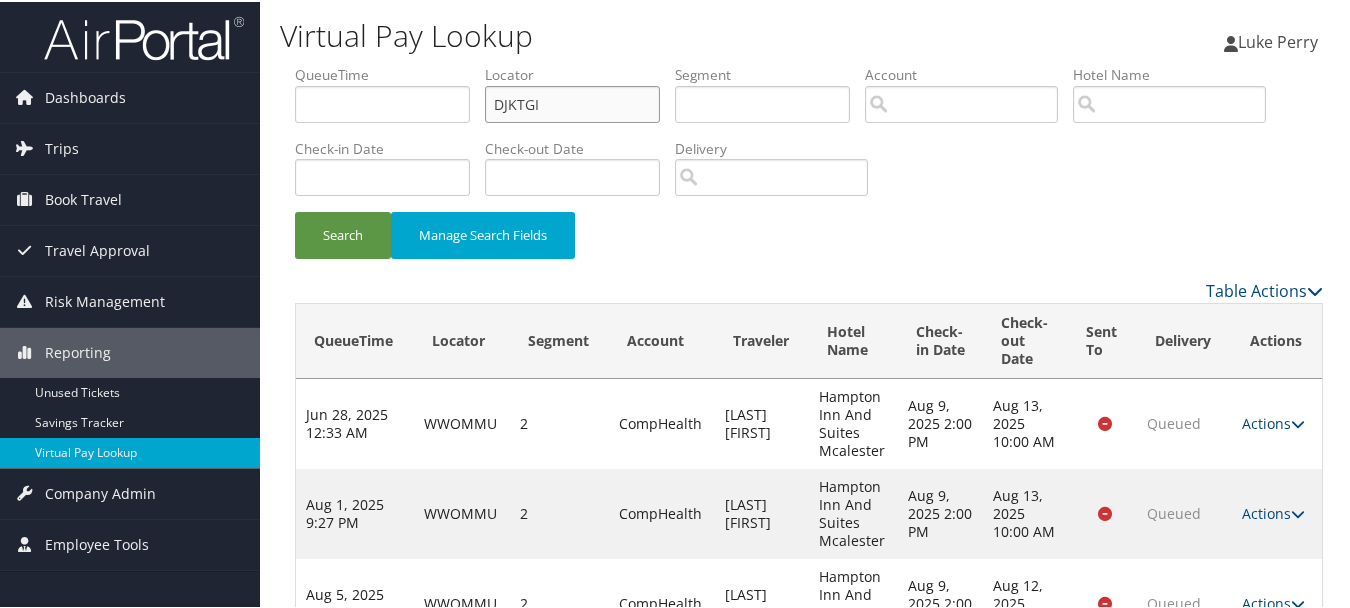 click on "Search" at bounding box center [343, 233] 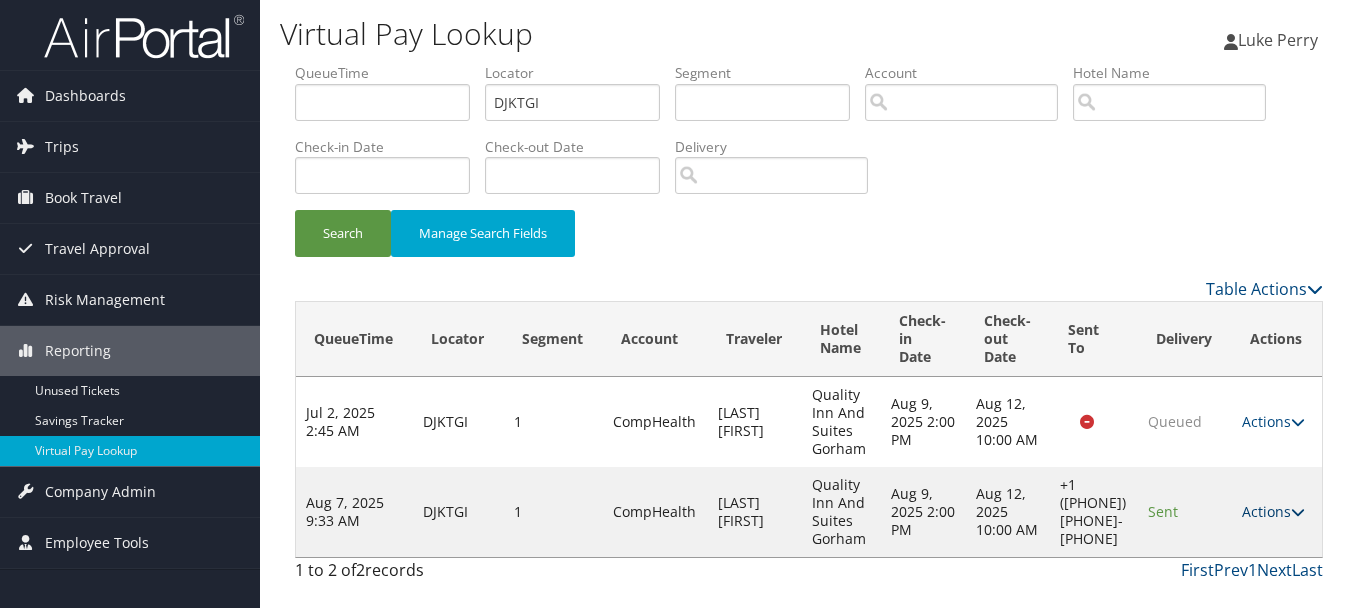 click on "Actions" at bounding box center [1273, 511] 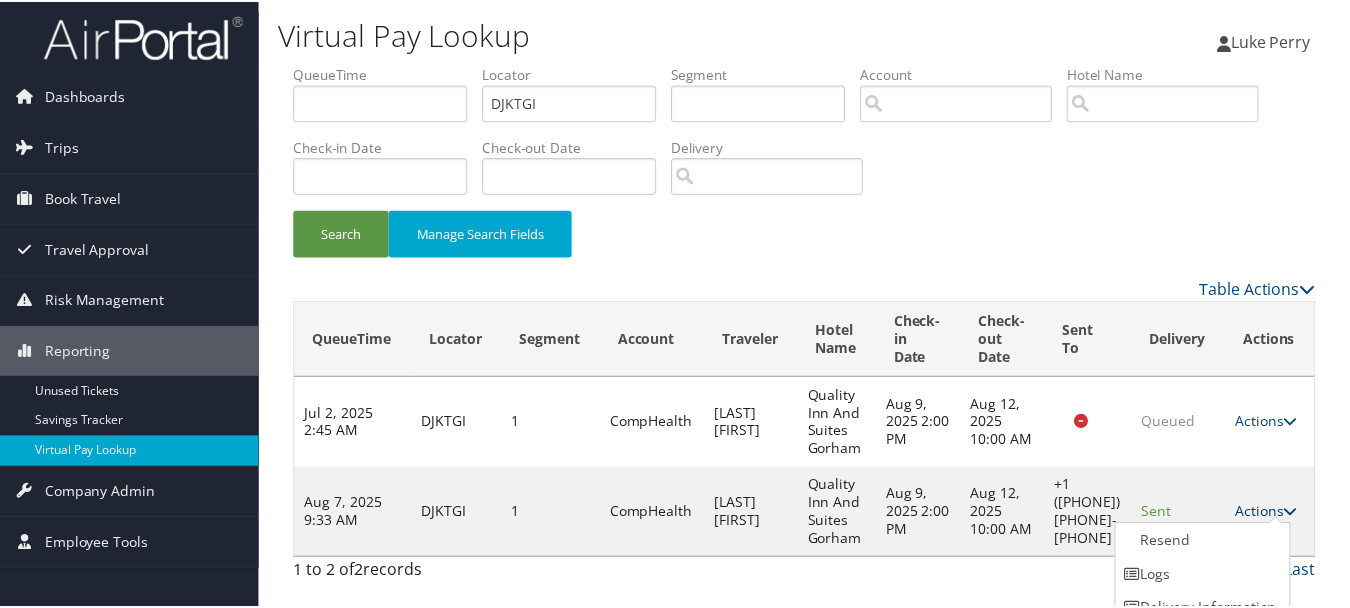 scroll, scrollTop: 53, scrollLeft: 0, axis: vertical 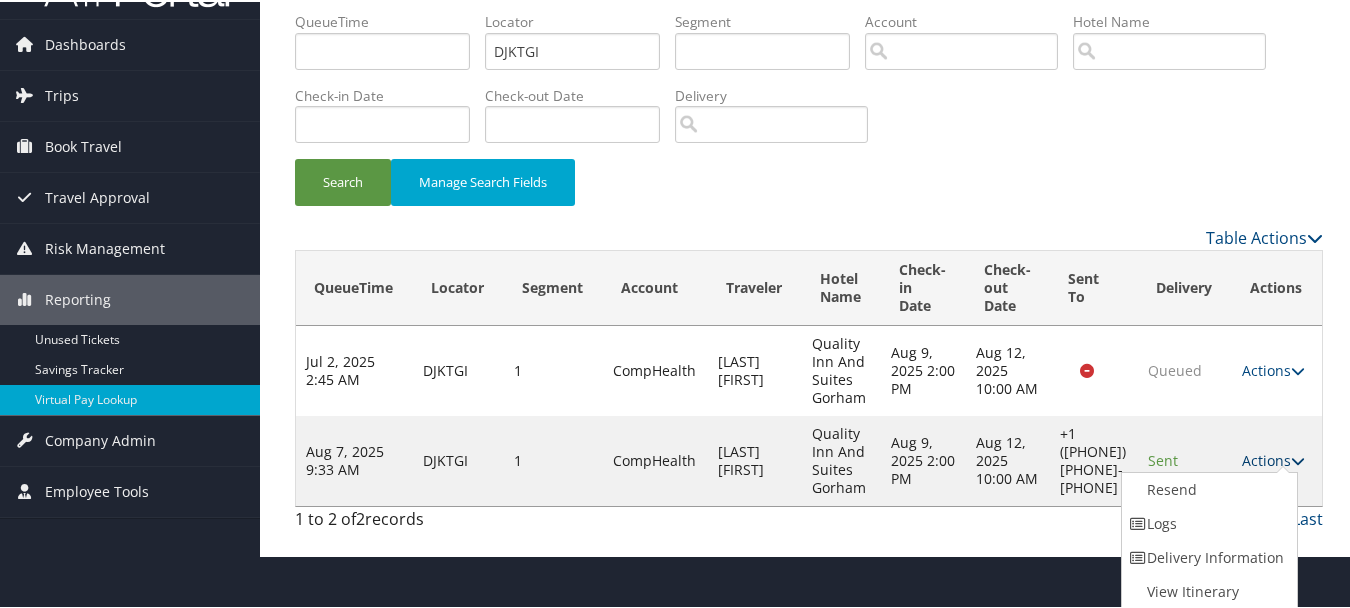 click on "Logs" at bounding box center [1207, 522] 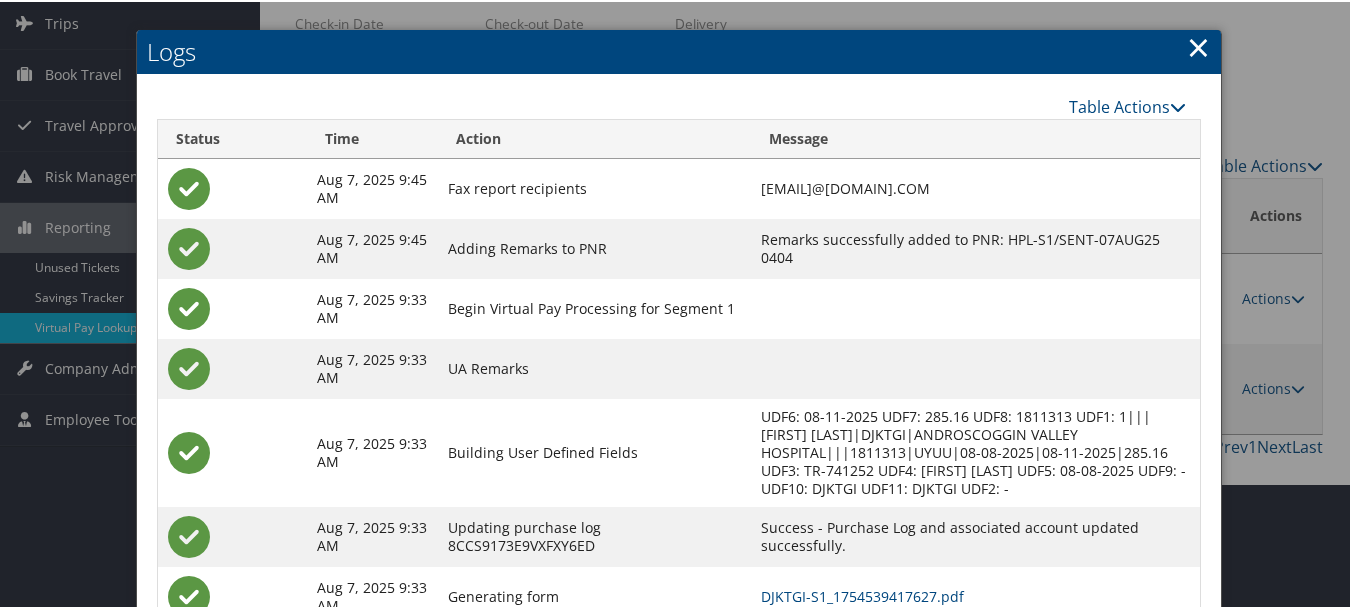 scroll, scrollTop: 258, scrollLeft: 0, axis: vertical 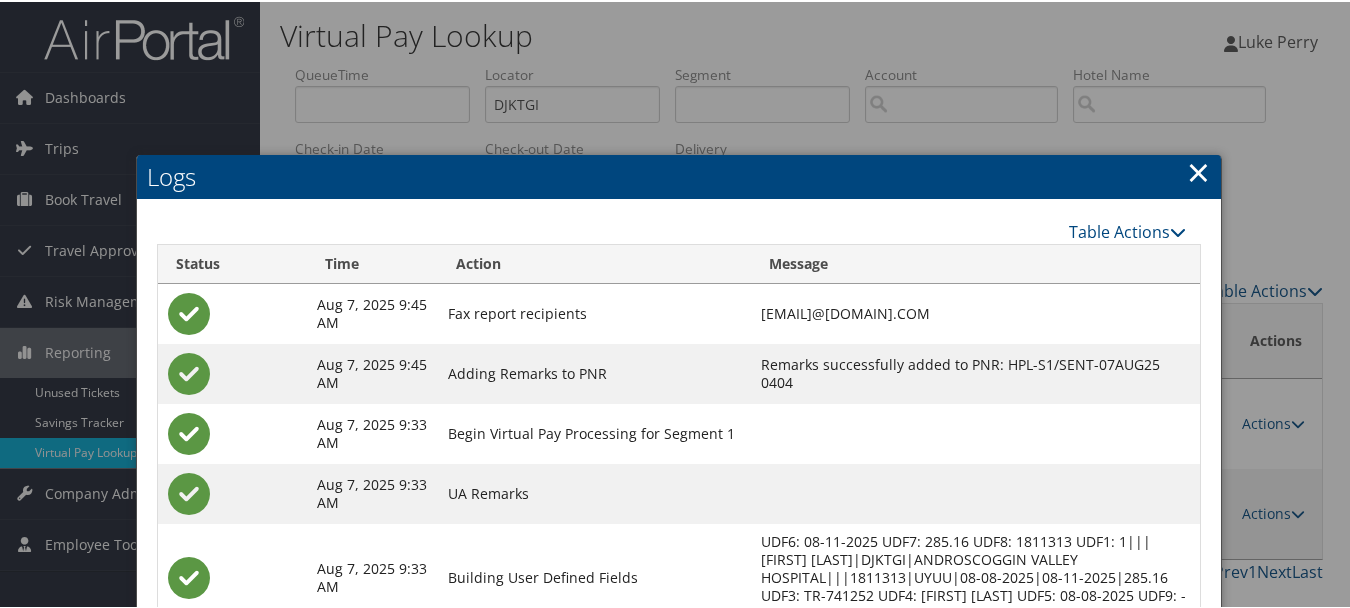 click on "×" at bounding box center [1198, 170] 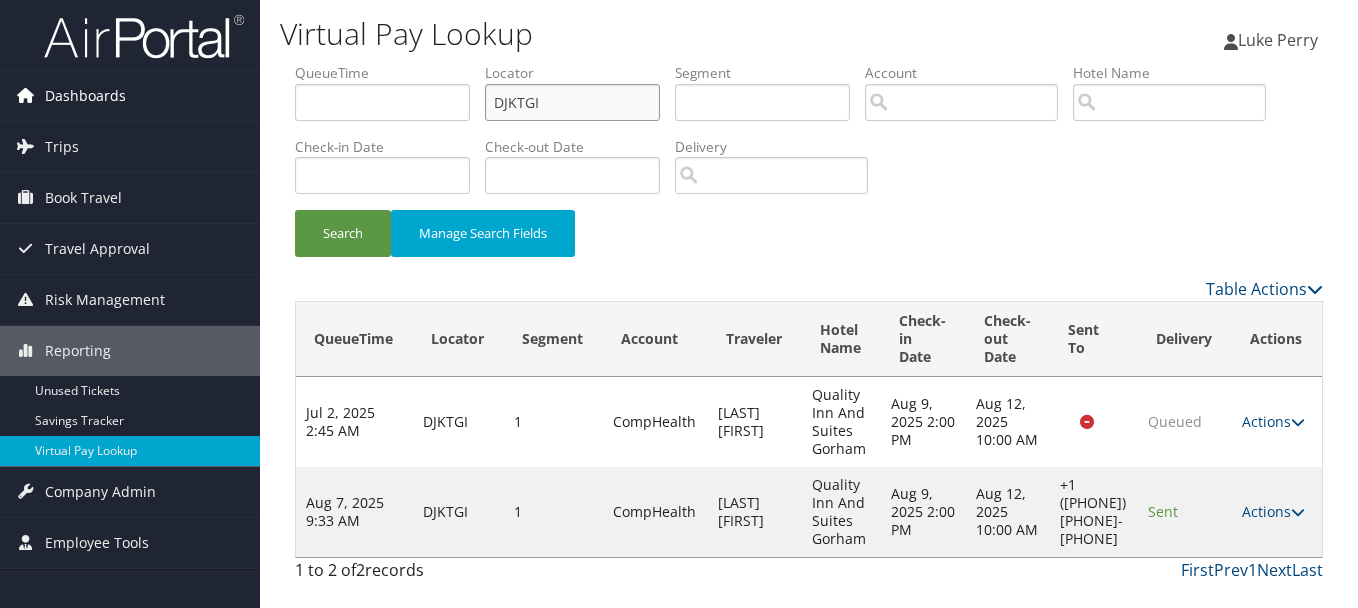 drag, startPoint x: 620, startPoint y: 102, endPoint x: 221, endPoint y: 103, distance: 399.00125 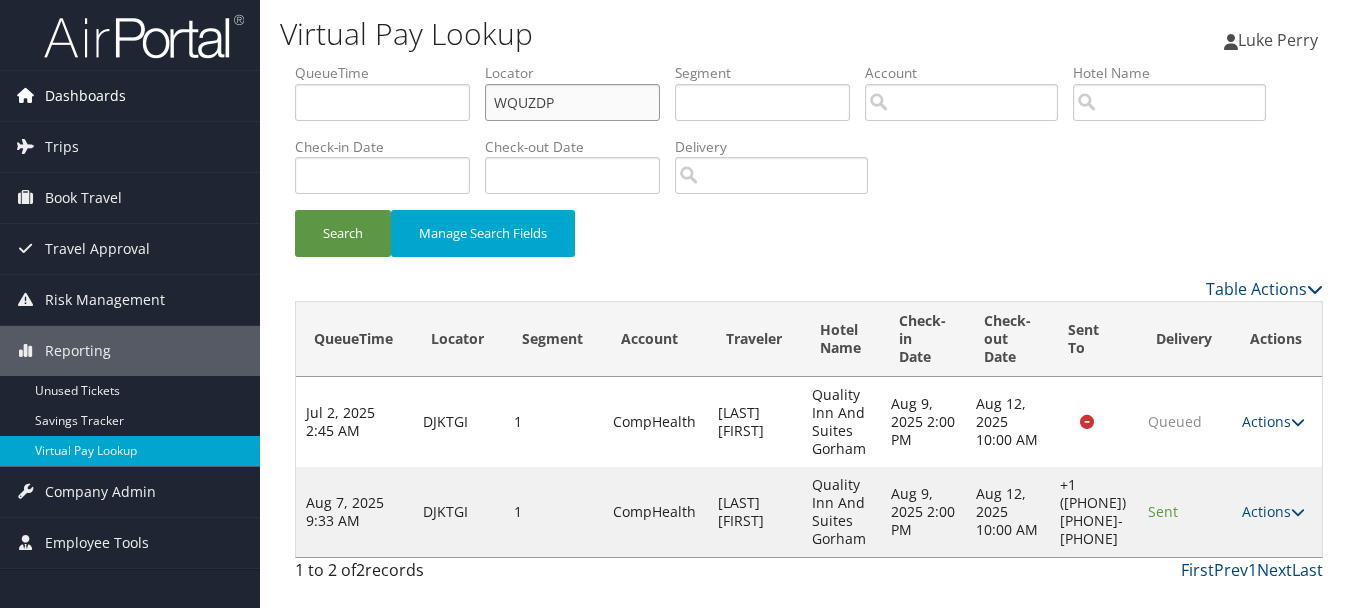 click on "Search" at bounding box center (343, 233) 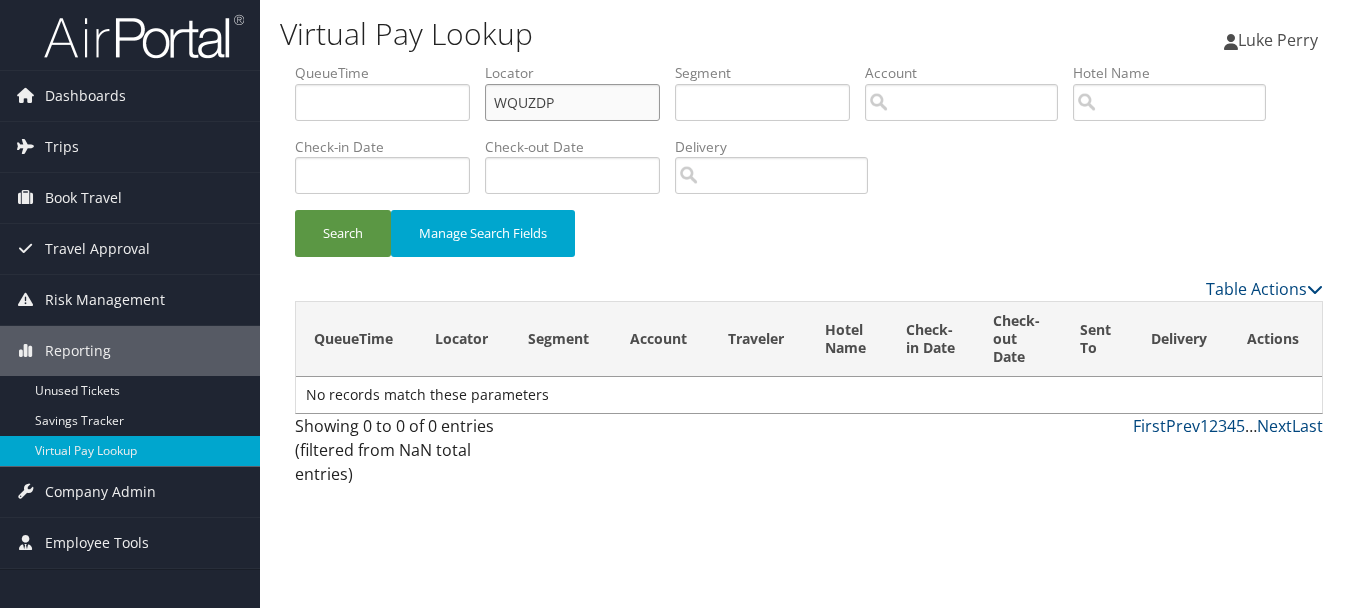 drag, startPoint x: 619, startPoint y: 111, endPoint x: 391, endPoint y: 104, distance: 228.10744 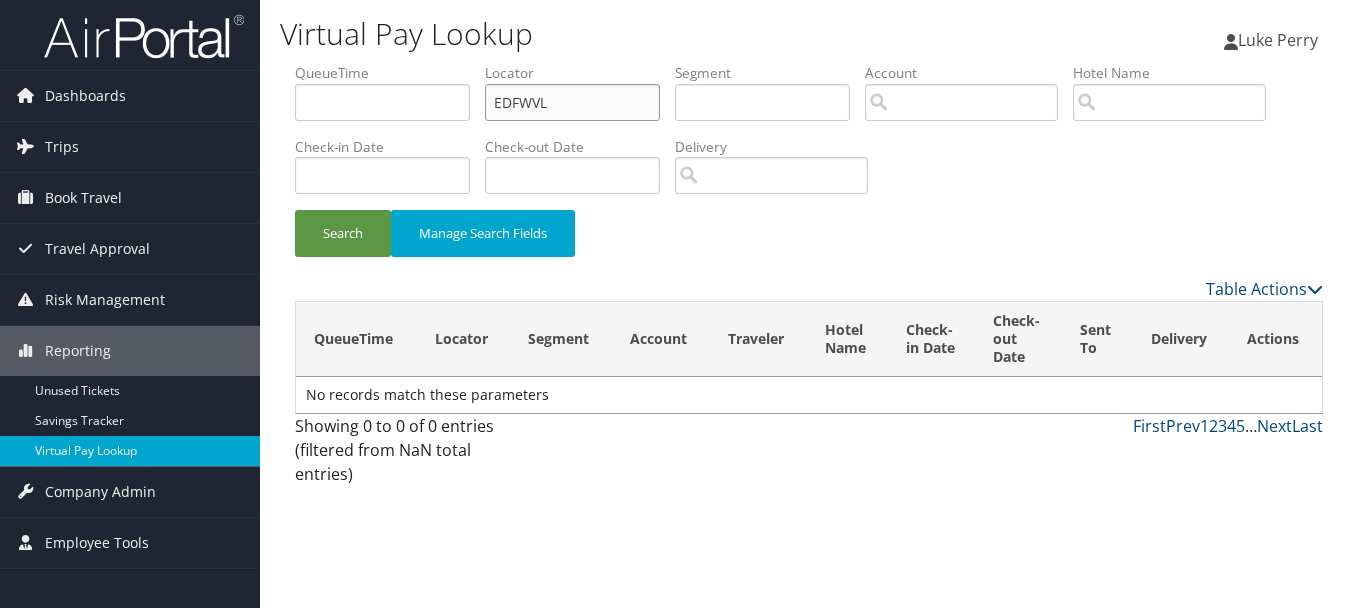 type on "EDFWVL" 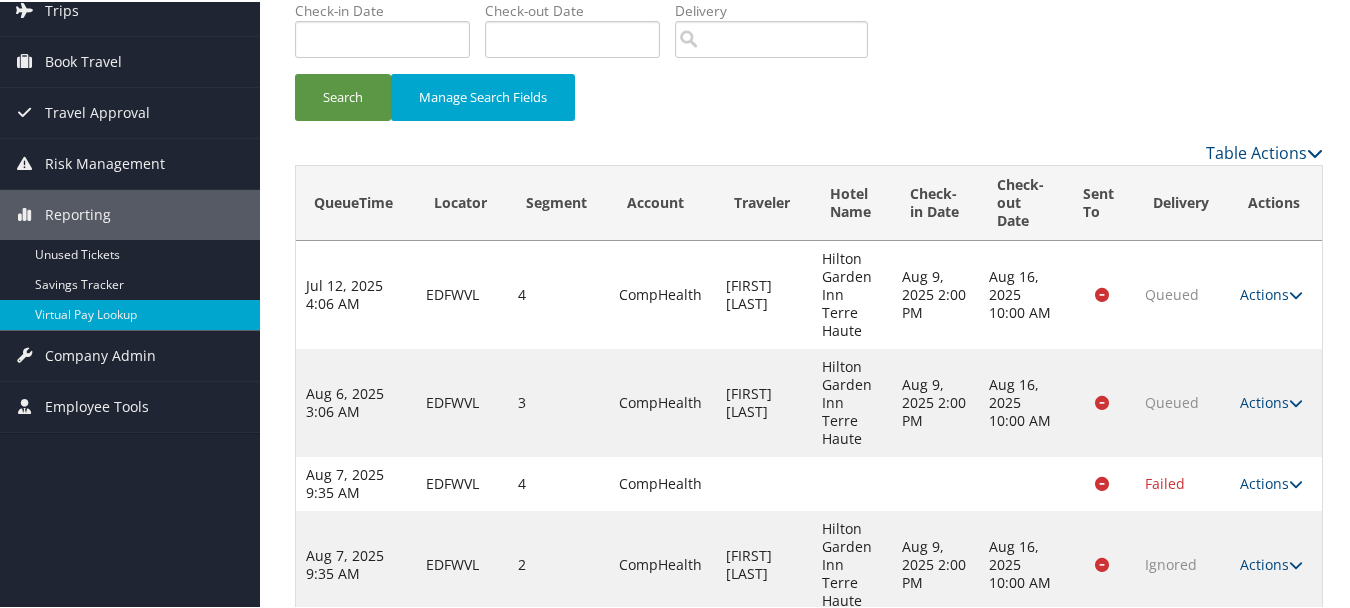scroll, scrollTop: 326, scrollLeft: 0, axis: vertical 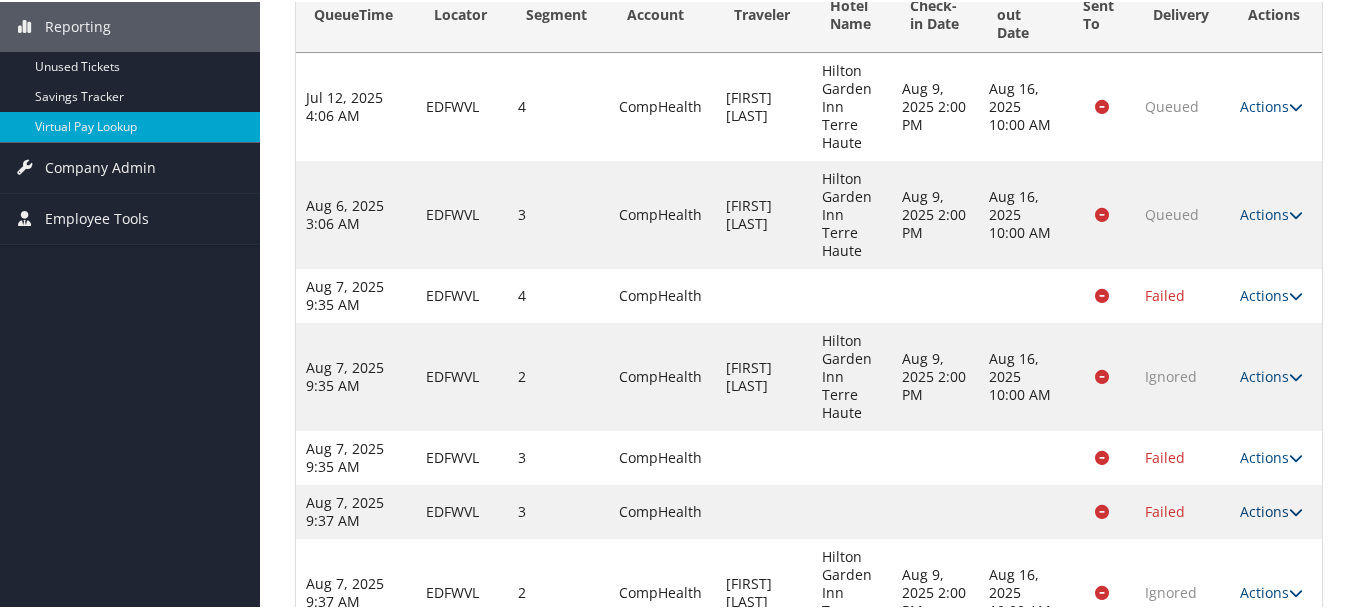 click on "Actions" at bounding box center (1271, 509) 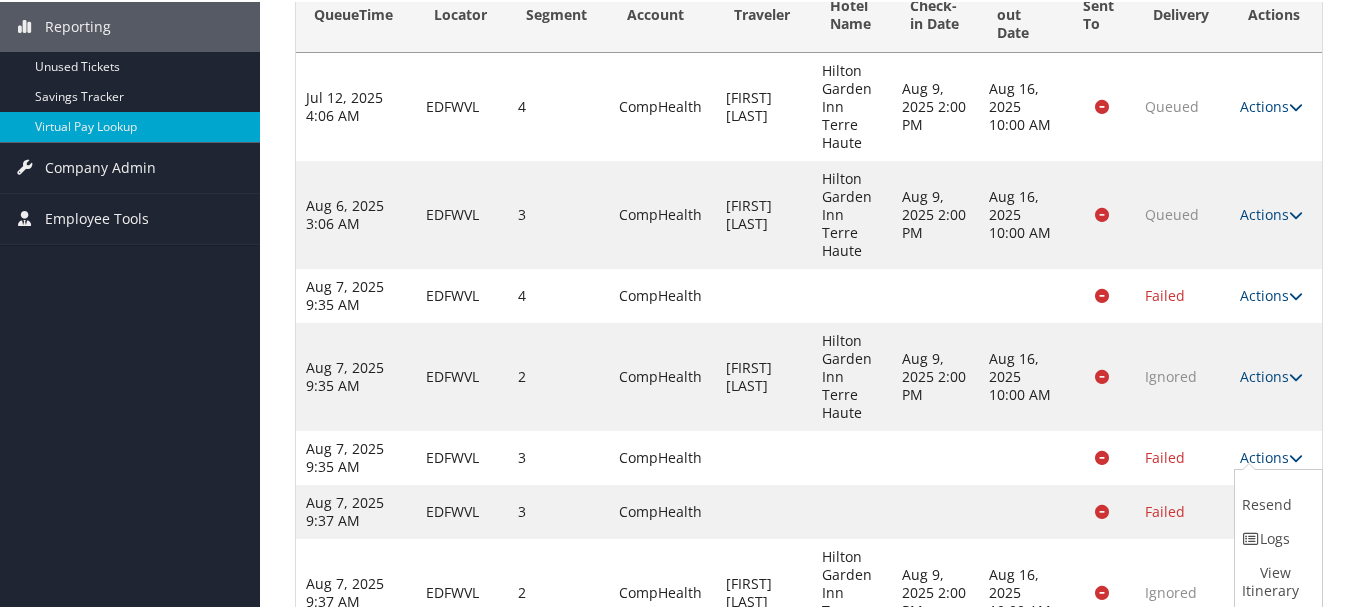 click on "Logs" at bounding box center (1276, 537) 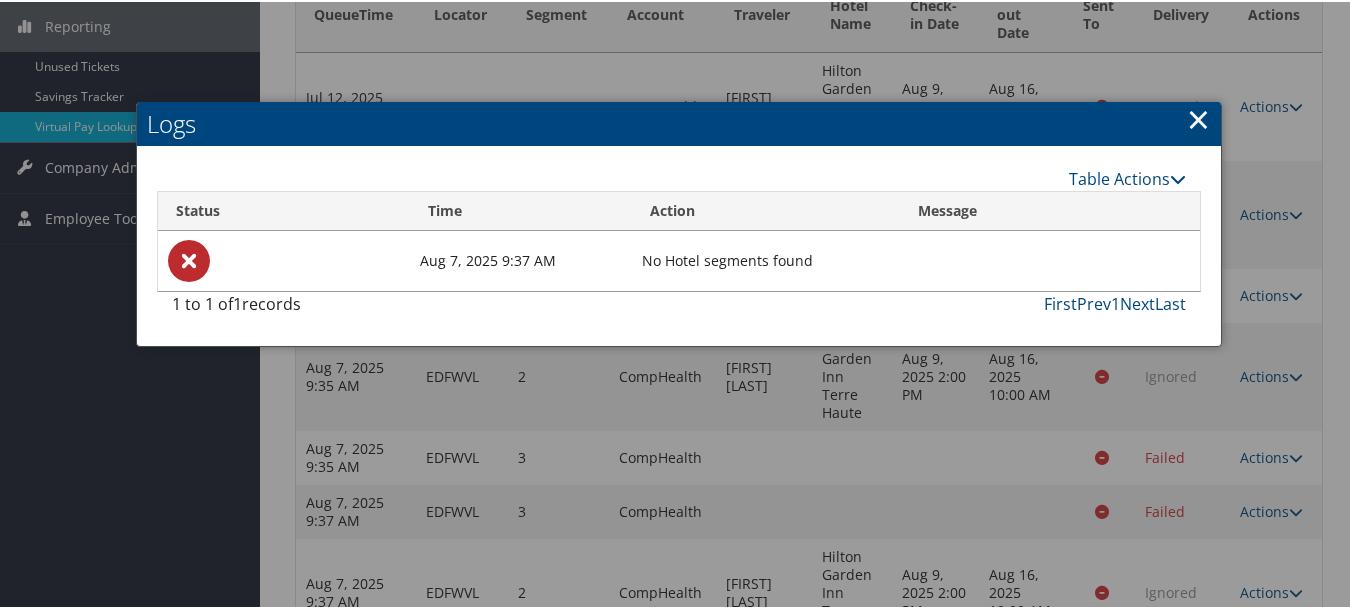 click on "×" at bounding box center [1198, 117] 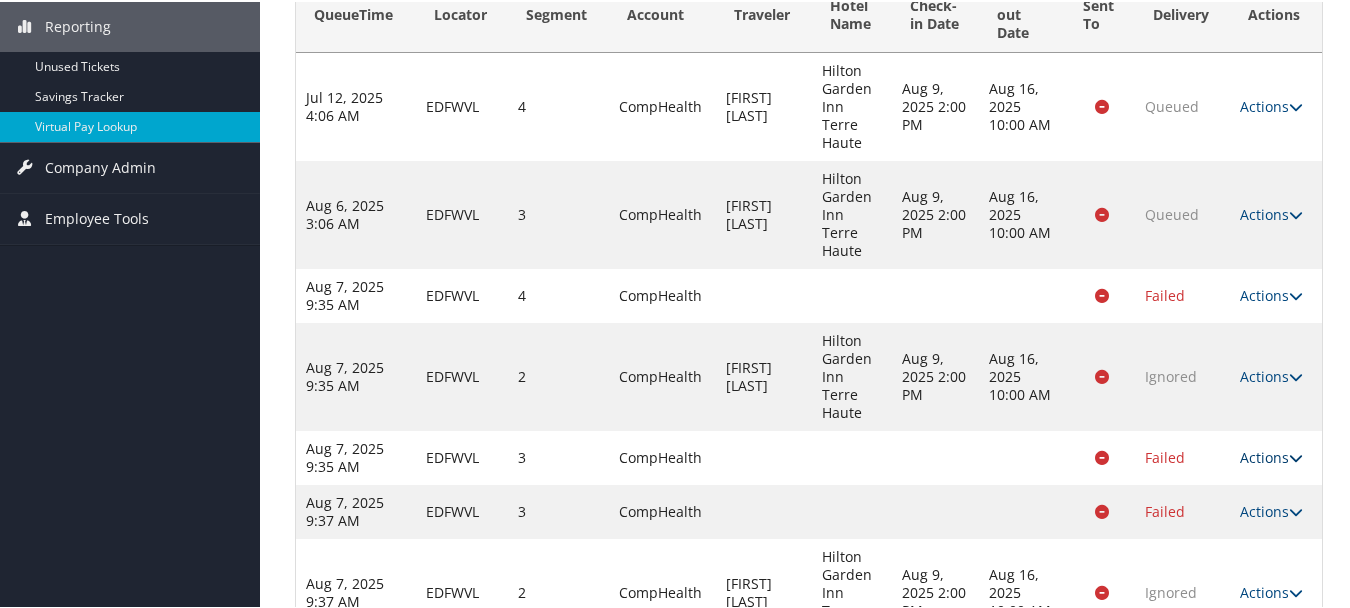 click on "Actions" at bounding box center (1271, 455) 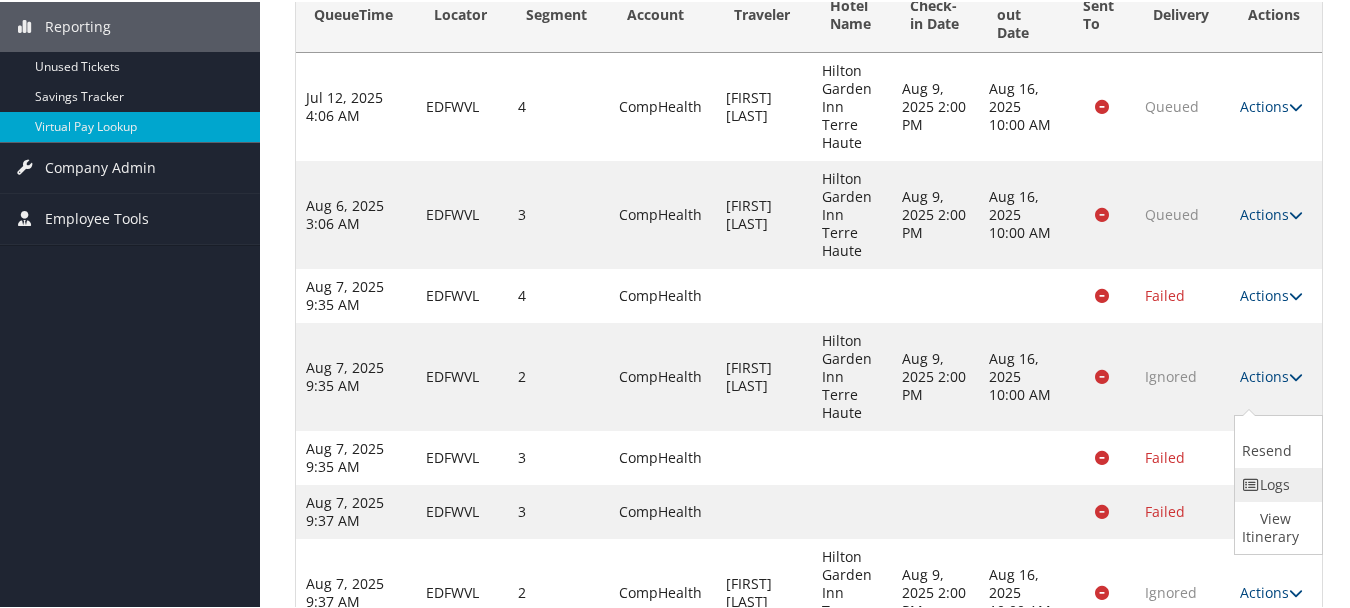 click on "Logs" at bounding box center [1276, 483] 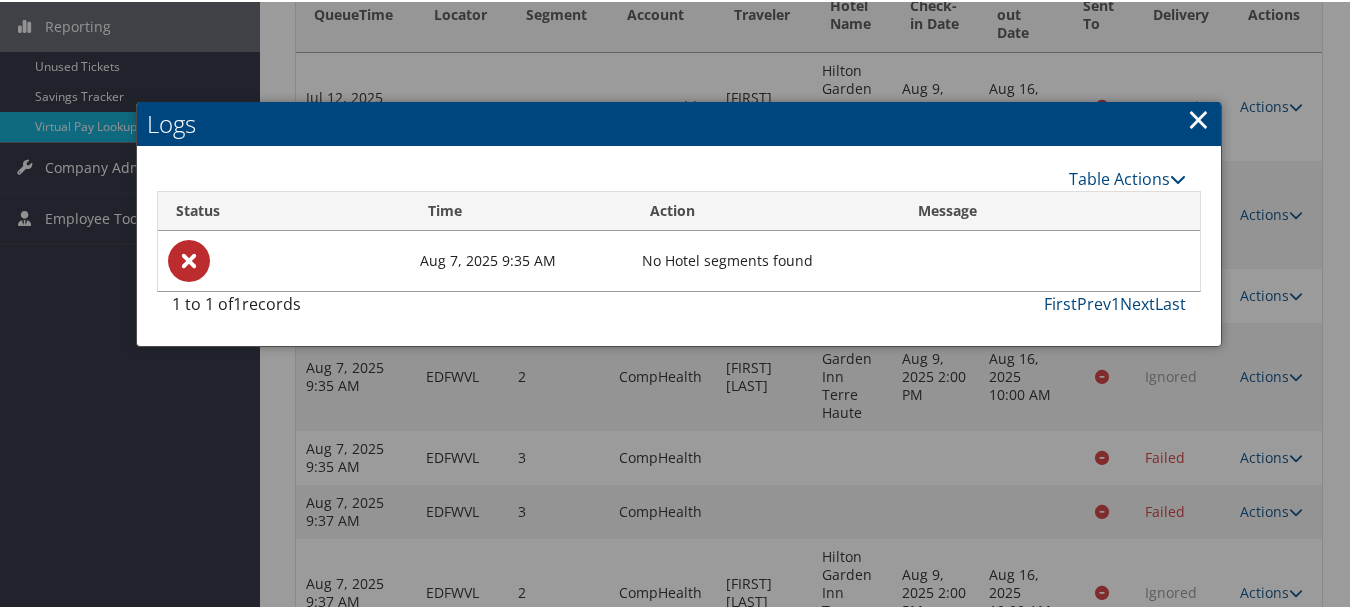 click on "Logs" at bounding box center [679, 122] 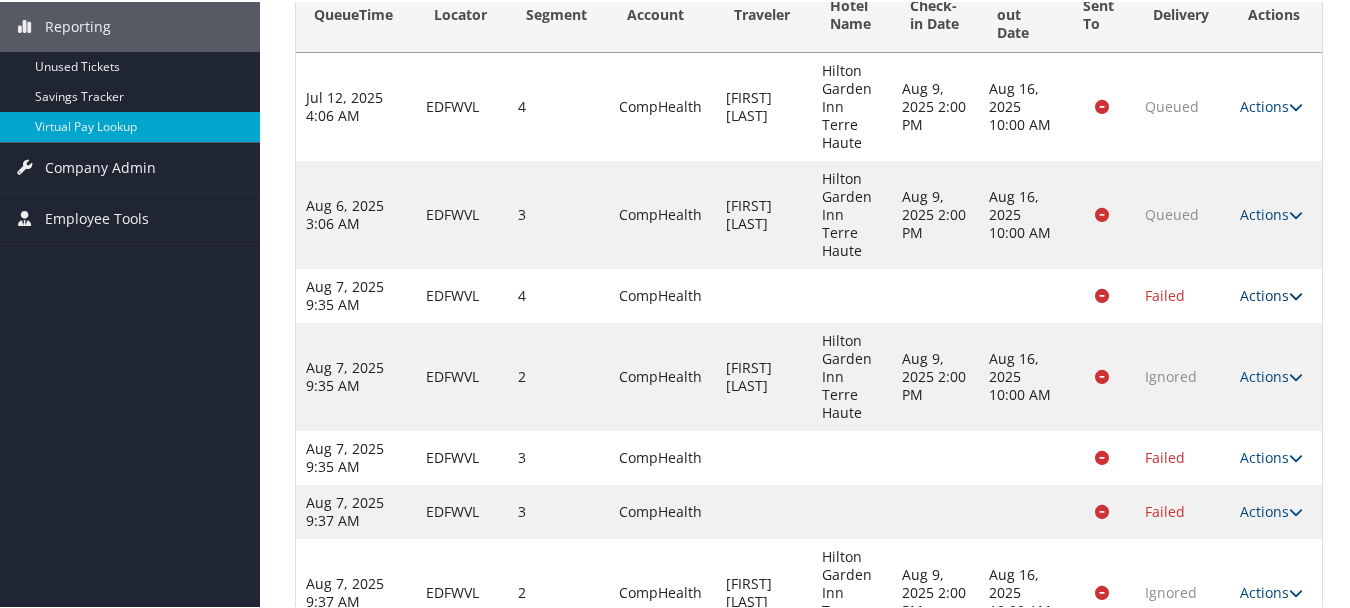 click on "Actions" at bounding box center (1271, 293) 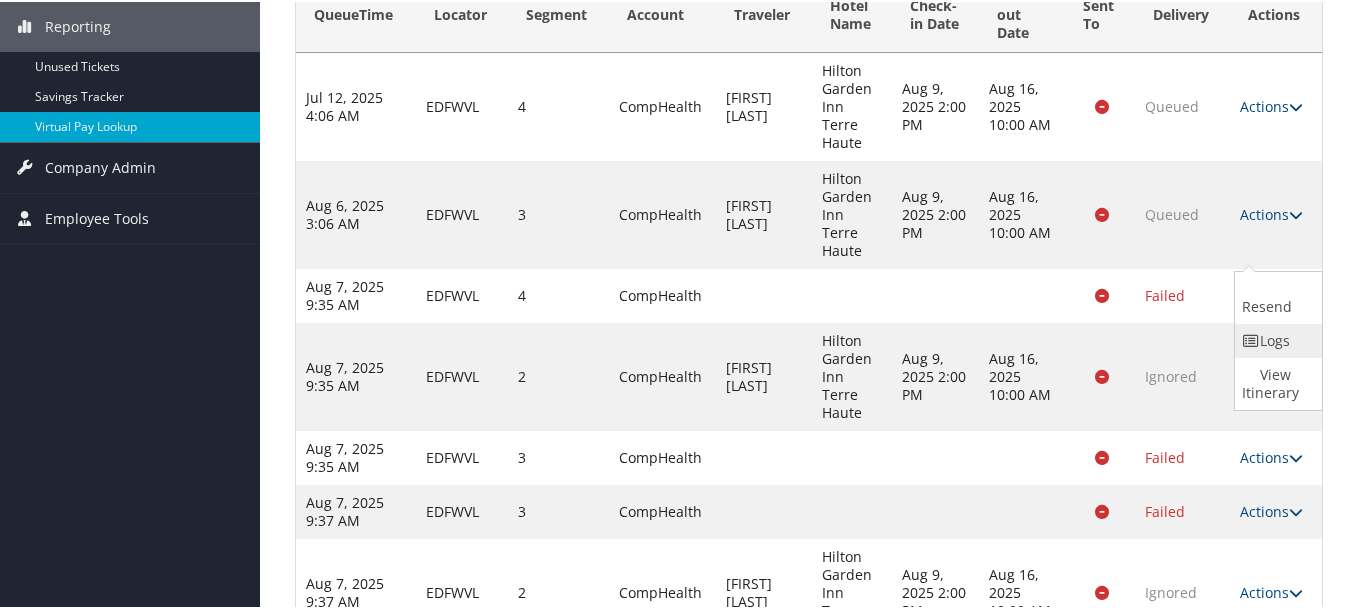 click on "Logs" at bounding box center (1276, 339) 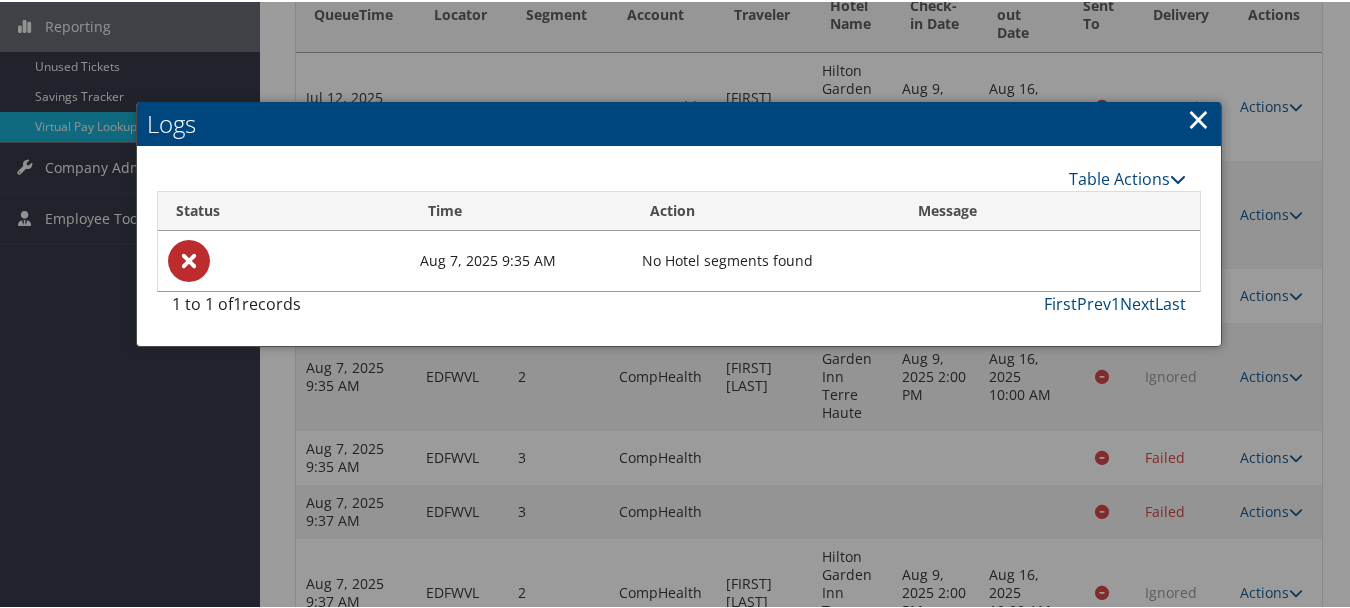 click on "×" at bounding box center (1198, 117) 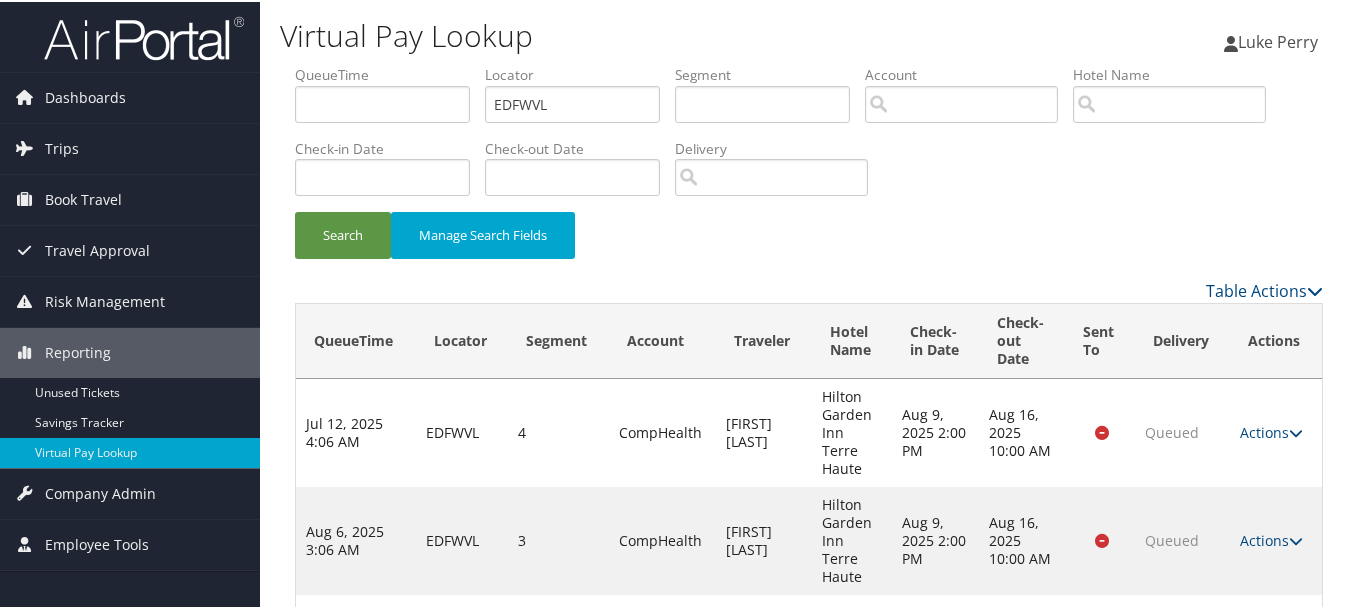scroll, scrollTop: 326, scrollLeft: 0, axis: vertical 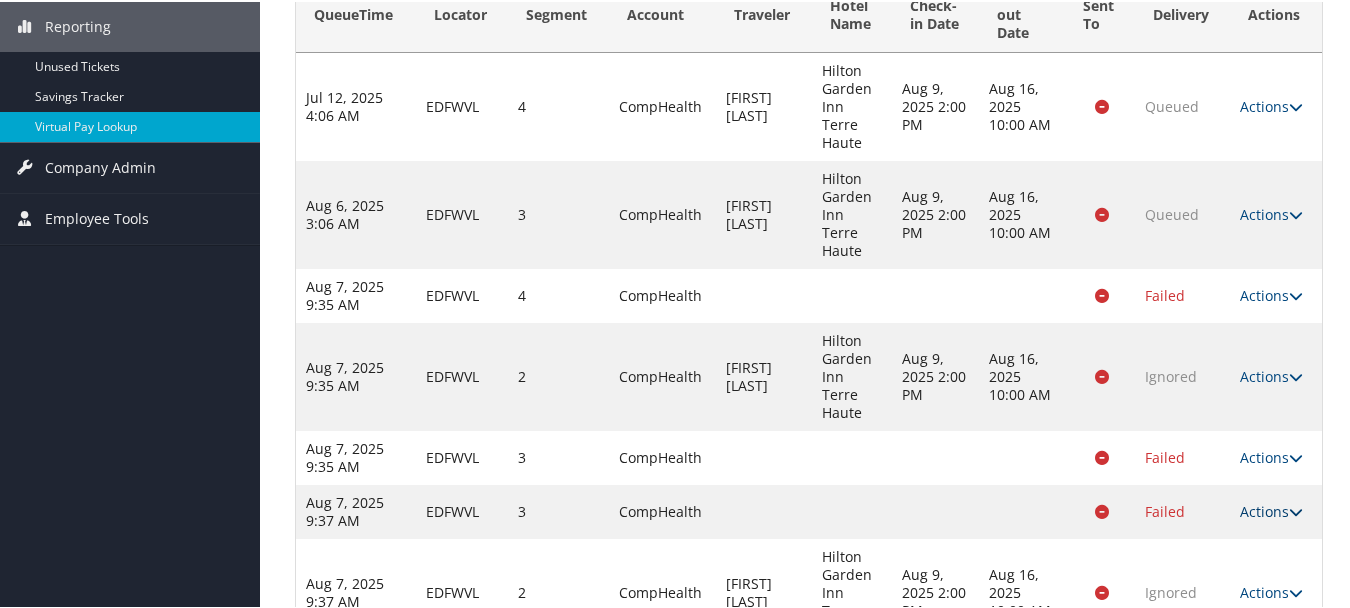 click on "Actions" at bounding box center (1271, 509) 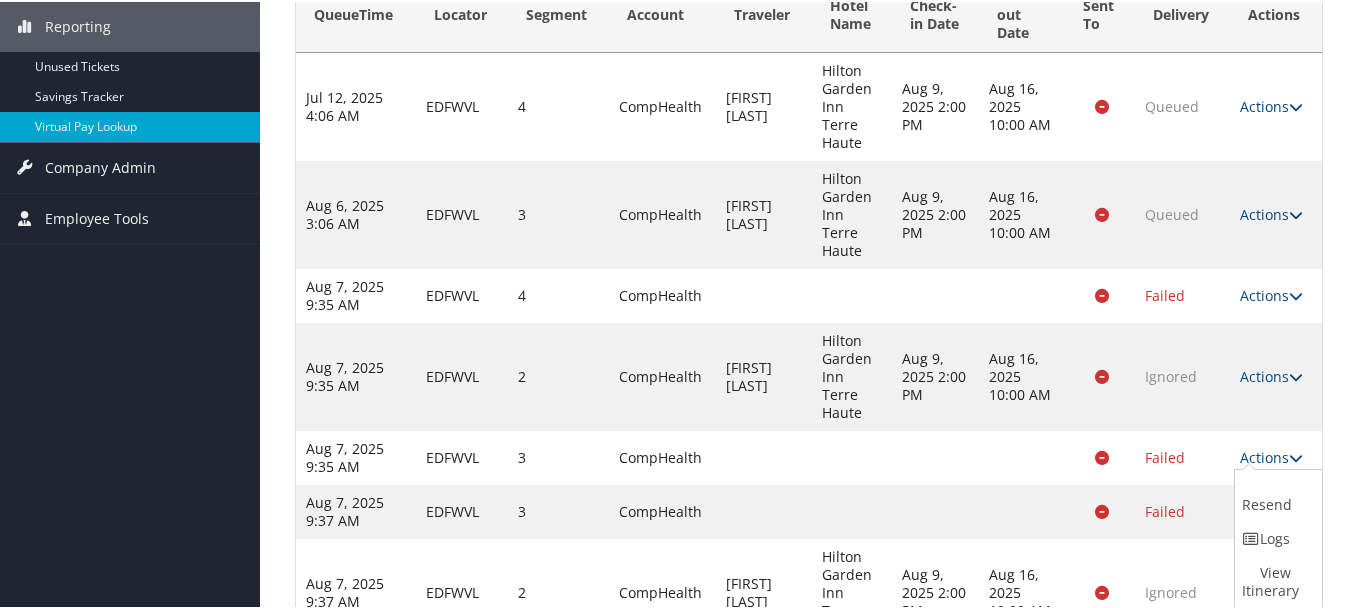 click on "Logs" at bounding box center [1276, 537] 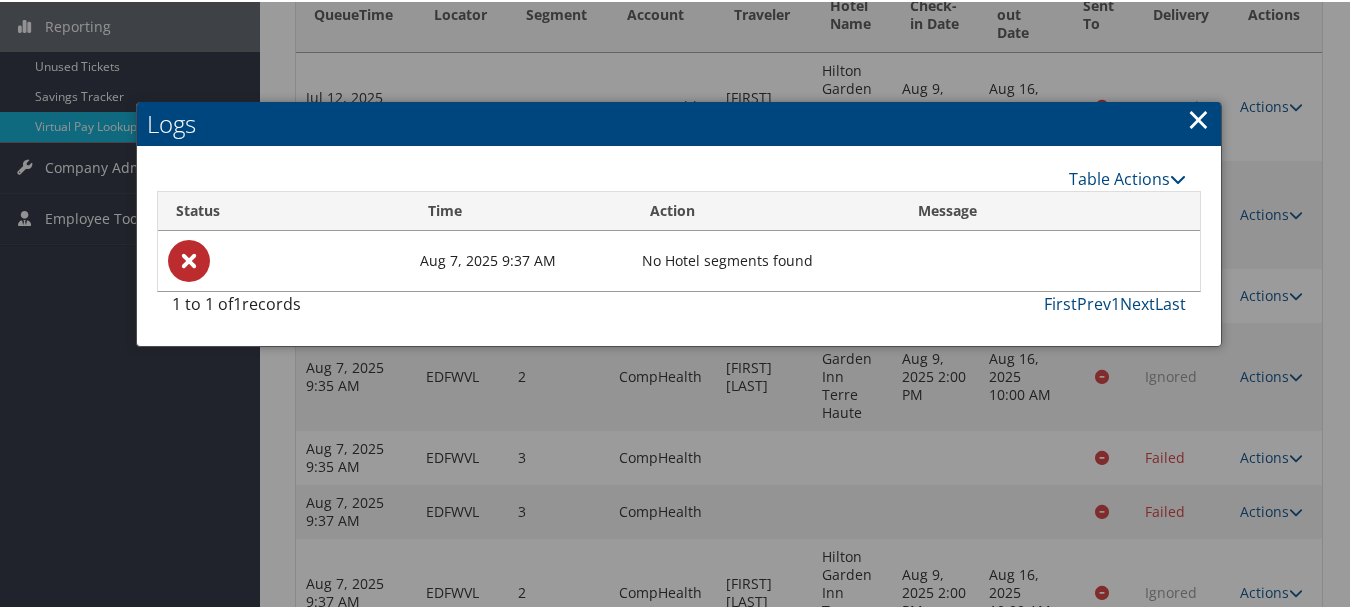 click on "×" at bounding box center (1198, 117) 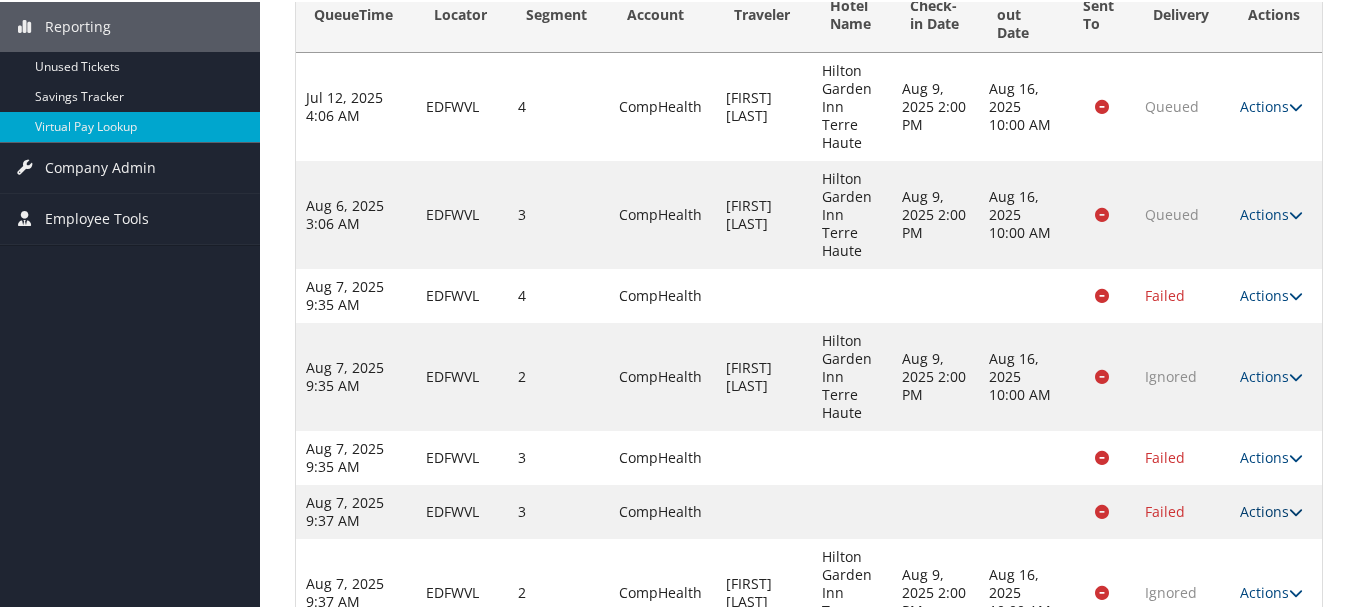 click on "Actions" at bounding box center [1271, 509] 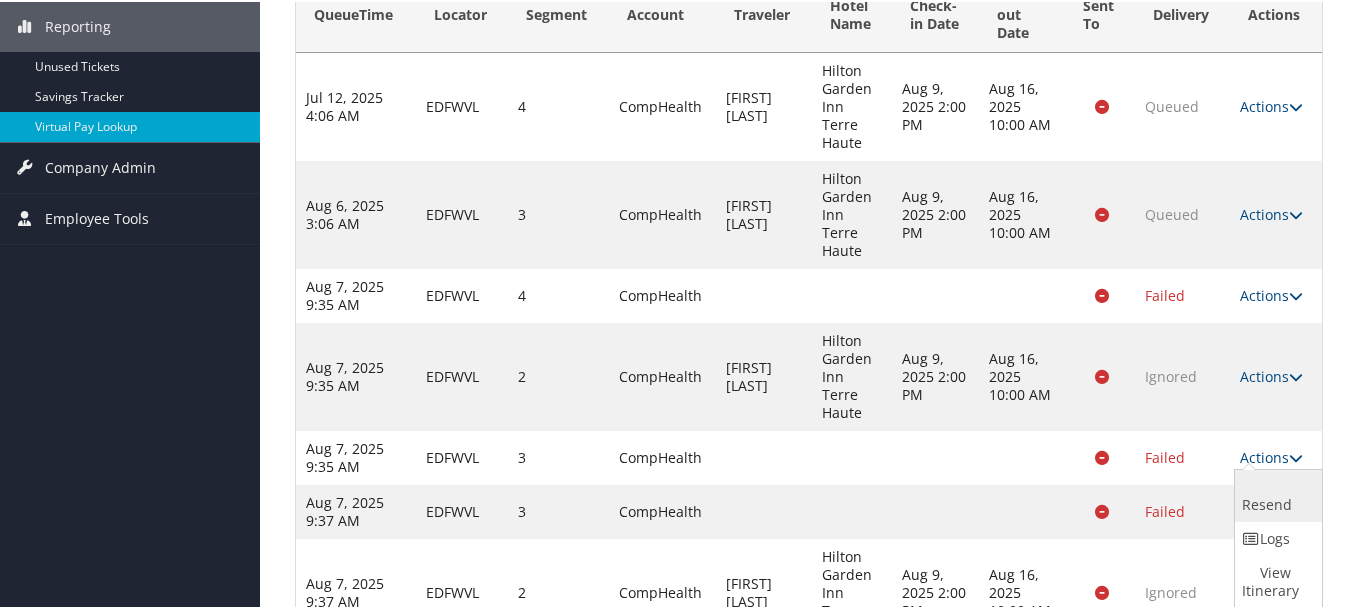 click on "Resend" at bounding box center (1276, 494) 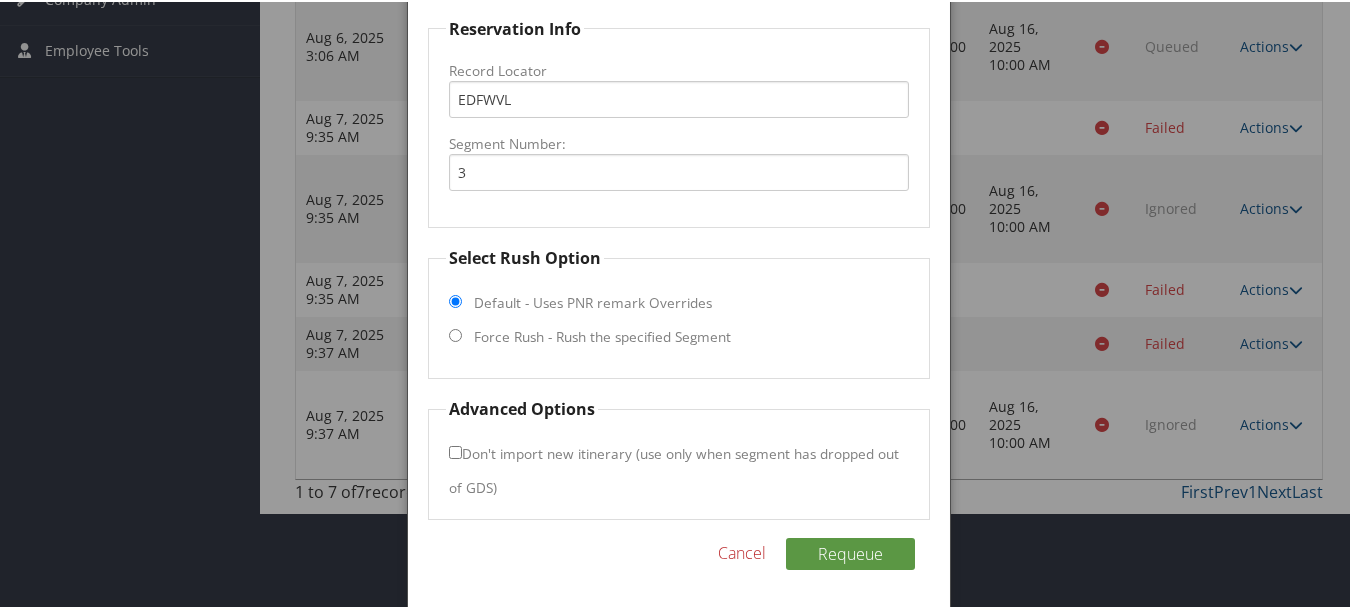 scroll, scrollTop: 495, scrollLeft: 0, axis: vertical 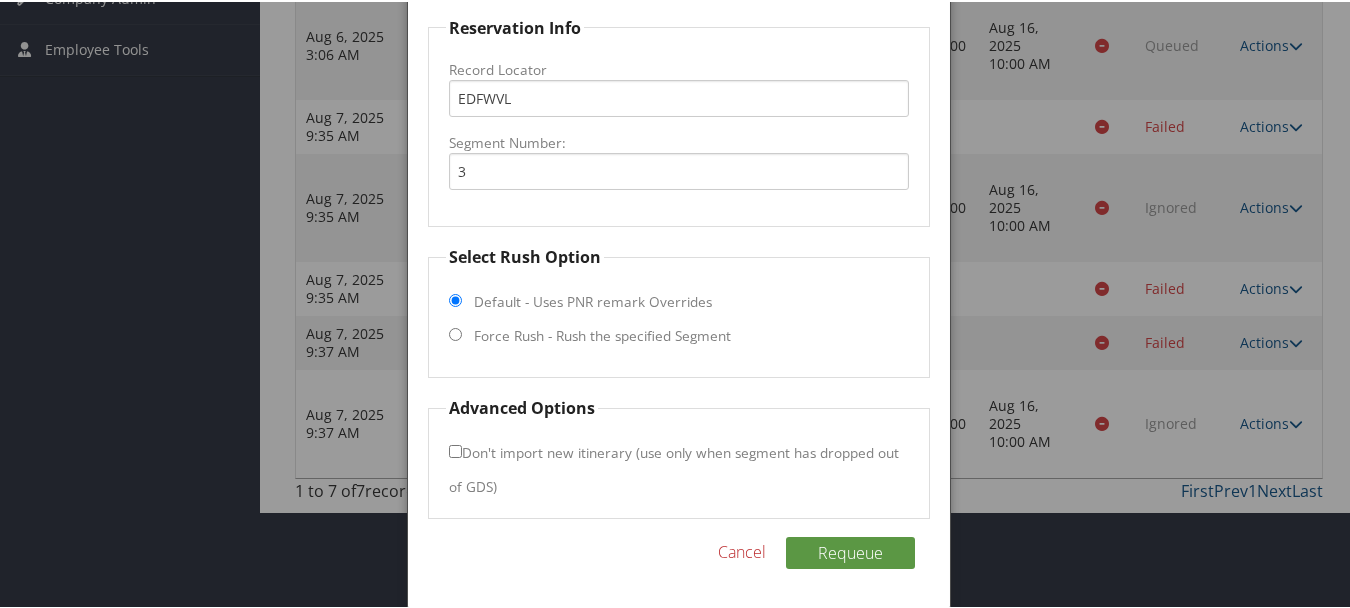 click on "Force Rush - Rush the specified Segment" at bounding box center (602, 334) 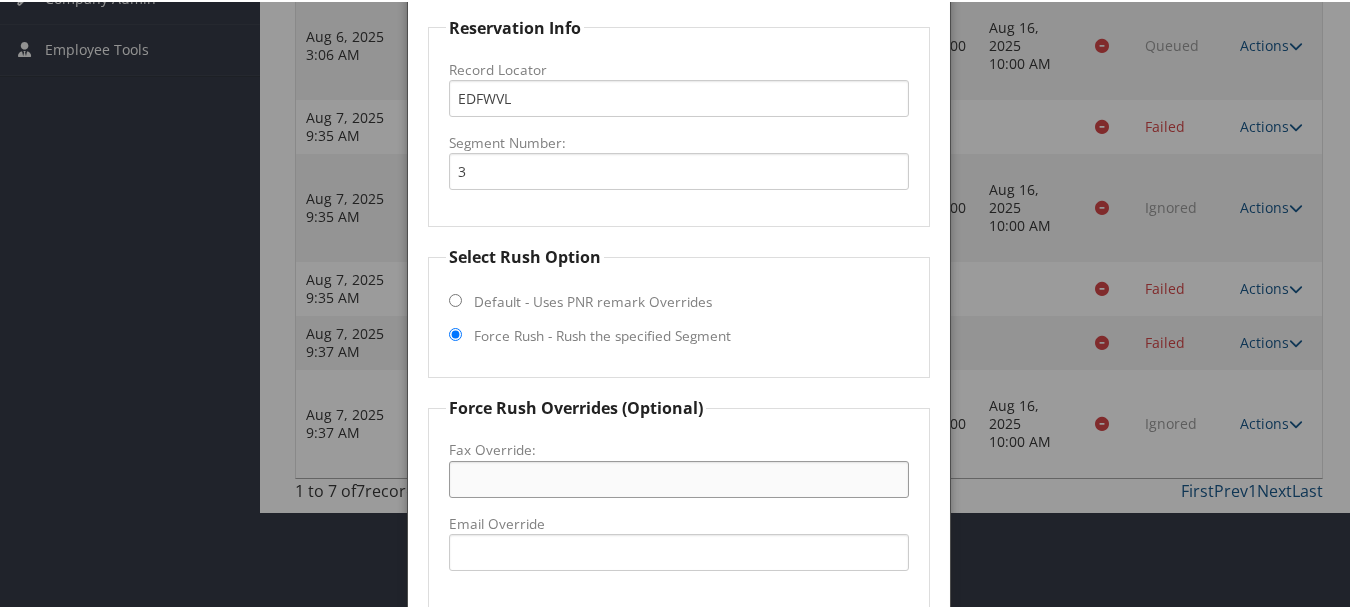 click on "Fax Override:" at bounding box center [678, 477] 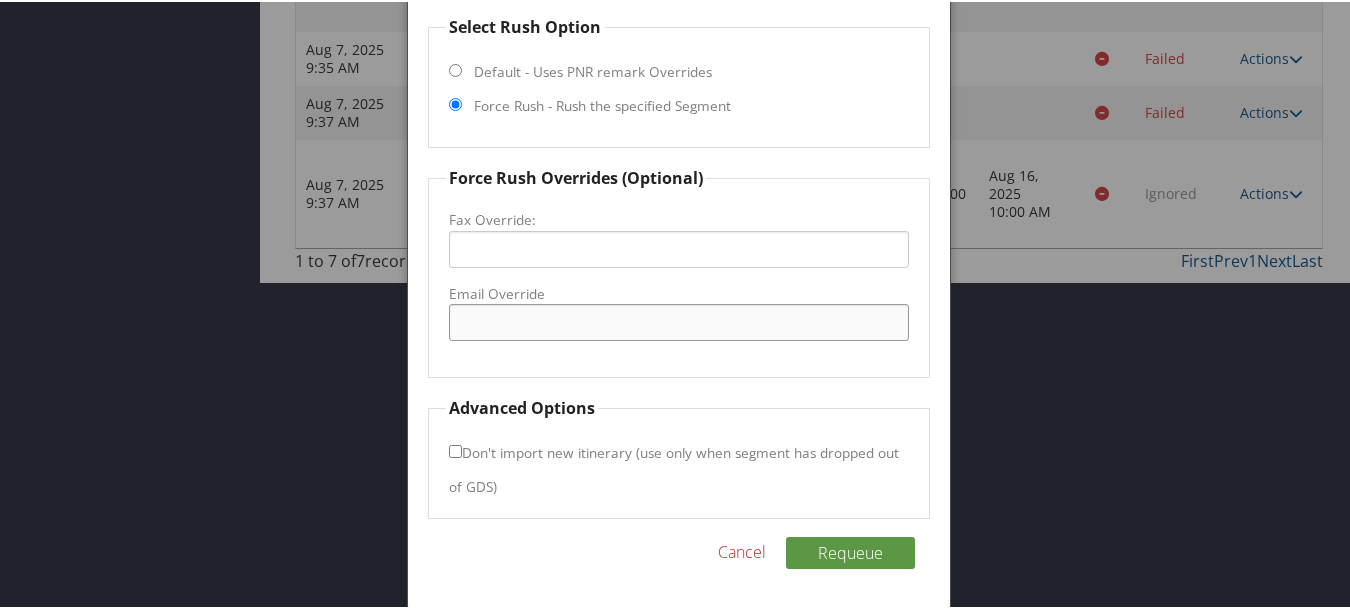 click on "Email Override" at bounding box center (678, 320) 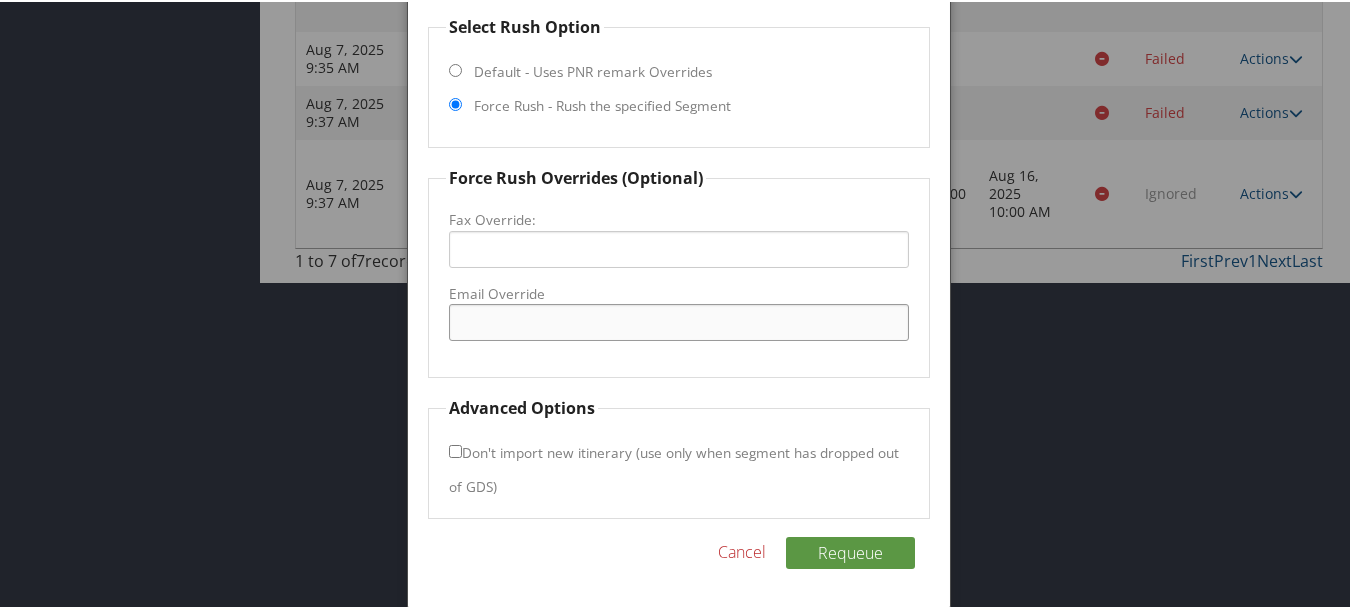 click on "Email Override" at bounding box center (678, 320) 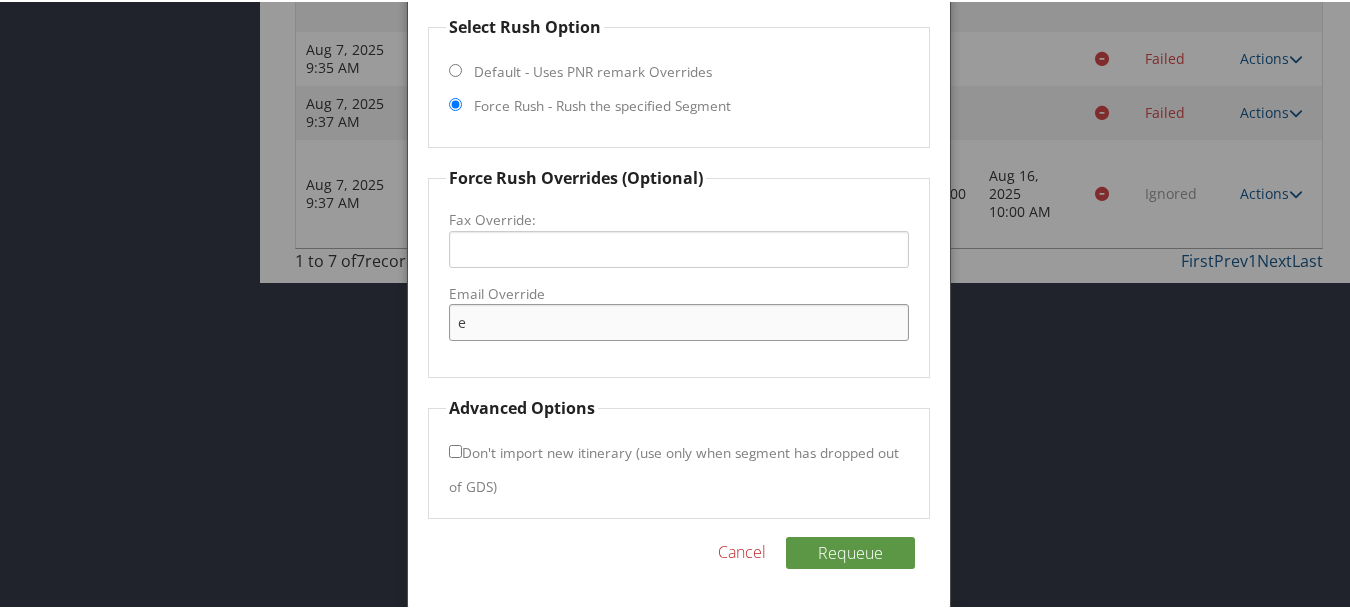 type on "ecare@chghealthcare.com" 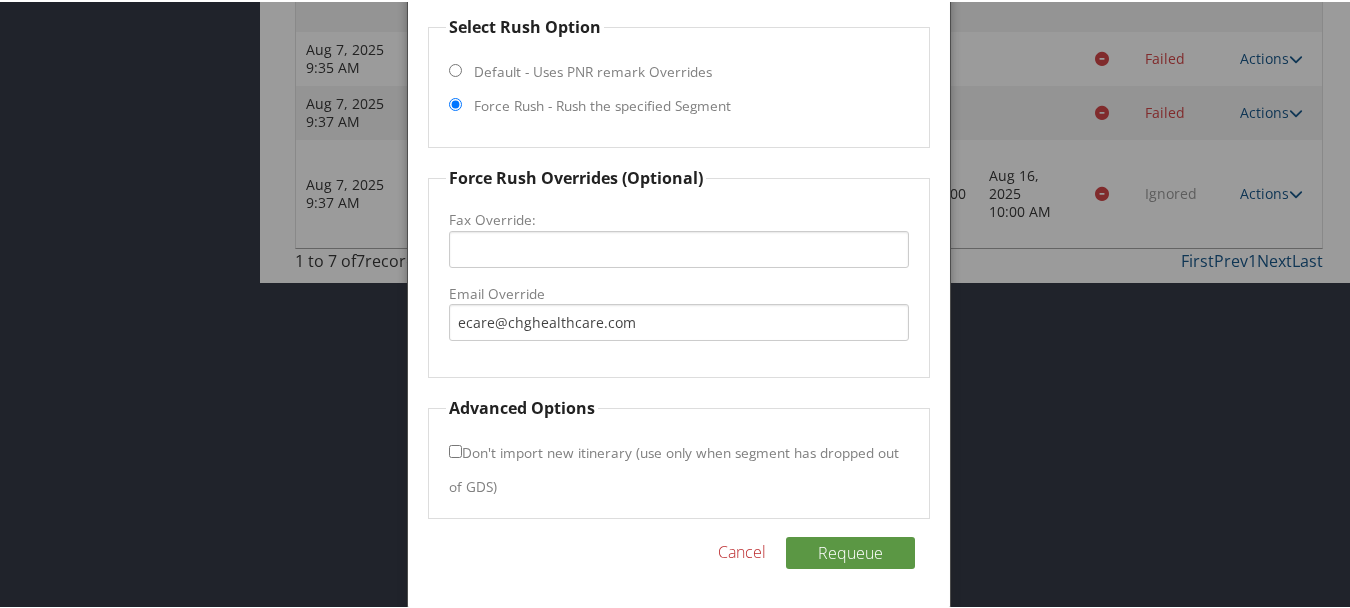 click on "Reservation Info
Record Locator
EDFWVL
Segment Number:
3
Select Rush Option
Default - Uses PNR remark Overrides
Force Rush - Rush the specified Segment
Force Rush Overrides (Optional)
Fax Override:
Email Override
ecare@chghealthcare.com
Advanced Options
Don't import new itinerary (use only when segment has dropped out of GDS)
Requeue
Cancel" at bounding box center (678, 177) 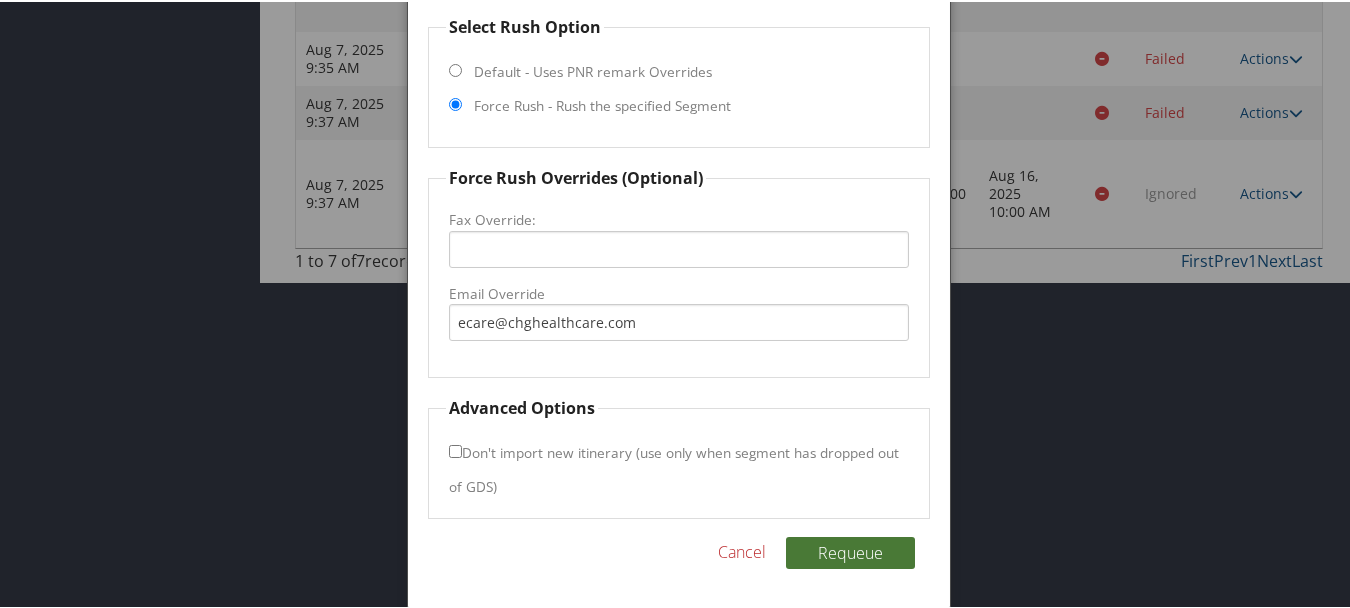 click on "Requeue" at bounding box center [850, 551] 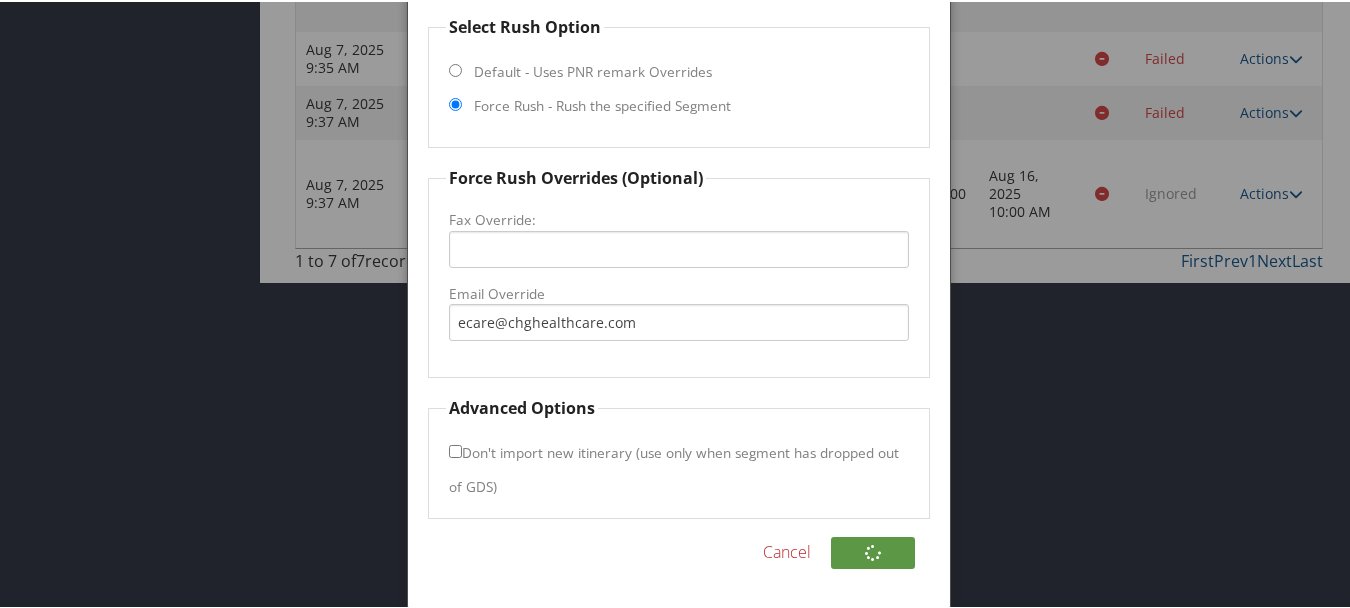 click at bounding box center (679, 304) 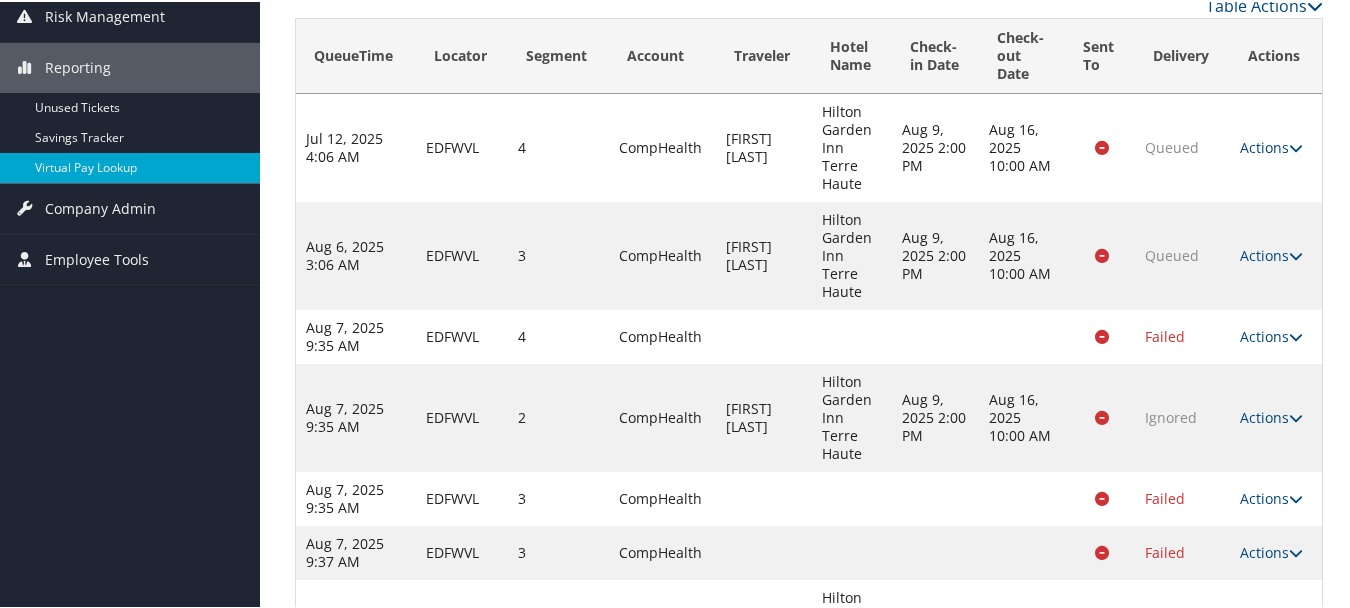 scroll, scrollTop: 326, scrollLeft: 0, axis: vertical 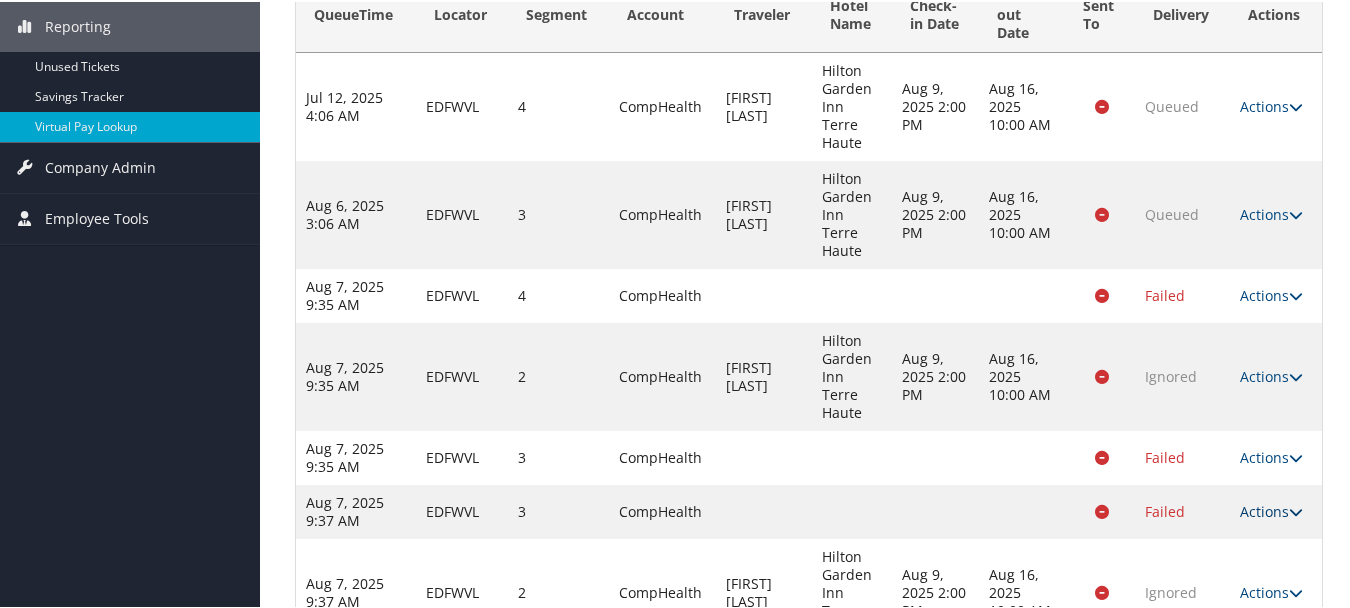 click on "Actions" at bounding box center [1271, 509] 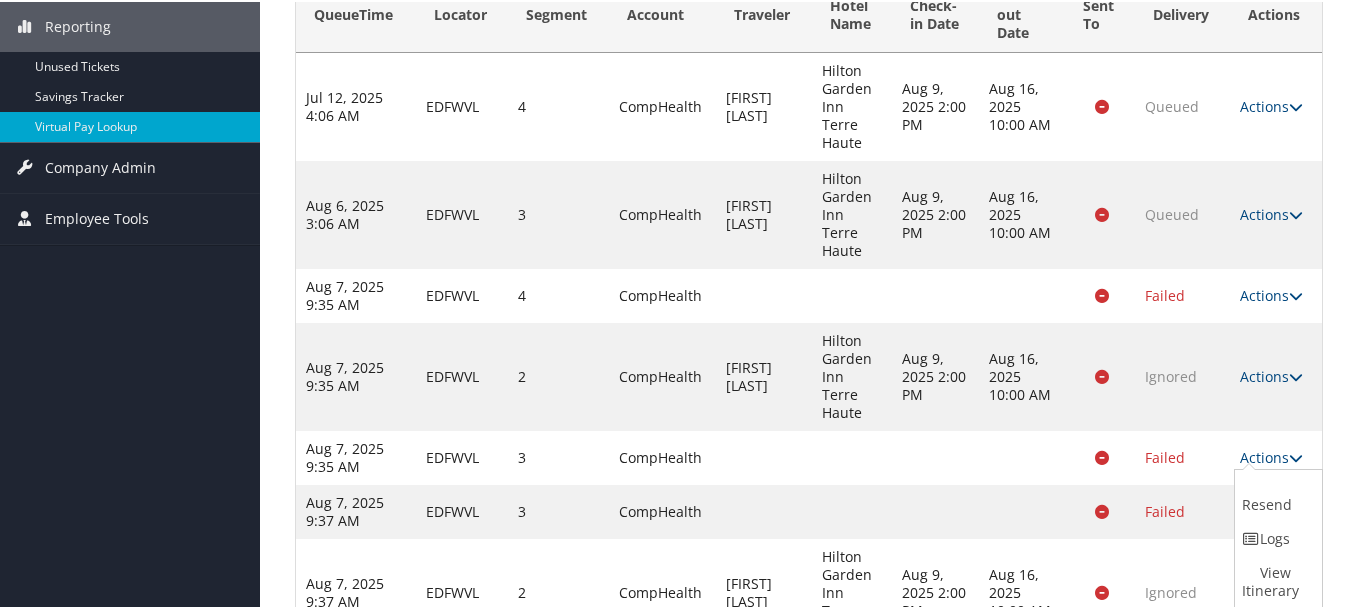 click on "Actions" at bounding box center [1271, 509] 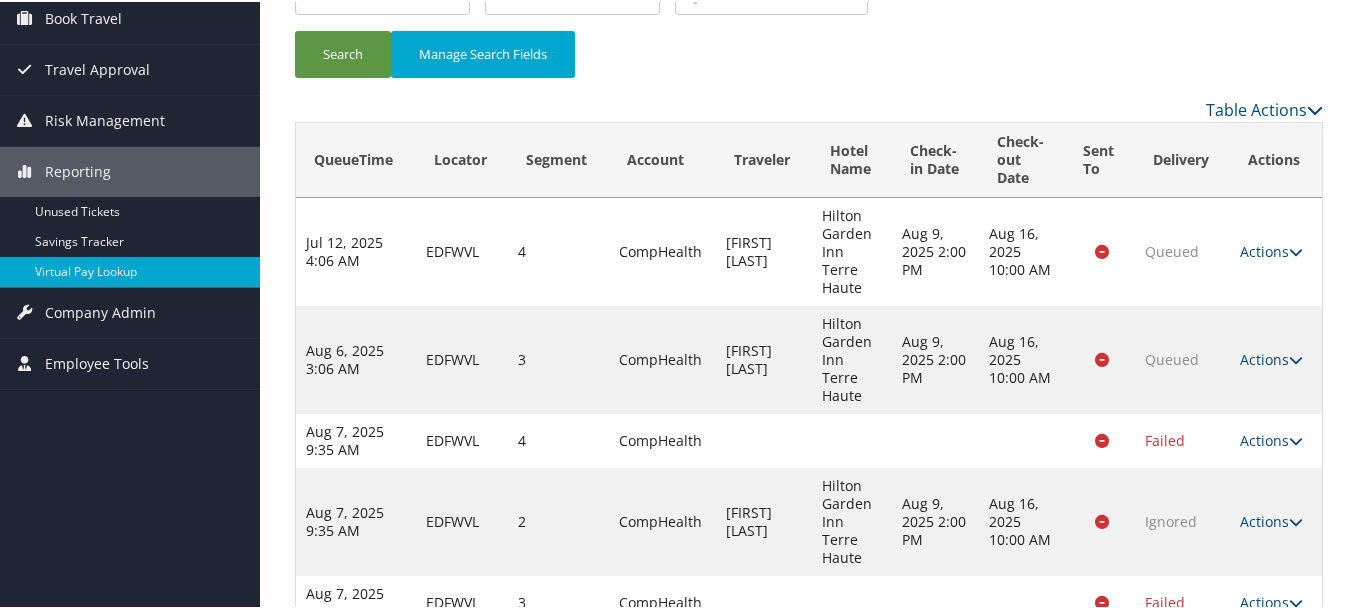 scroll, scrollTop: 300, scrollLeft: 0, axis: vertical 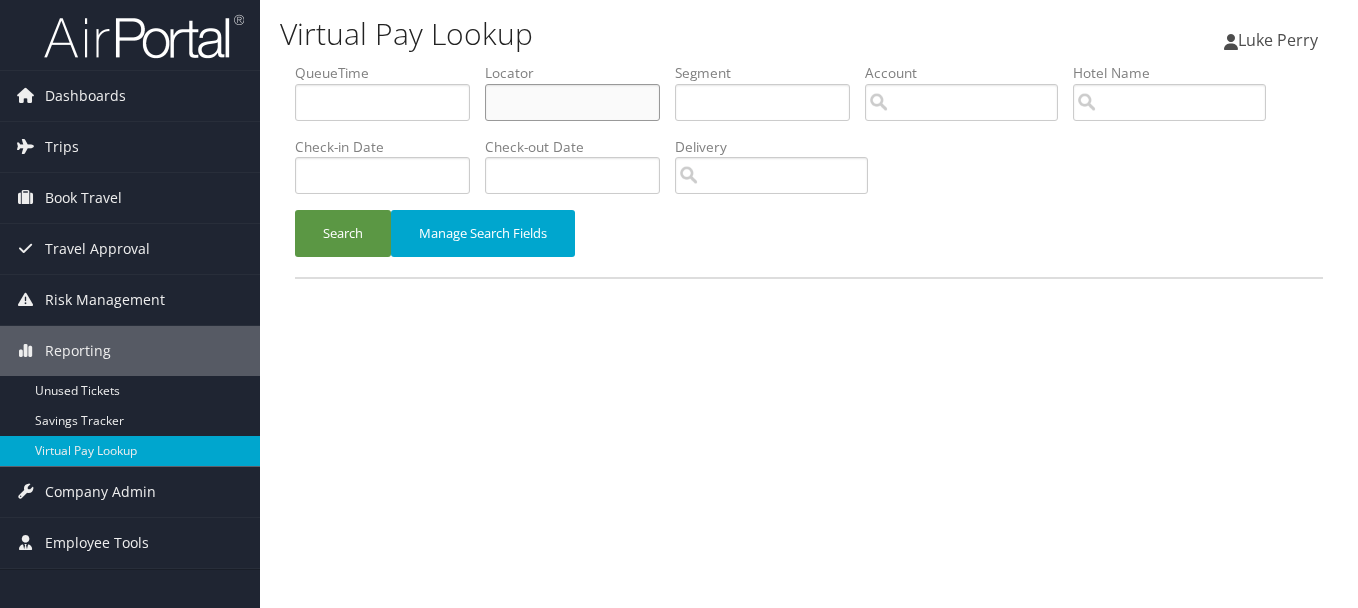 click at bounding box center [572, 102] 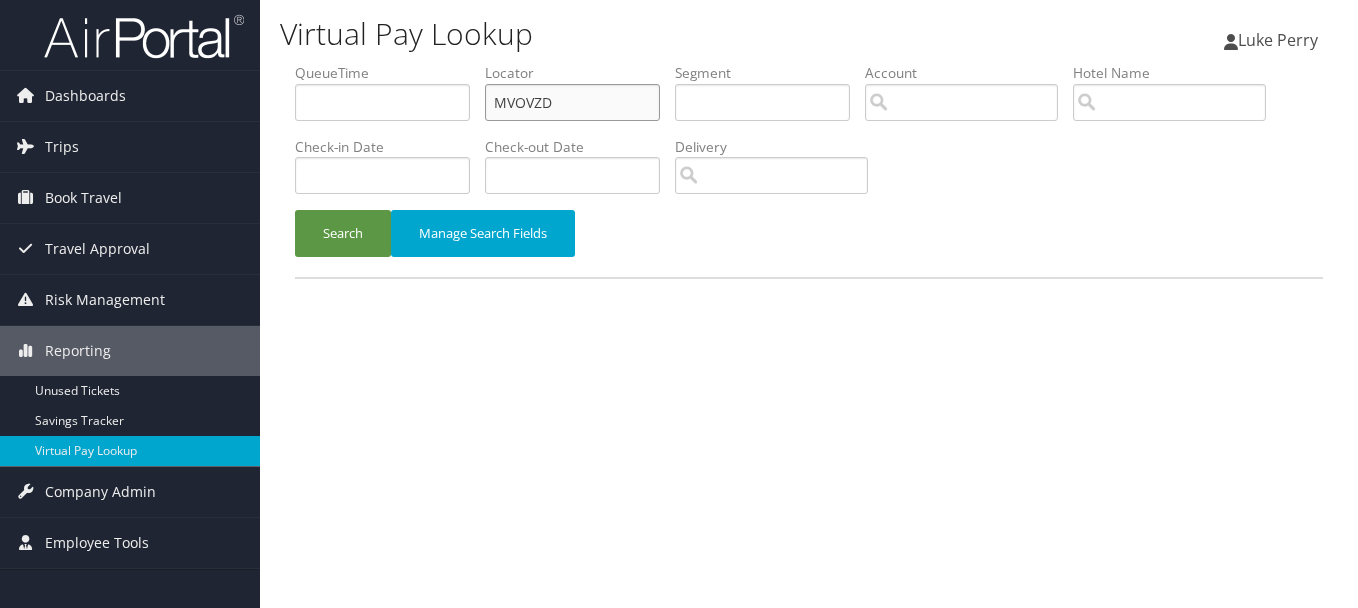 click on "Search" at bounding box center [343, 233] 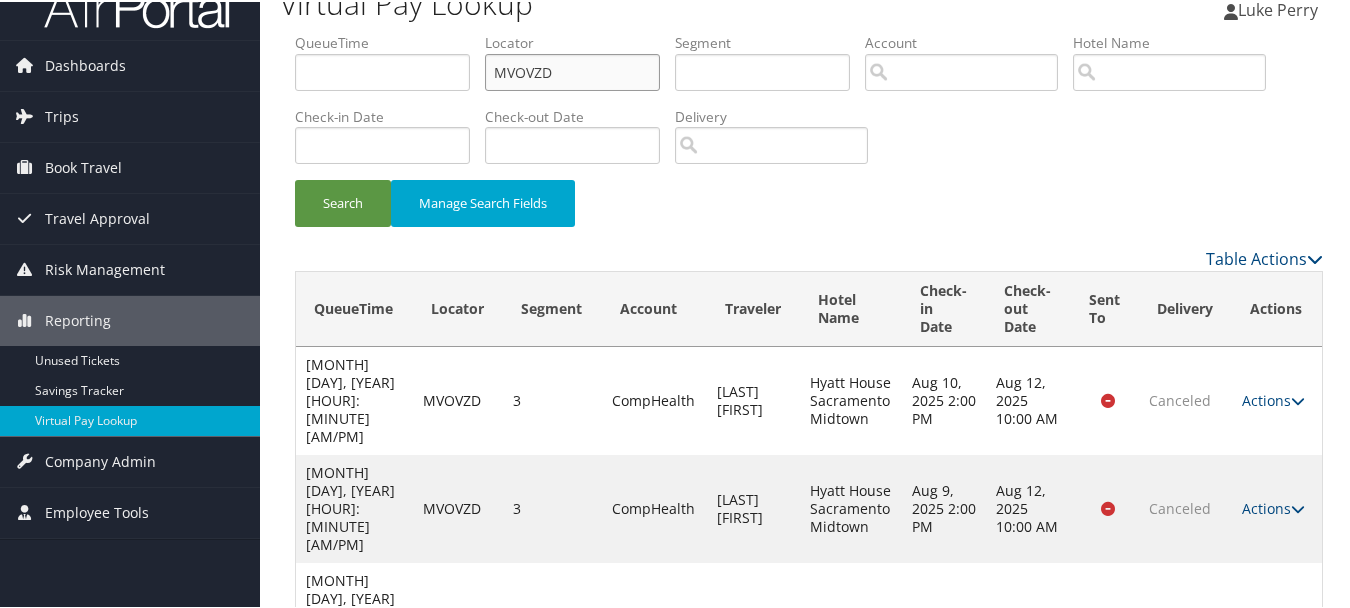 scroll, scrollTop: 0, scrollLeft: 0, axis: both 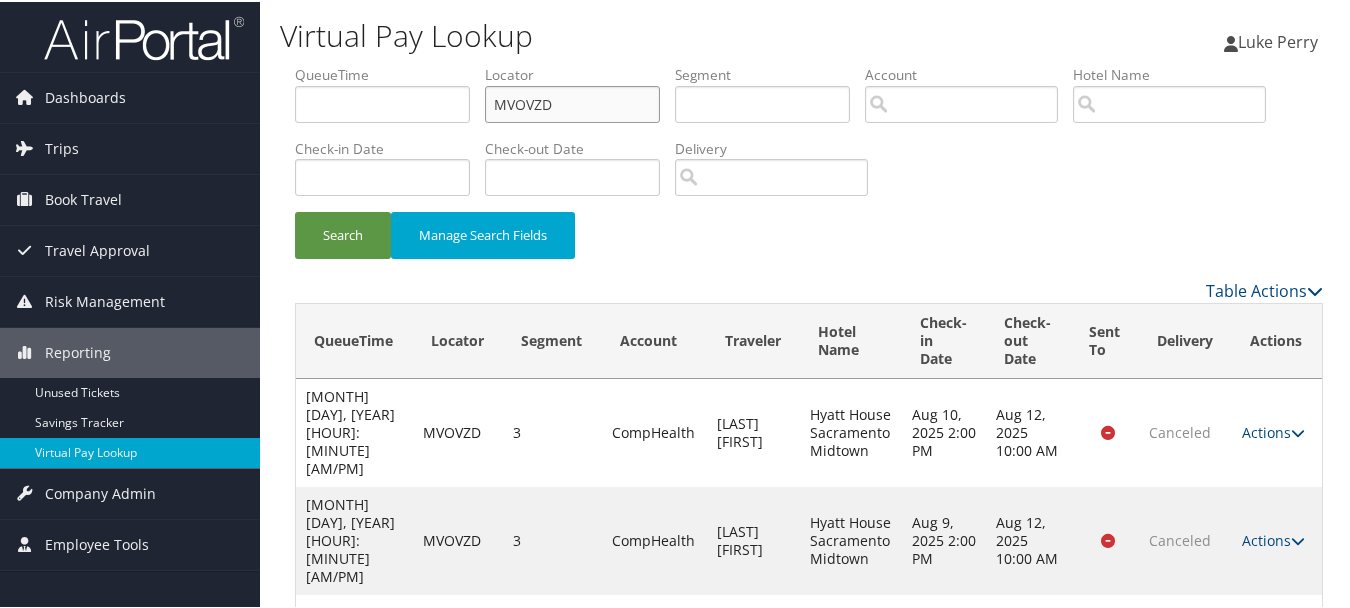drag, startPoint x: 573, startPoint y: 106, endPoint x: 328, endPoint y: 123, distance: 245.58908 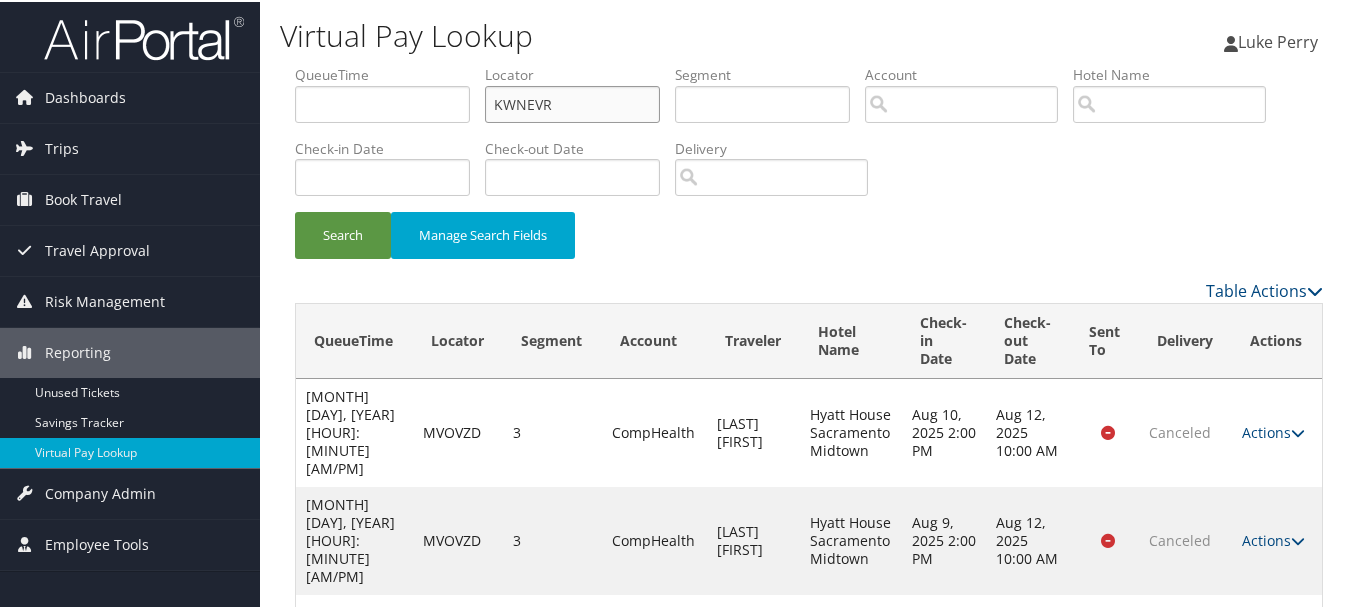 click on "Search" at bounding box center [343, 233] 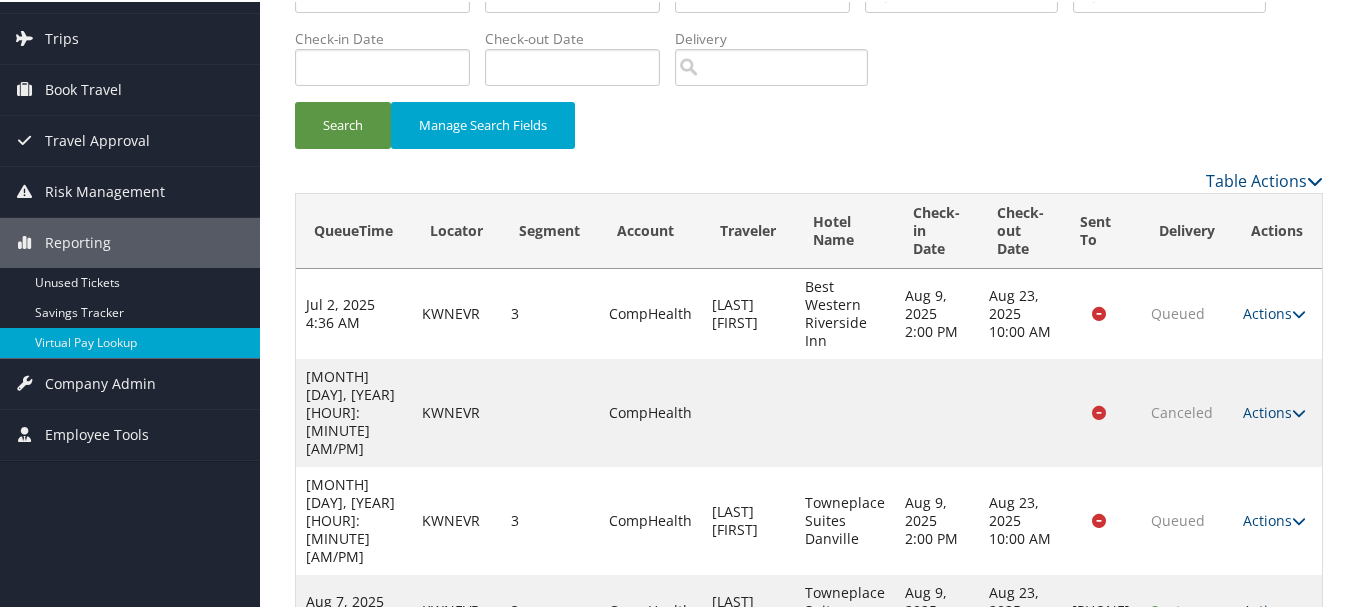 click on "Actions" at bounding box center [1274, 608] 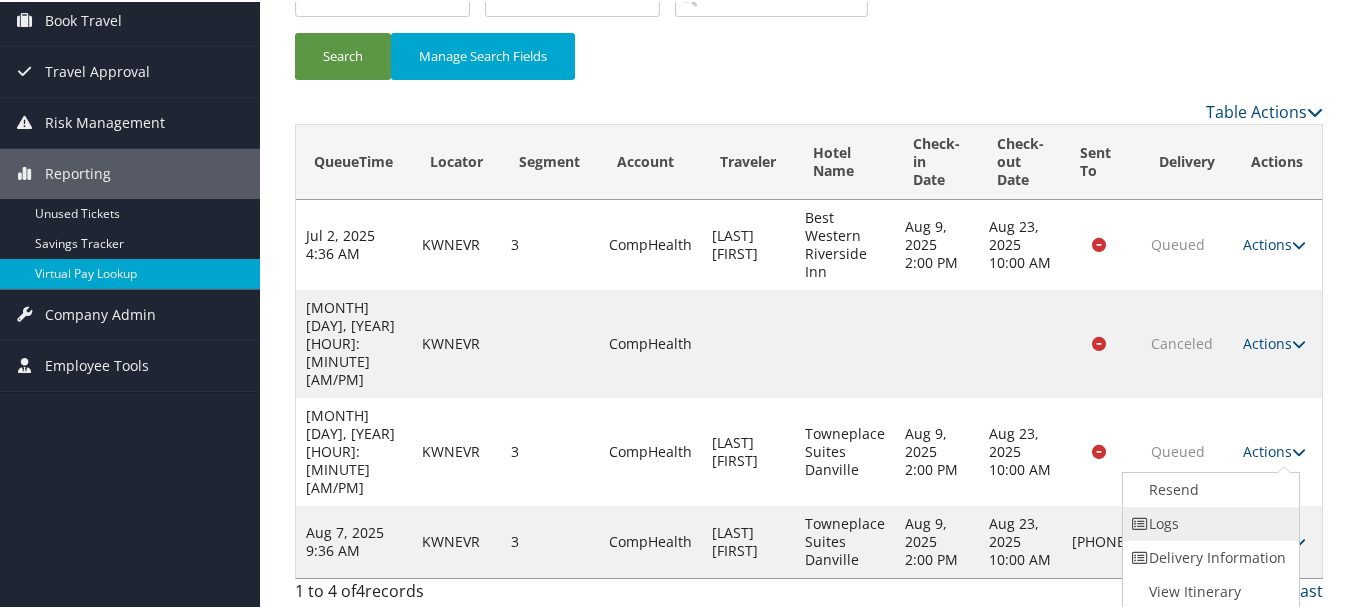 click on "Logs" at bounding box center [1208, 522] 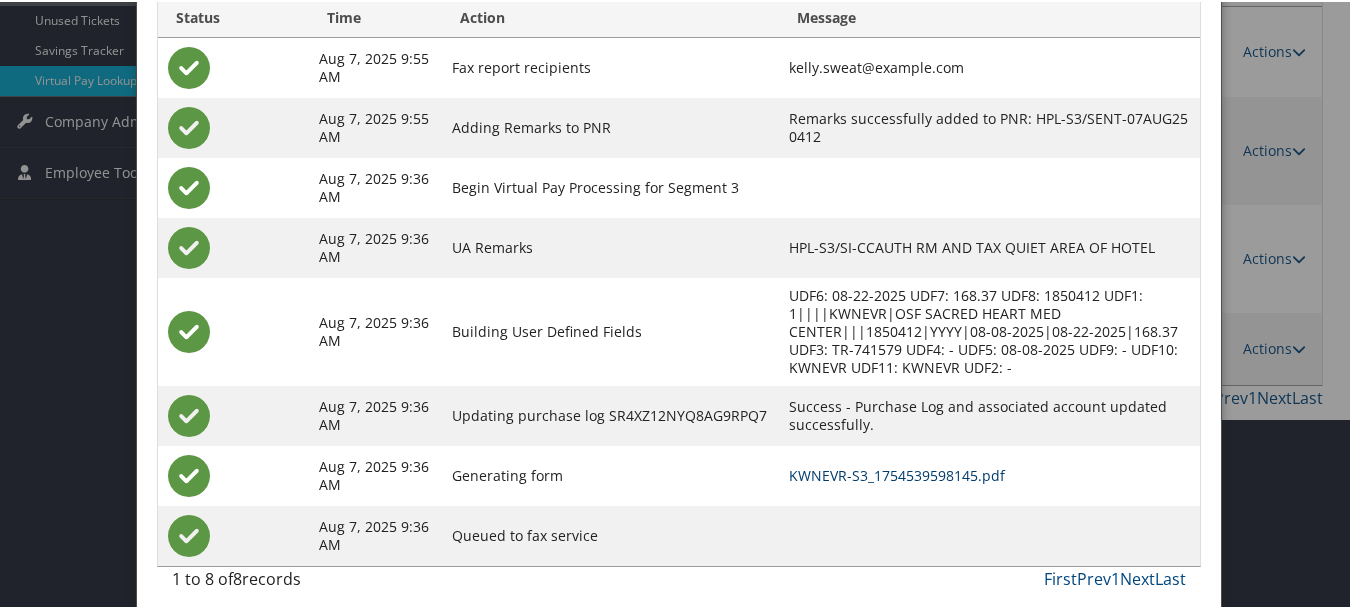 scroll, scrollTop: 384, scrollLeft: 0, axis: vertical 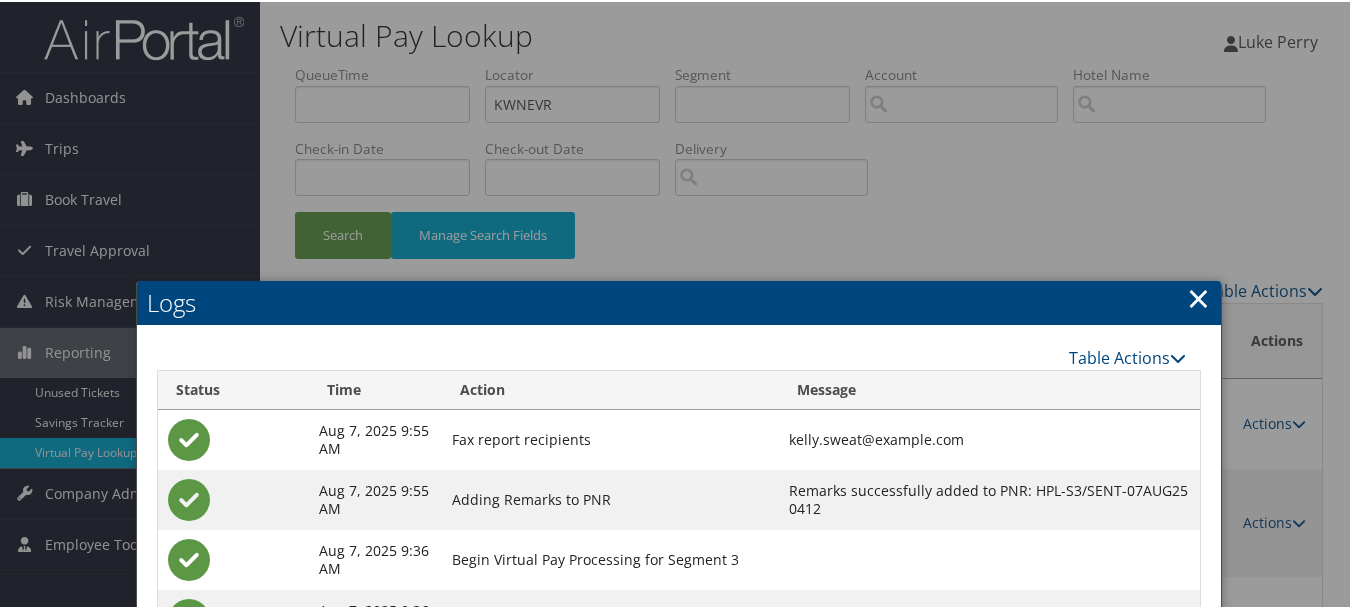 click on "×" at bounding box center [1198, 296] 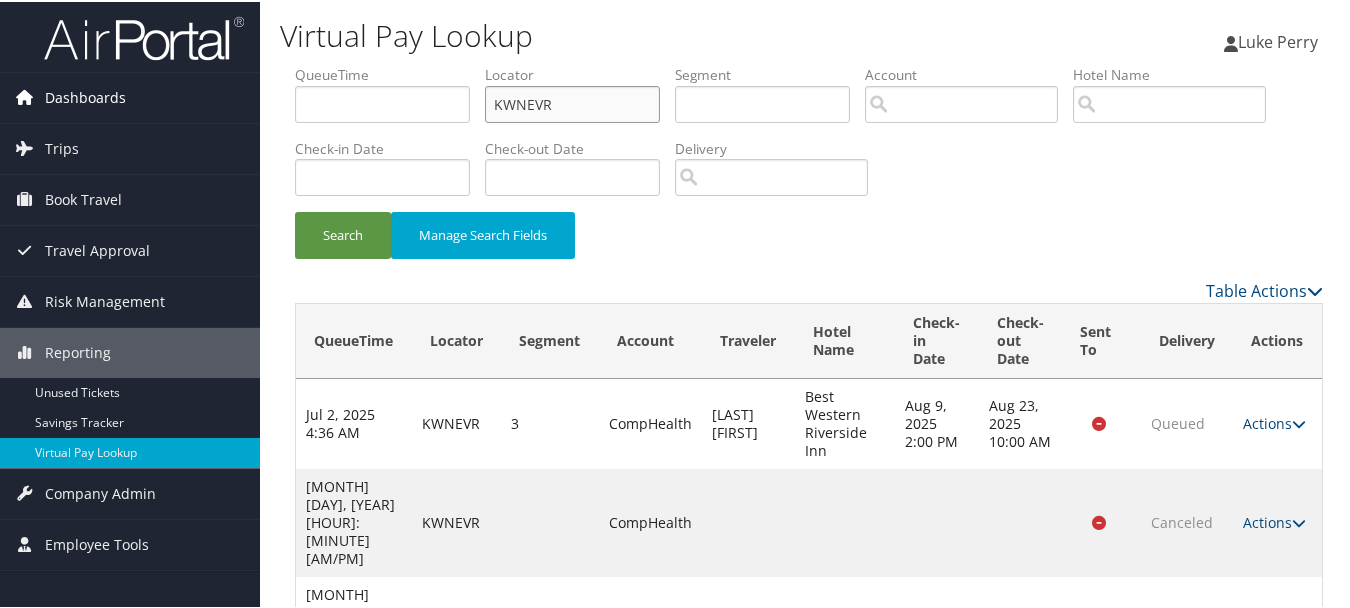 drag, startPoint x: 663, startPoint y: 116, endPoint x: 255, endPoint y: 95, distance: 408.54007 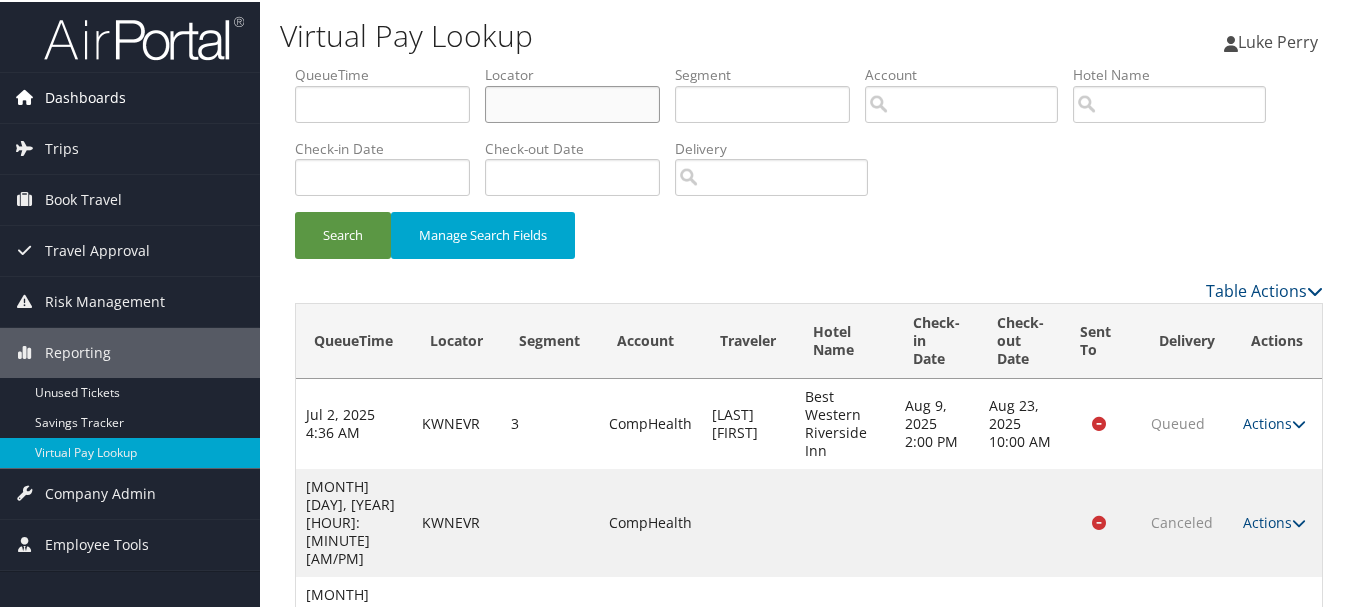 paste on "DLDQSK" 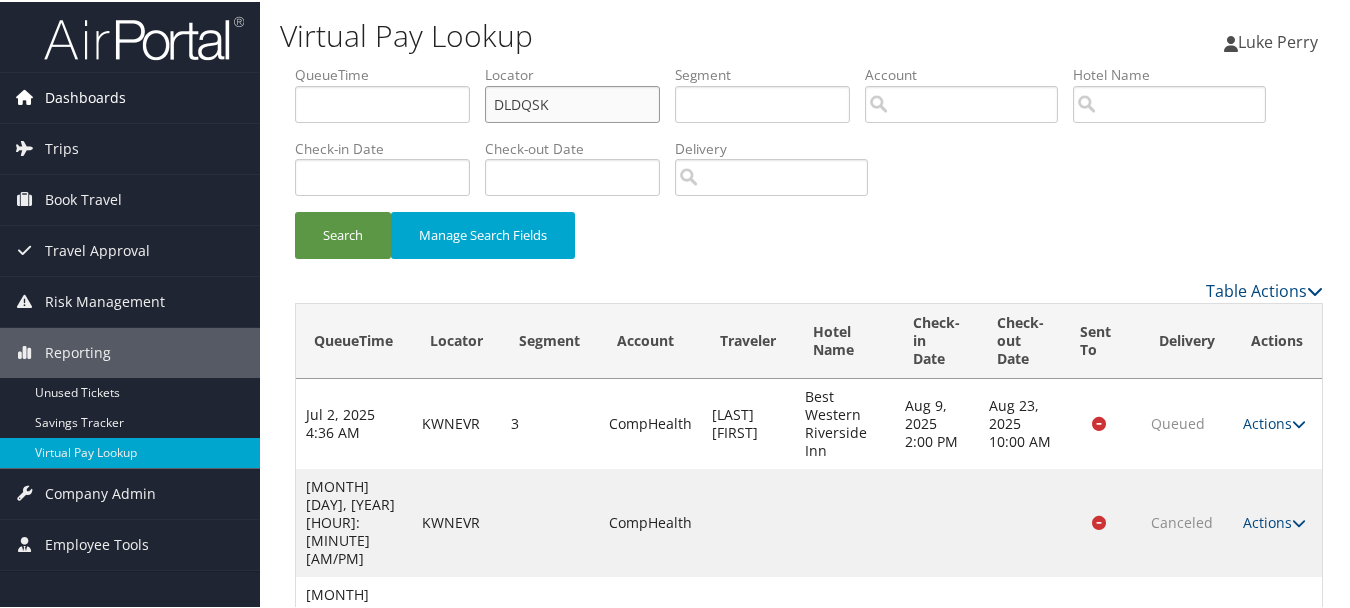 click on "Search" at bounding box center [343, 233] 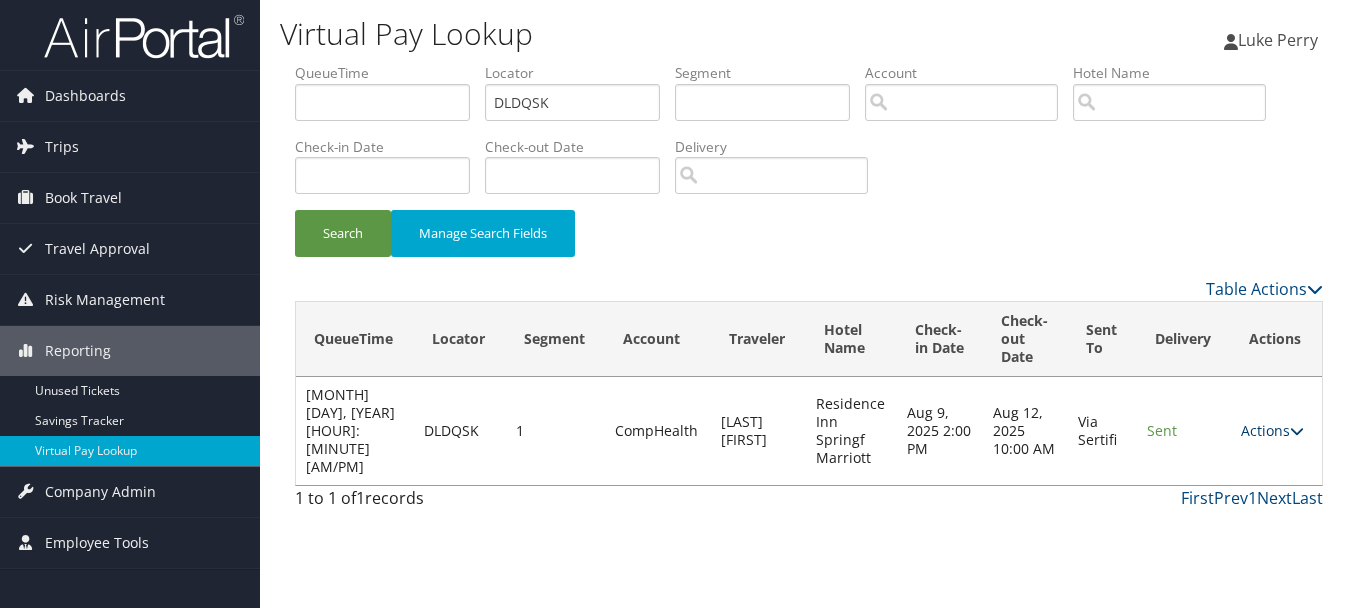 click on "Actions" at bounding box center [1272, 430] 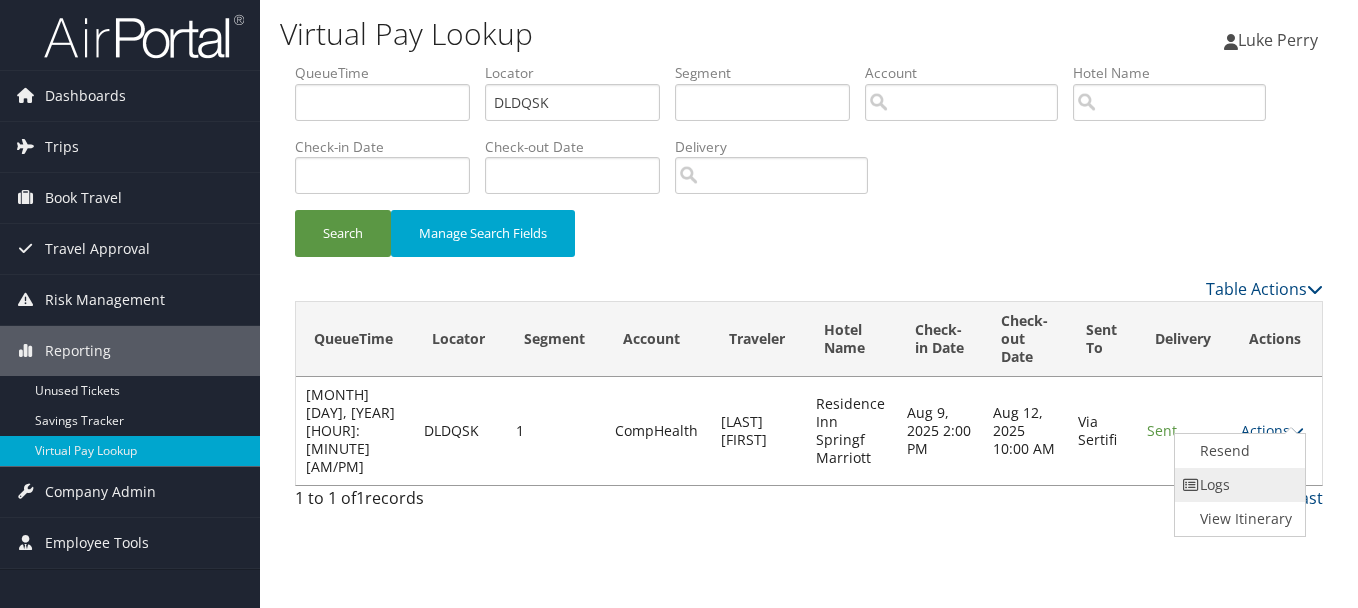 click on "Logs" at bounding box center [1238, 485] 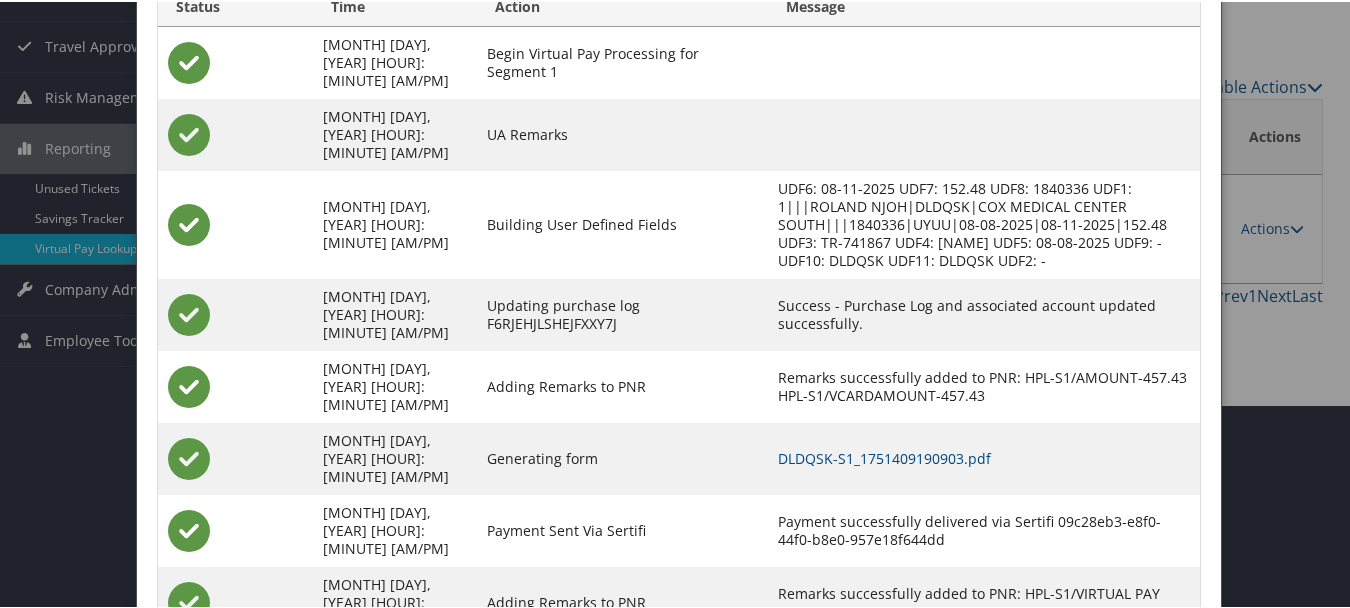 scroll, scrollTop: 205, scrollLeft: 0, axis: vertical 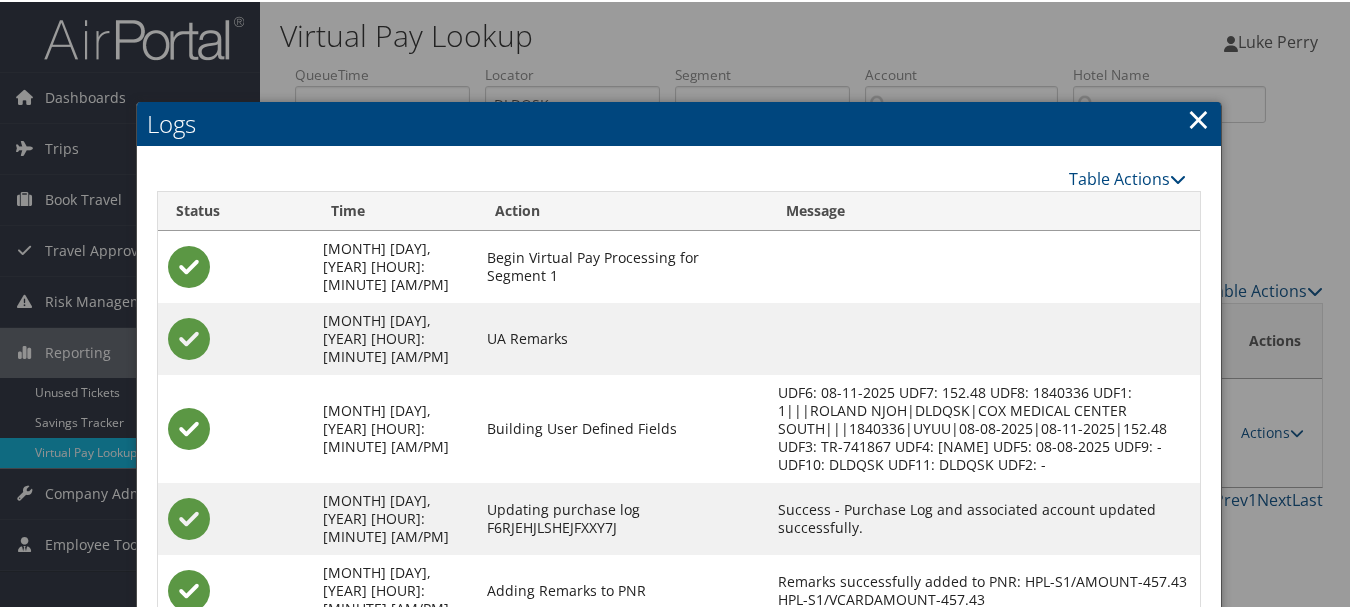 click on "×" at bounding box center (1198, 117) 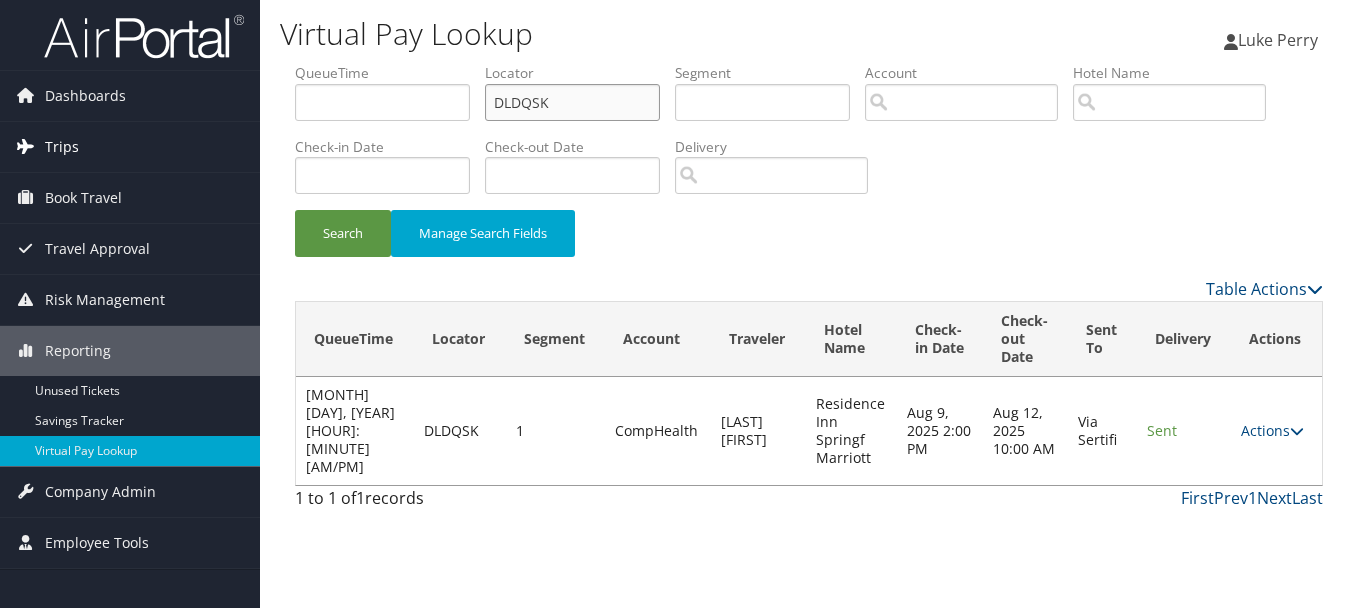 drag, startPoint x: 324, startPoint y: 123, endPoint x: 204, endPoint y: 143, distance: 121.65525 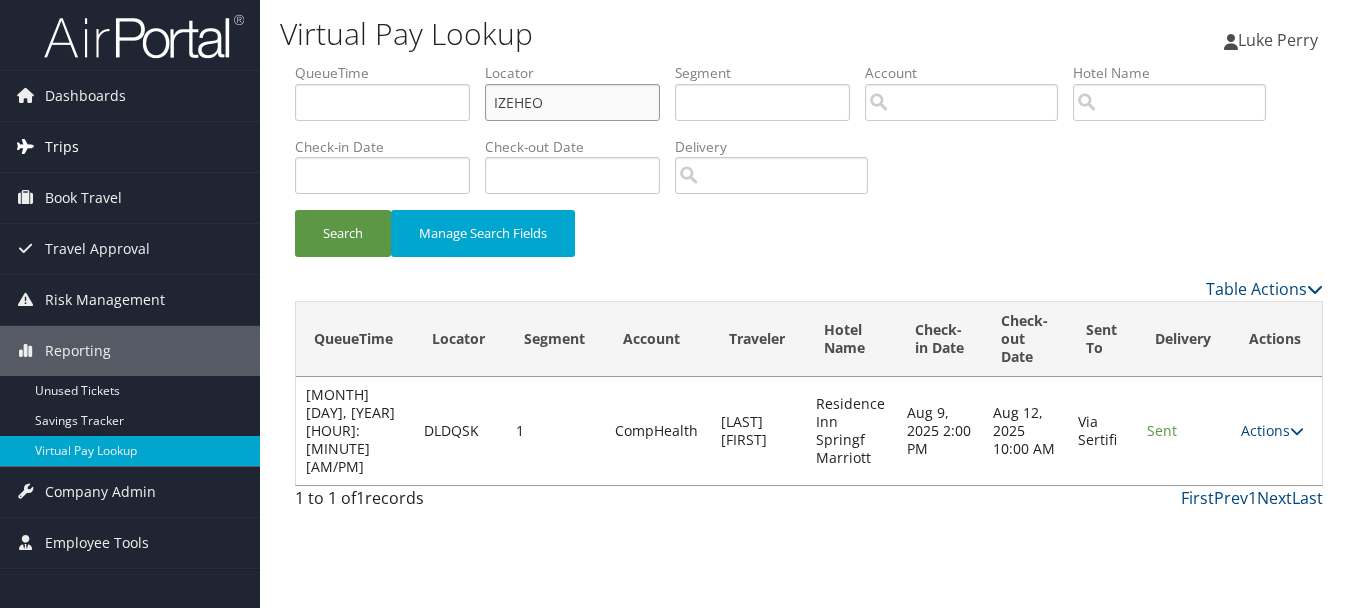 click on "Search" at bounding box center (343, 233) 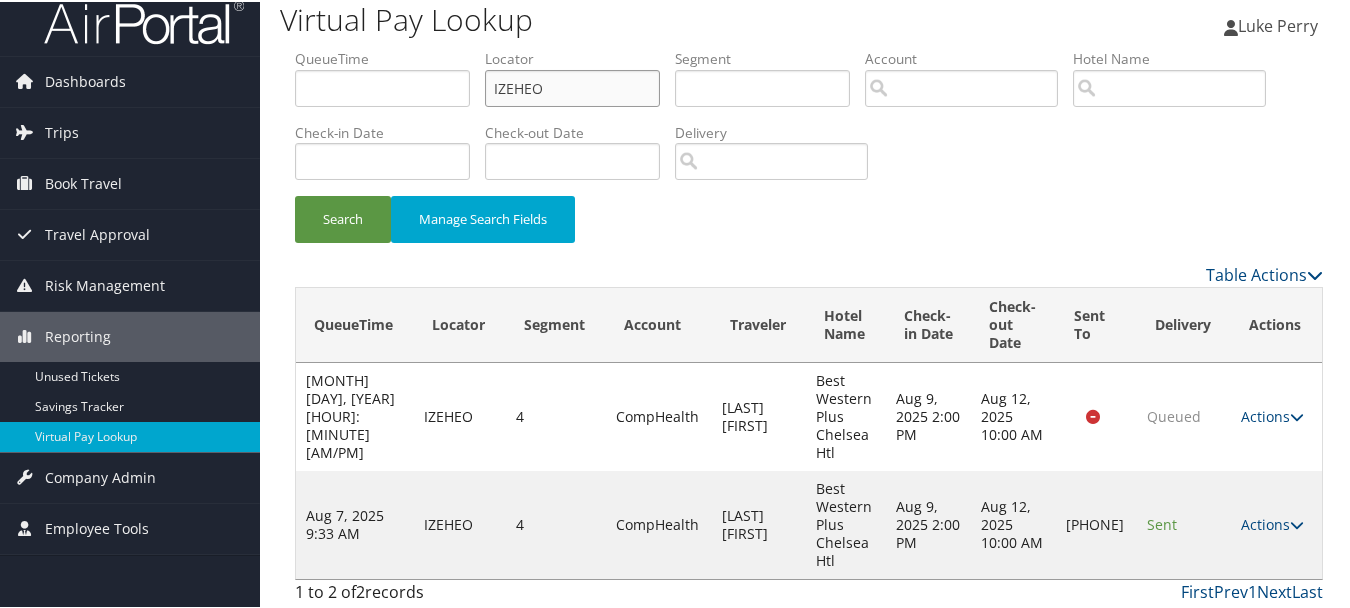 scroll, scrollTop: 20, scrollLeft: 0, axis: vertical 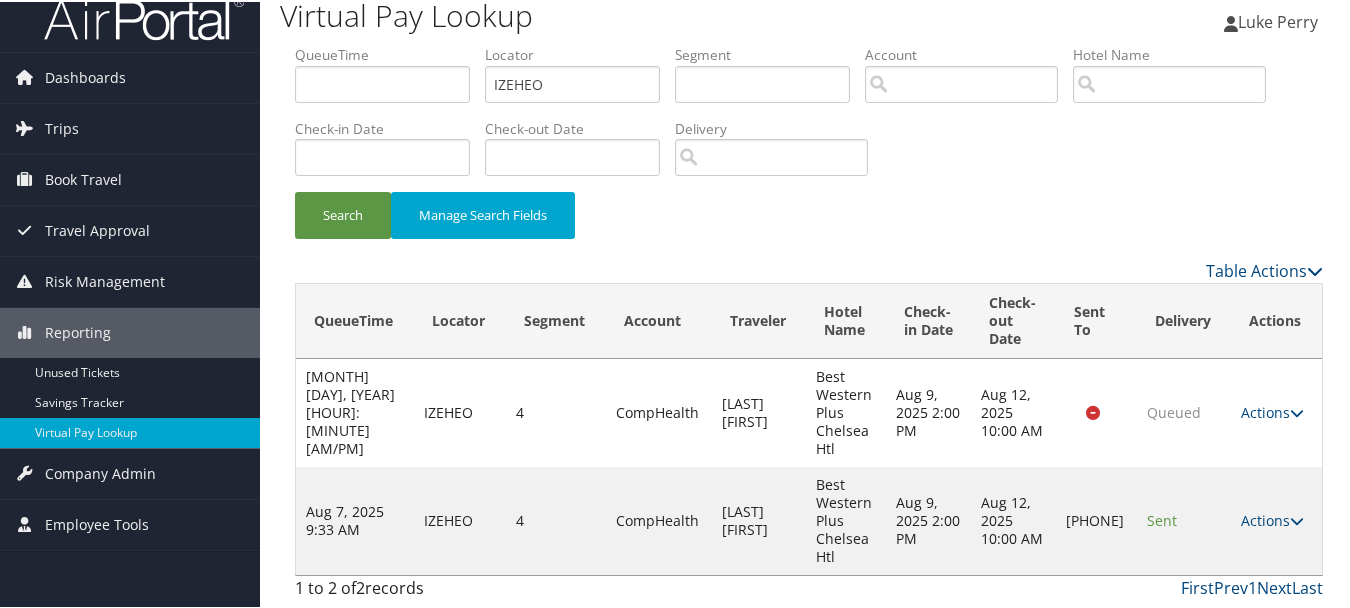 click on "Actions   Resend  Logs  Delivery Information  View Itinerary" at bounding box center (1276, 519) 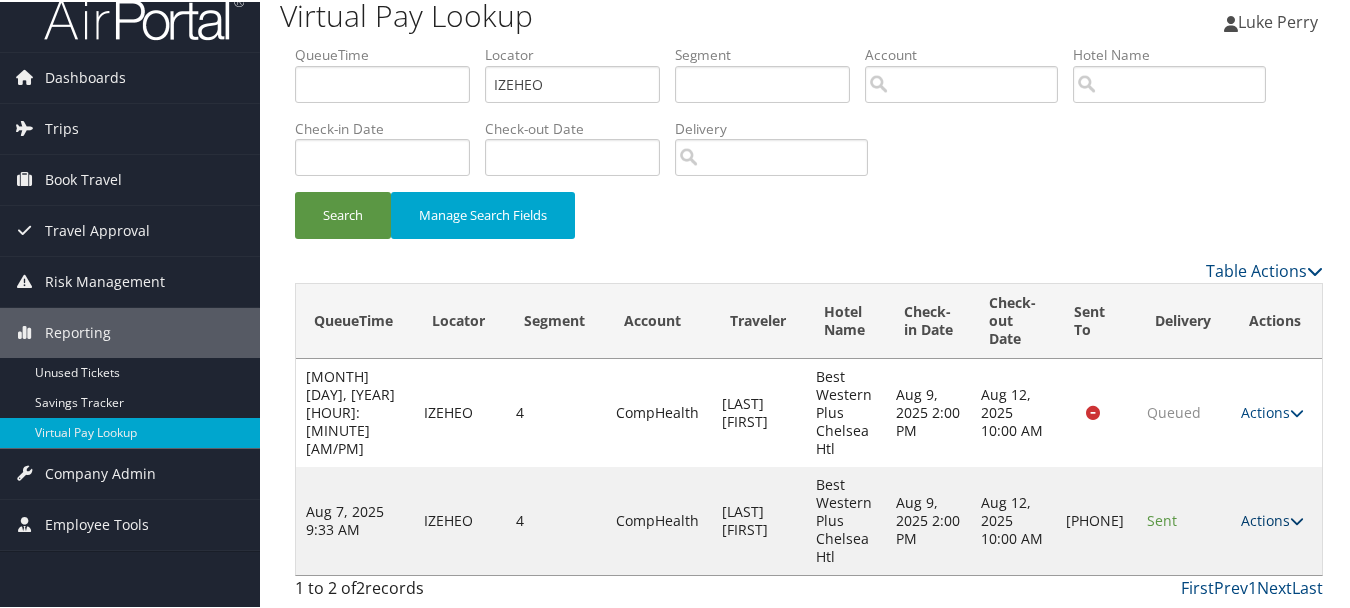 click on "Actions" at bounding box center [1272, 518] 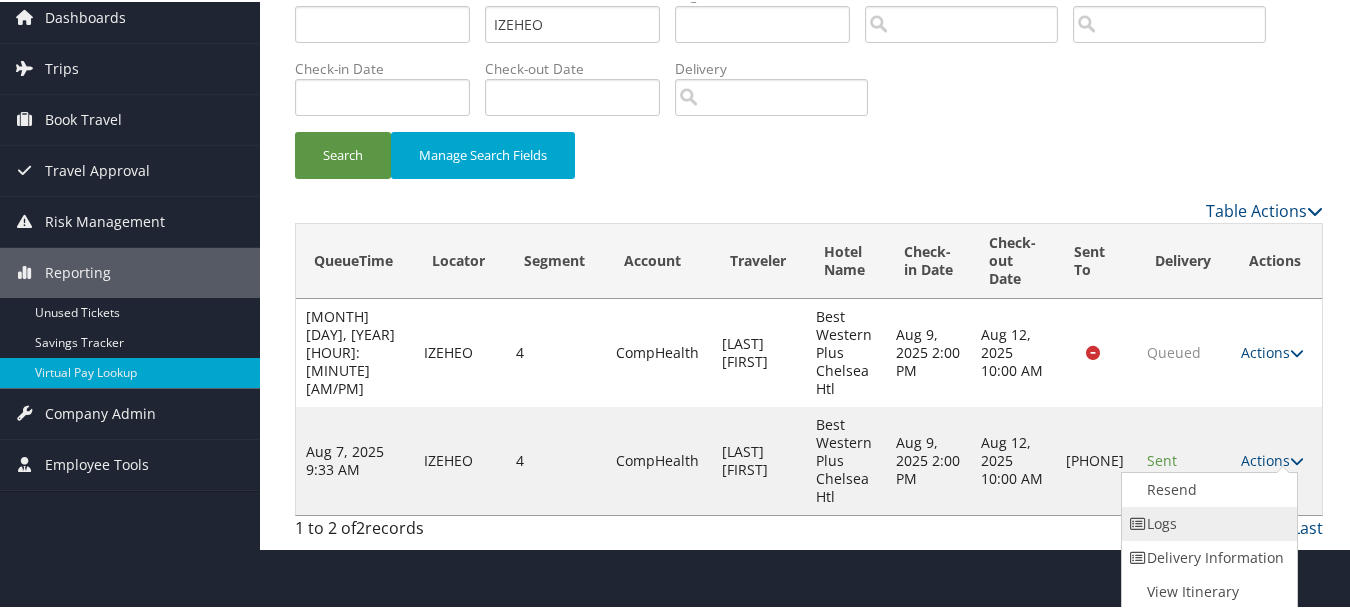 click on "Logs" at bounding box center (1207, 522) 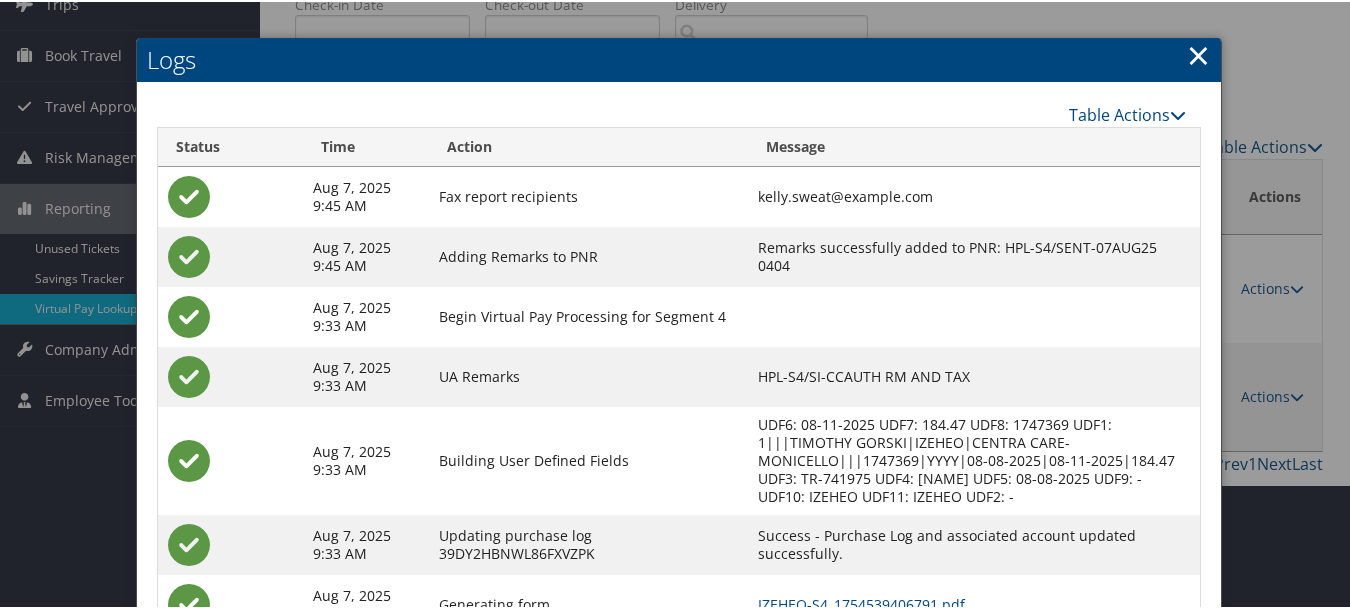 scroll, scrollTop: 285, scrollLeft: 0, axis: vertical 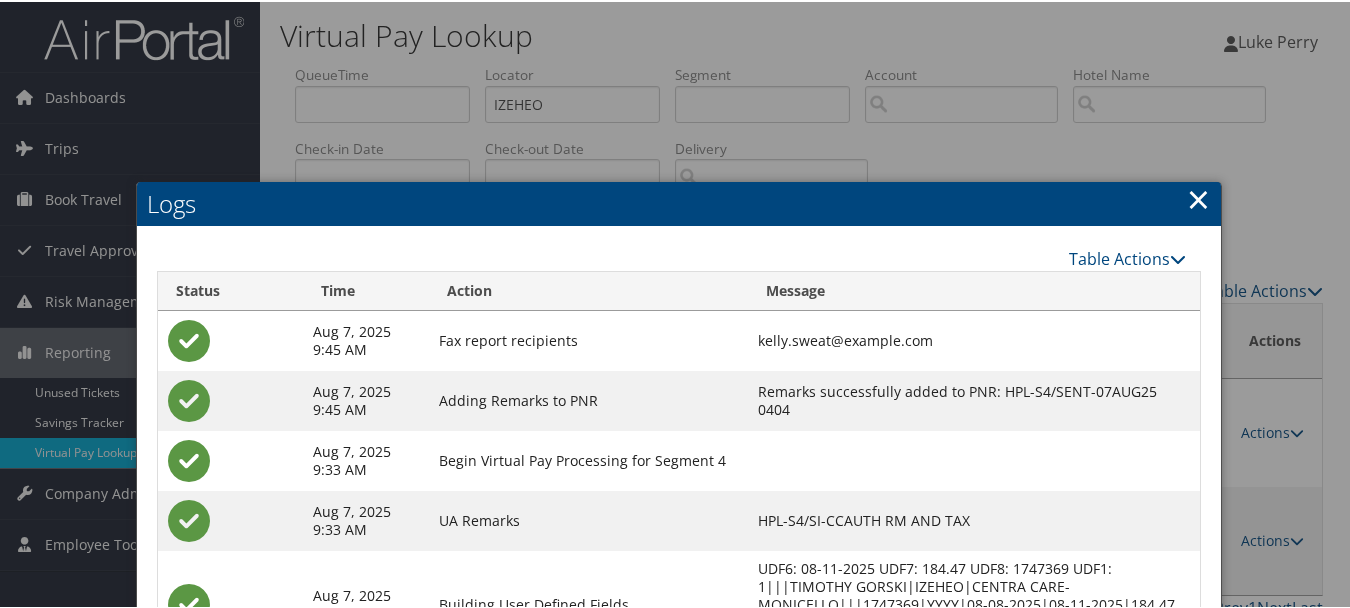 click on "×" at bounding box center (1198, 197) 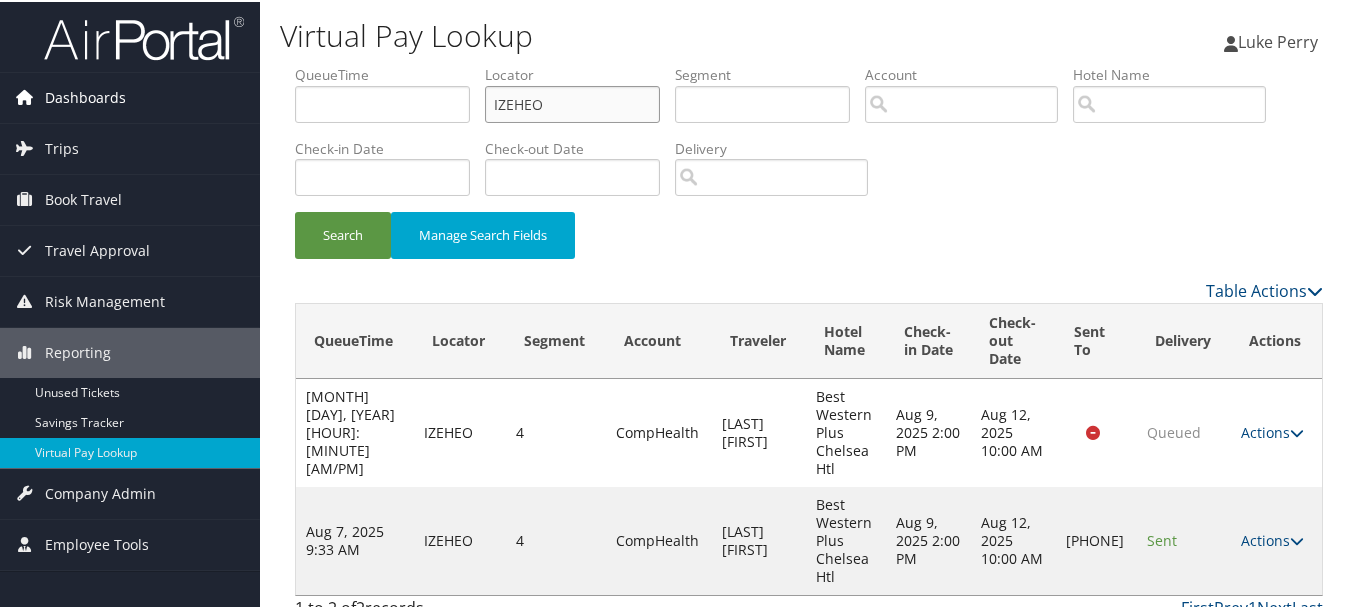 drag, startPoint x: 593, startPoint y: 102, endPoint x: 256, endPoint y: 87, distance: 337.33365 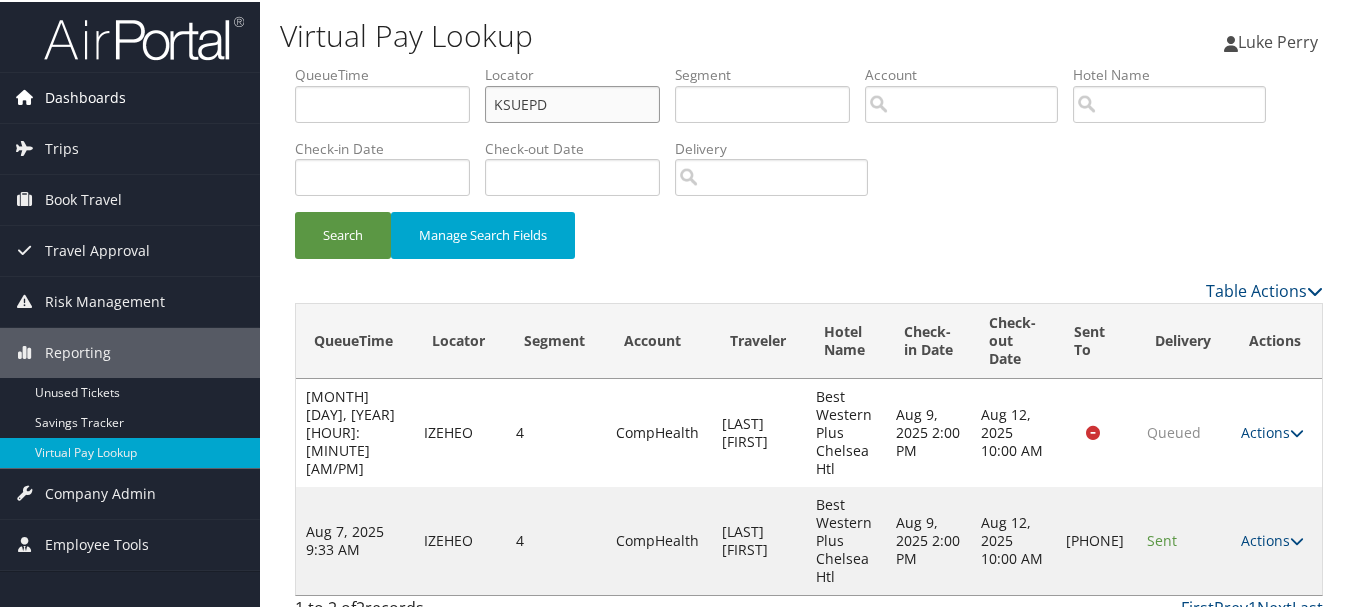 type on "KSUEPD" 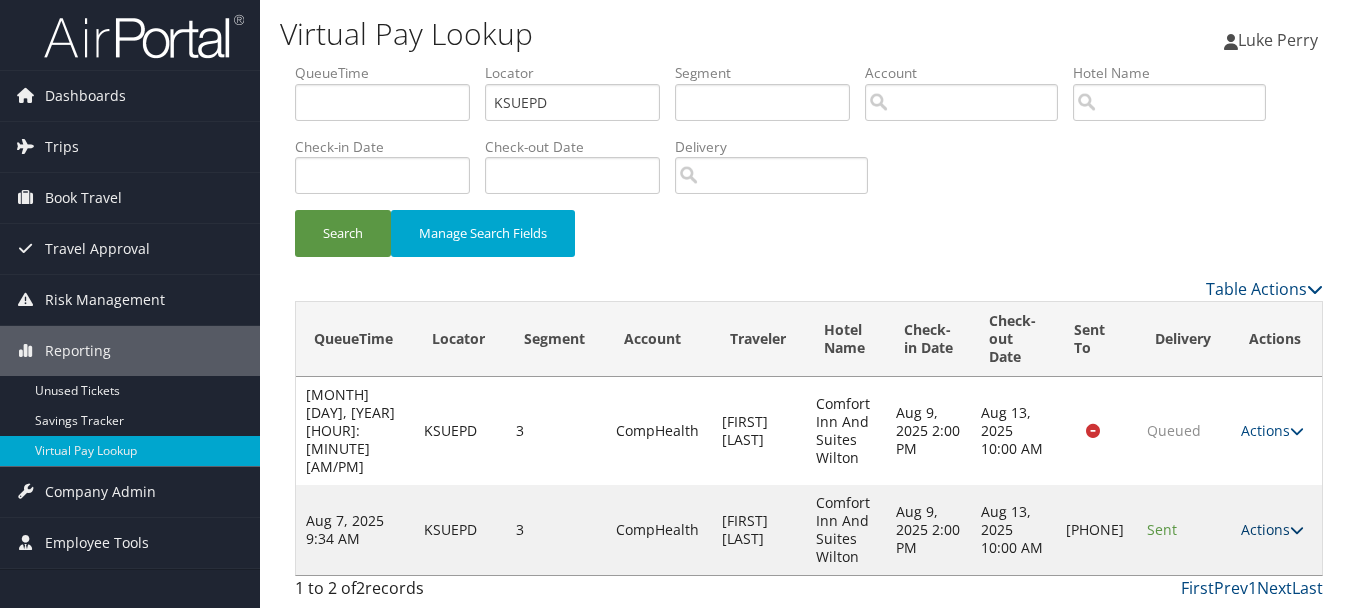 click on "Actions" at bounding box center [1272, 529] 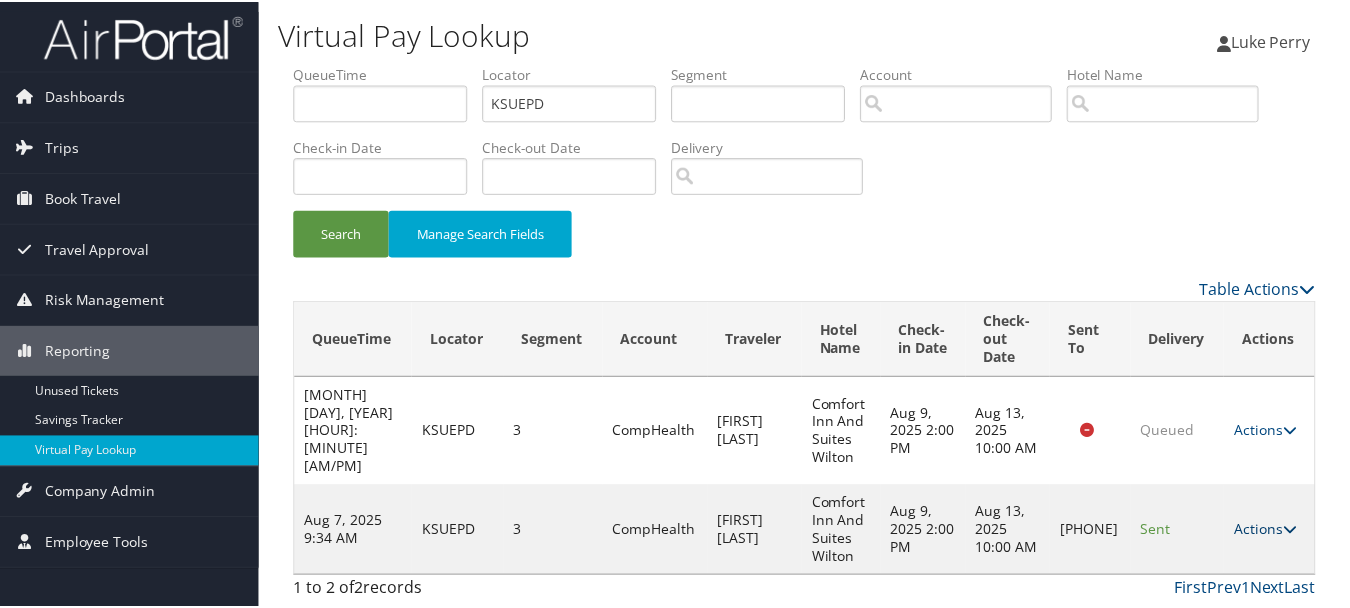 scroll, scrollTop: 53, scrollLeft: 0, axis: vertical 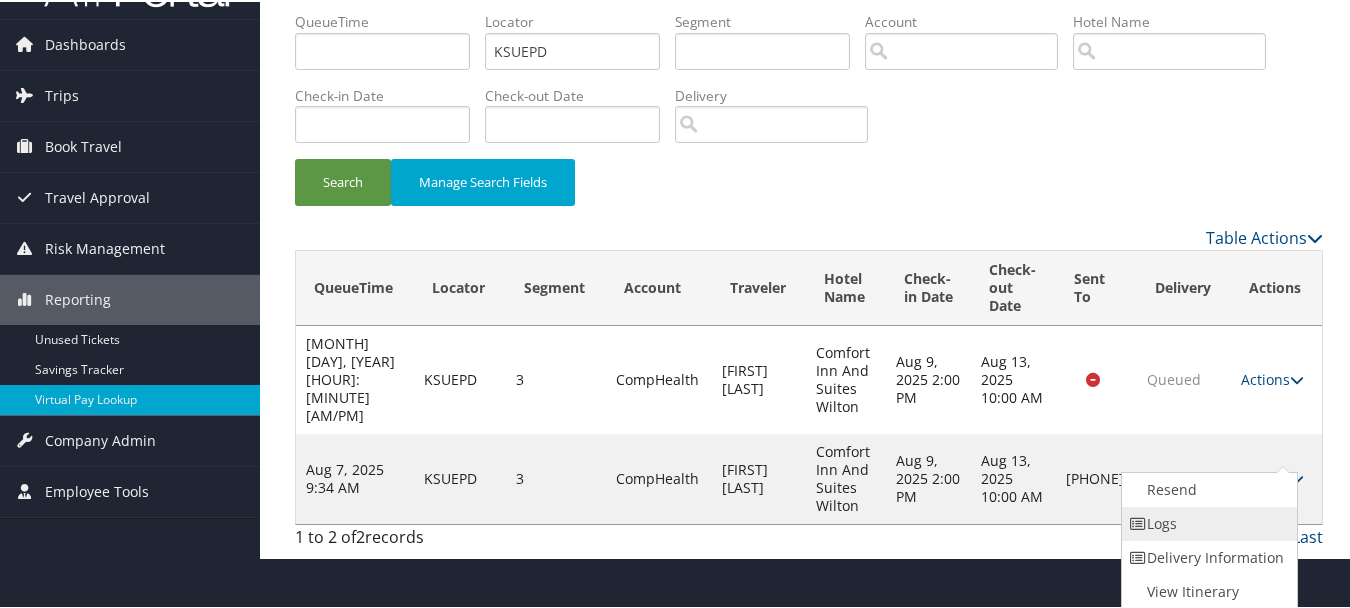click on "Logs" at bounding box center [1207, 522] 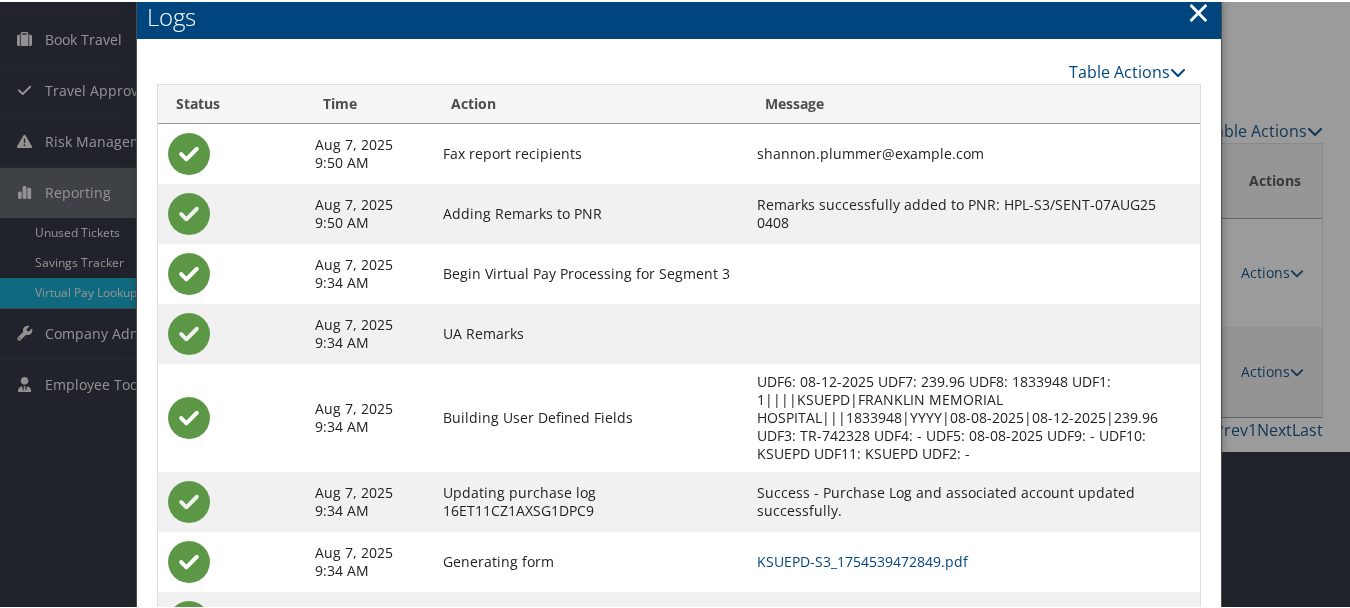 scroll, scrollTop: 240, scrollLeft: 0, axis: vertical 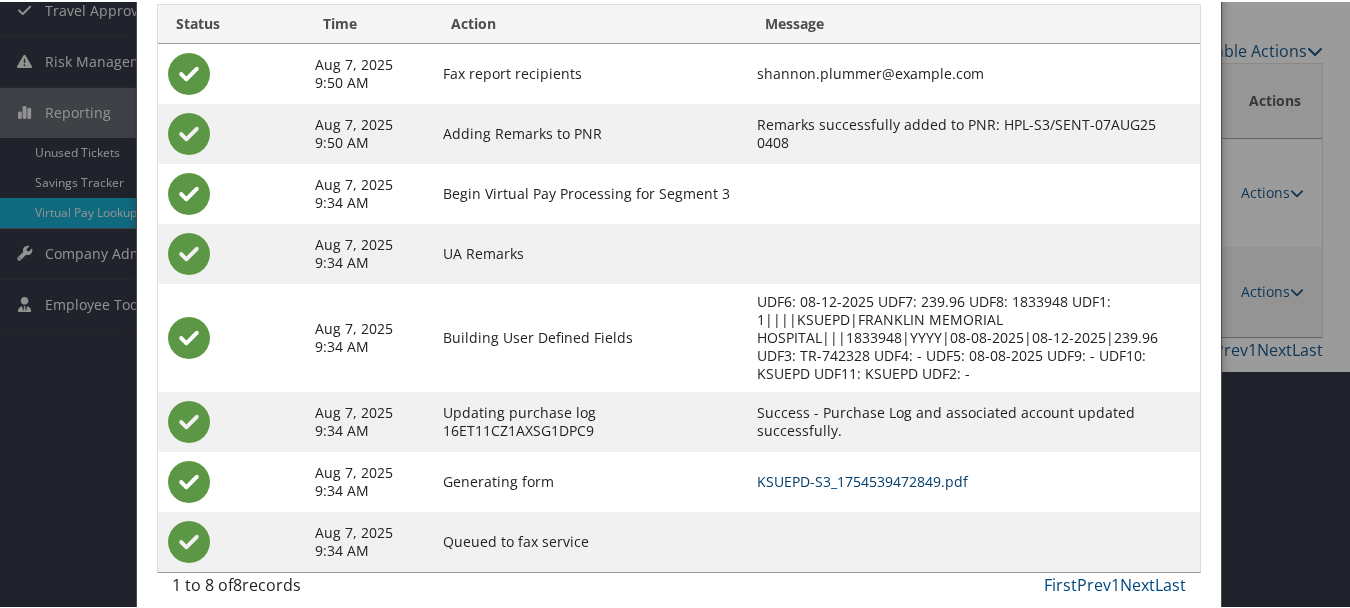 click on "KSUEPD-S3_1754539472849.pdf" at bounding box center (862, 479) 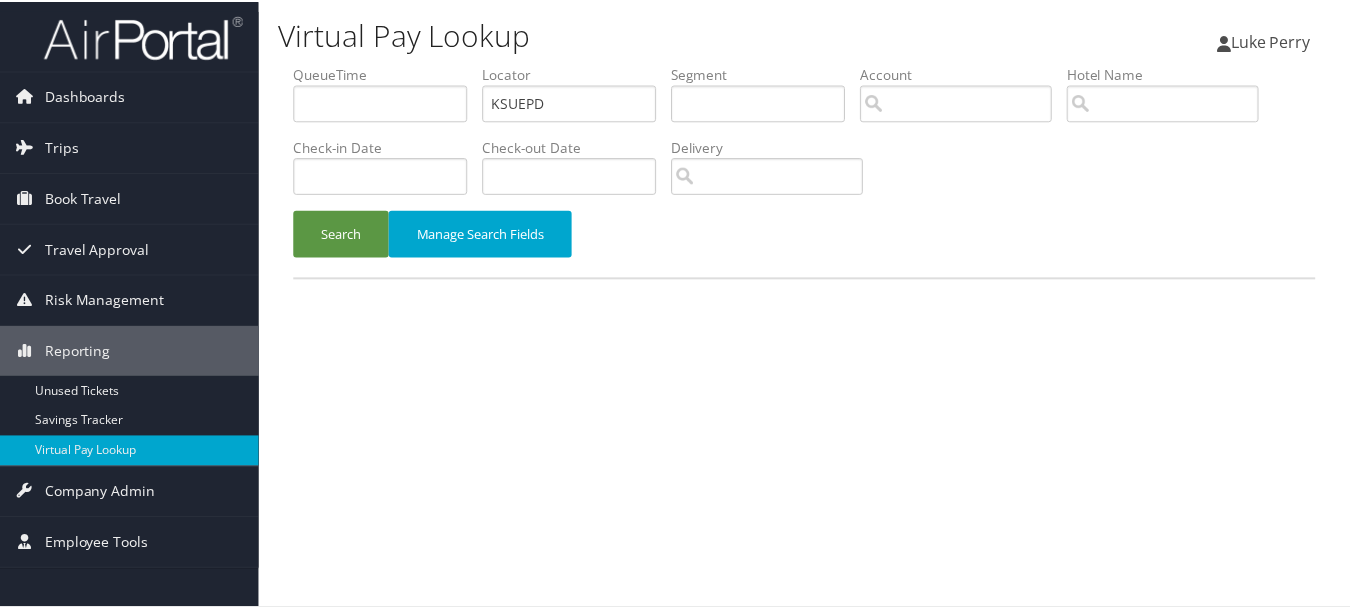 scroll, scrollTop: 0, scrollLeft: 0, axis: both 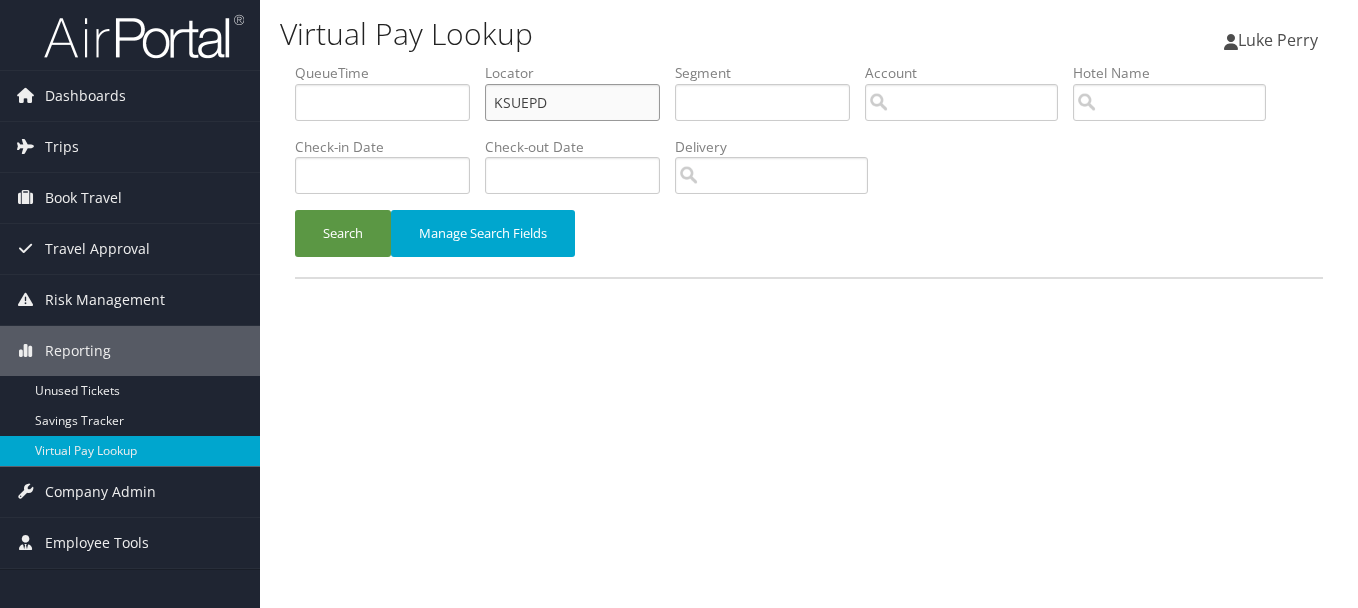 drag, startPoint x: 538, startPoint y: 93, endPoint x: 331, endPoint y: 92, distance: 207.00241 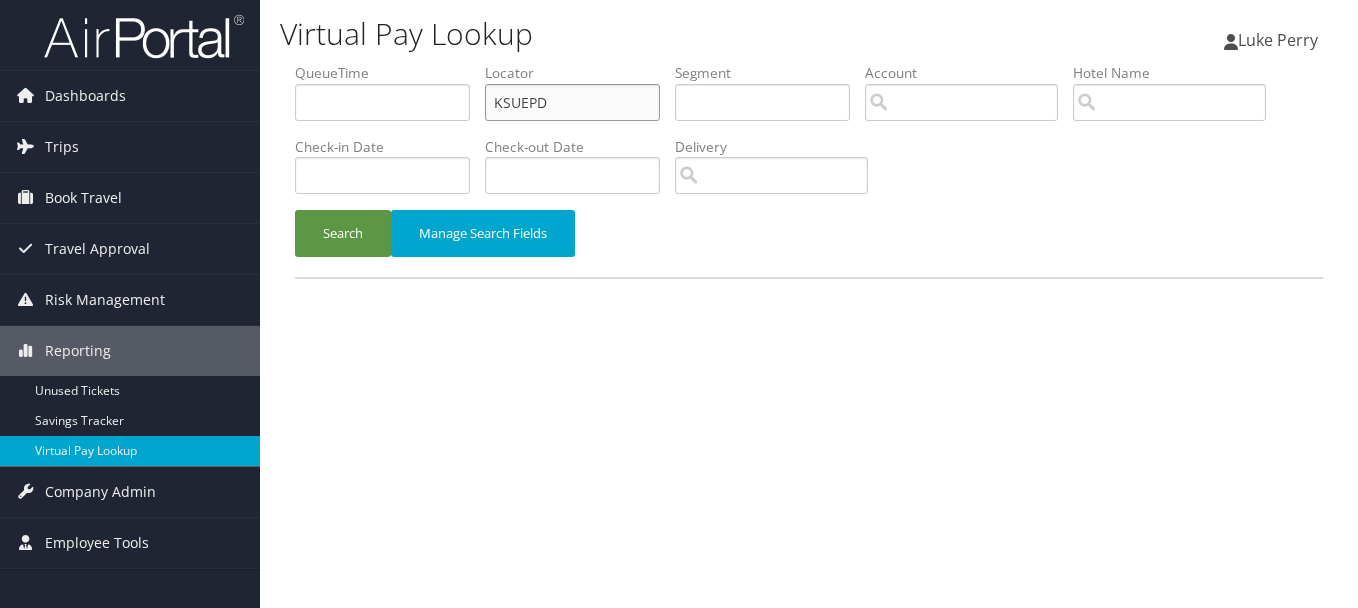 click on "QueueTime Locator KSUEPD Segment Account Traveler Hotel Name Check-in Date Check-out Date Delivery" at bounding box center (809, 63) 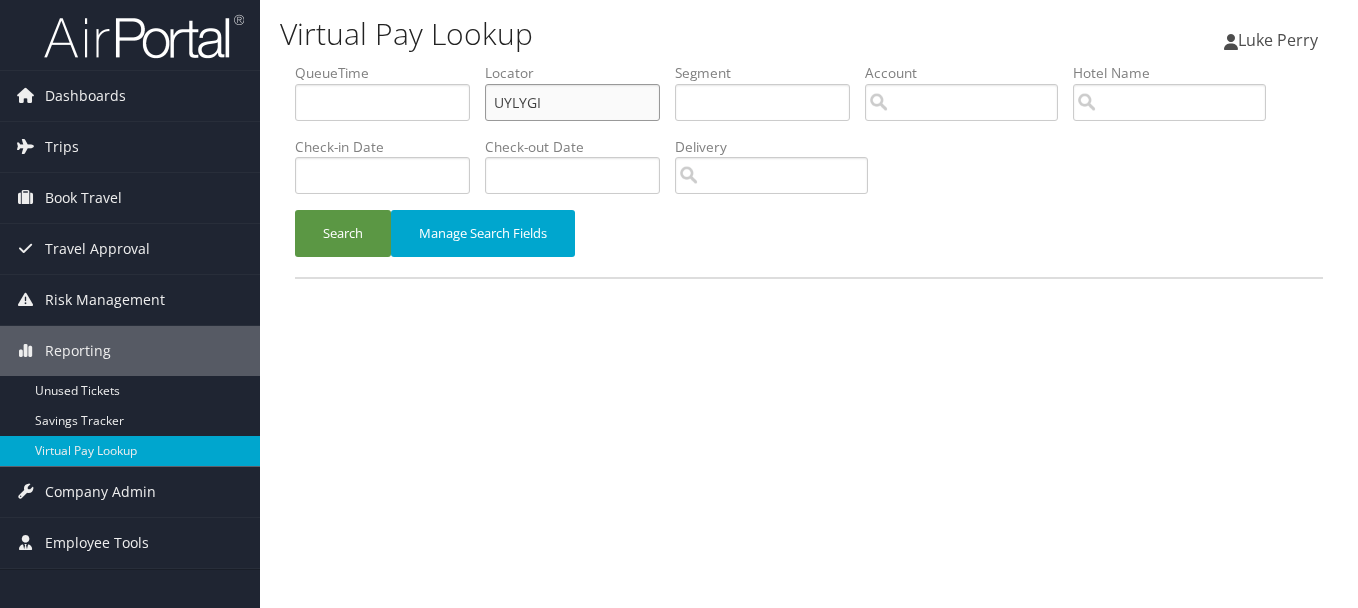 type on "UYLYGI" 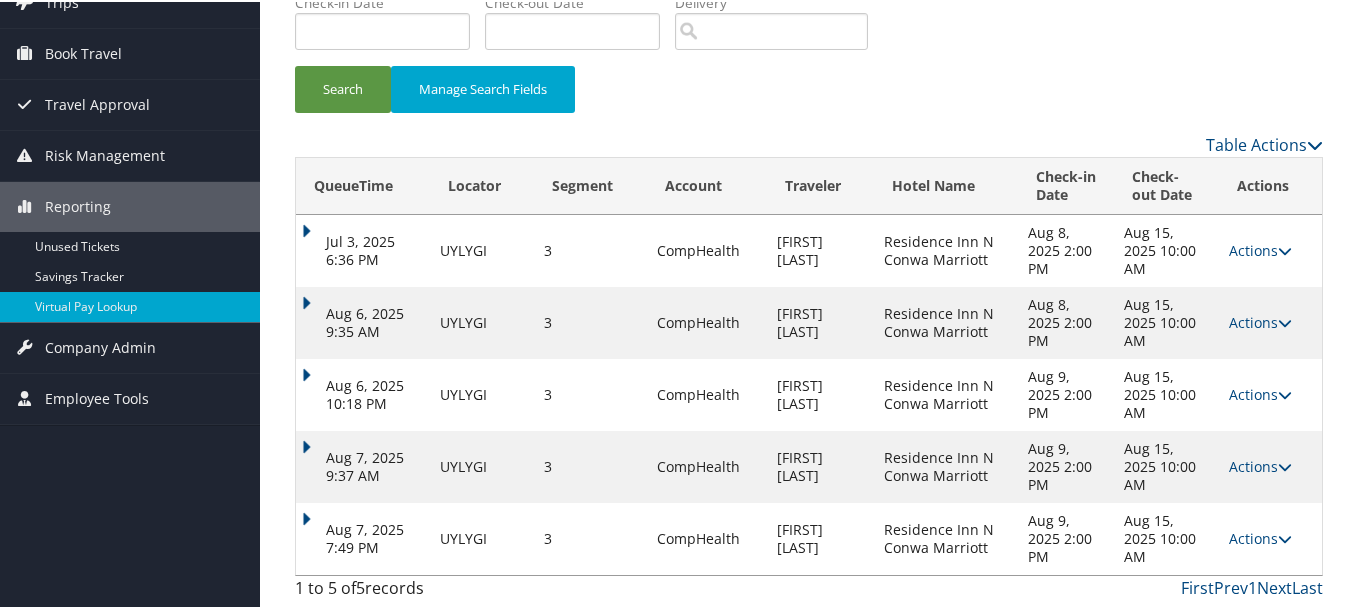 click on "Actions   Resend  Logs  View Itinerary" at bounding box center [1270, 537] 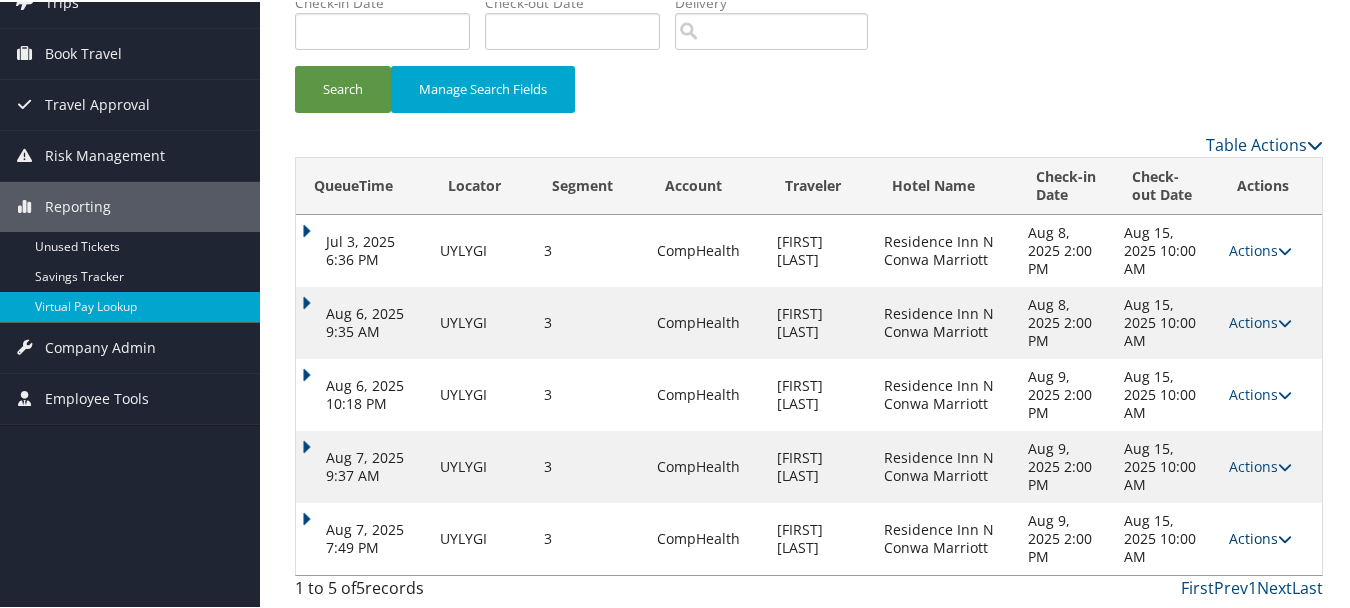click on "Actions" at bounding box center [1260, 536] 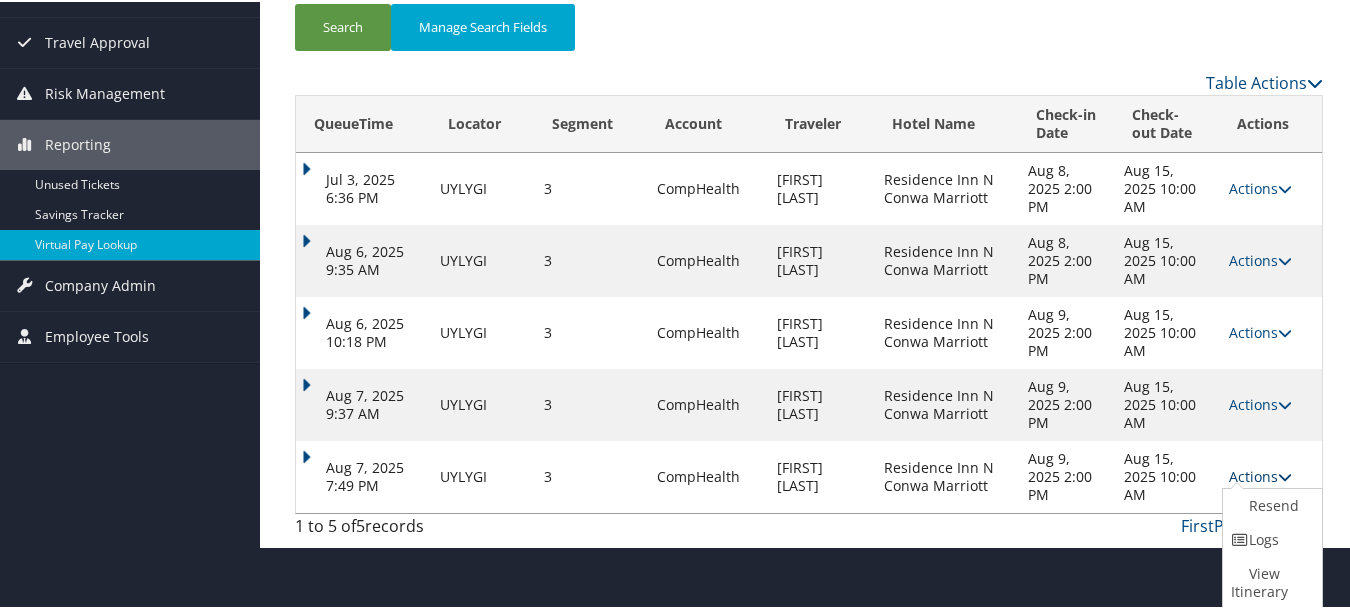 click on "Logs" at bounding box center [1270, 538] 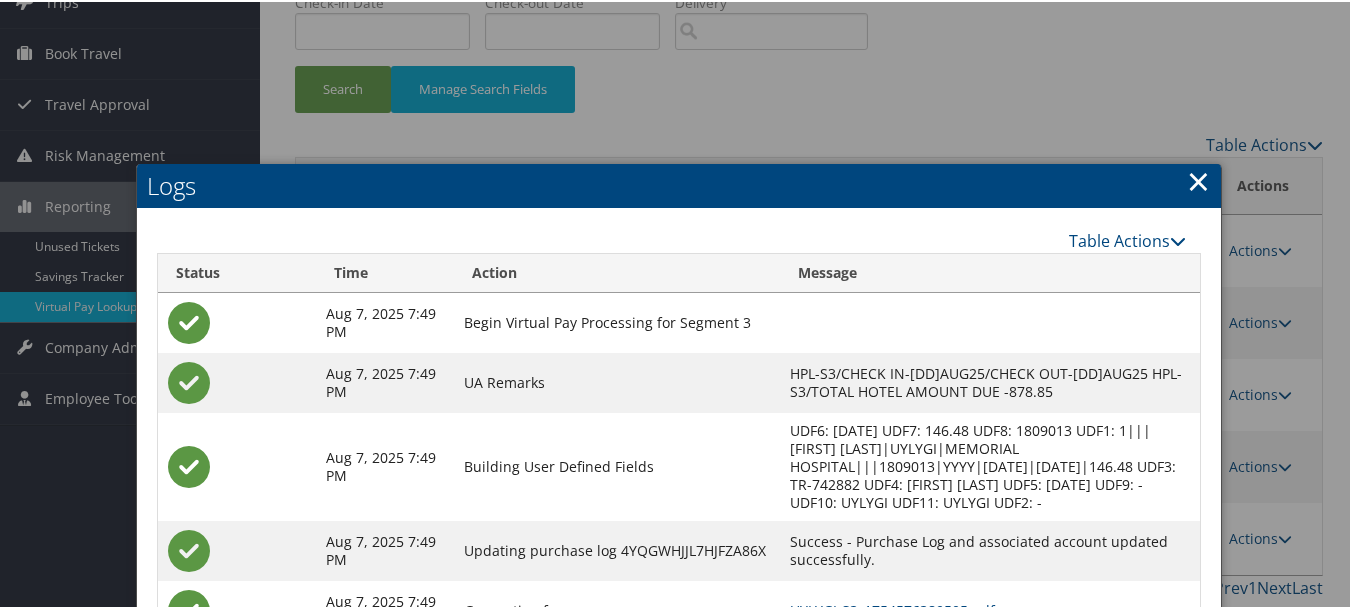 scroll, scrollTop: 353, scrollLeft: 0, axis: vertical 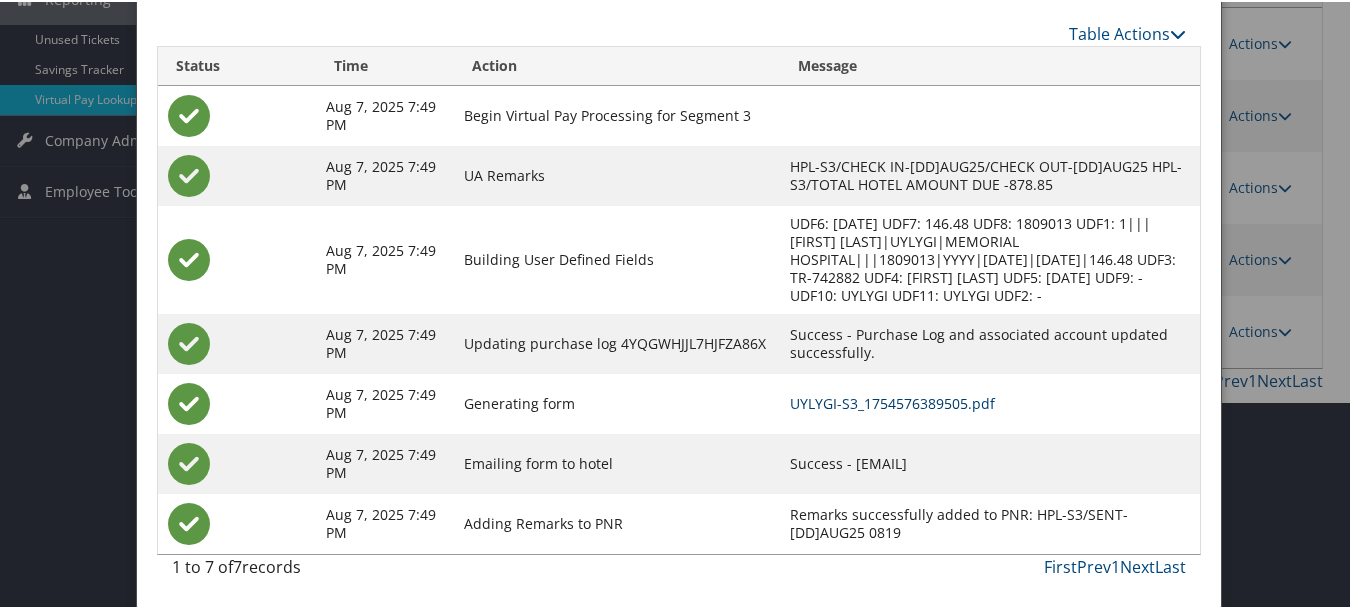 click on "UYLYGI-S3_1754576389505.pdf" at bounding box center [892, 401] 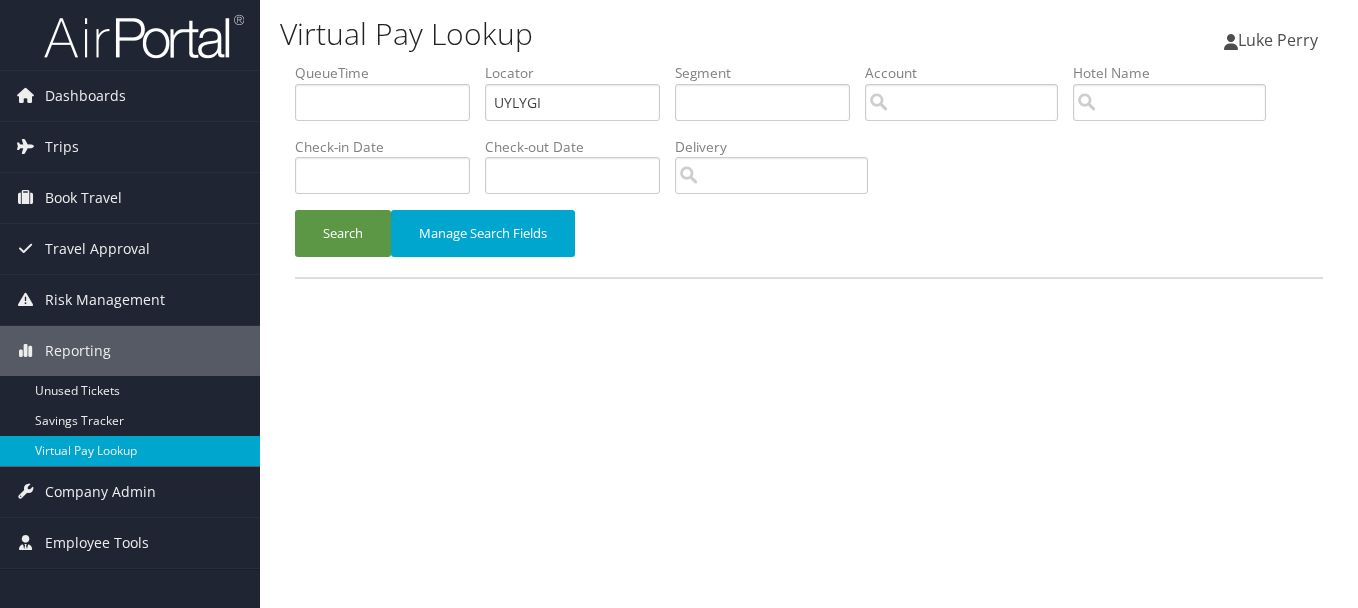 scroll, scrollTop: 0, scrollLeft: 0, axis: both 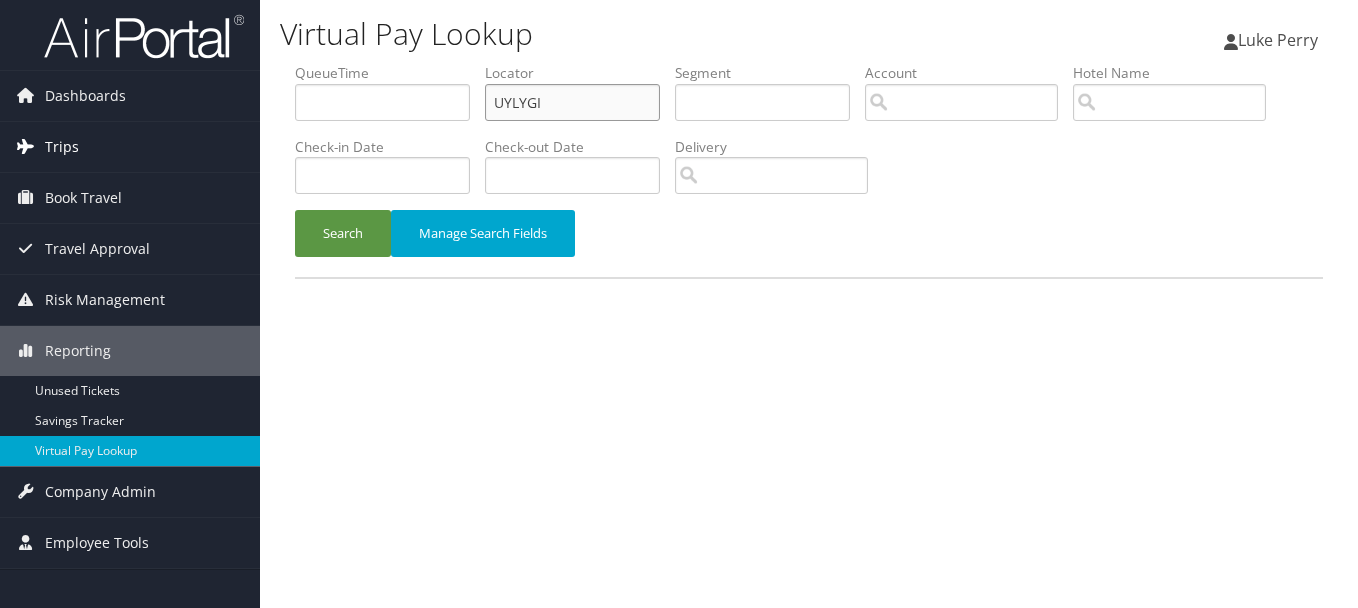 drag, startPoint x: 521, startPoint y: 110, endPoint x: 126, endPoint y: 140, distance: 396.1376 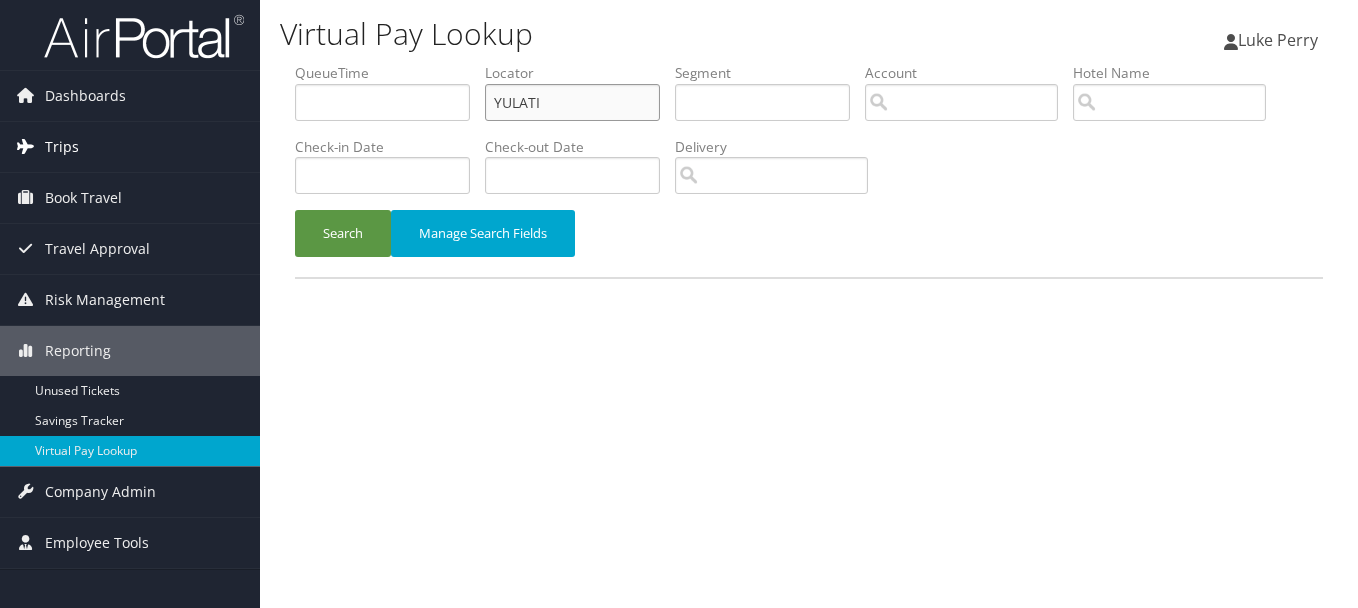 type on "YULATI" 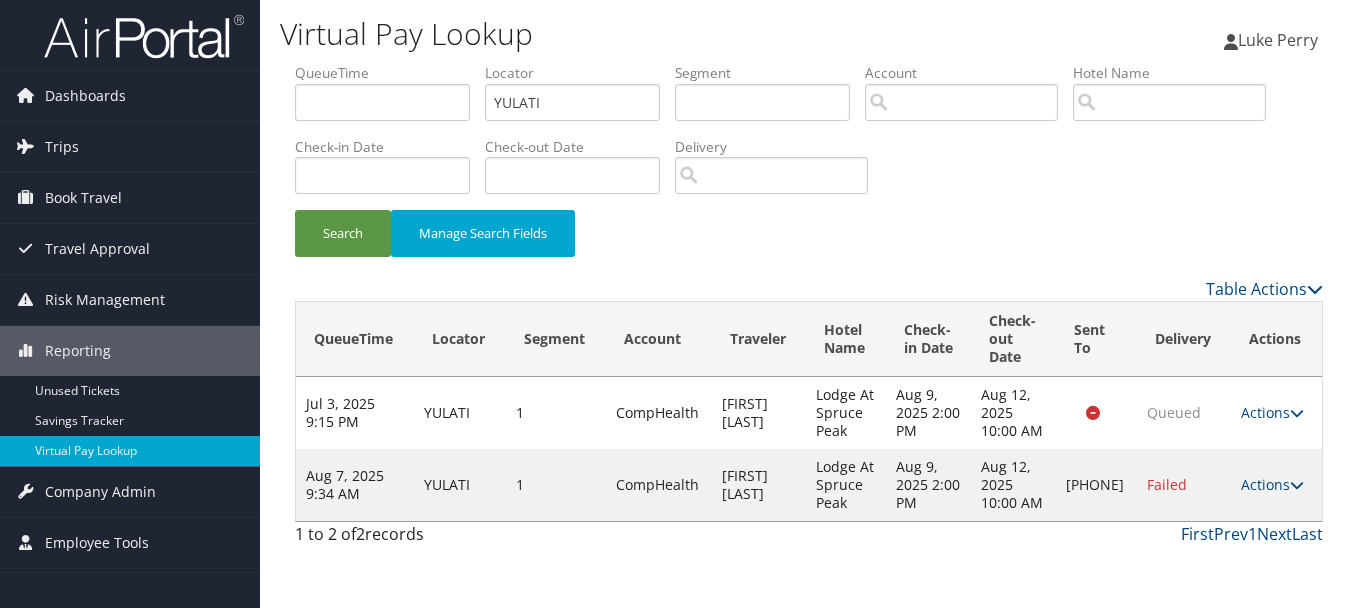 click on "Actions" at bounding box center (1272, 484) 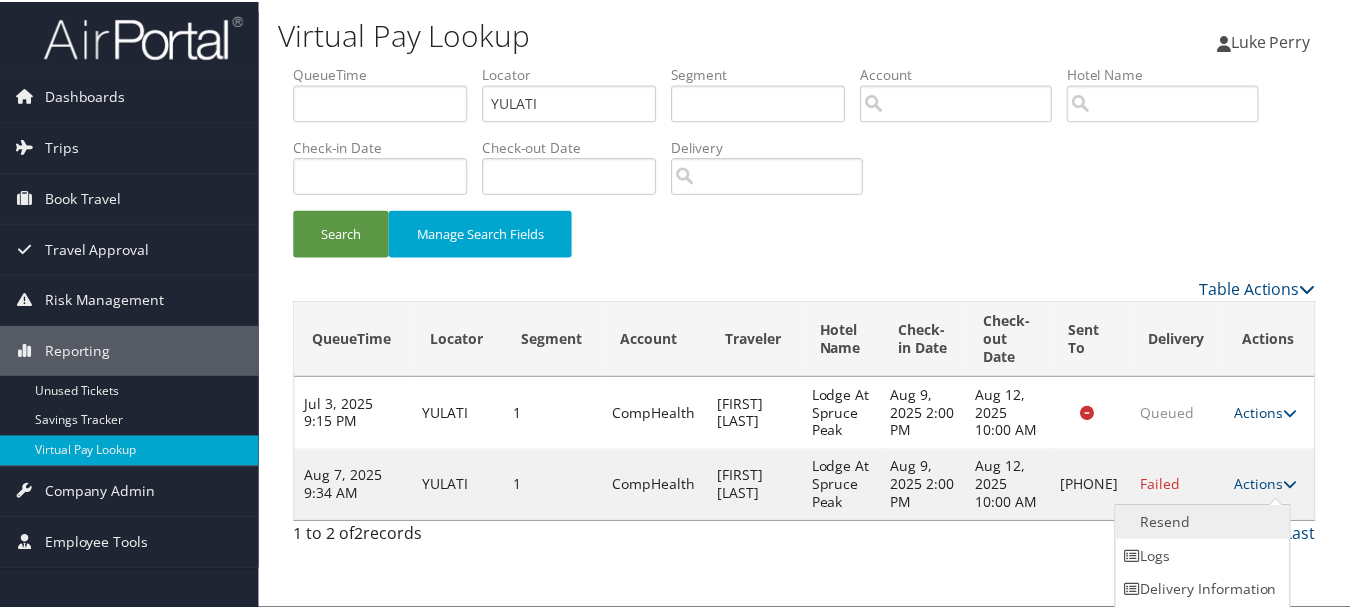scroll, scrollTop: 35, scrollLeft: 0, axis: vertical 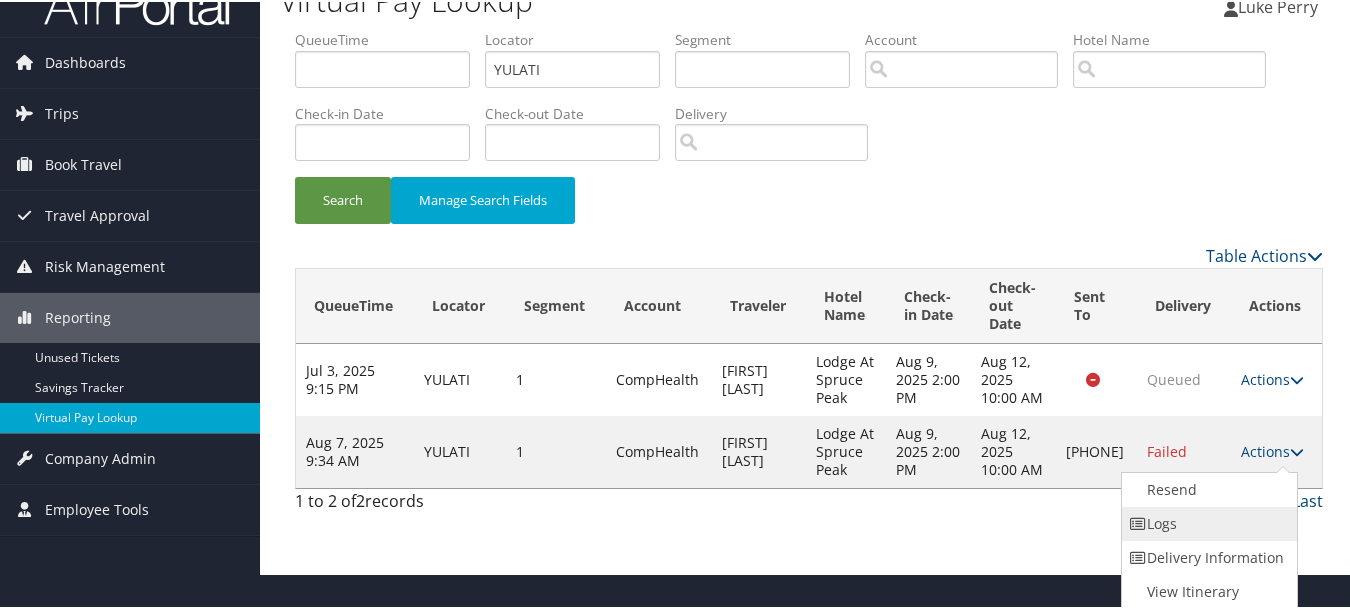 click on "Logs" at bounding box center (1207, 522) 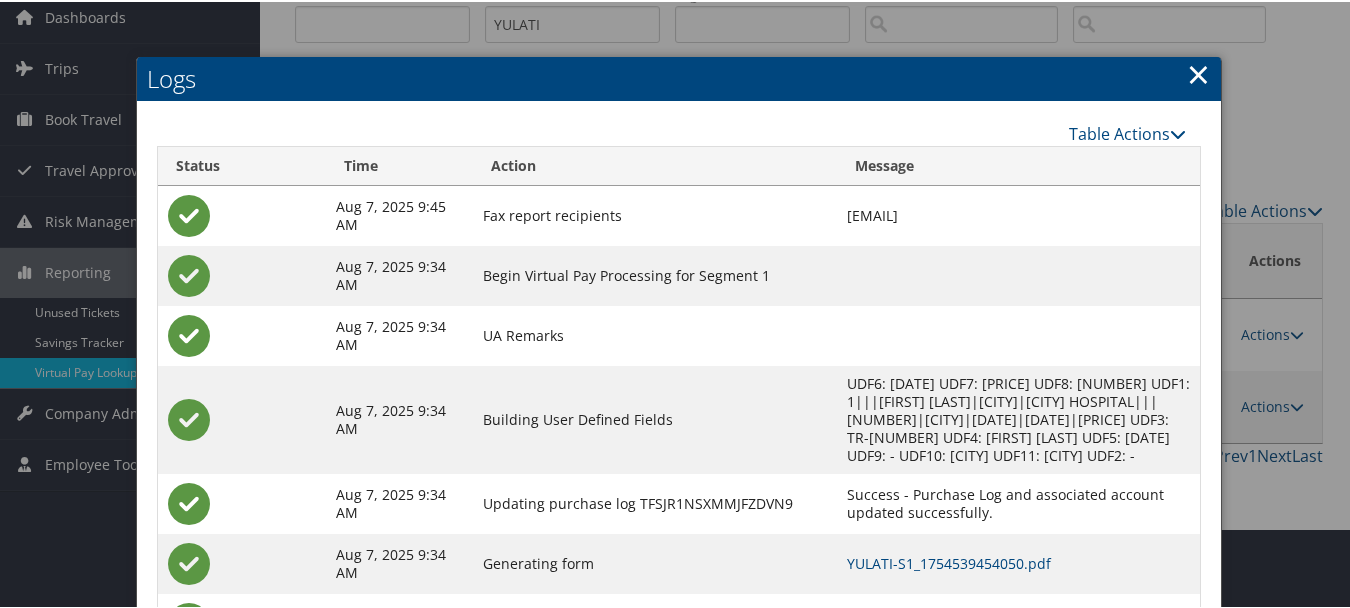 scroll, scrollTop: 162, scrollLeft: 0, axis: vertical 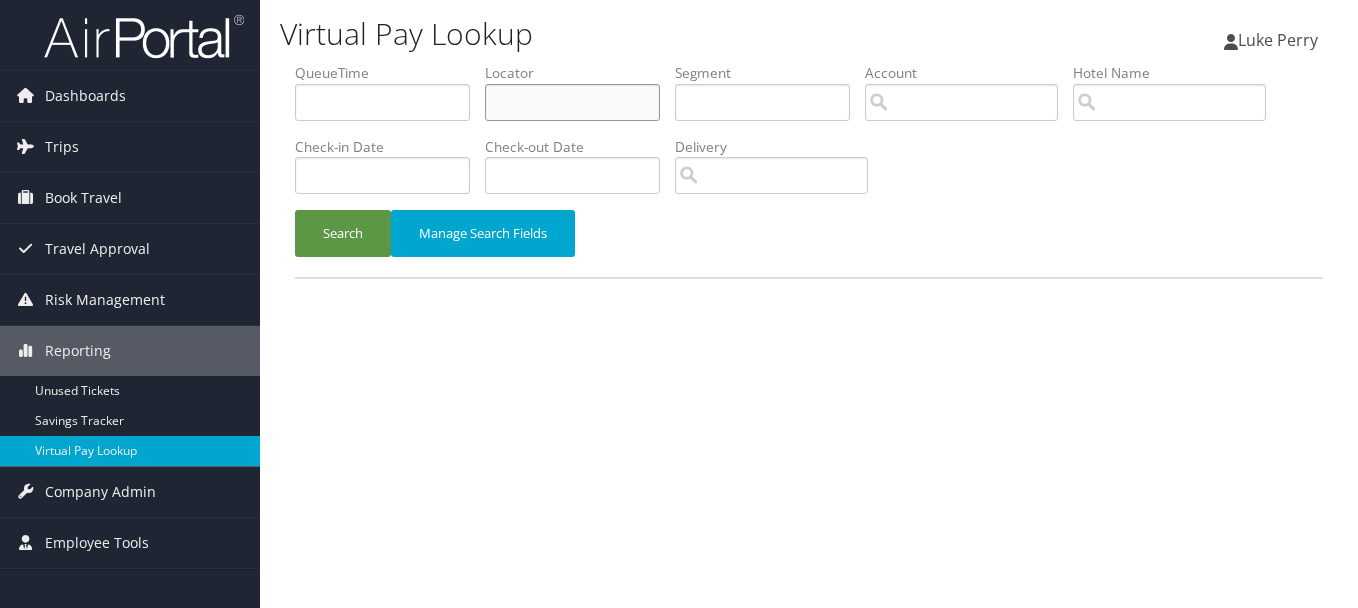 click at bounding box center [572, 102] 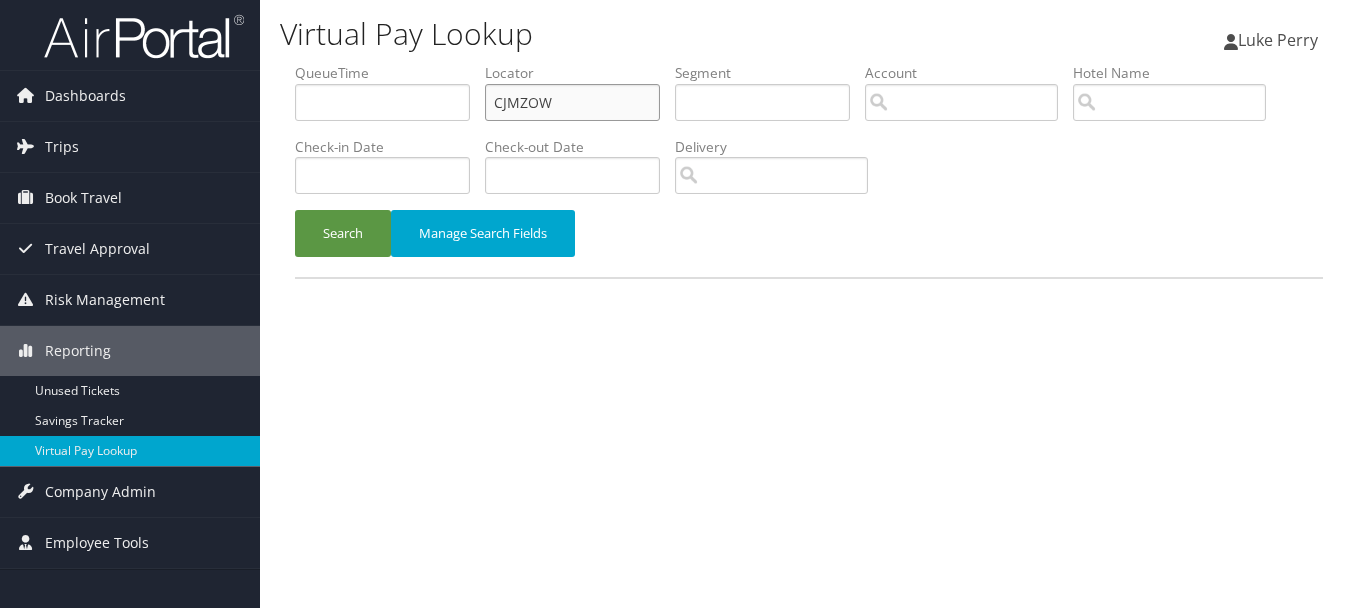 click on "Search" at bounding box center [343, 233] 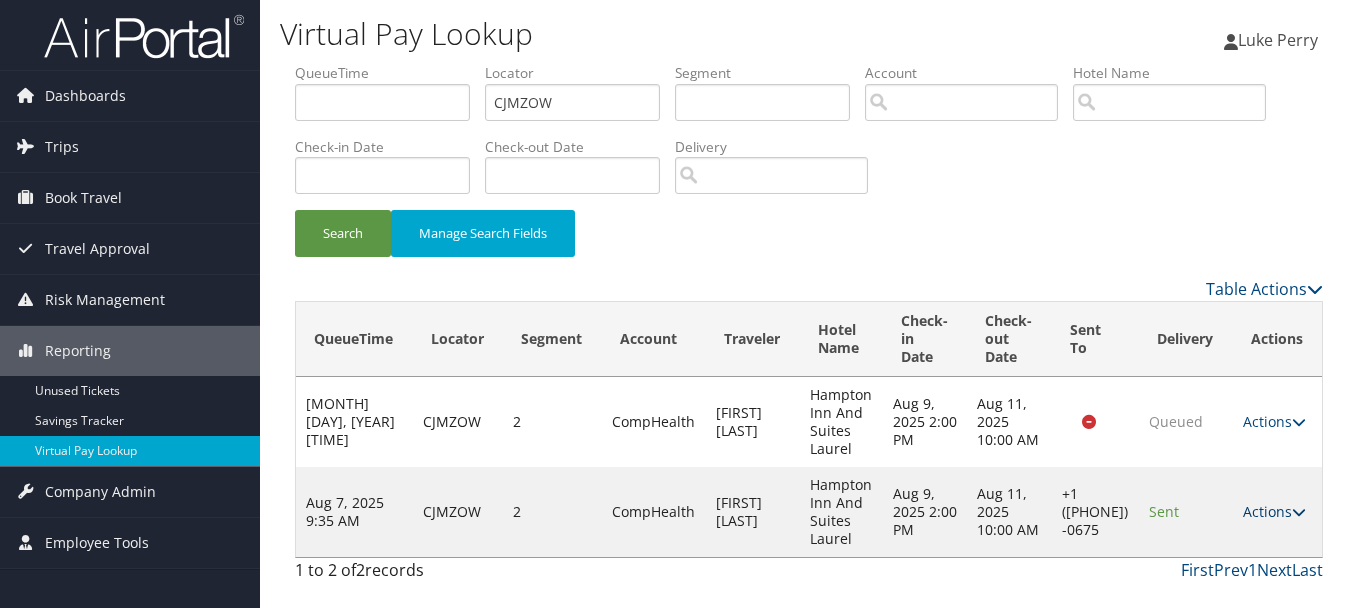 click on "Actions" at bounding box center (1274, 511) 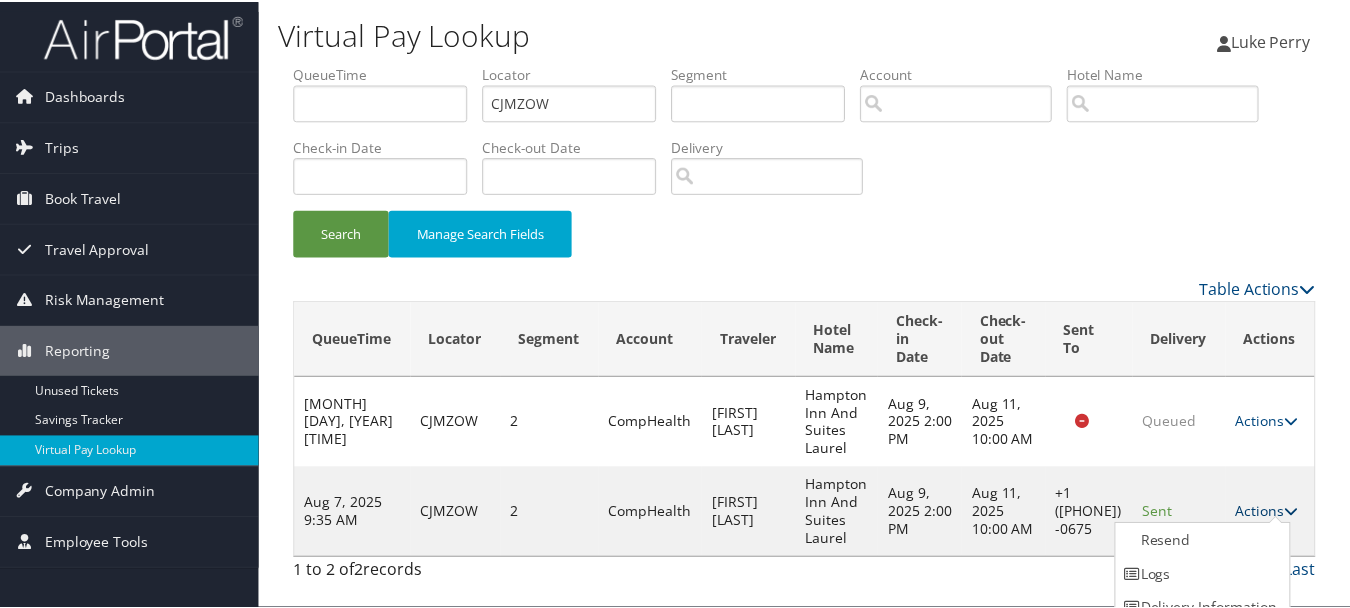 scroll, scrollTop: 53, scrollLeft: 0, axis: vertical 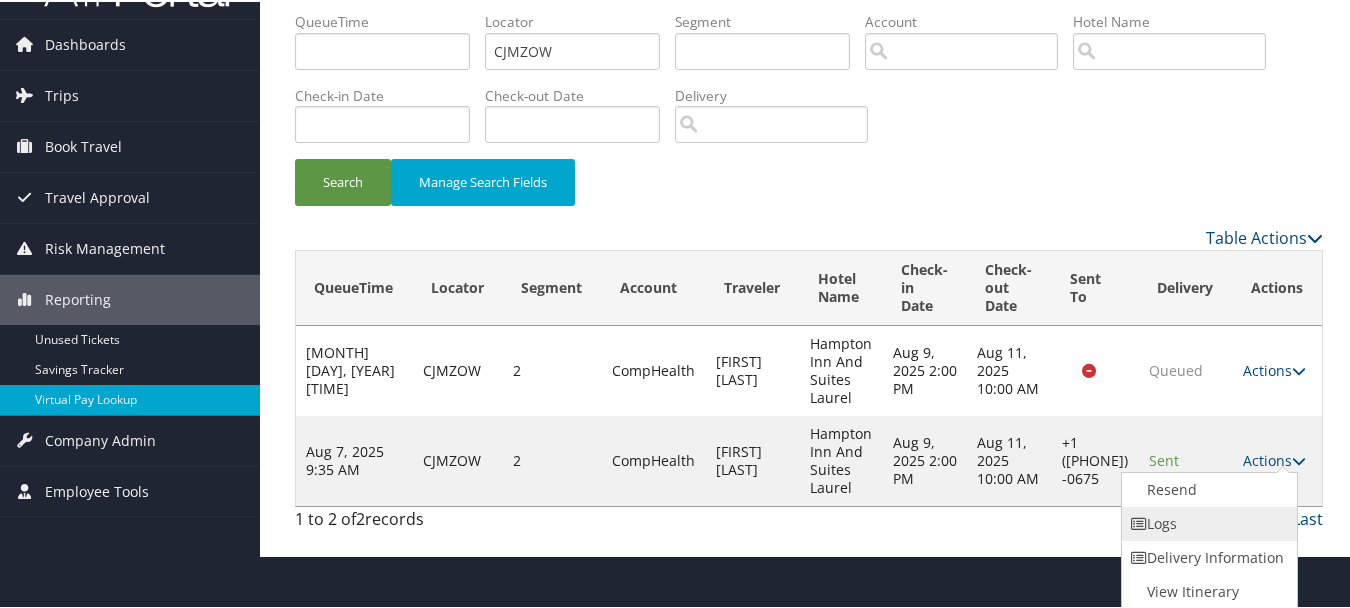 click on "Logs" at bounding box center [1207, 522] 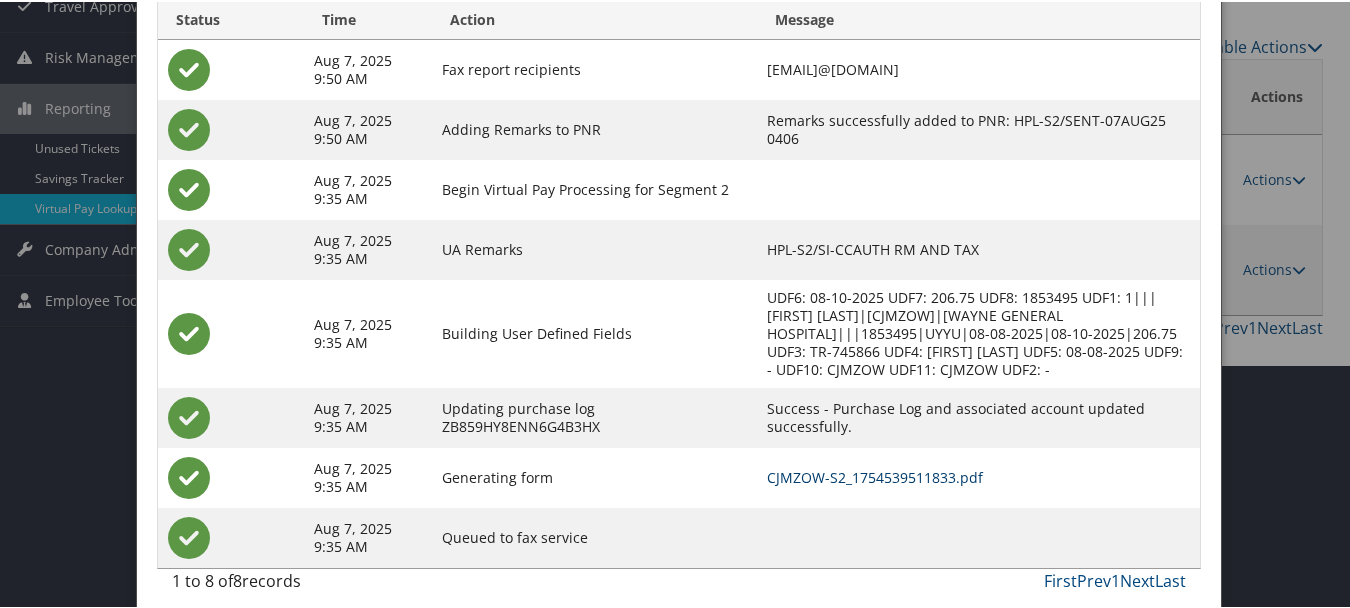 scroll, scrollTop: 258, scrollLeft: 0, axis: vertical 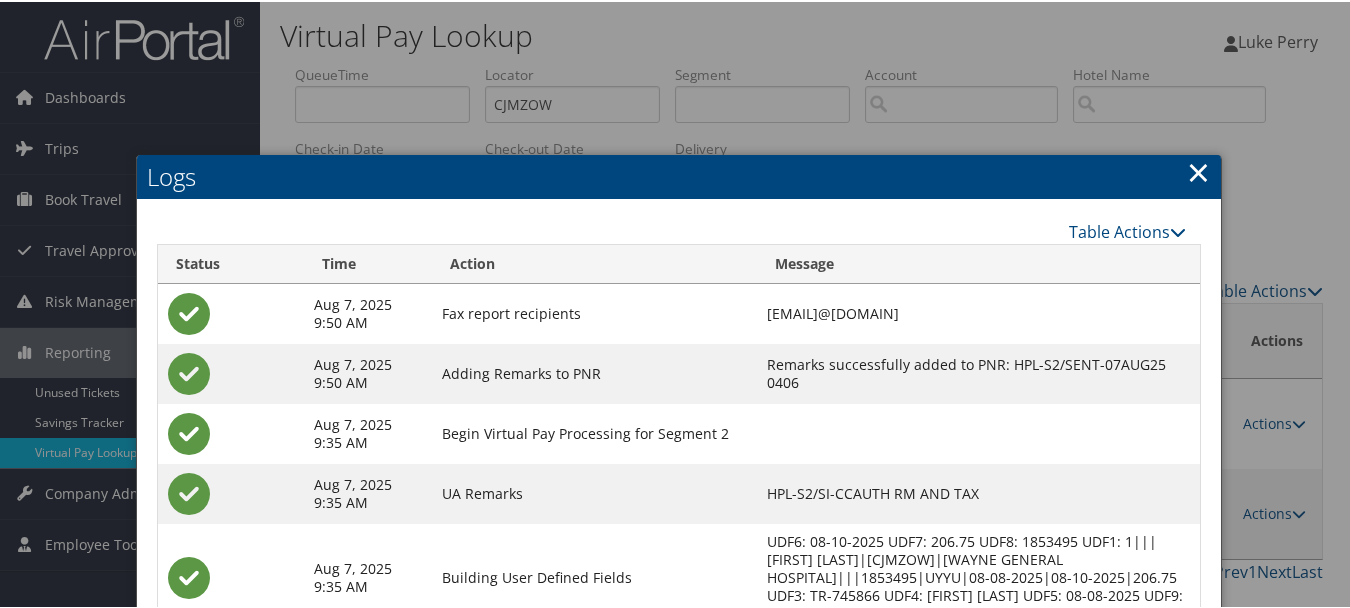 click on "×" at bounding box center (1198, 170) 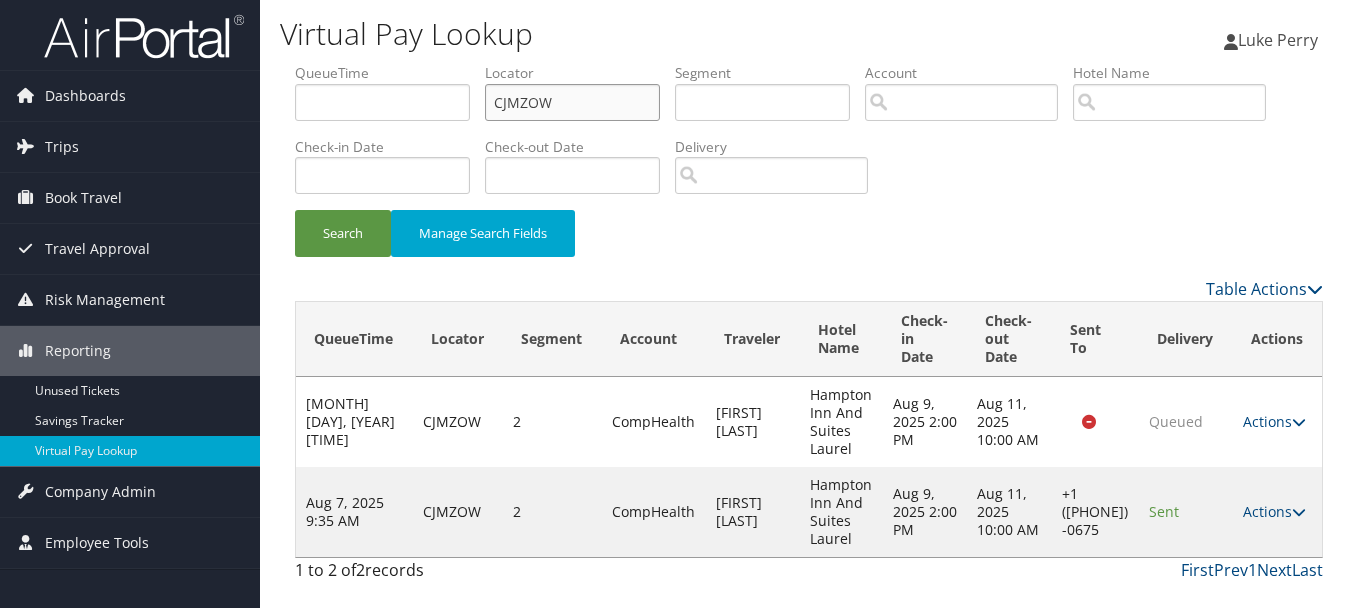 drag, startPoint x: 614, startPoint y: 107, endPoint x: 346, endPoint y: 106, distance: 268.00186 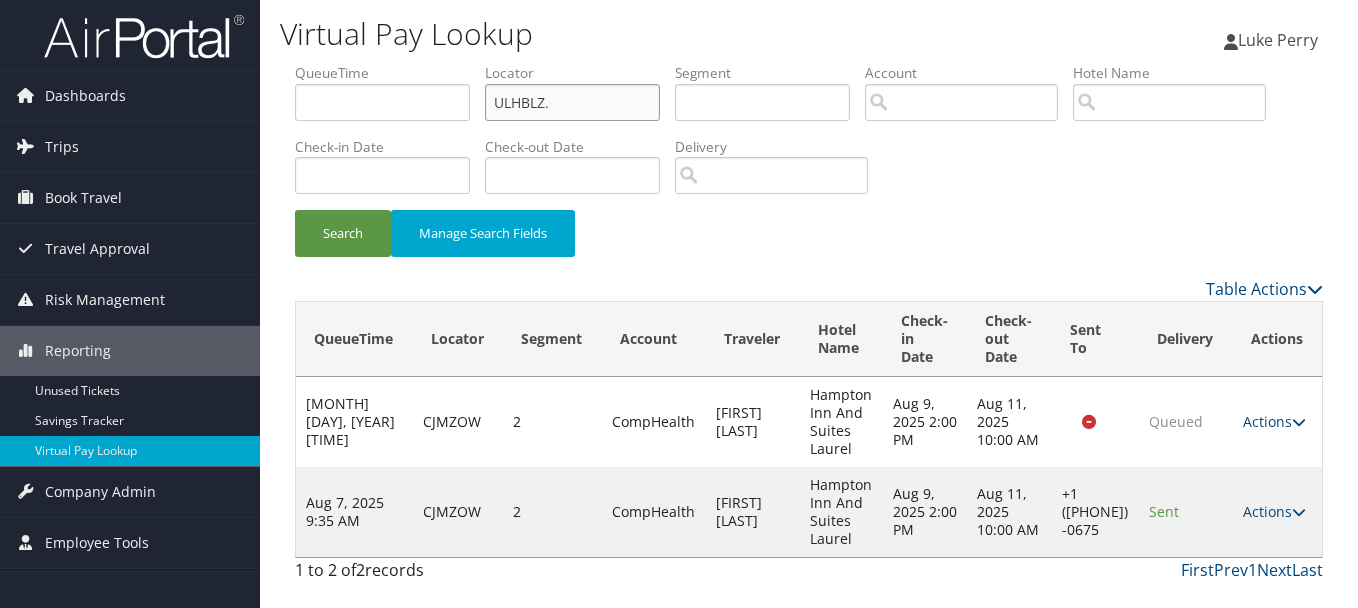 click on "Search" at bounding box center (343, 233) 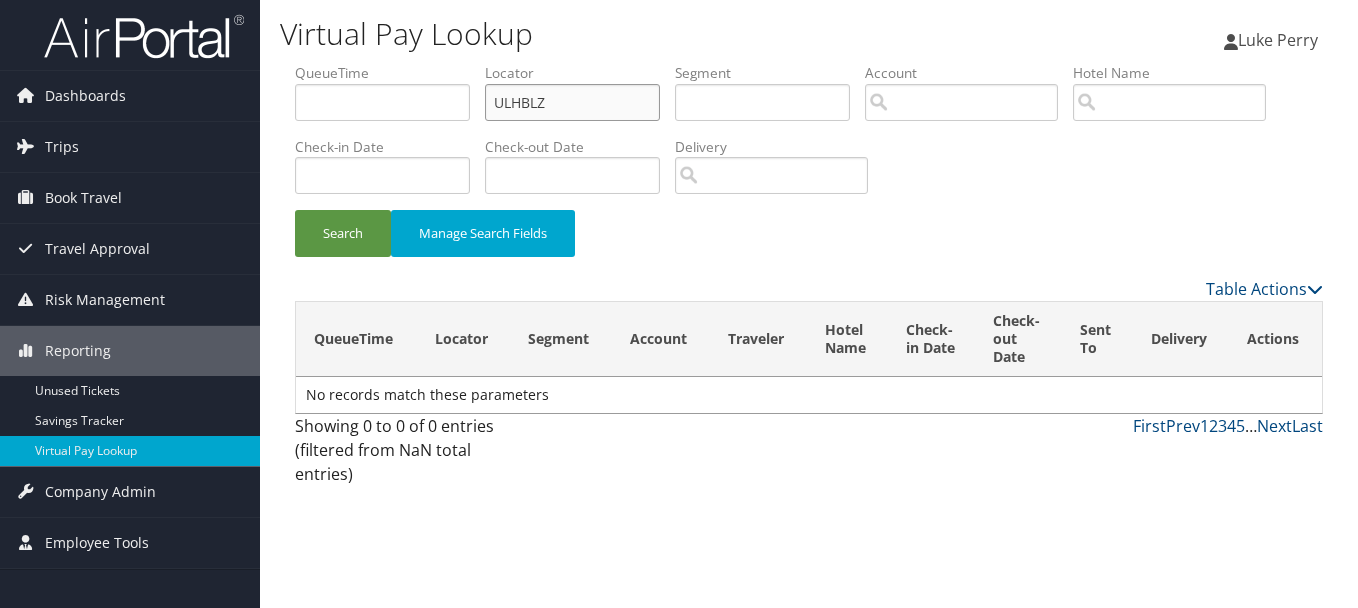 click on "Search" at bounding box center (343, 233) 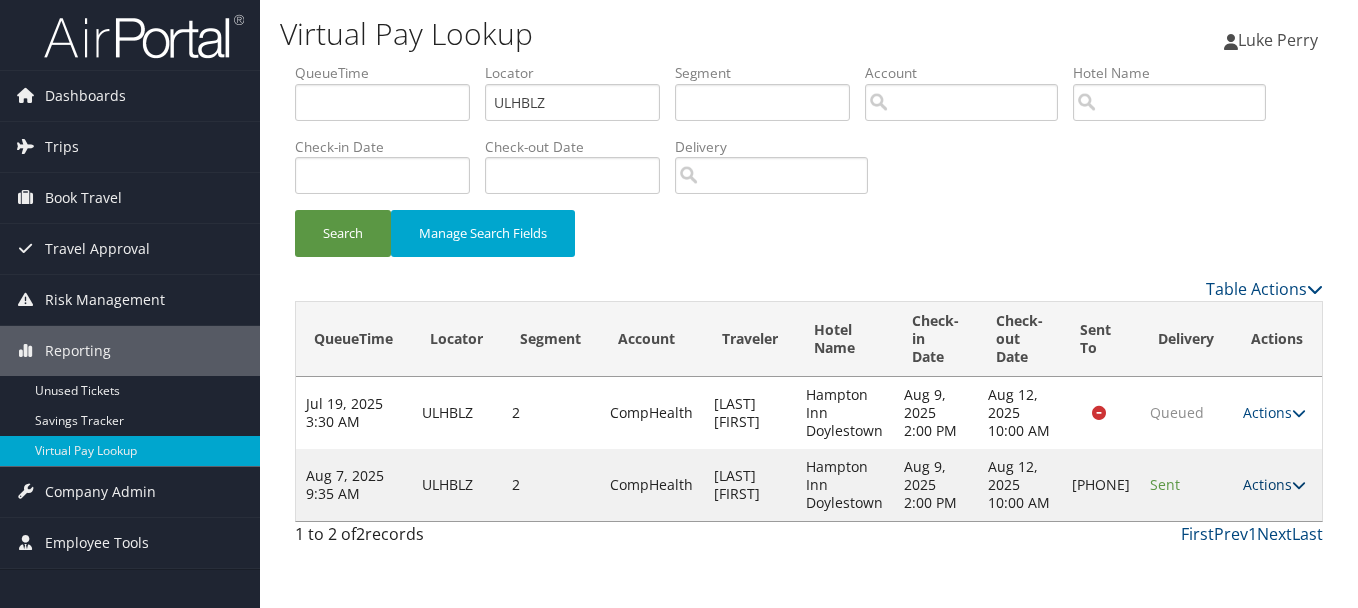 click on "Actions" at bounding box center [1274, 484] 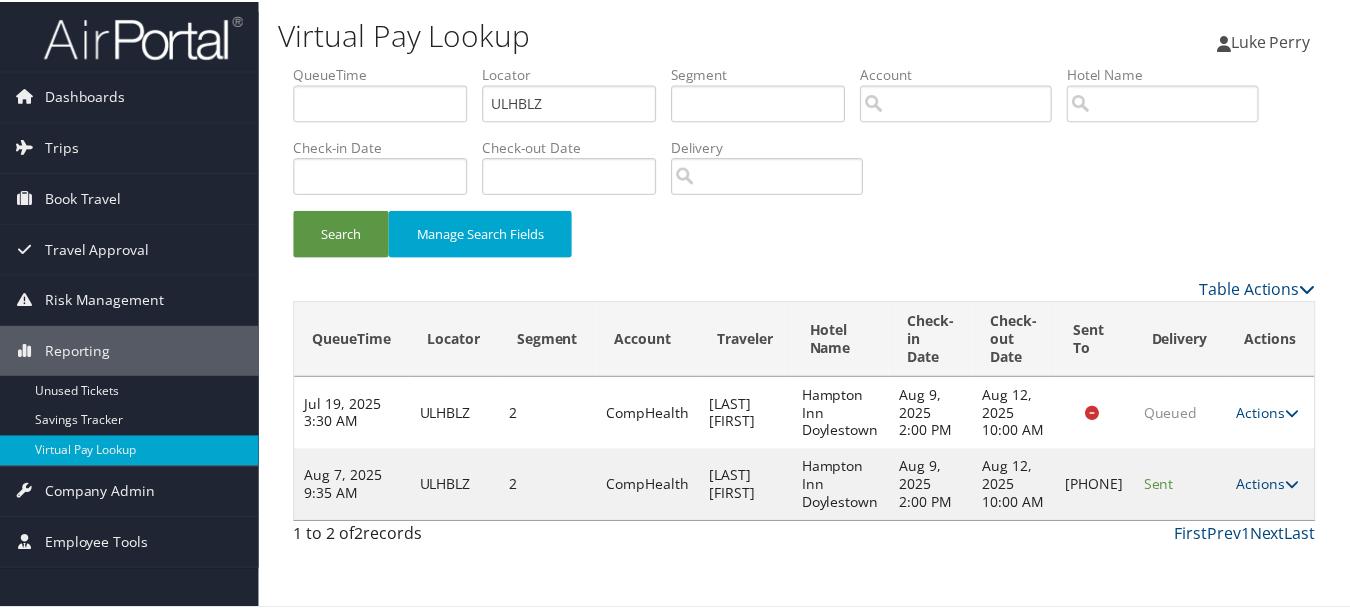 scroll, scrollTop: 35, scrollLeft: 0, axis: vertical 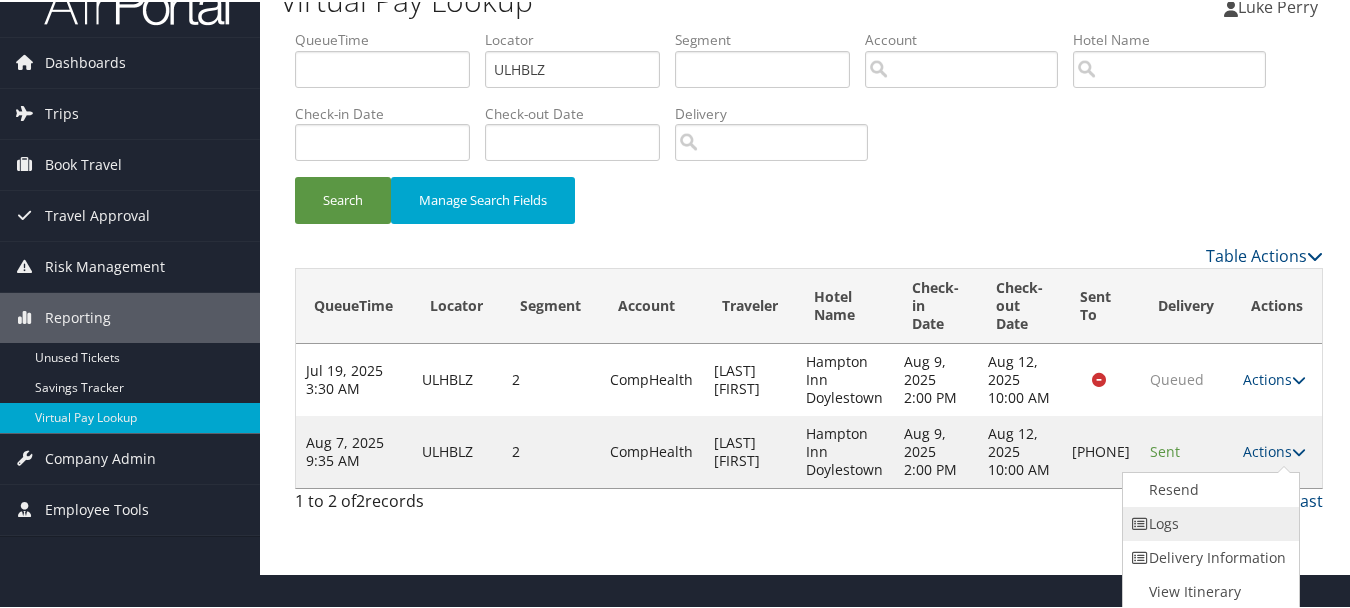 click on "Logs" at bounding box center [1208, 522] 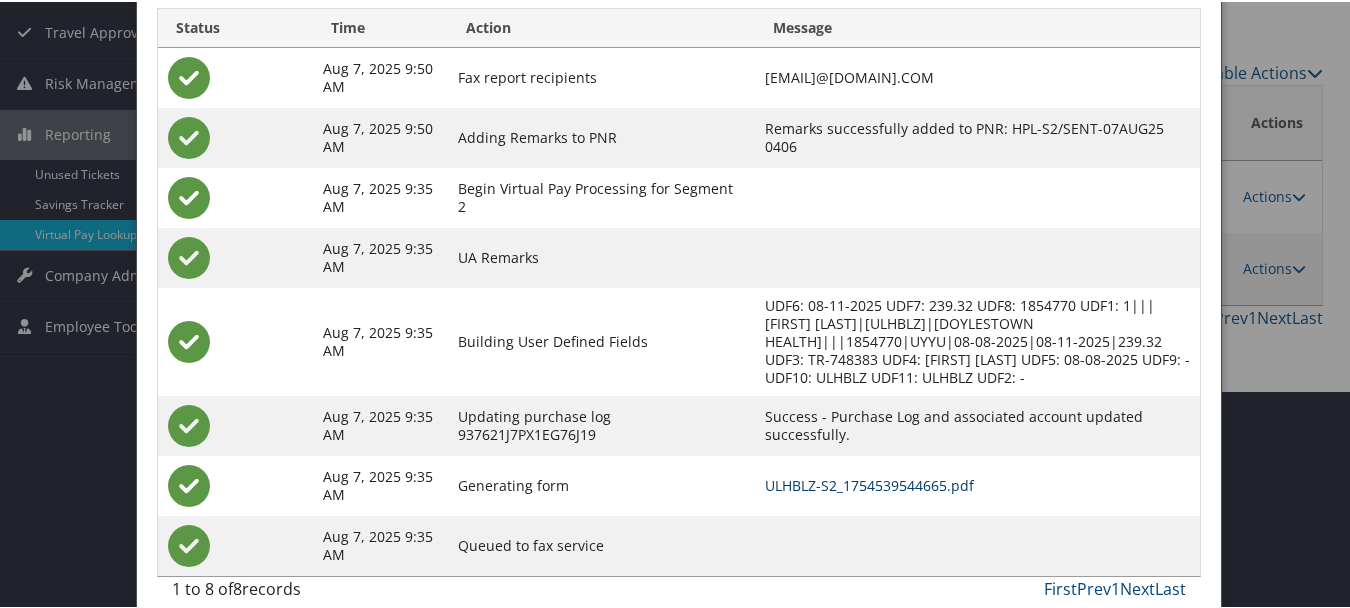 scroll, scrollTop: 222, scrollLeft: 0, axis: vertical 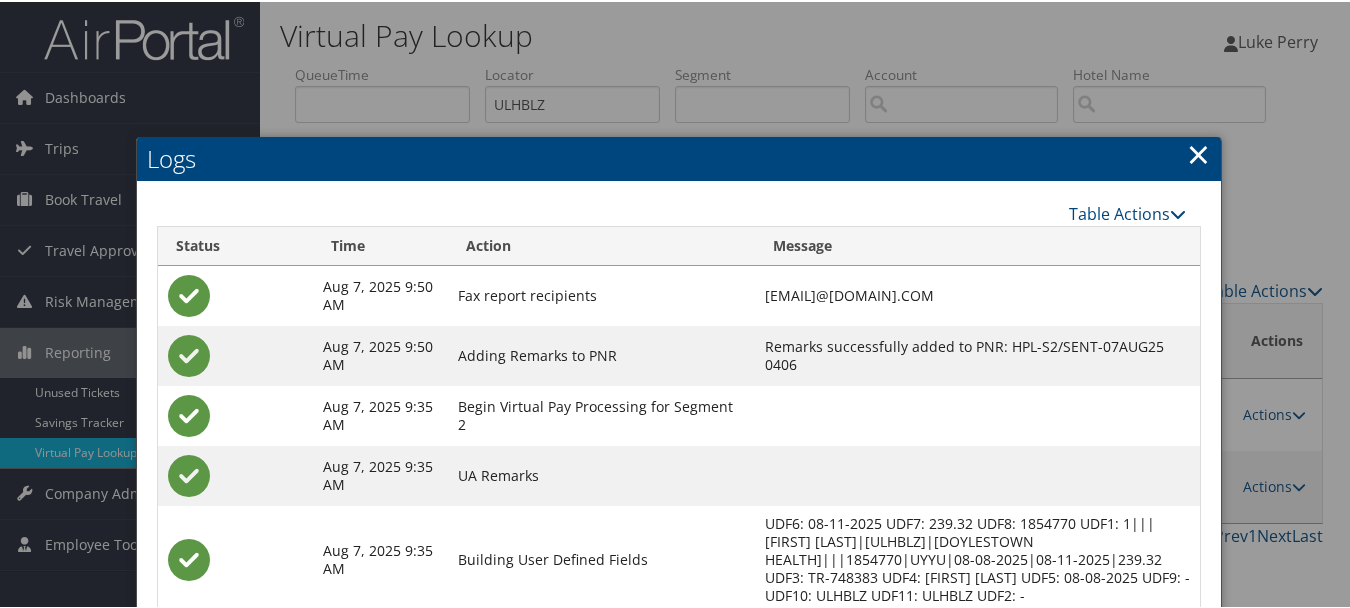 click on "Logs" at bounding box center (679, 157) 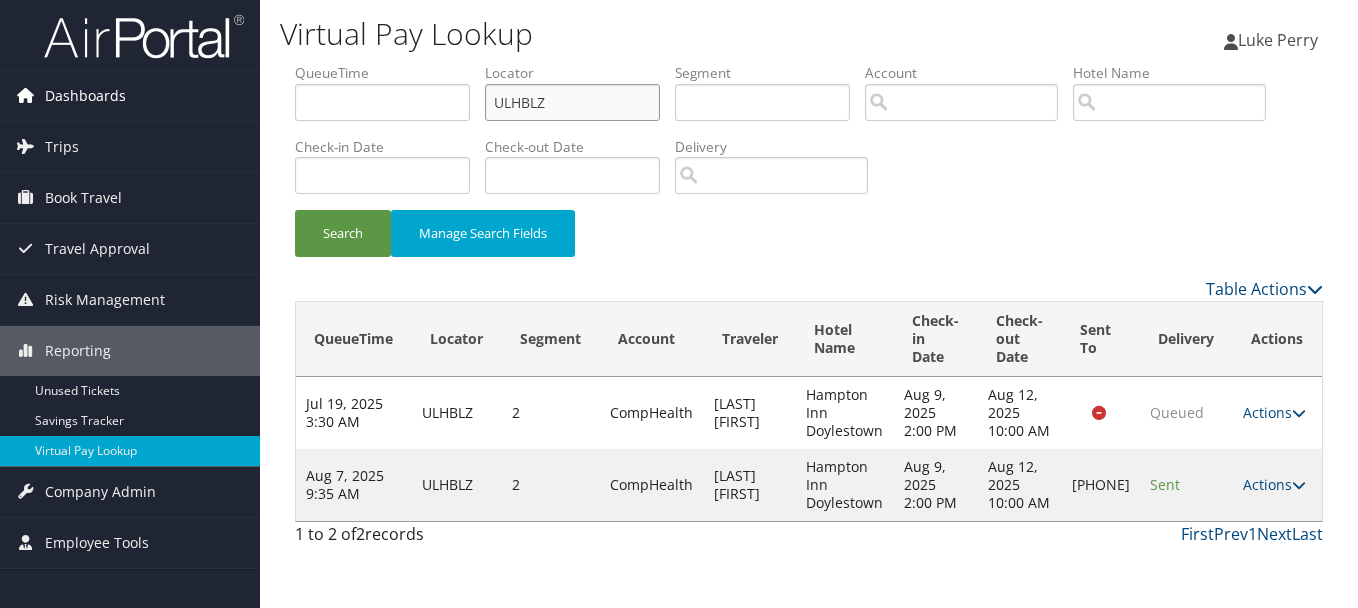 drag, startPoint x: 604, startPoint y: 91, endPoint x: 174, endPoint y: 81, distance: 430.11627 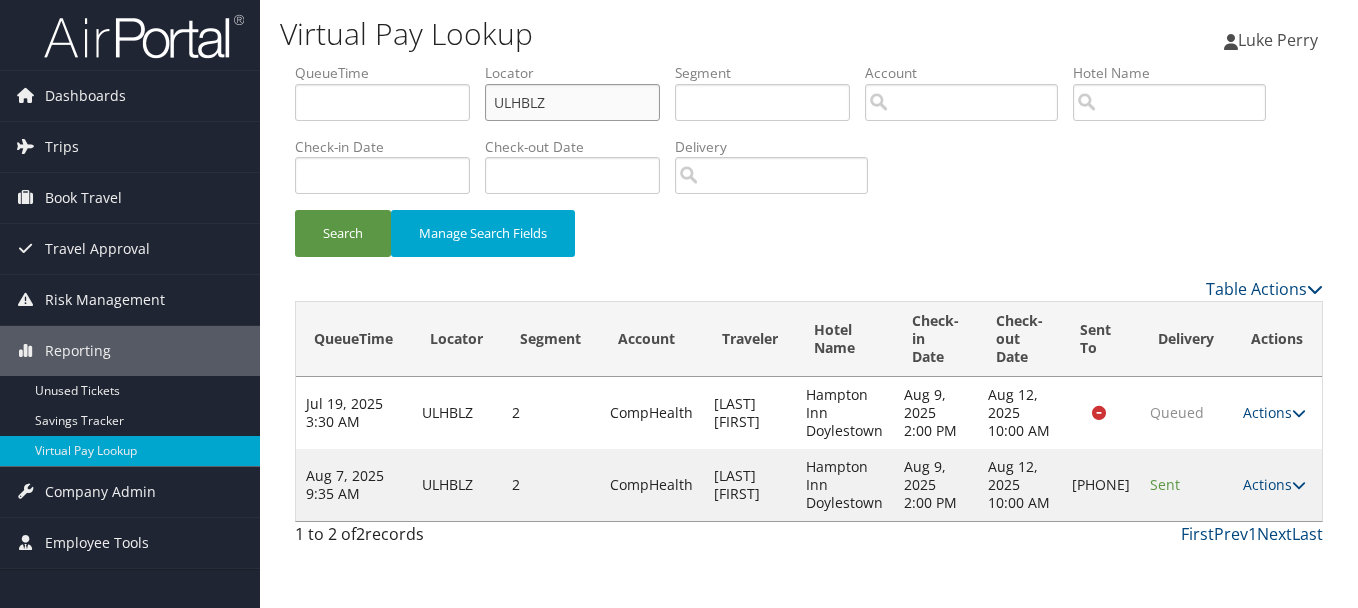 paste on "AYYEBL" 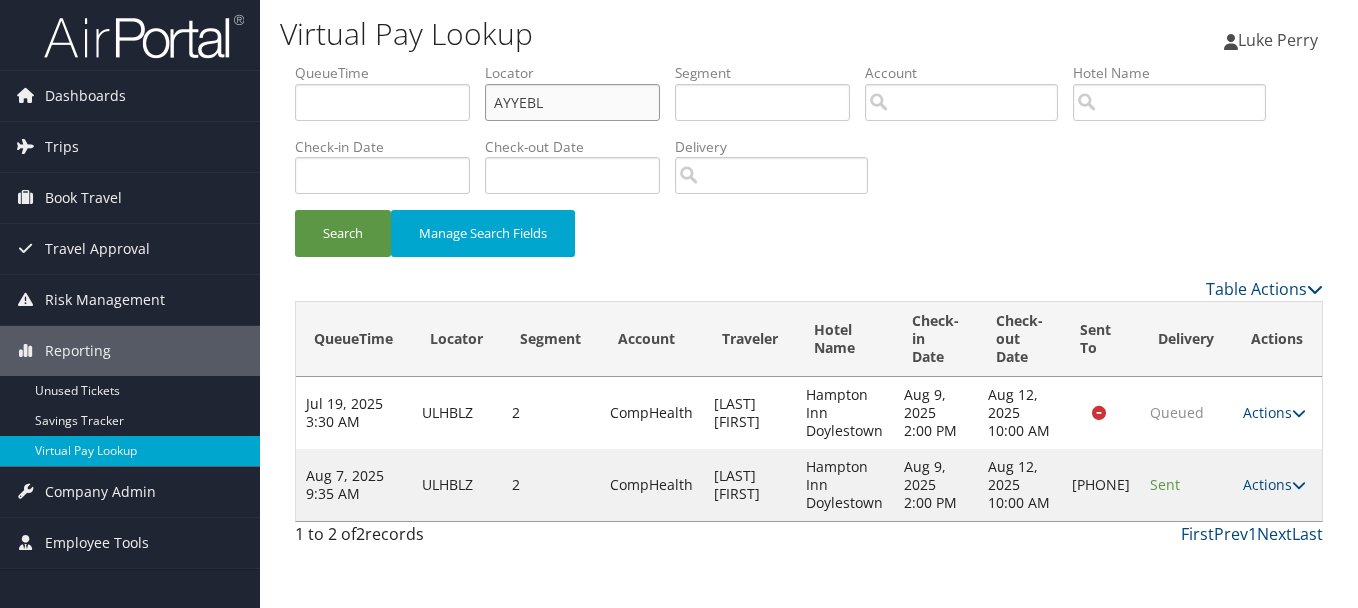 click on "Search" at bounding box center [343, 233] 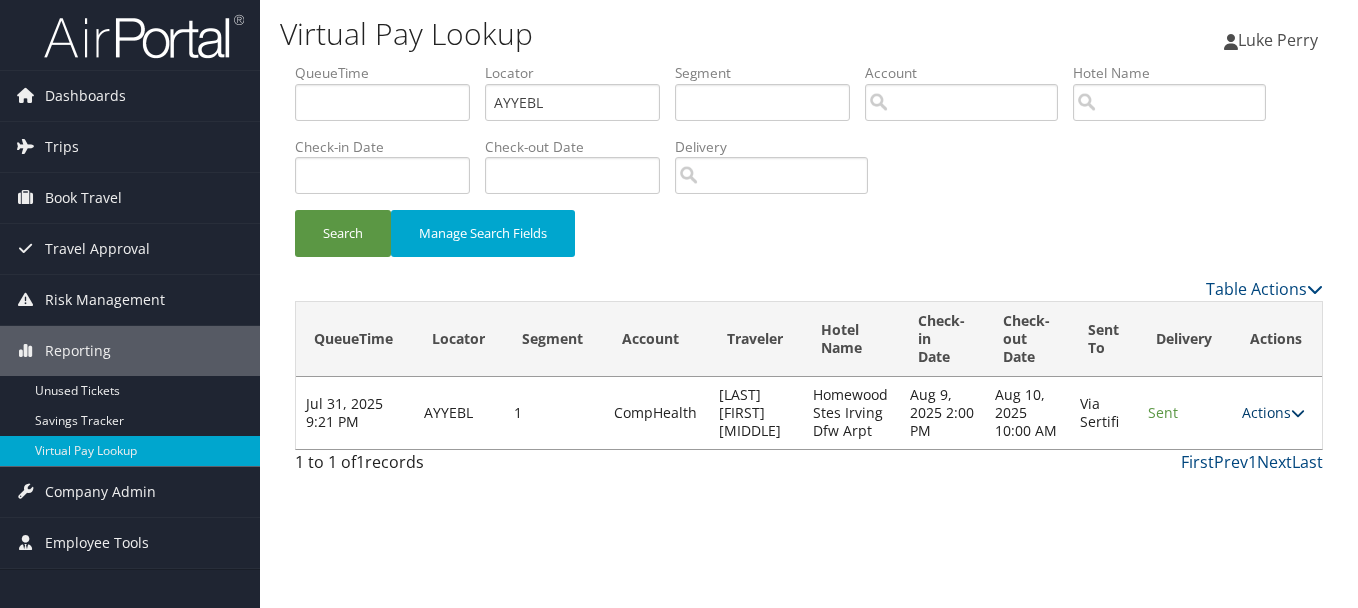 click on "Actions" at bounding box center [1273, 412] 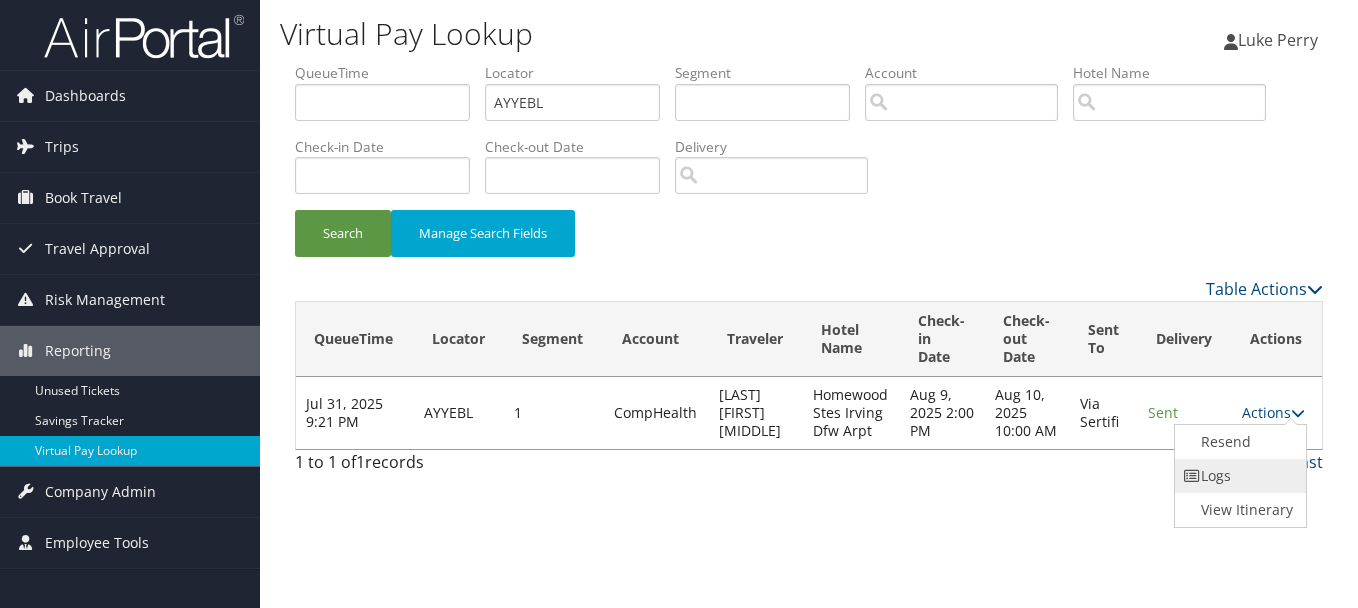 click on "Logs" at bounding box center (1238, 476) 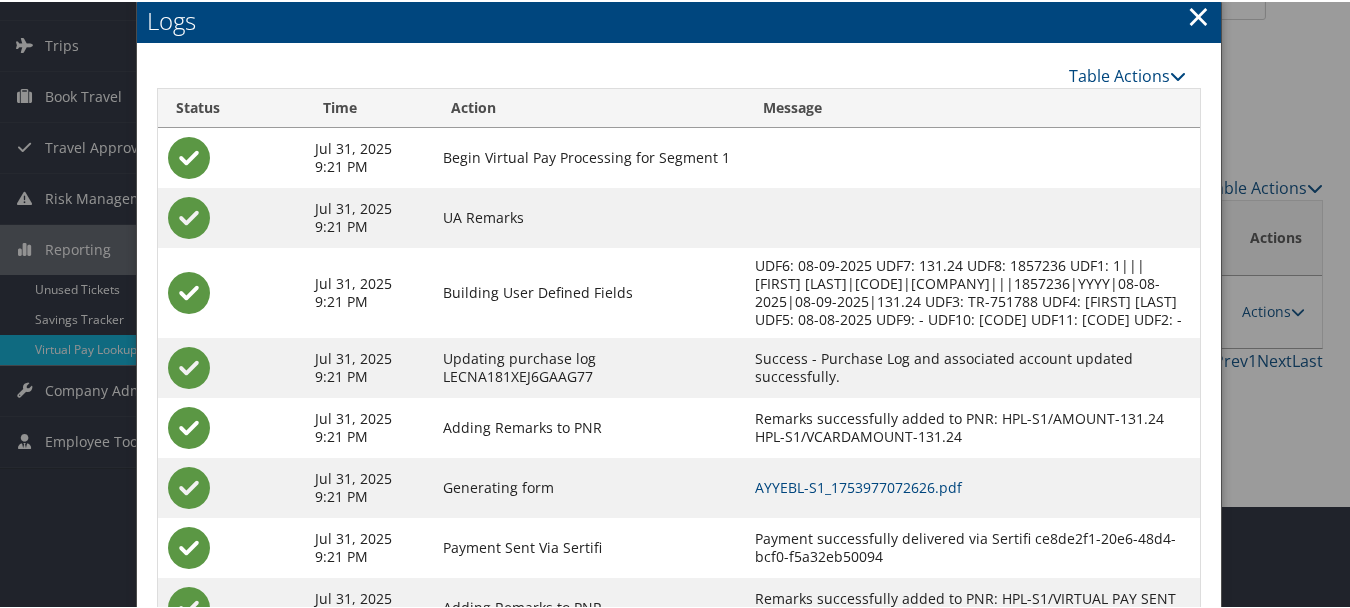 scroll, scrollTop: 205, scrollLeft: 0, axis: vertical 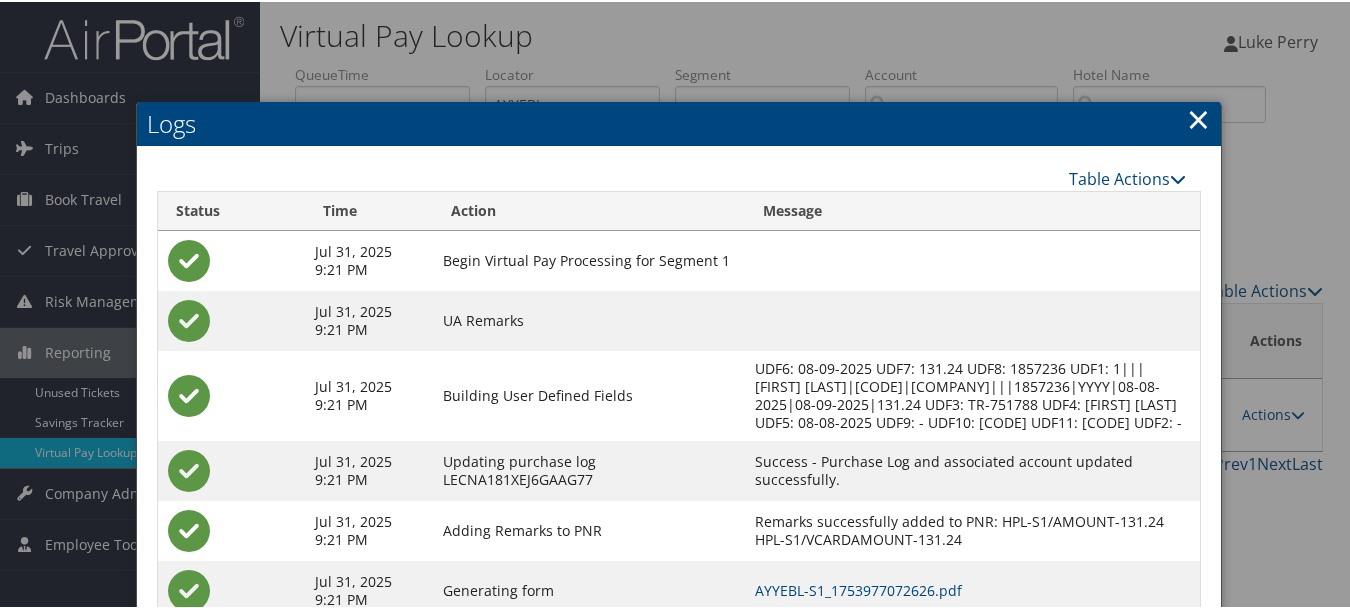 click on "×" at bounding box center [1198, 117] 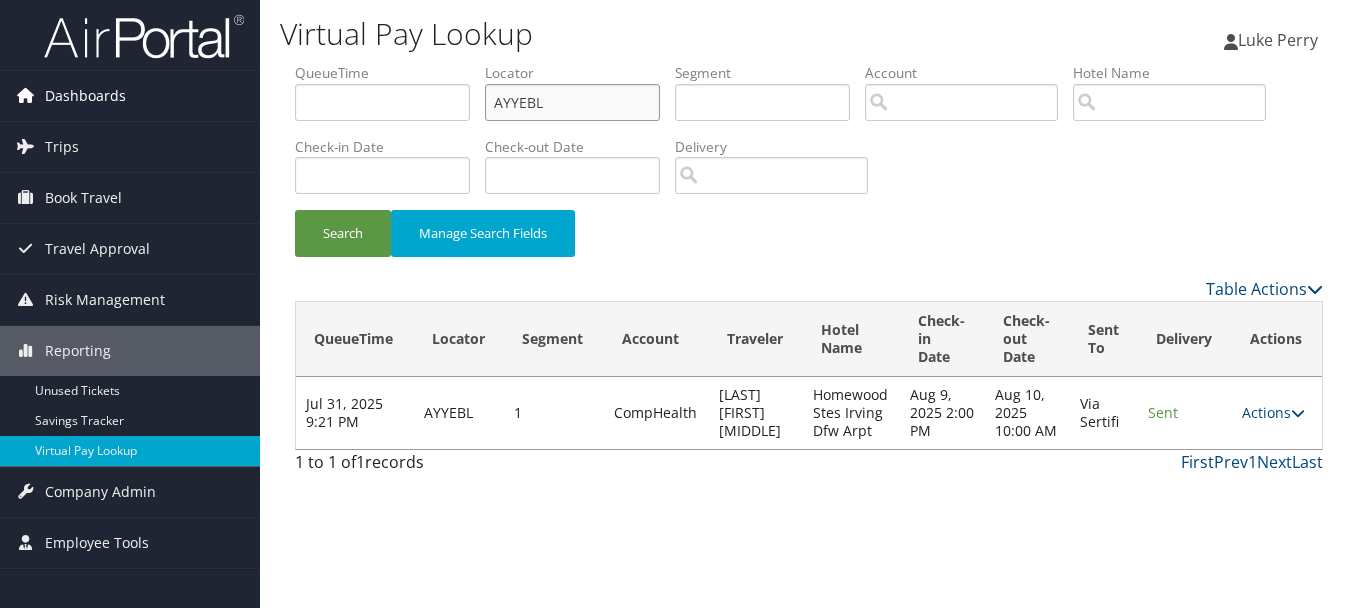 drag, startPoint x: 584, startPoint y: 115, endPoint x: 50, endPoint y: 114, distance: 534.0009 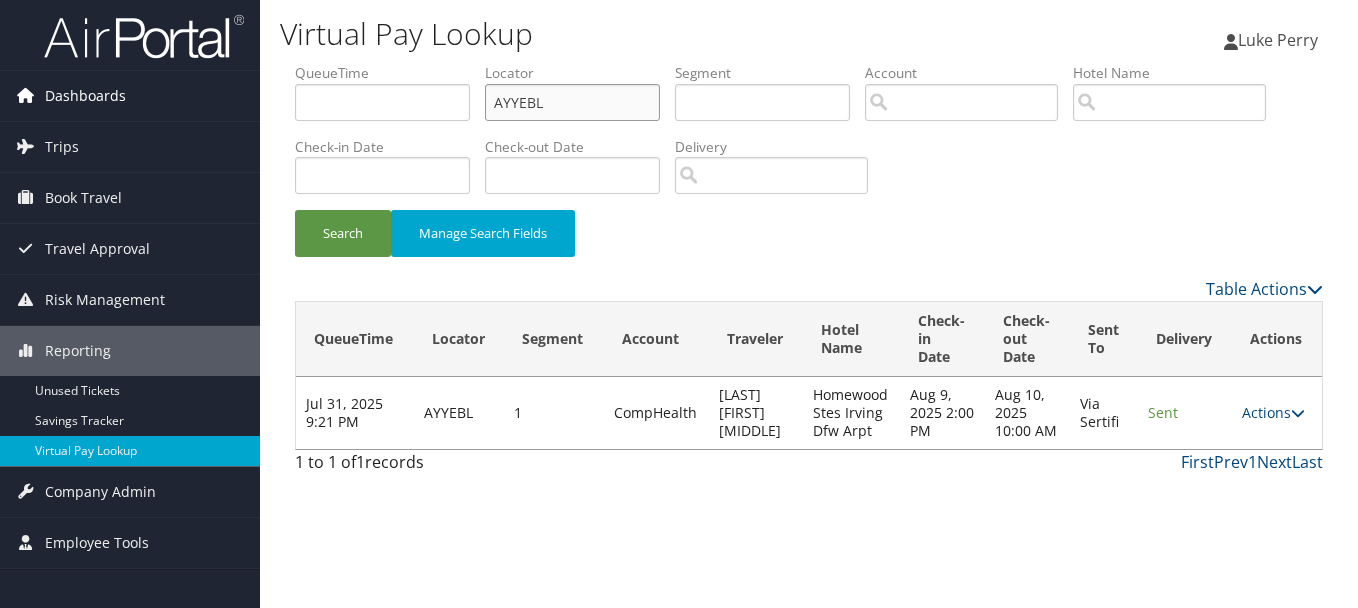 click on "Dashboards AirPortal 360™ (Manager) My Travel Dashboard   Trips Airtinerary® Lookup Current/Future Trips Past Trips Trips Missing Hotels Hotel Check-ins   Book Travel Approval Request (Beta)   Travel Approval Pending Trip Approvals Approved Trips Canceled Trips Approvals (Beta)   Risk Management SecurityLogic® Map Assistance Requests Travel Alerts Notifications   Reporting Unused Tickets Savings Tracker Virtual Pay Lookup   Company Admin Company Information Configure Approval Types (Beta) People Users (Beta) Vendor Contracts Travel Policy Service Fees  Reporting Fields (Beta) Report Settings Virtual Pay Settings   Employee Tools Help Desk" at bounding box center [679, 304] 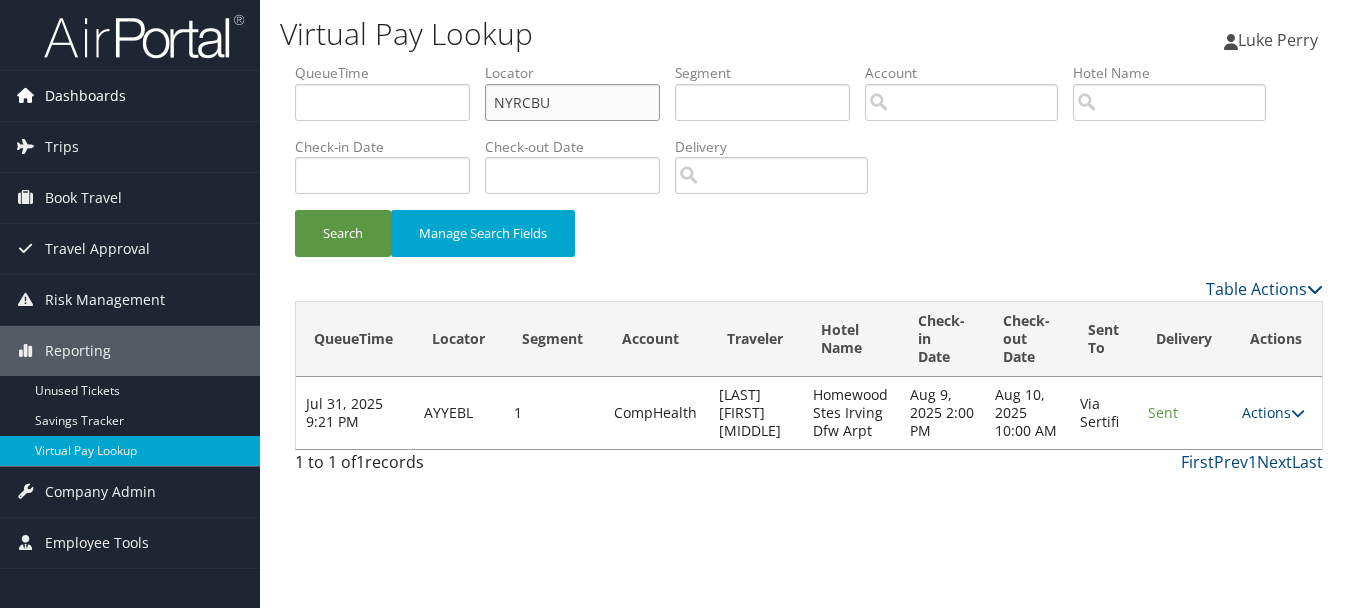 click on "Search" at bounding box center (343, 233) 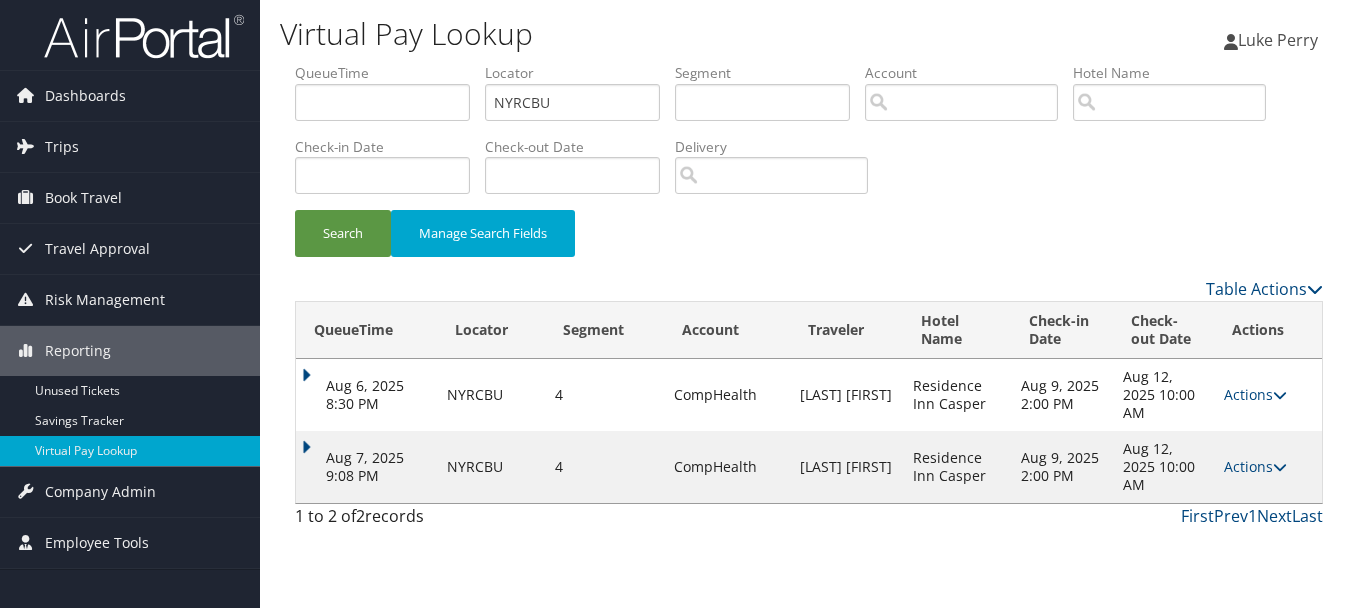 click on "Actions   Resend  Logs  View Itinerary" at bounding box center (1268, 467) 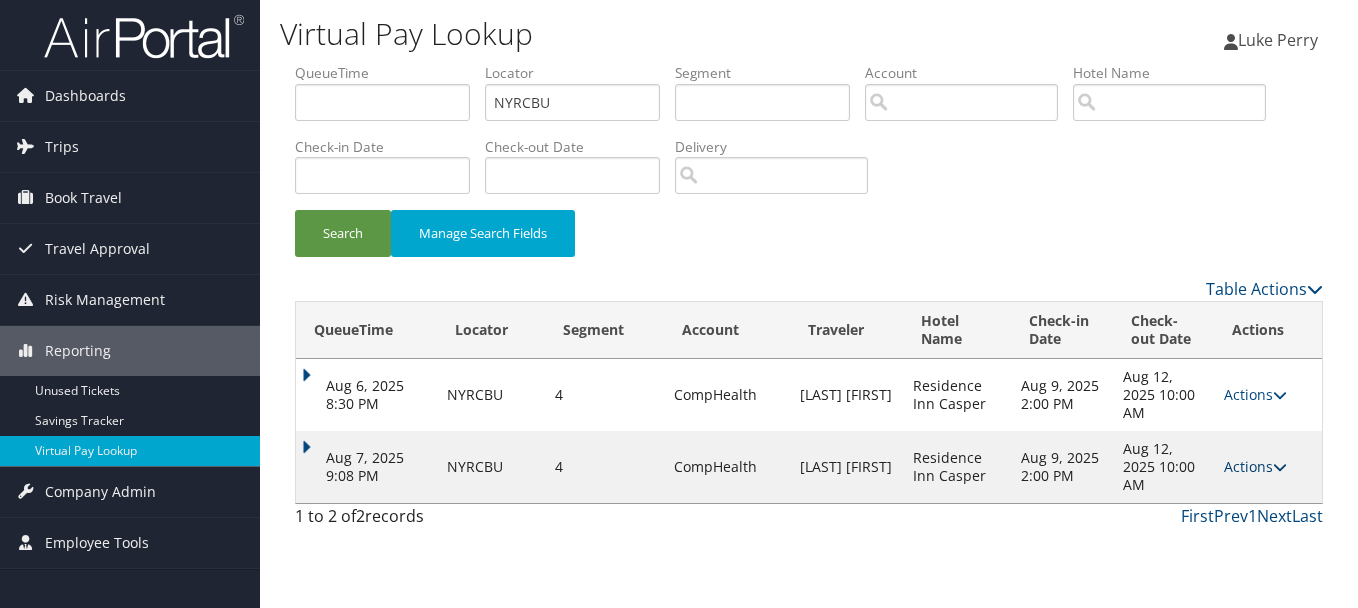 click on "Actions" at bounding box center (1255, 466) 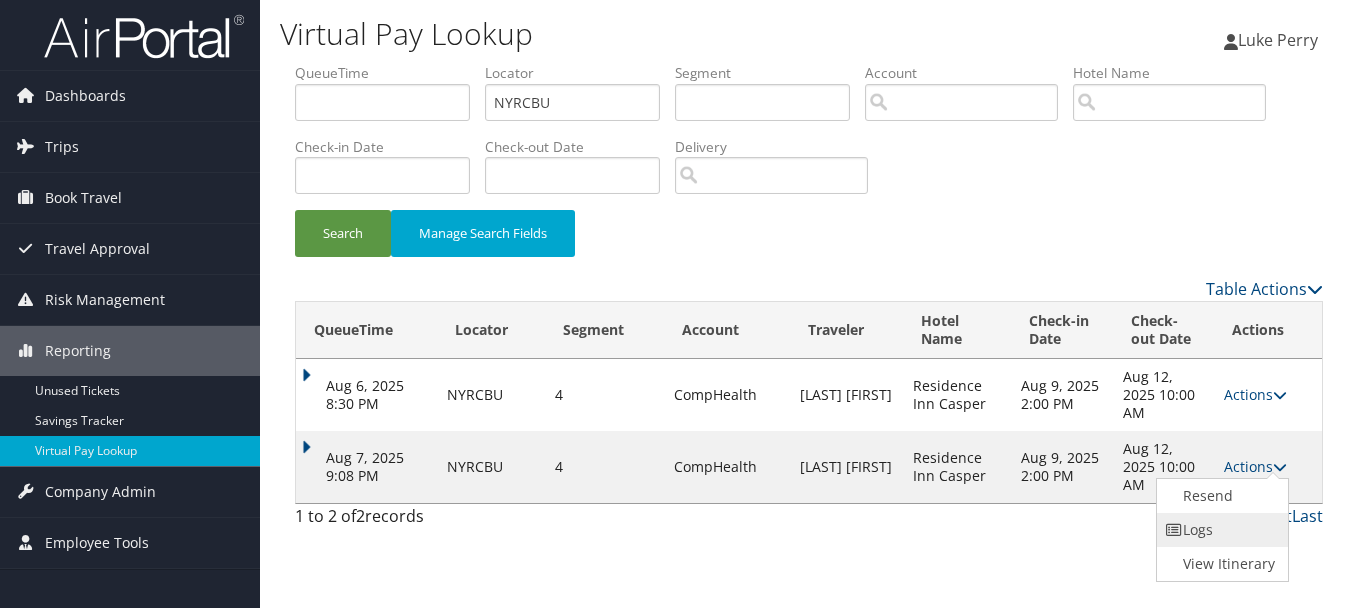 click on "Logs" at bounding box center (1220, 530) 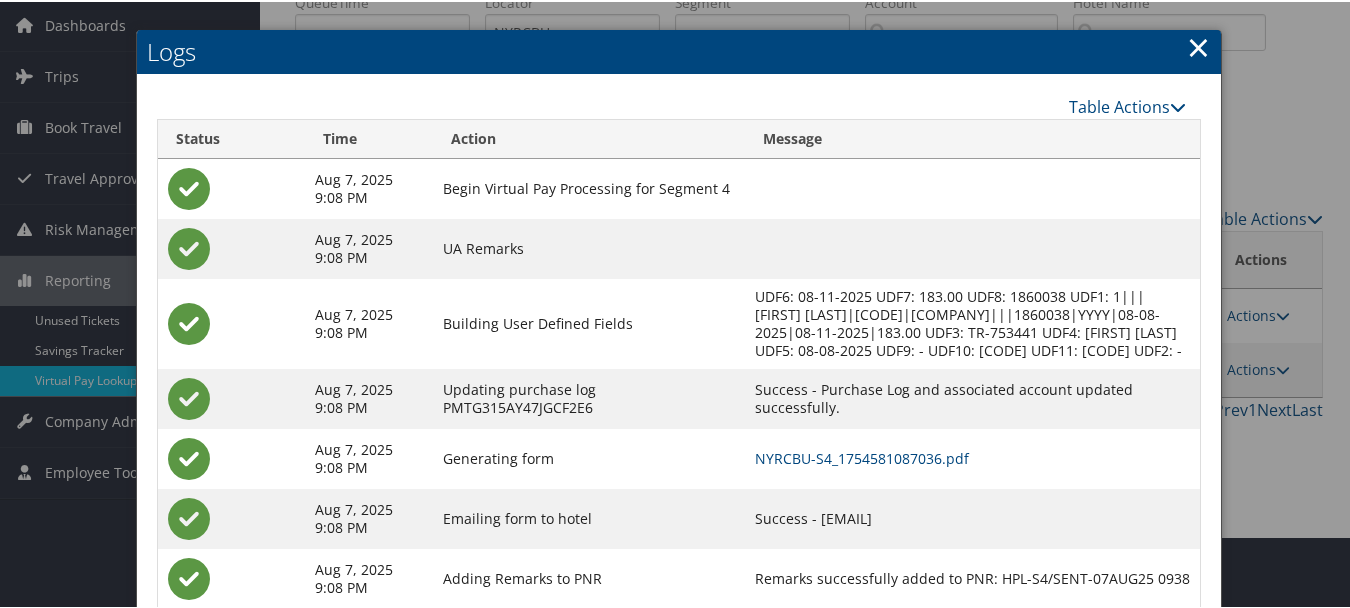 scroll, scrollTop: 145, scrollLeft: 0, axis: vertical 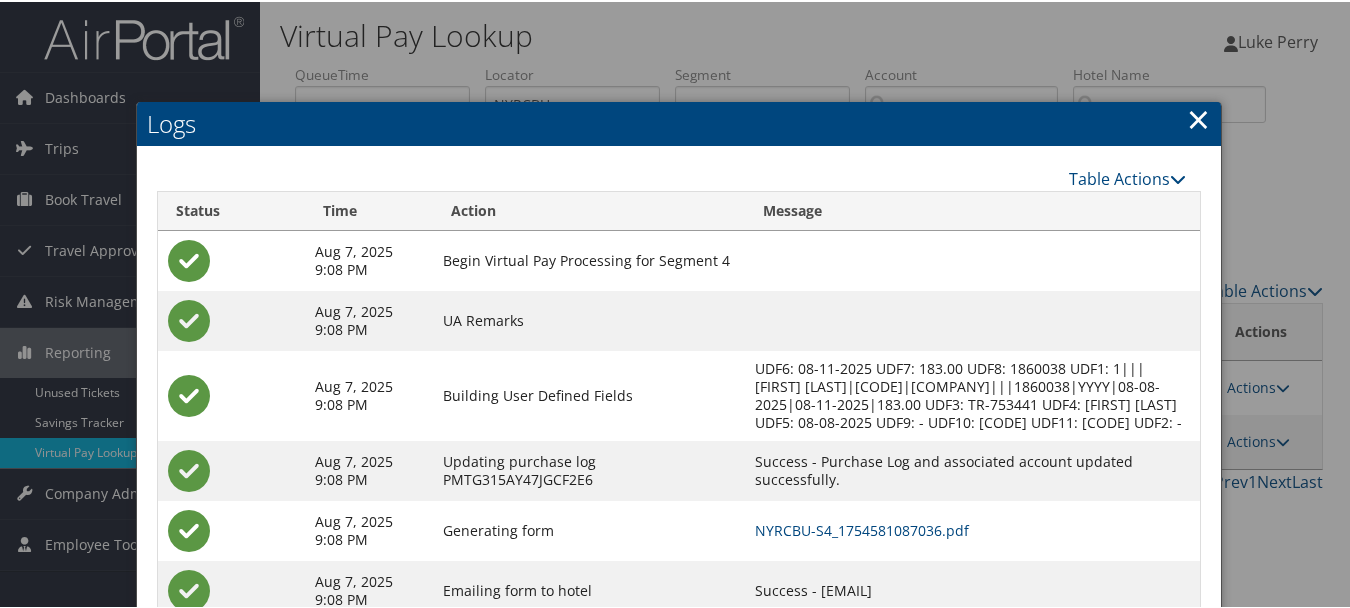 click on "×" at bounding box center (1198, 117) 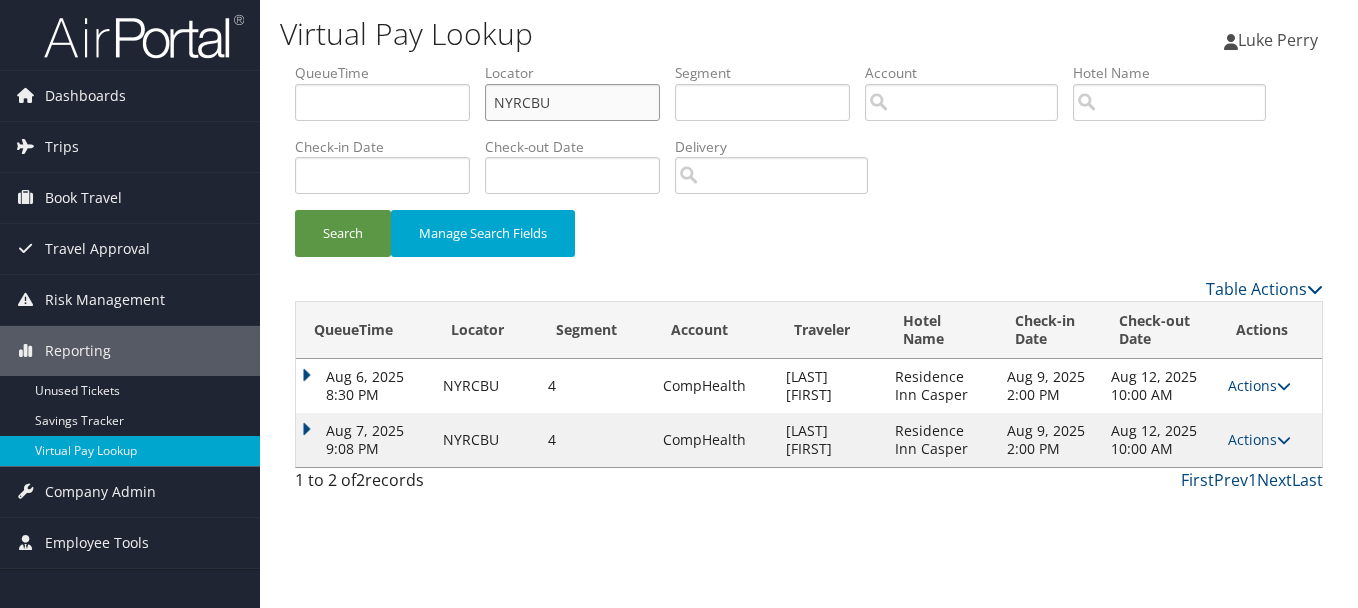 click on "QueueTime Locator NYRCBU Segment Account Traveler Hotel Name Check-in Date Check-out Date Delivery" at bounding box center [809, 63] 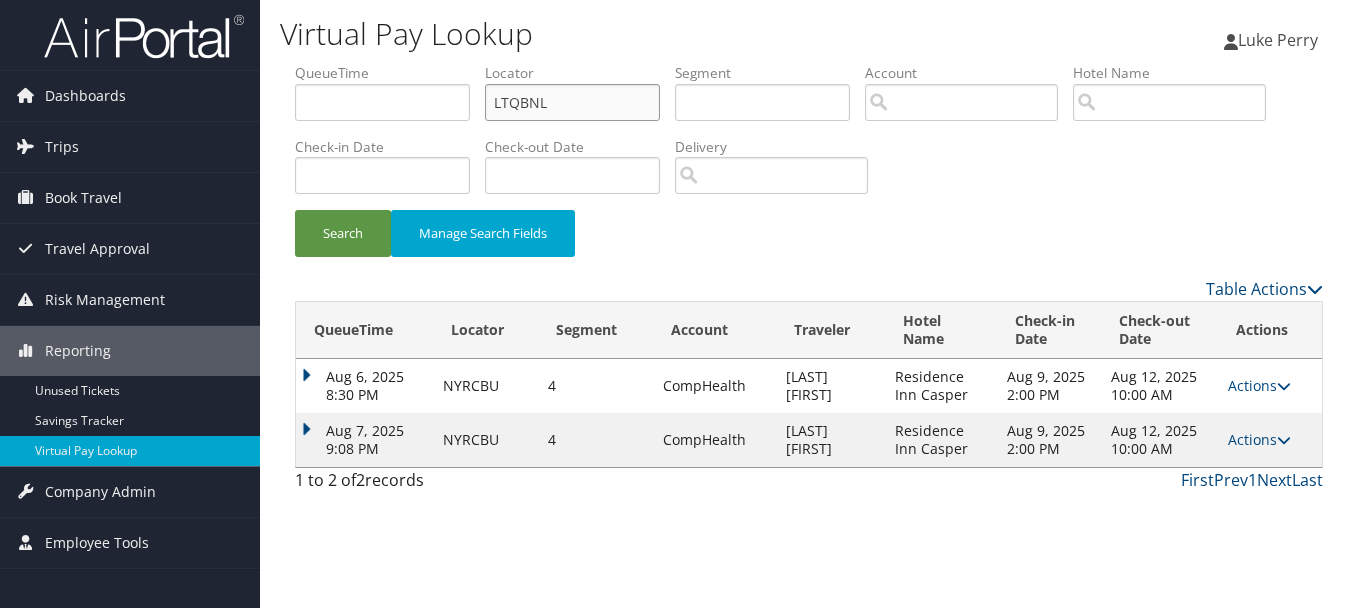 click on "Search" at bounding box center (343, 233) 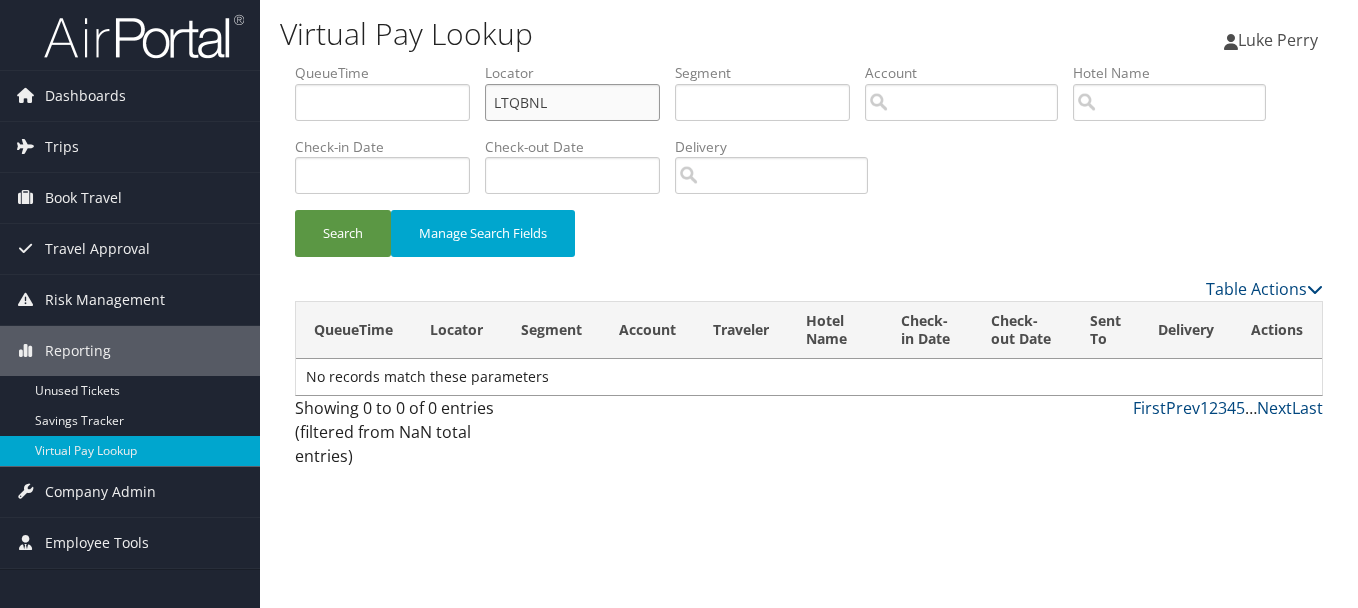 drag, startPoint x: 586, startPoint y: 109, endPoint x: 393, endPoint y: 99, distance: 193.2589 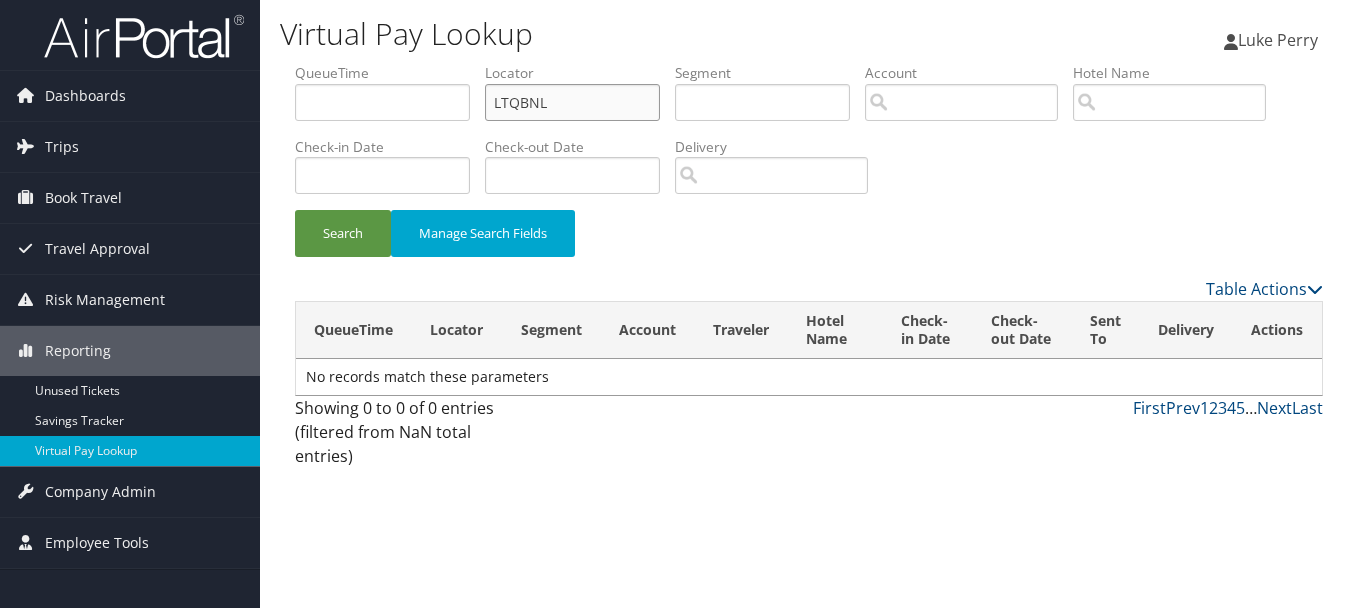 click on "QueueTime Locator LTQBNL Segment Account Traveler Hotel Name Check-in Date Check-out Date Delivery" at bounding box center (809, 63) 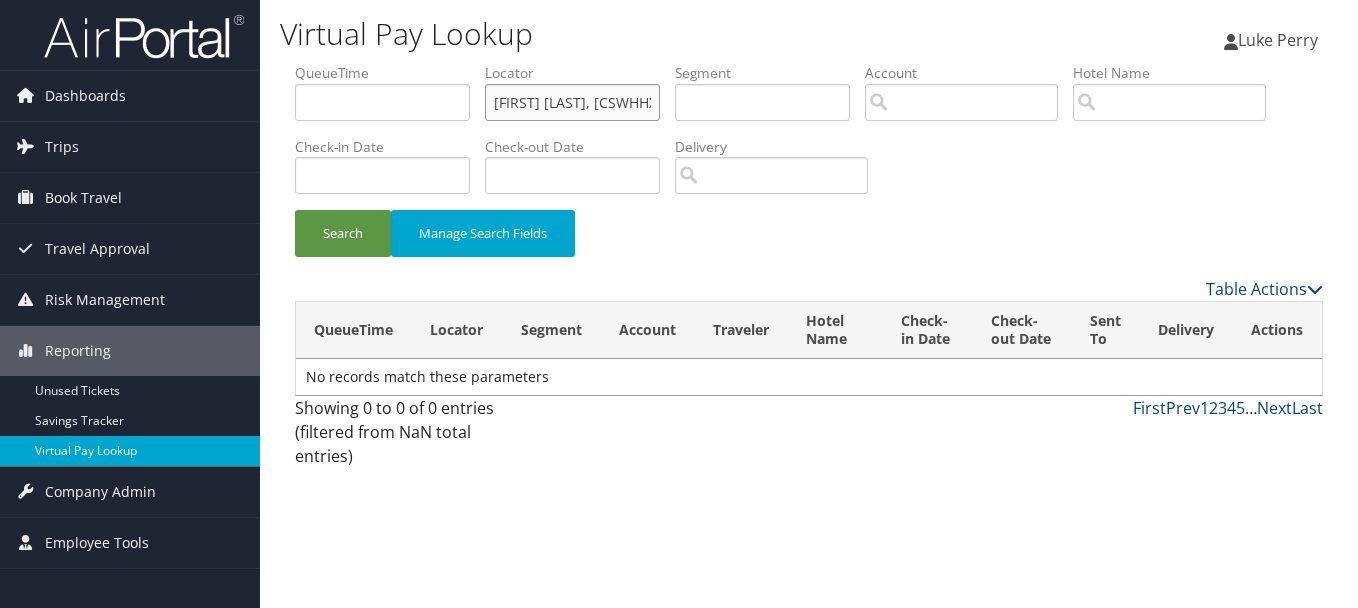 drag, startPoint x: 557, startPoint y: 103, endPoint x: 662, endPoint y: 104, distance: 105.00476 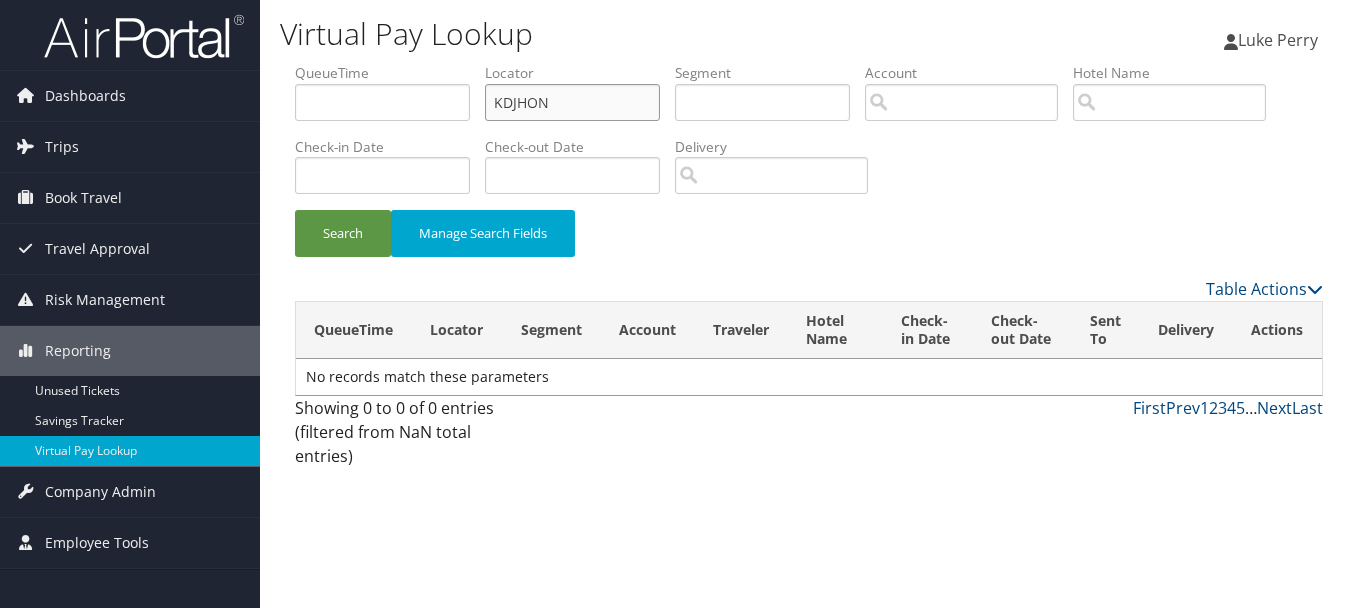 click on "Search" at bounding box center (343, 233) 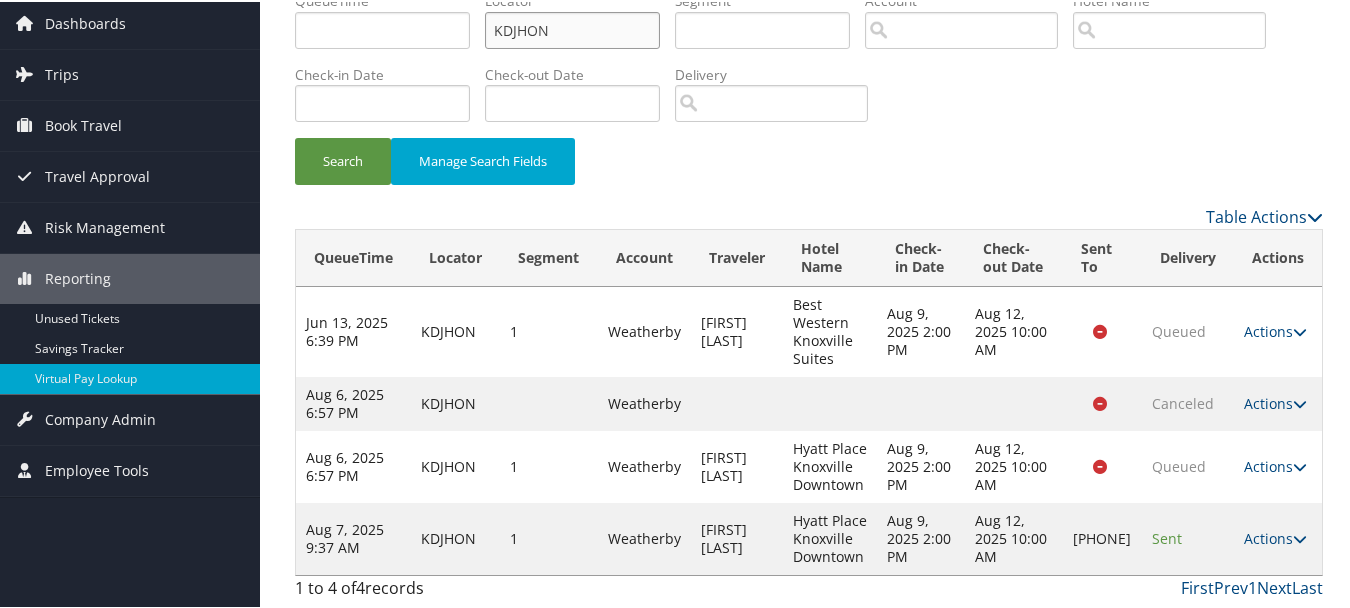 scroll, scrollTop: 110, scrollLeft: 0, axis: vertical 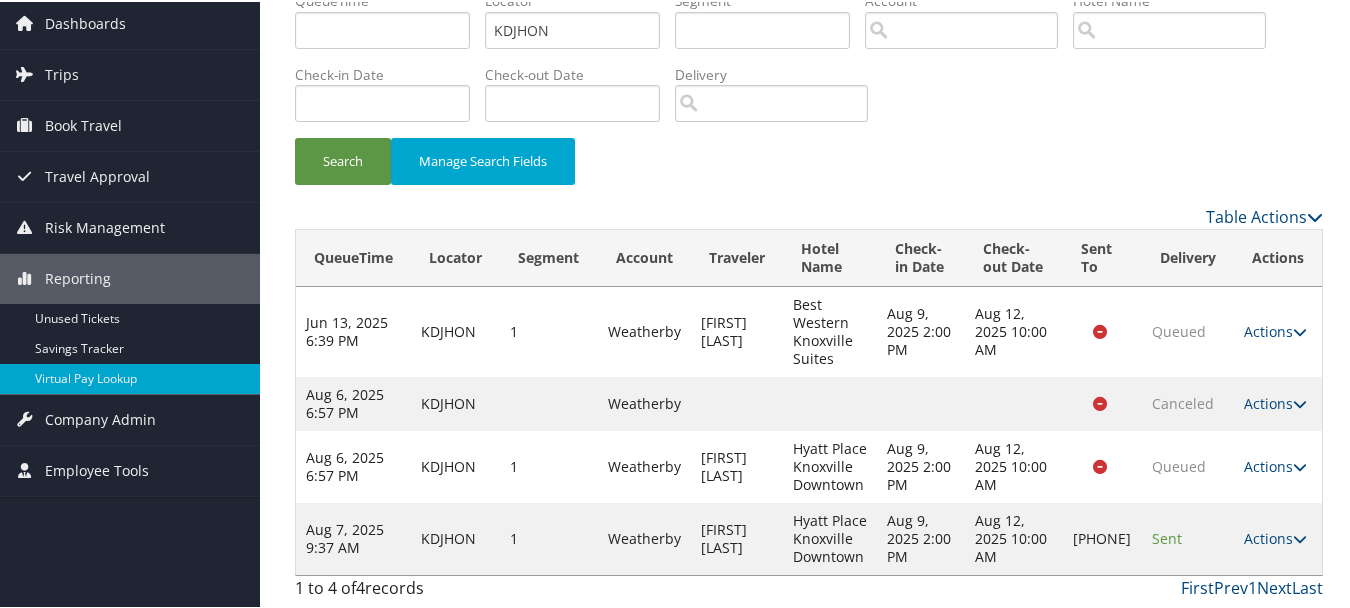 click on "Actions   Resend  Logs  Delivery Information  View Itinerary" at bounding box center [1278, 537] 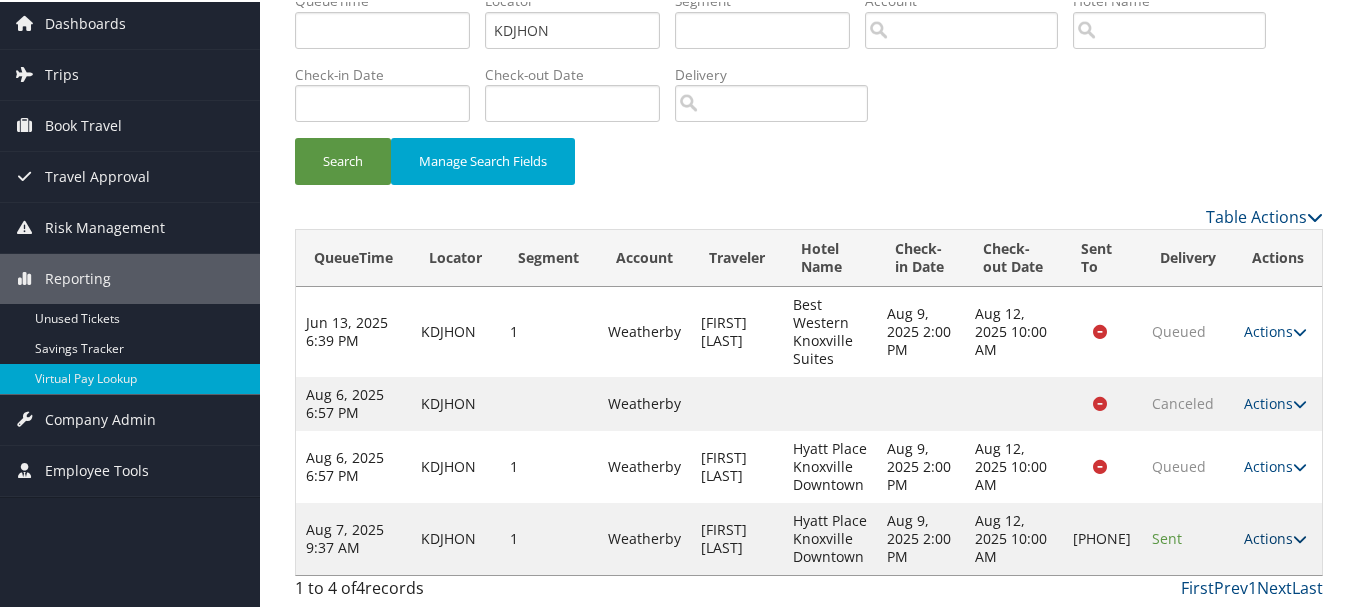 click on "Actions" at bounding box center (1275, 536) 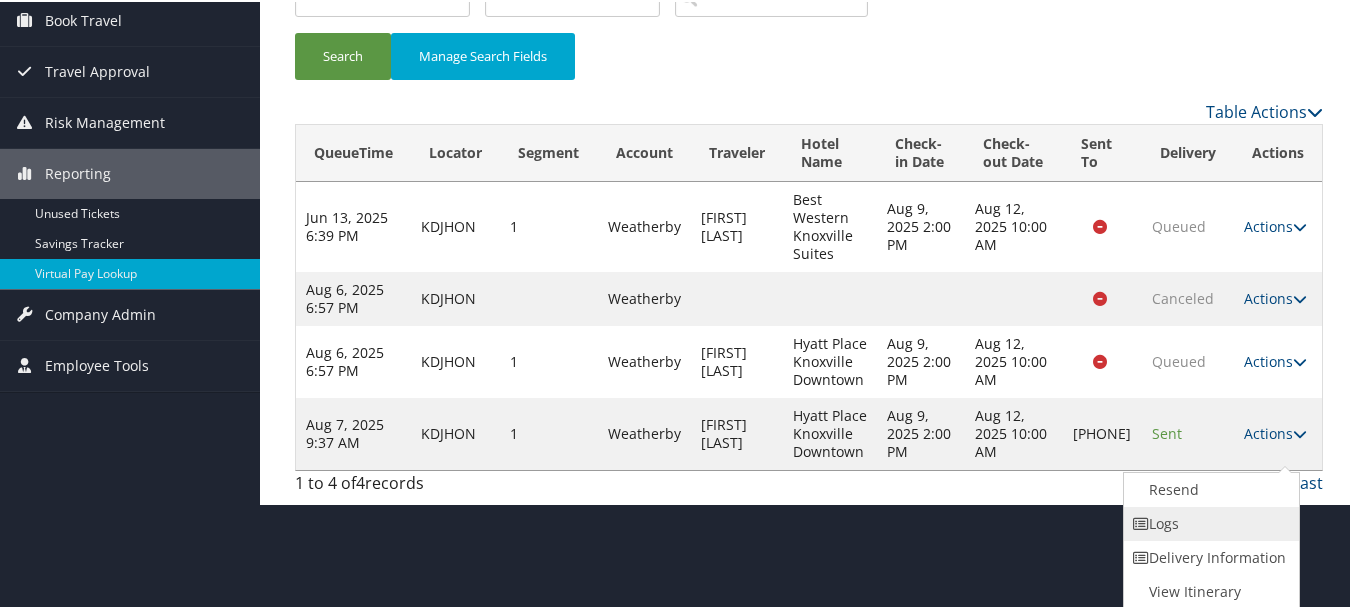 click on "Logs" at bounding box center (1209, 522) 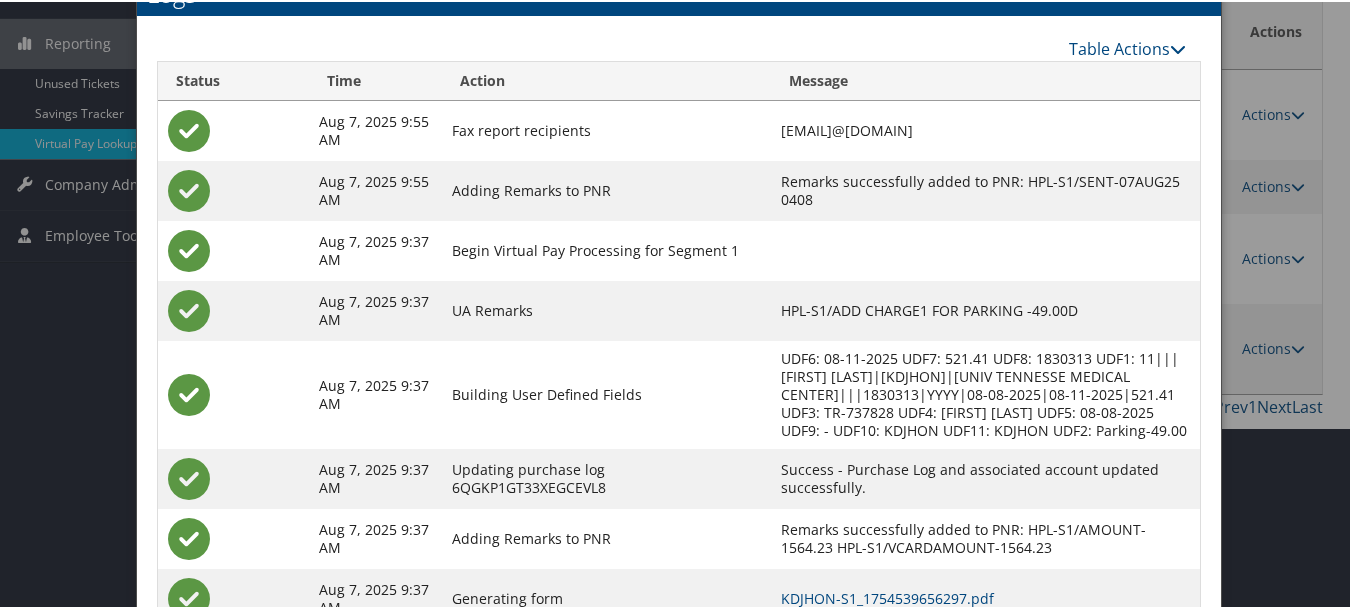 scroll, scrollTop: 462, scrollLeft: 0, axis: vertical 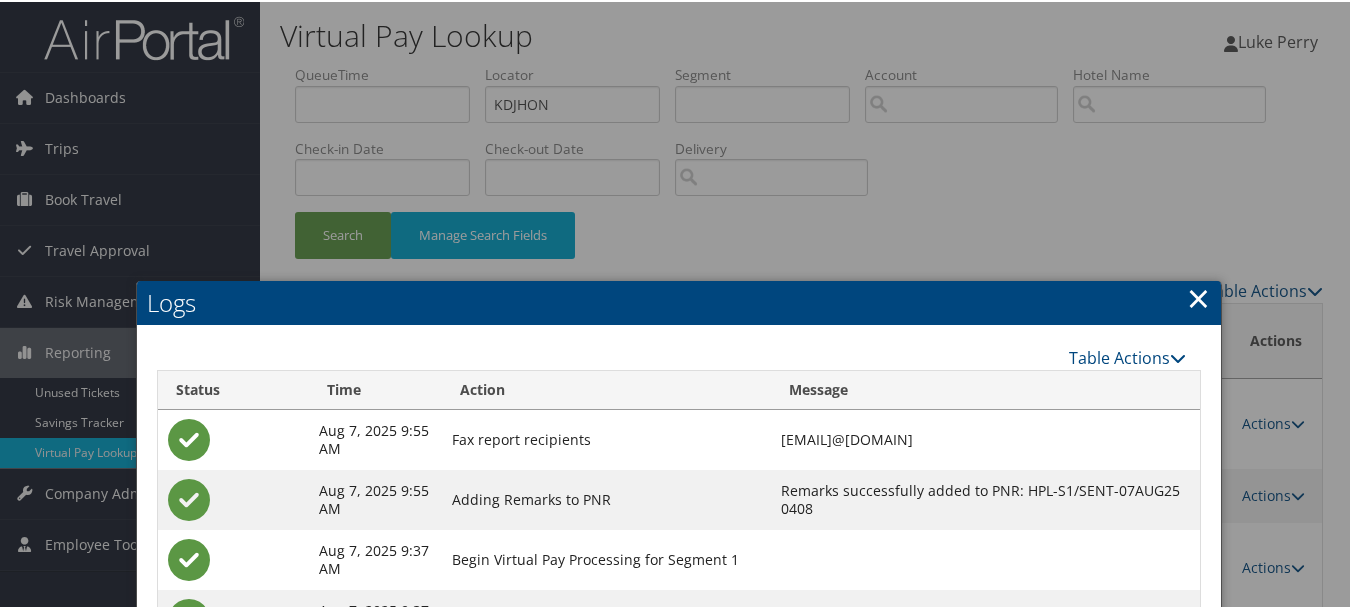 click on "×" at bounding box center [1198, 296] 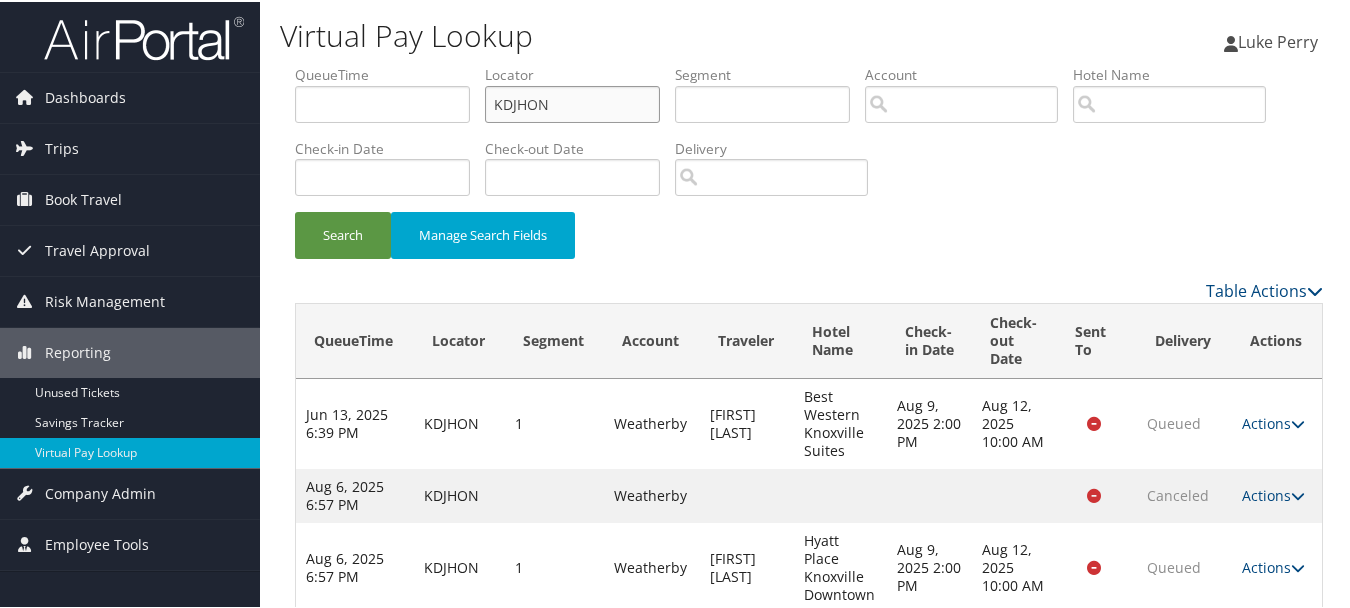 drag, startPoint x: 586, startPoint y: 100, endPoint x: 295, endPoint y: 100, distance: 291 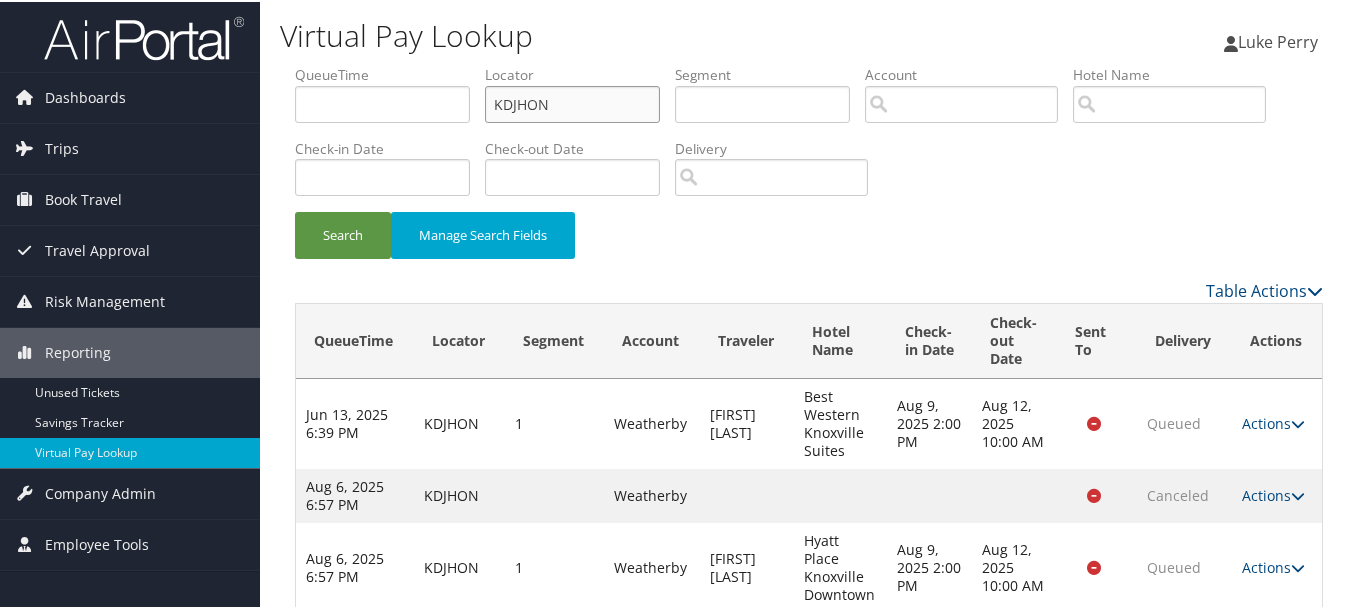 click on "QueueTime Locator KDJHON Segment Account Traveler Hotel Name Check-in Date Check-out Date Delivery" at bounding box center [809, 63] 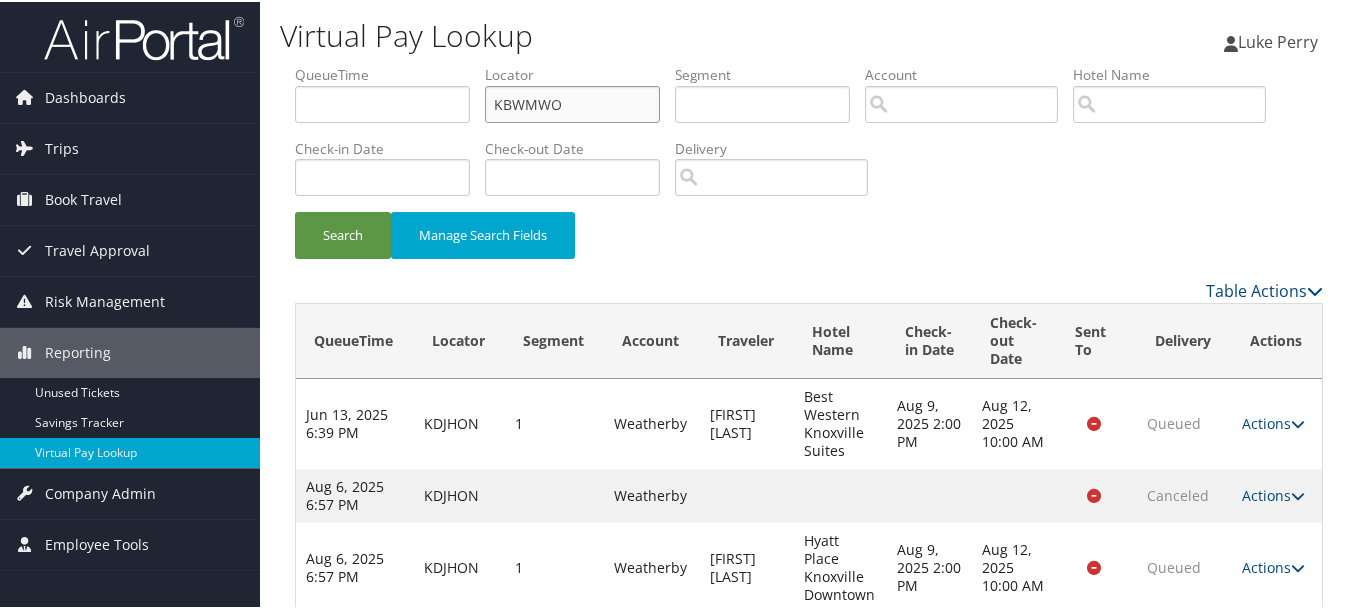 click on "Search" at bounding box center (343, 233) 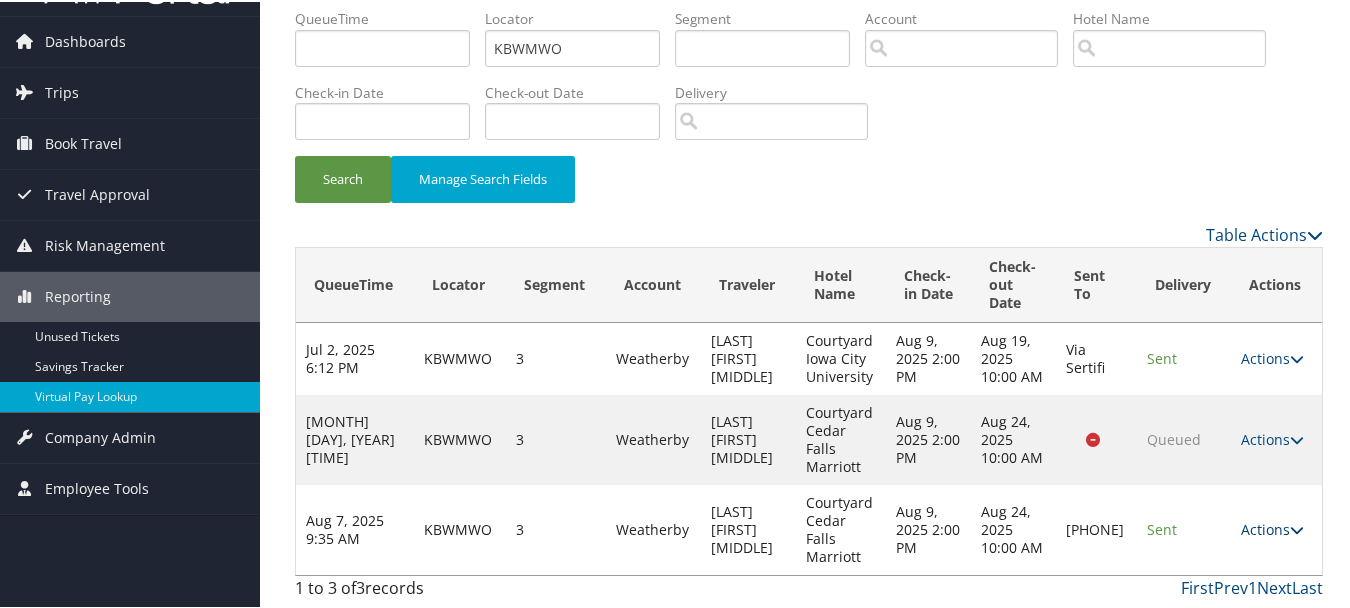 click on "Actions" at bounding box center [1272, 527] 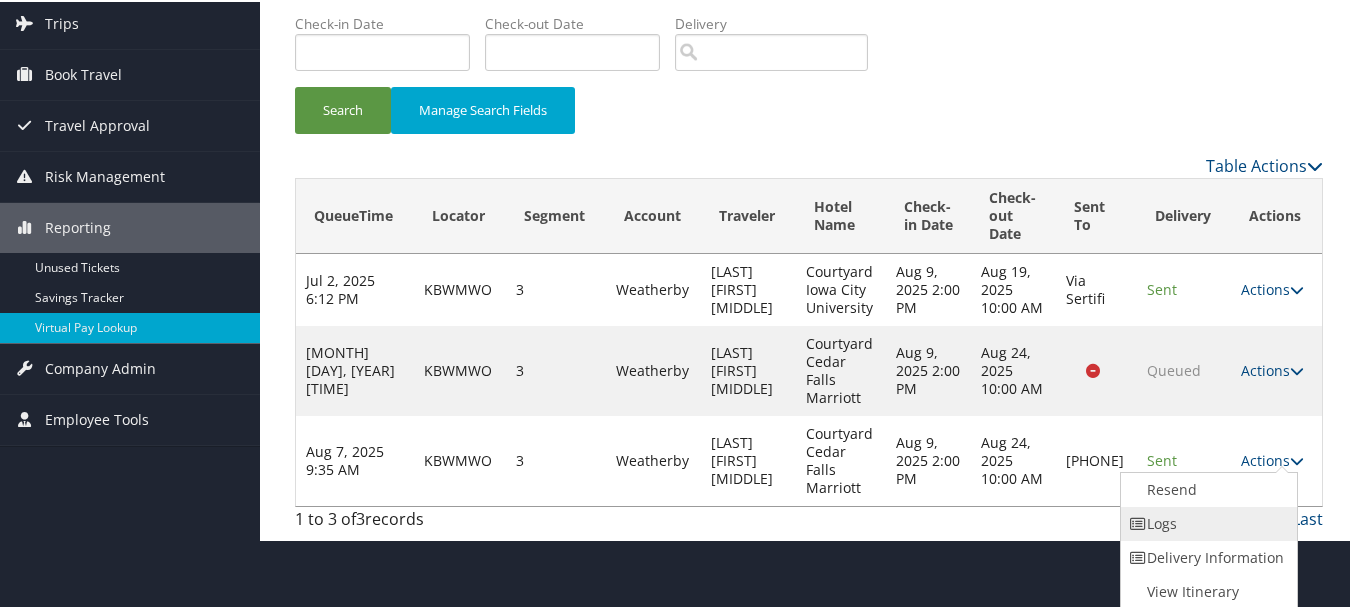 click on "Logs" at bounding box center [1206, 522] 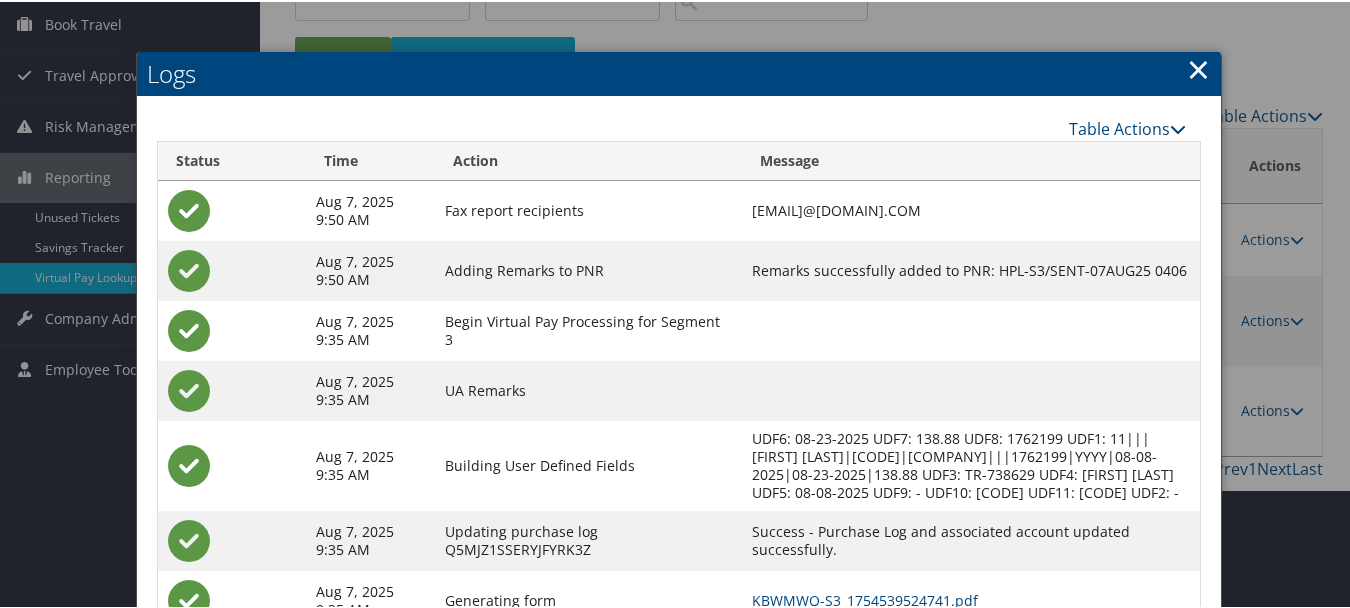 scroll, scrollTop: 312, scrollLeft: 0, axis: vertical 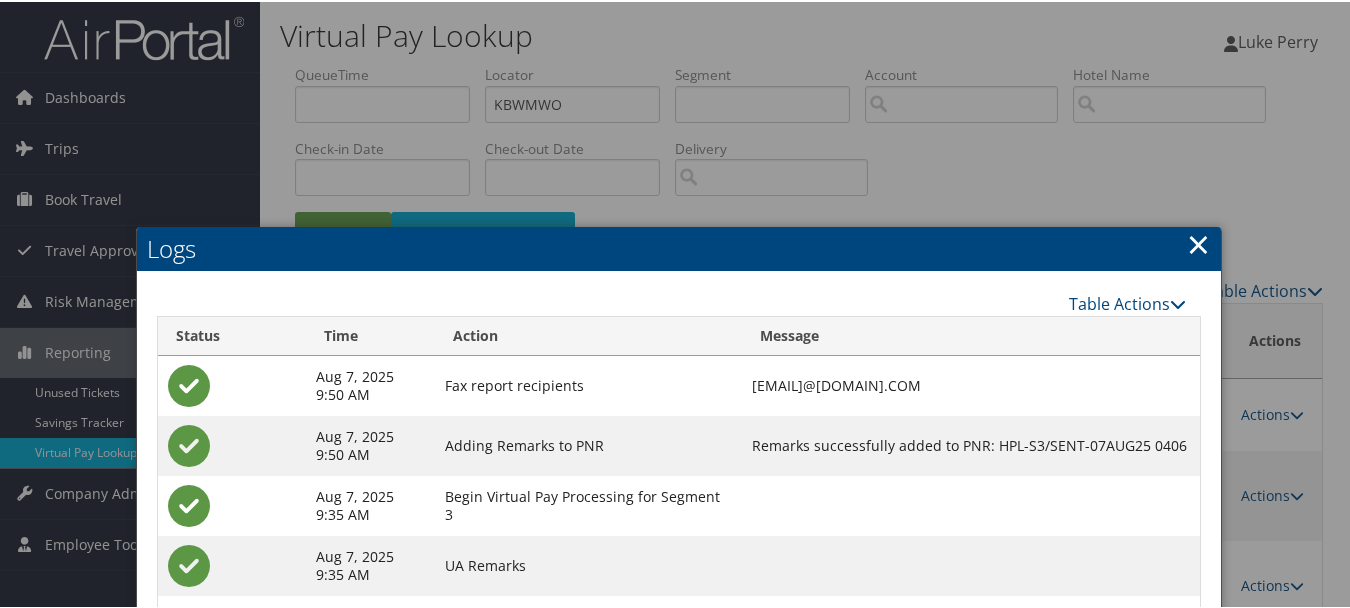 click on "Logs" at bounding box center [679, 247] 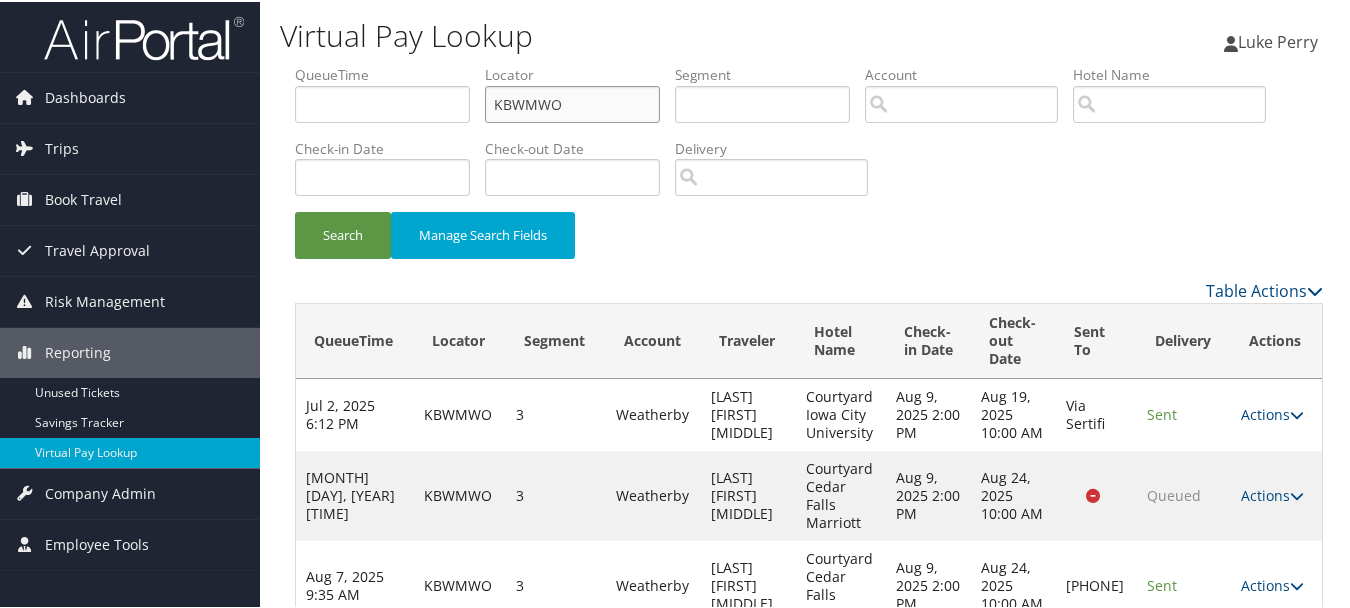 drag, startPoint x: 567, startPoint y: 109, endPoint x: 376, endPoint y: 108, distance: 191.00262 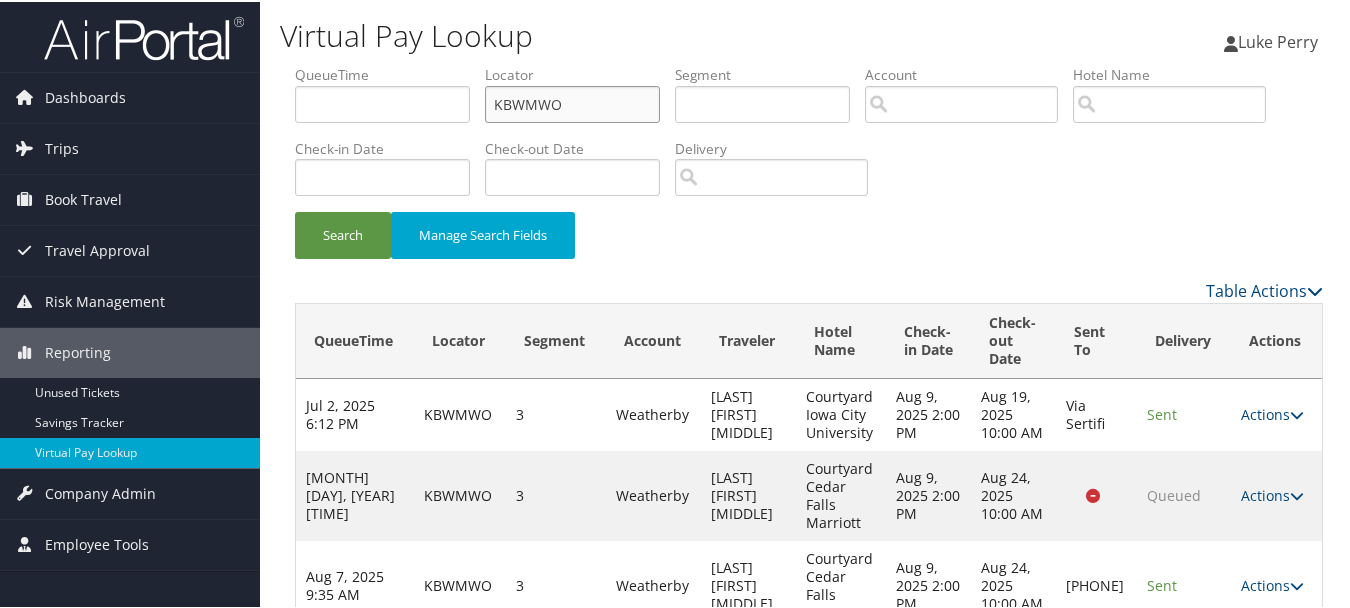 paste on "FLFTJK" 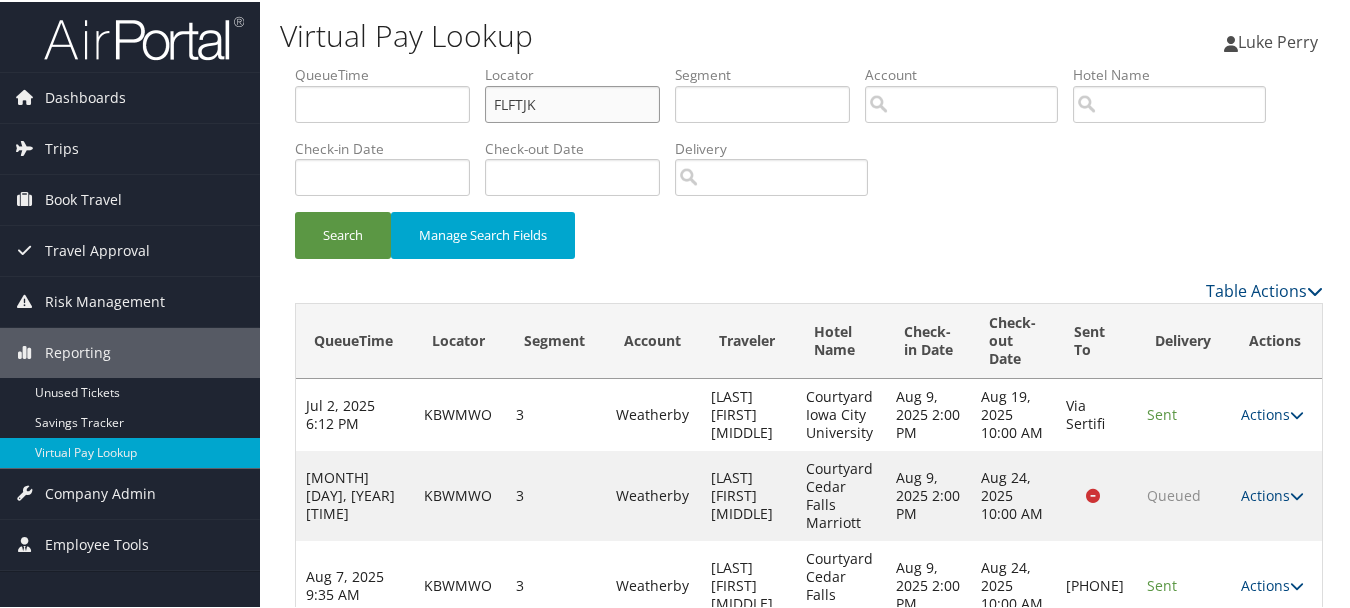 click on "Search" at bounding box center [343, 233] 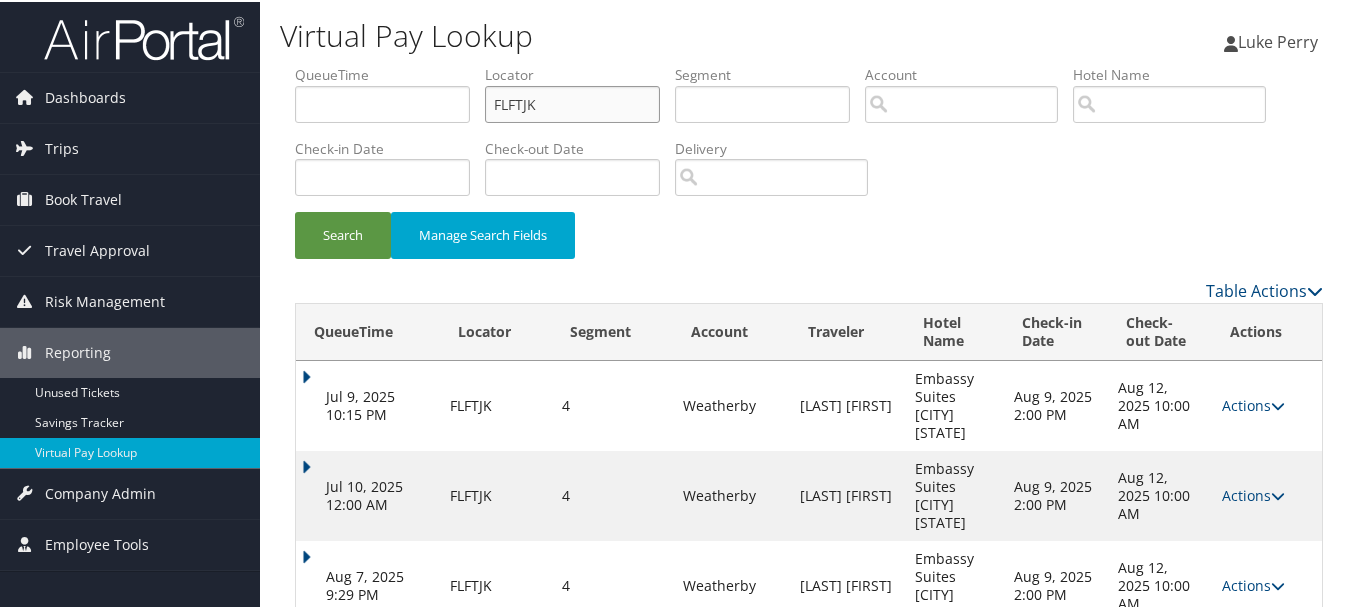 scroll, scrollTop: 2, scrollLeft: 0, axis: vertical 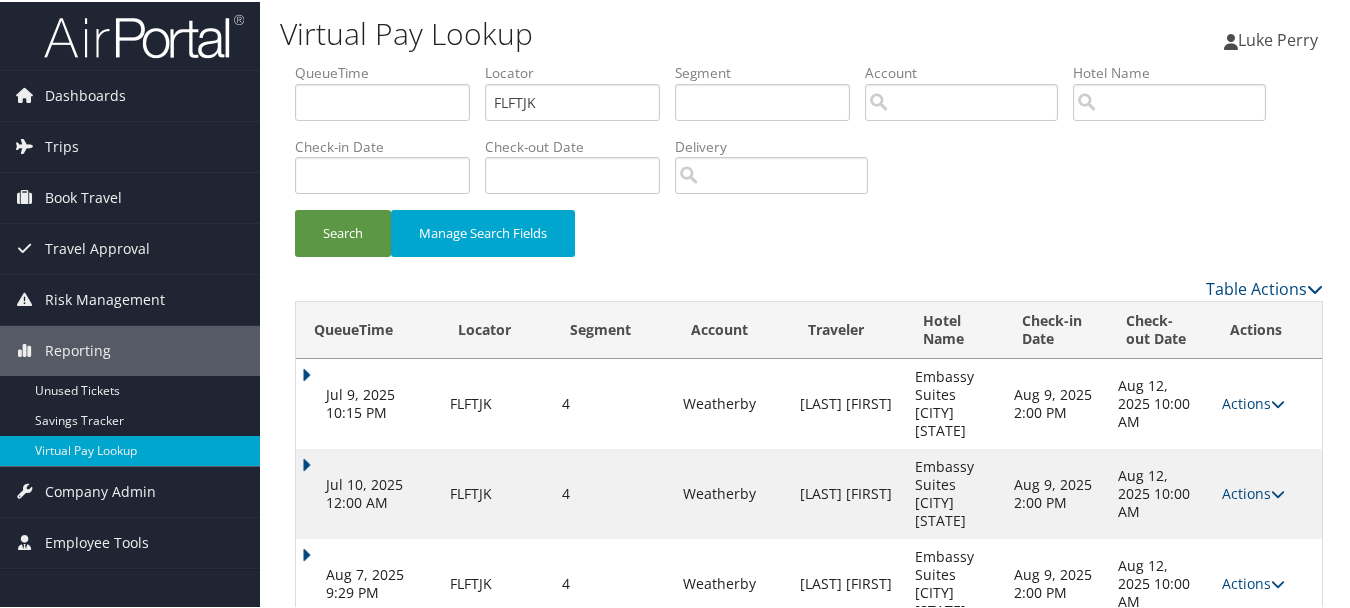 click on "Actions   Resend  Logs  View Itinerary" at bounding box center [1267, 582] 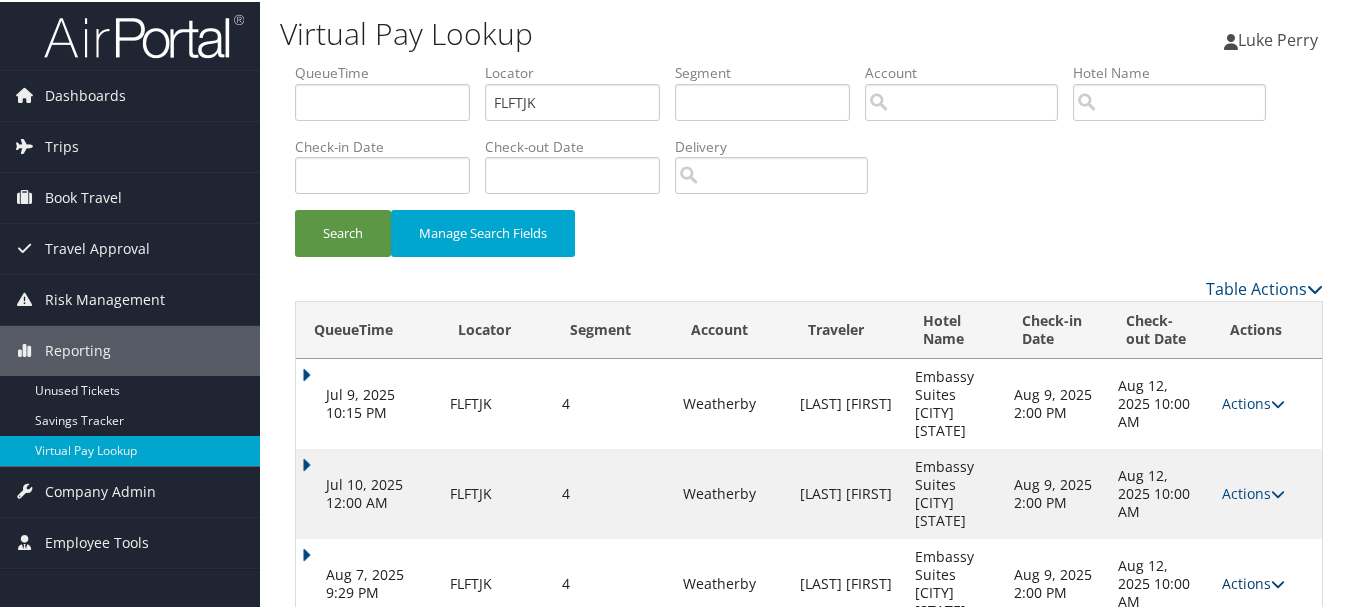 click on "Actions" at bounding box center [1253, 581] 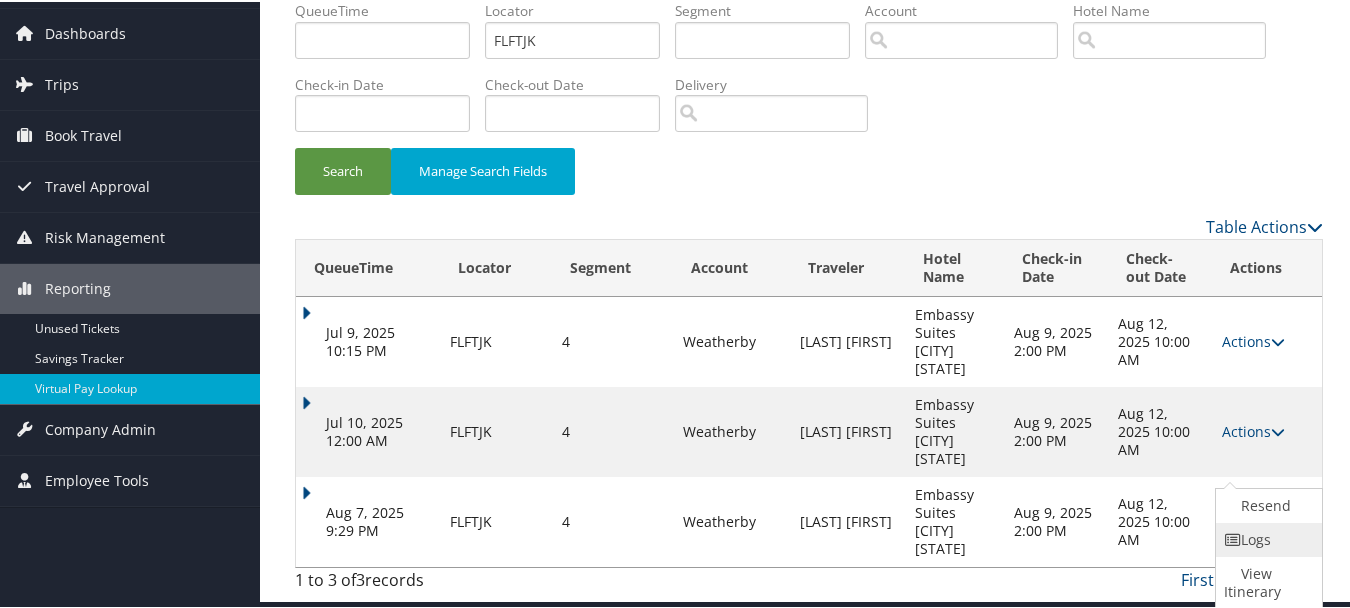 click on "Logs" at bounding box center [1266, 538] 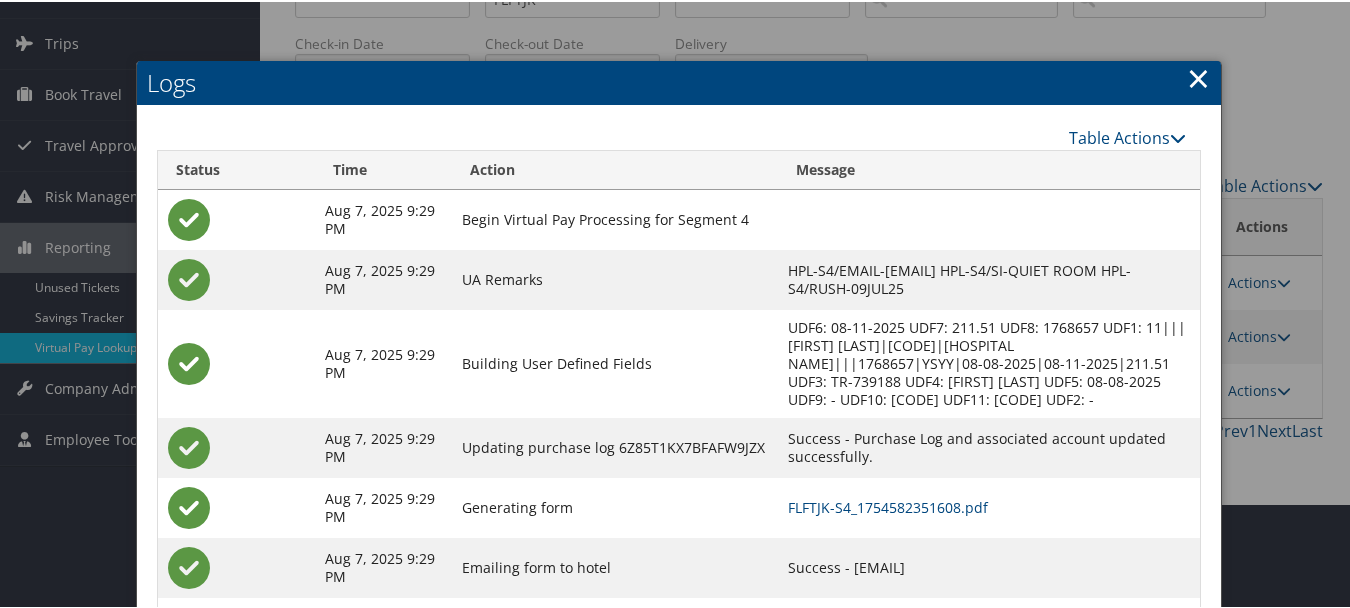 scroll, scrollTop: 191, scrollLeft: 0, axis: vertical 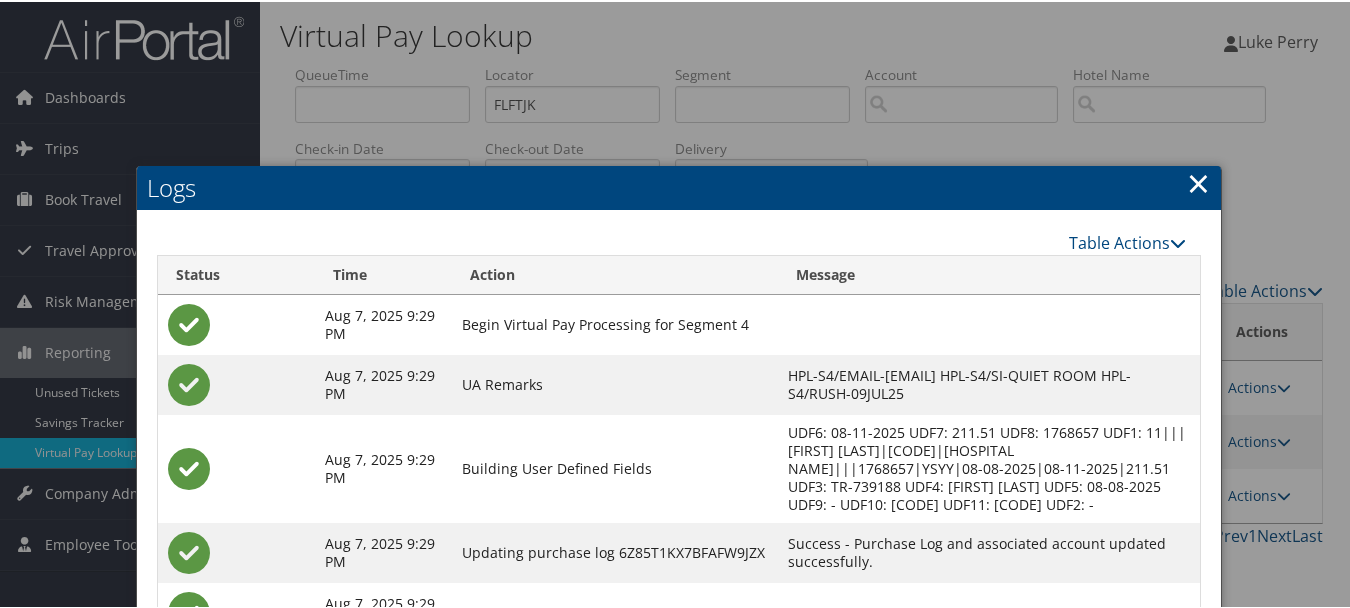 click on "×" at bounding box center [1198, 181] 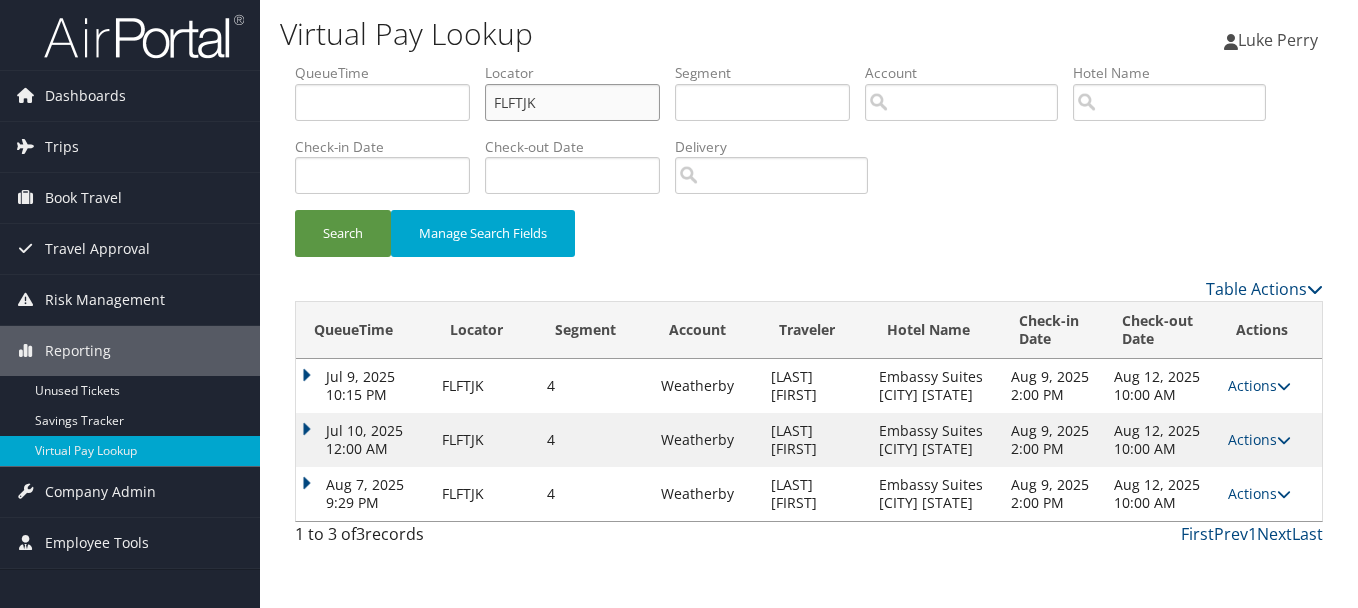 drag, startPoint x: 312, startPoint y: 105, endPoint x: 296, endPoint y: 105, distance: 16 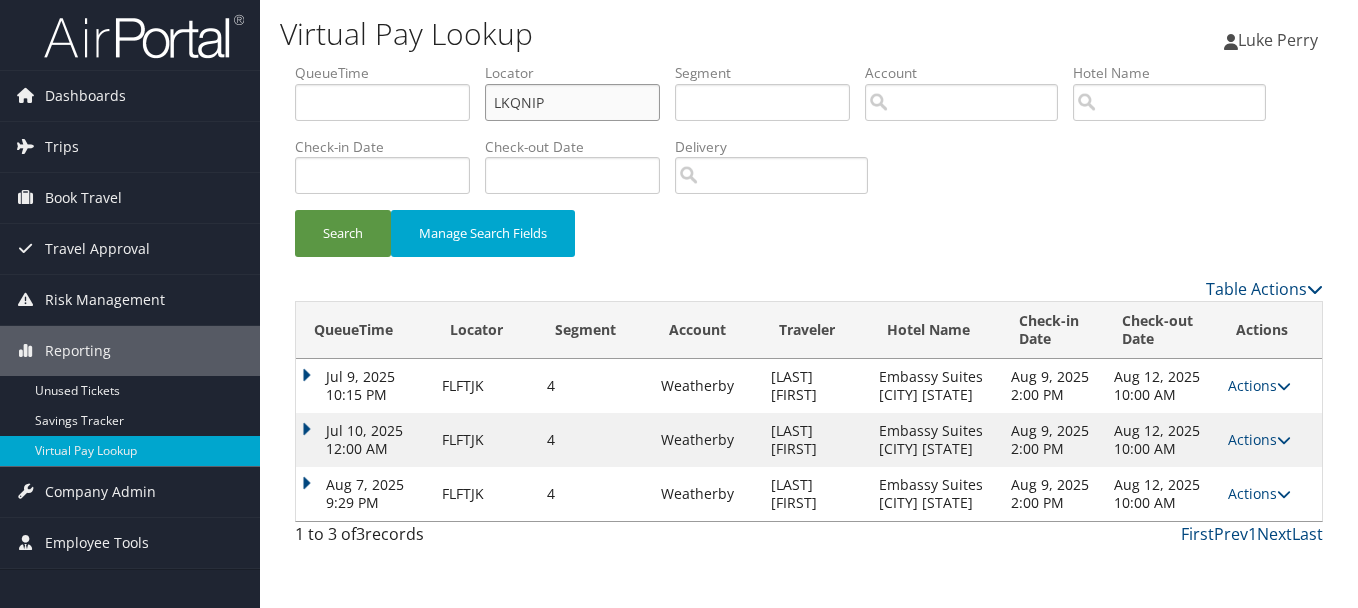click on "Search" at bounding box center (343, 233) 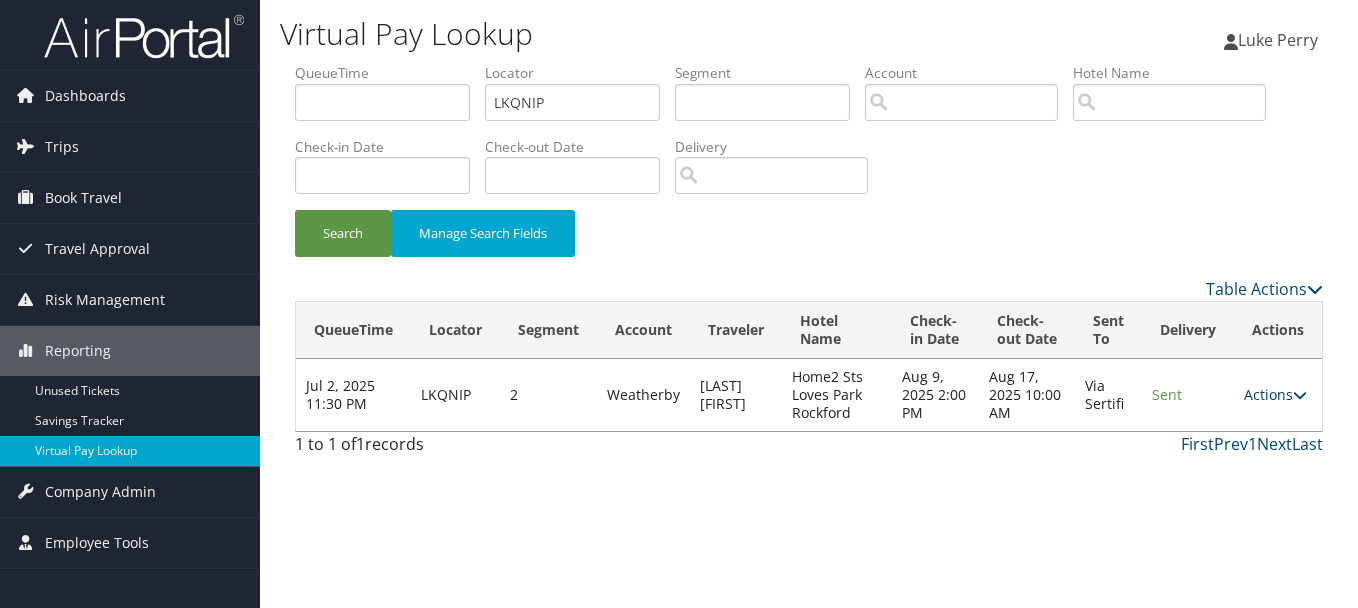 click on "Actions" at bounding box center (1275, 394) 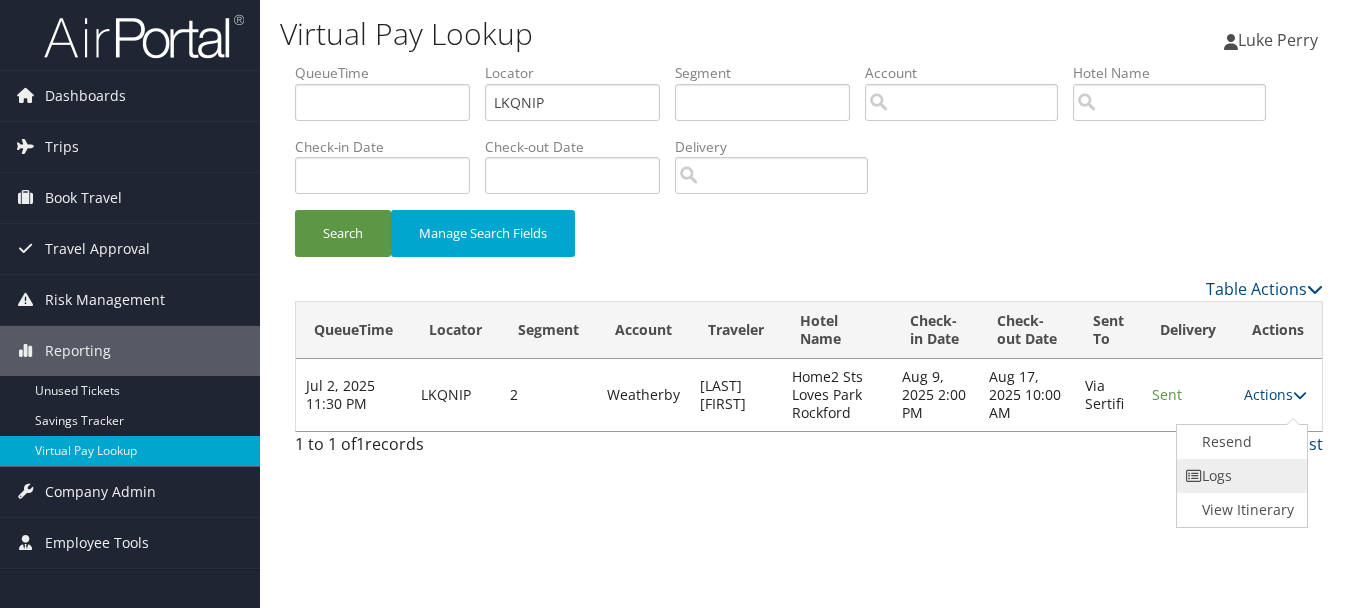 click on "Logs" at bounding box center [1240, 476] 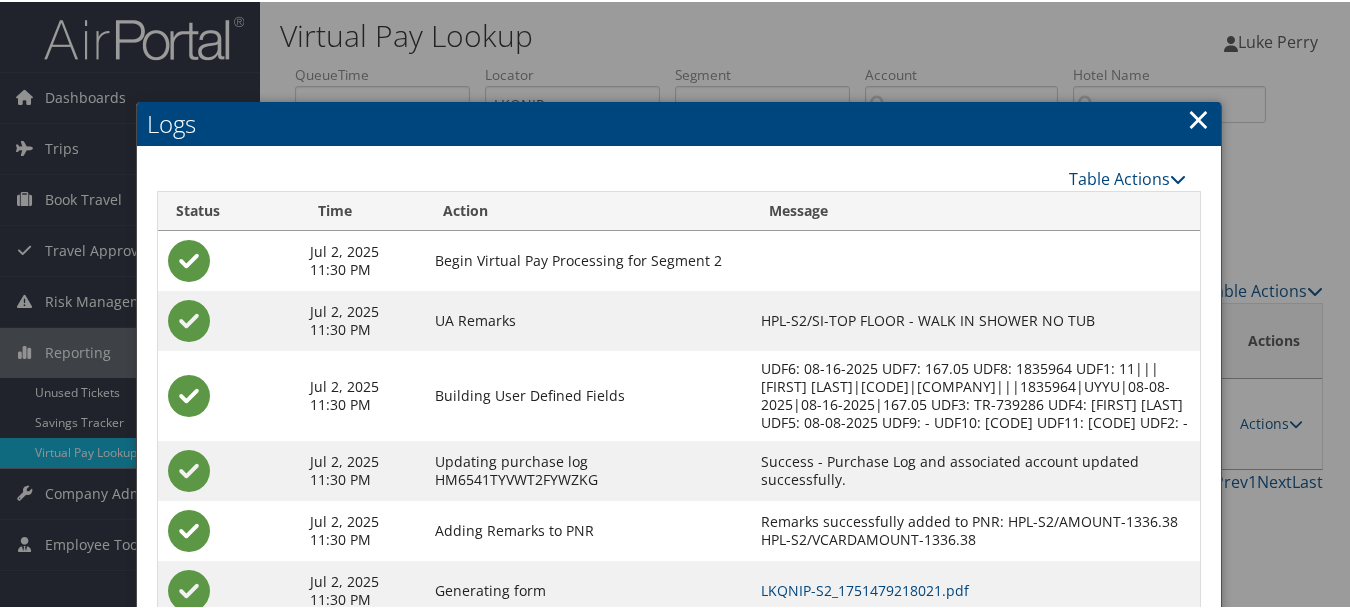 scroll, scrollTop: 205, scrollLeft: 0, axis: vertical 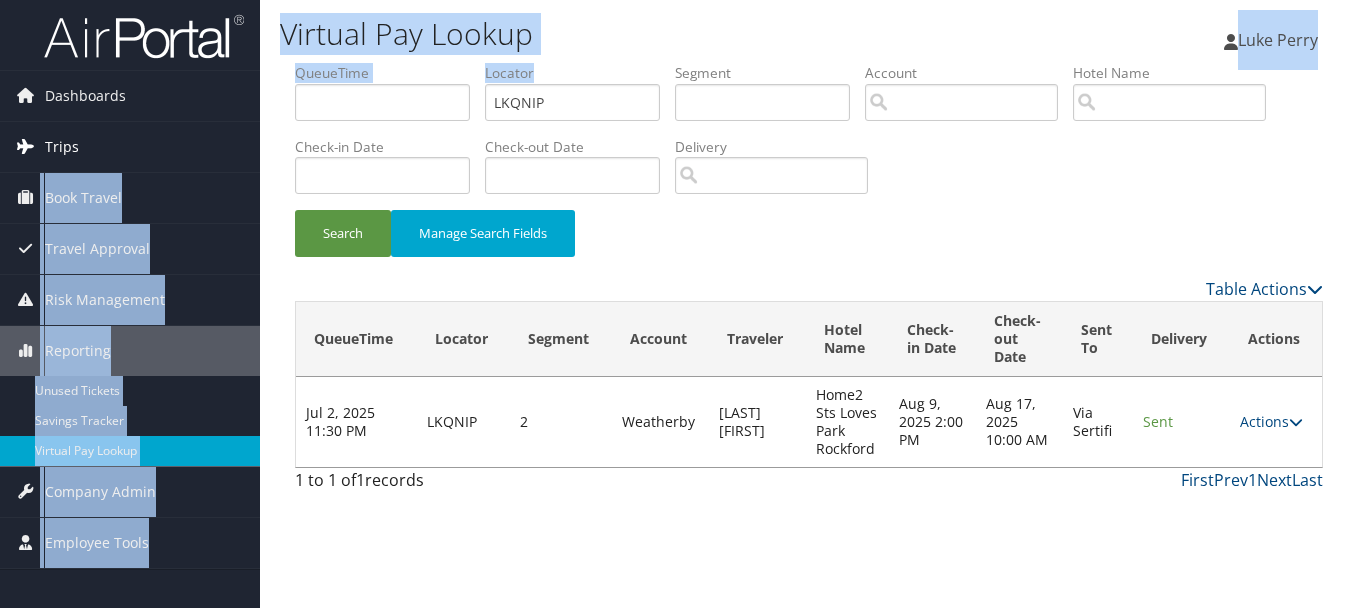 drag, startPoint x: 286, startPoint y: 122, endPoint x: 257, endPoint y: 122, distance: 29 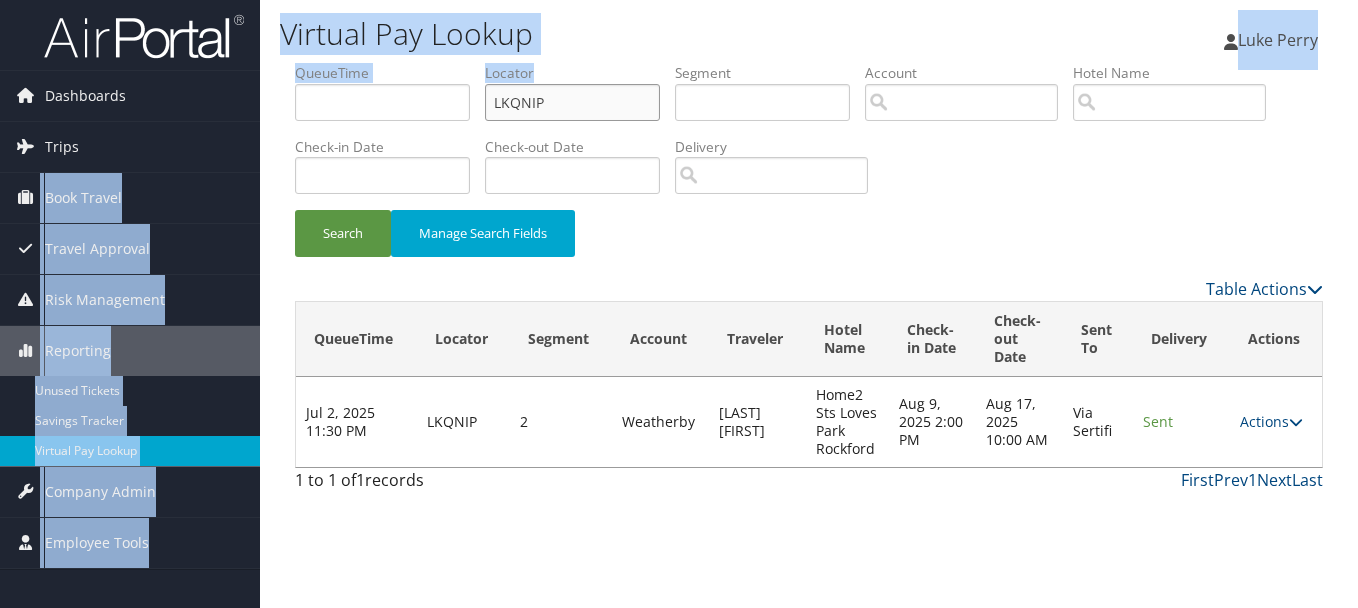 drag, startPoint x: 257, startPoint y: 122, endPoint x: 586, endPoint y: 103, distance: 329.5482 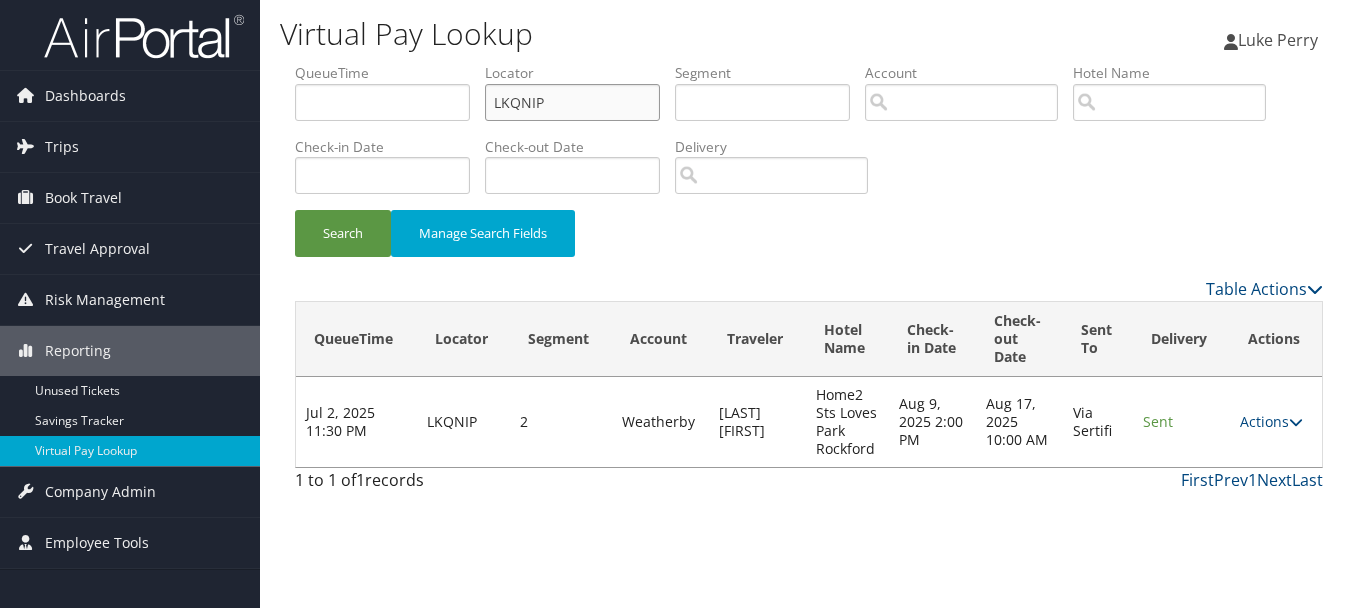 drag, startPoint x: 596, startPoint y: 101, endPoint x: 439, endPoint y: 105, distance: 157.05095 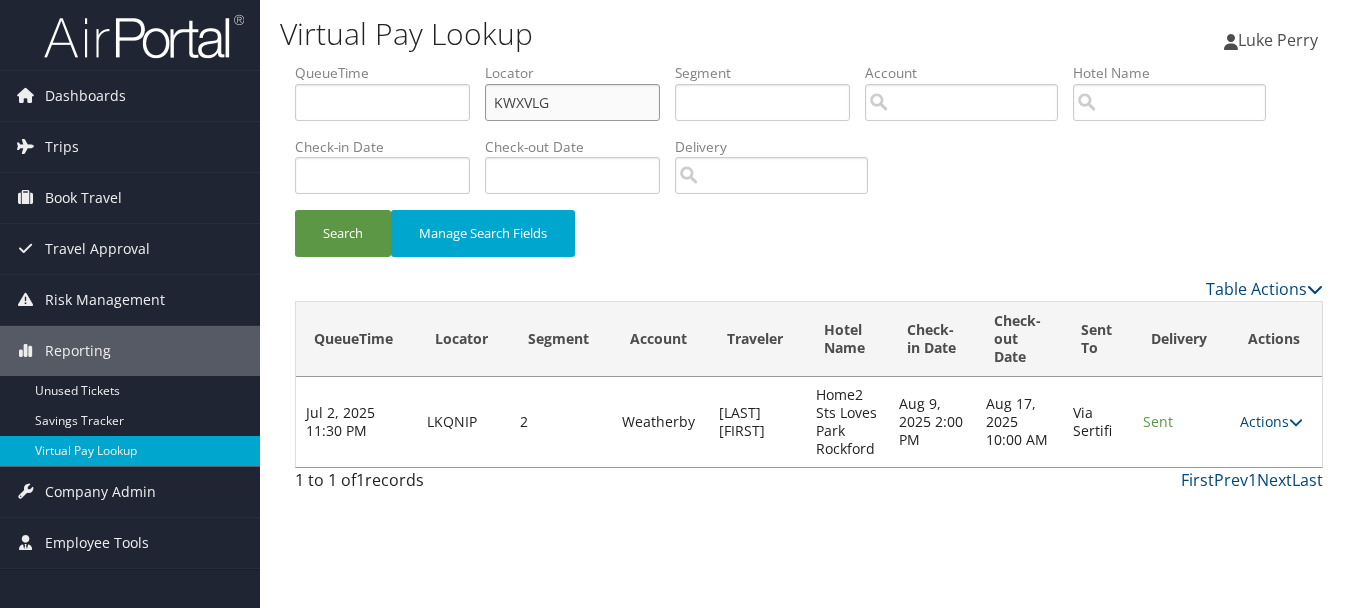 click on "Search" at bounding box center (343, 233) 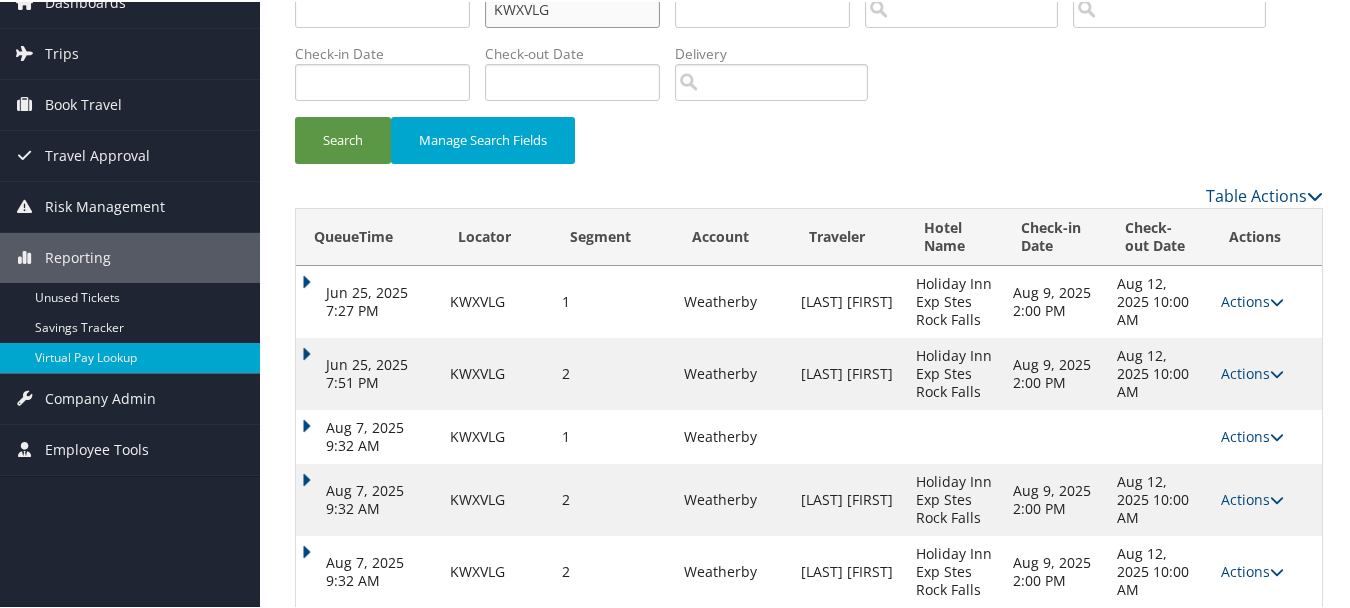 scroll, scrollTop: 200, scrollLeft: 0, axis: vertical 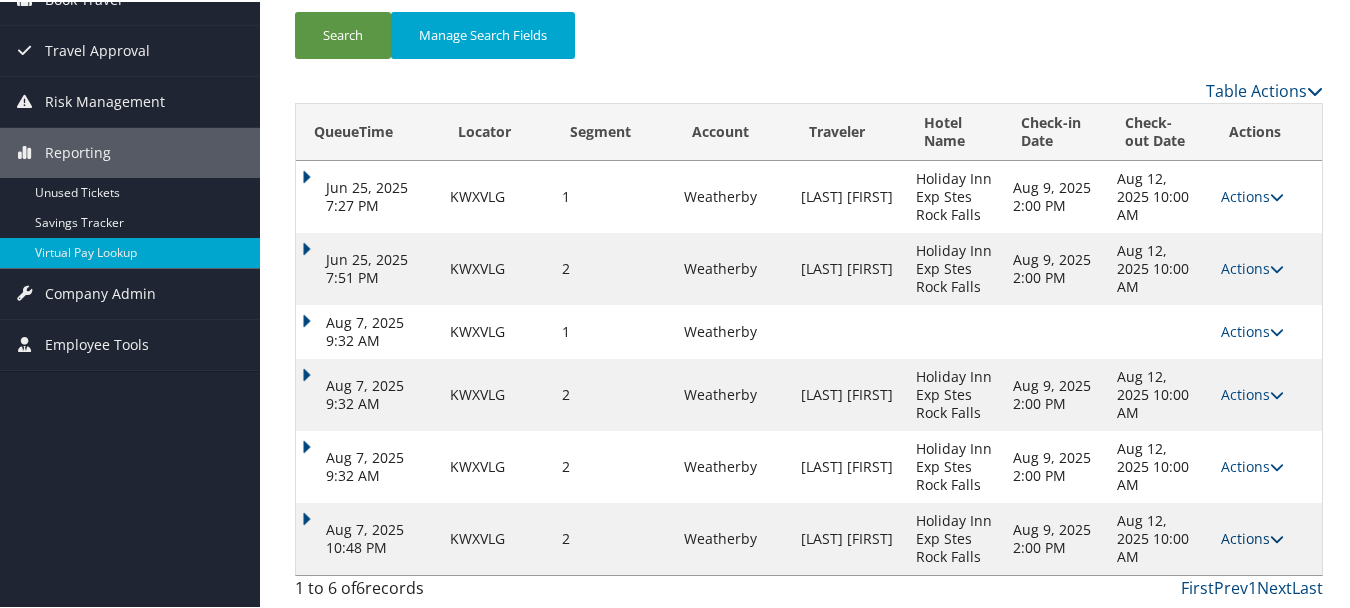 click on "Actions" at bounding box center (1252, 536) 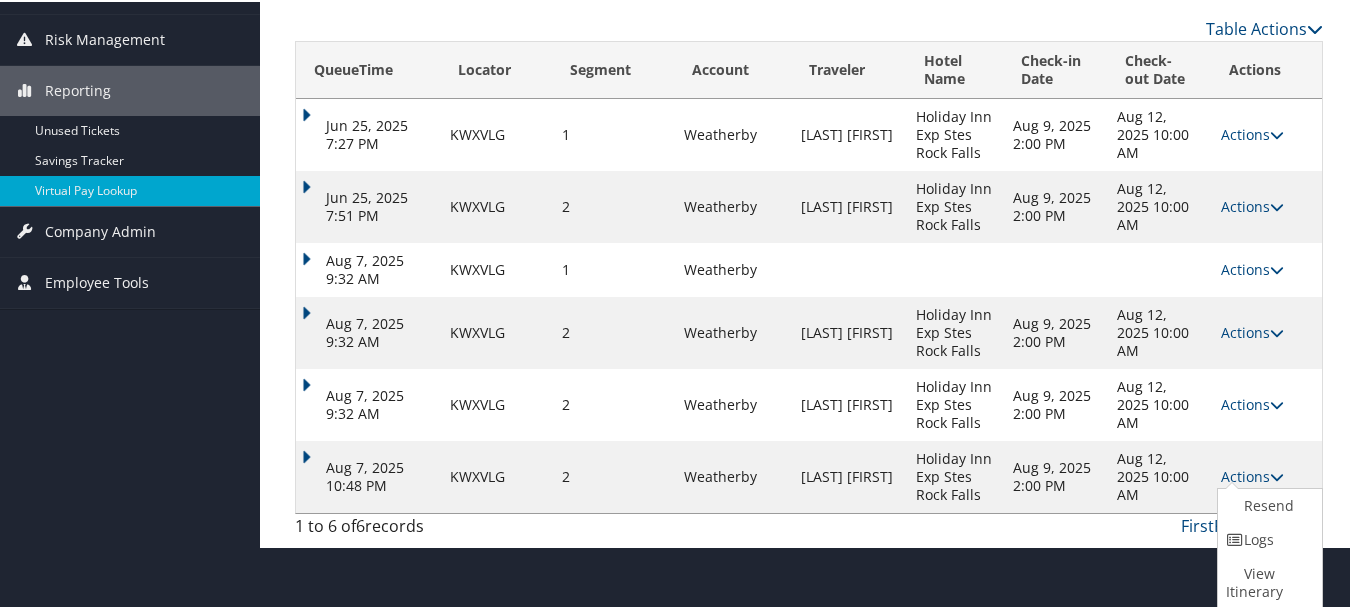 click at bounding box center (1235, 538) 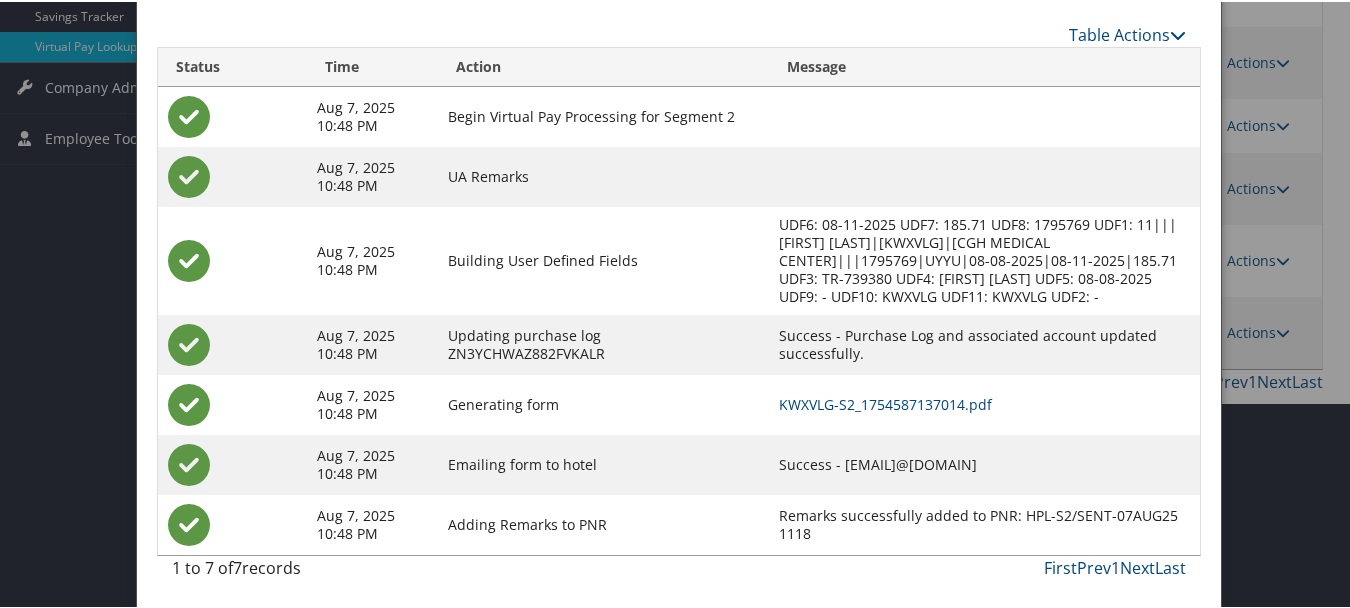 scroll, scrollTop: 407, scrollLeft: 0, axis: vertical 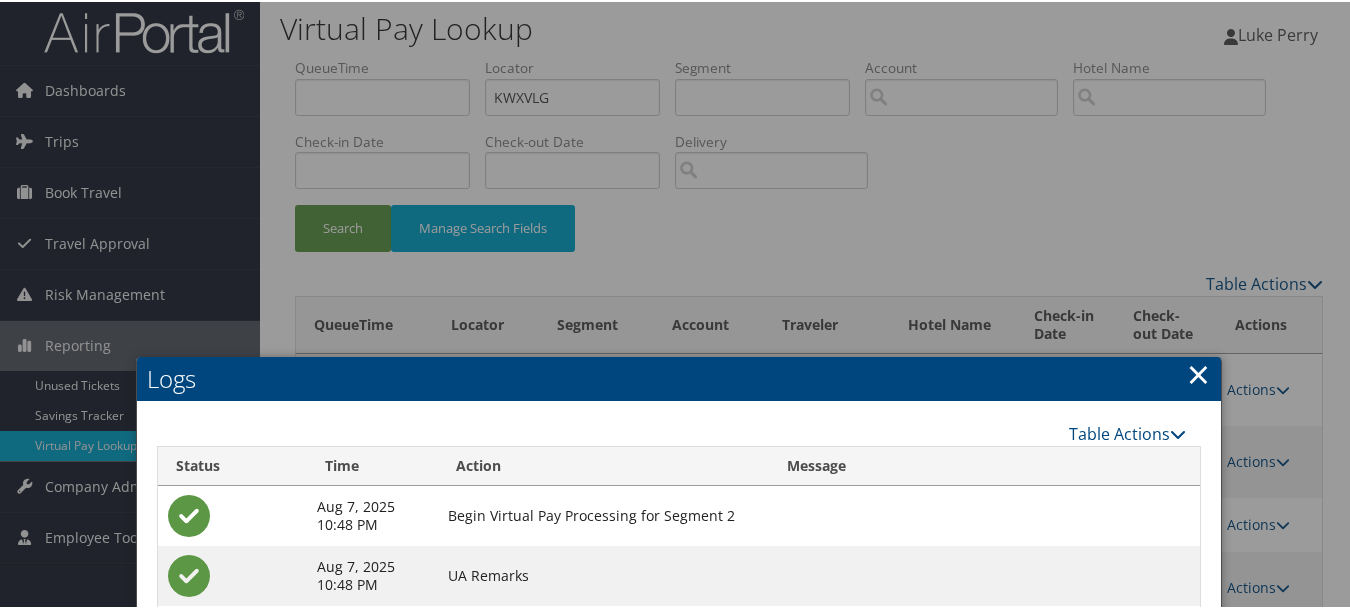 click on "×" at bounding box center [1198, 372] 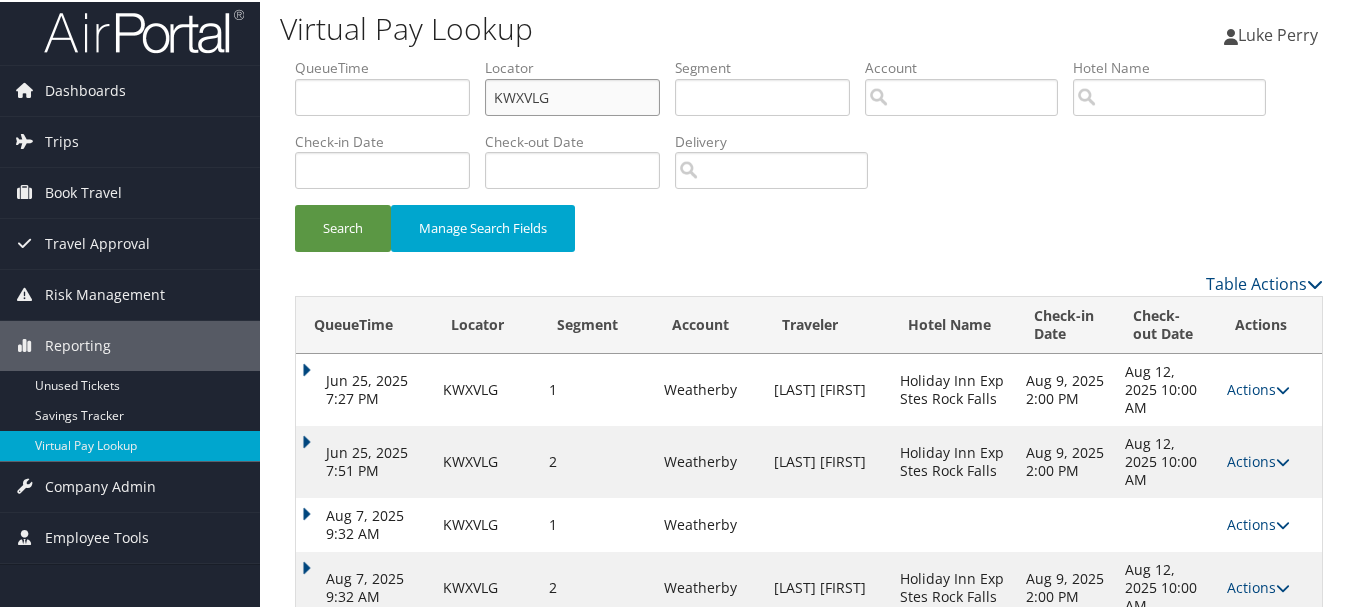 drag, startPoint x: 294, startPoint y: 98, endPoint x: 279, endPoint y: 97, distance: 15.033297 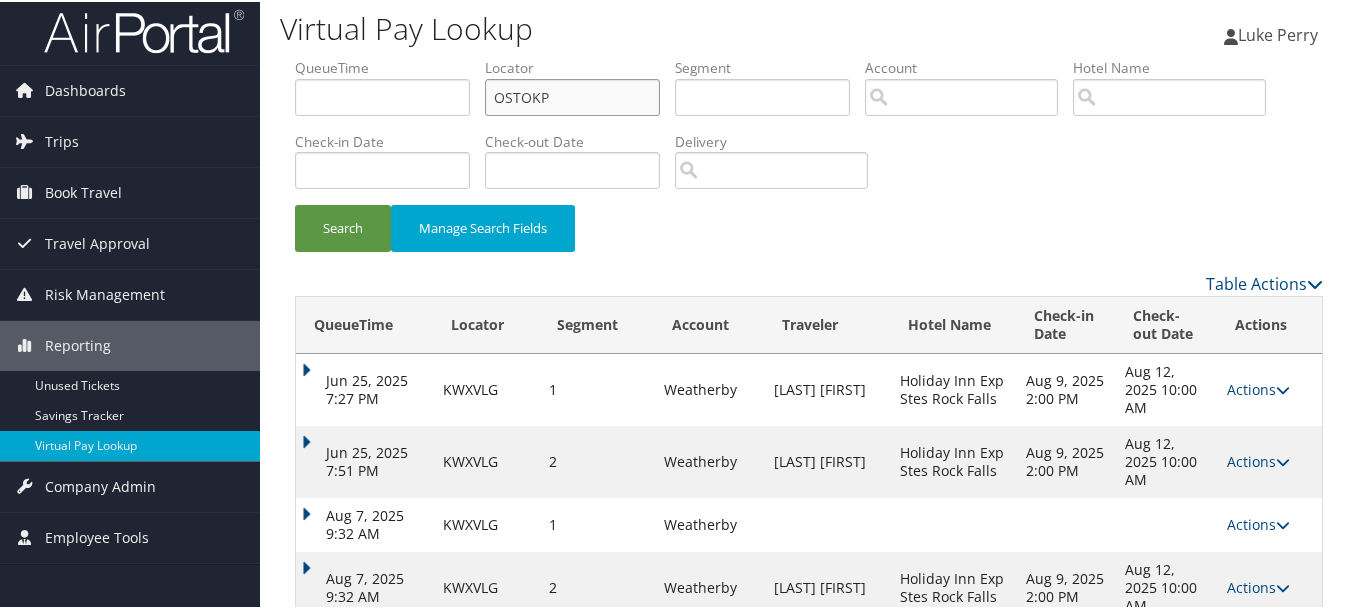 click on "Search" at bounding box center [343, 226] 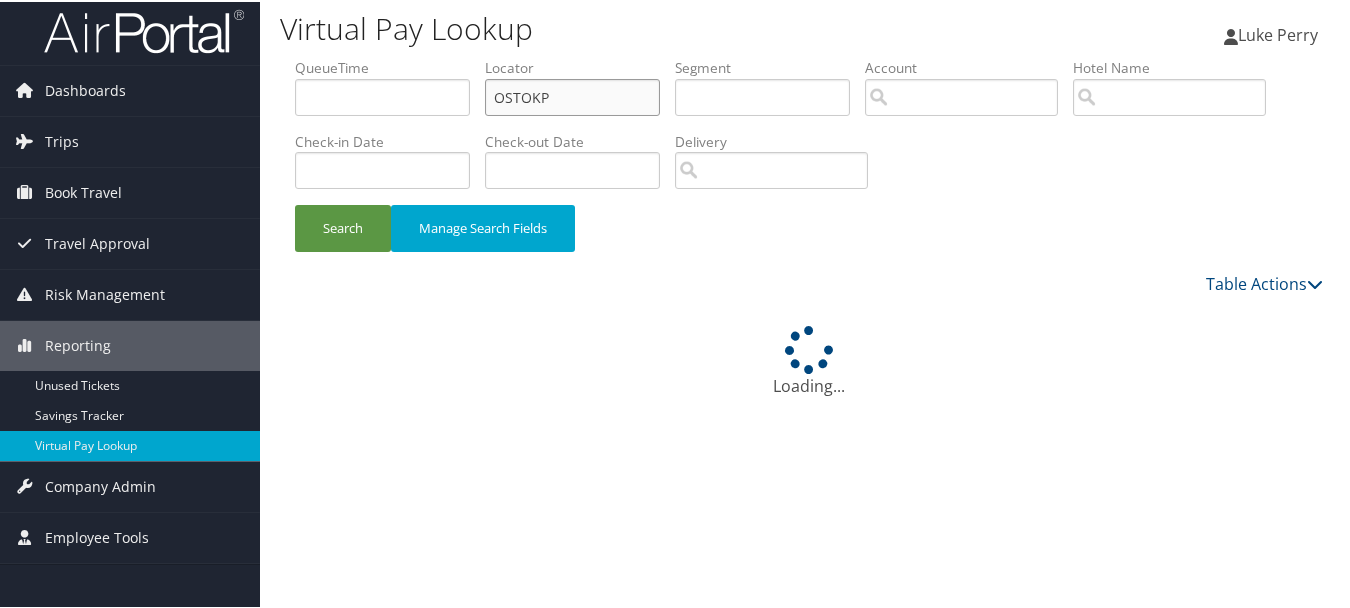 scroll, scrollTop: 0, scrollLeft: 0, axis: both 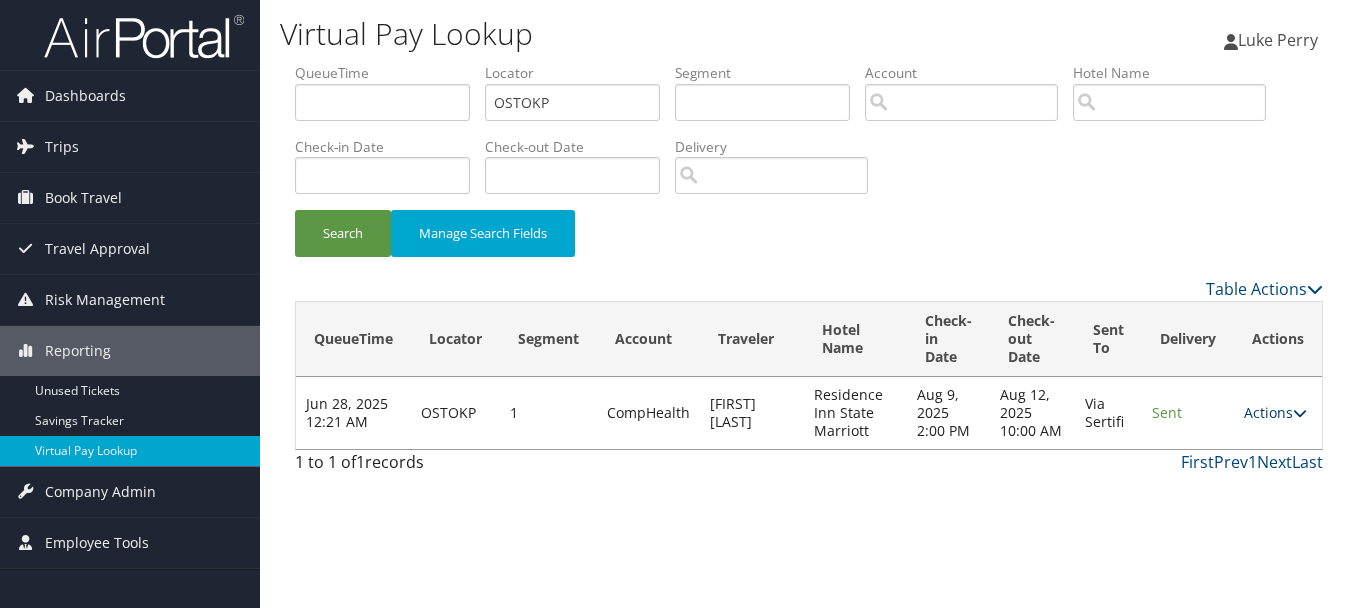 click on "Actions" at bounding box center [1275, 412] 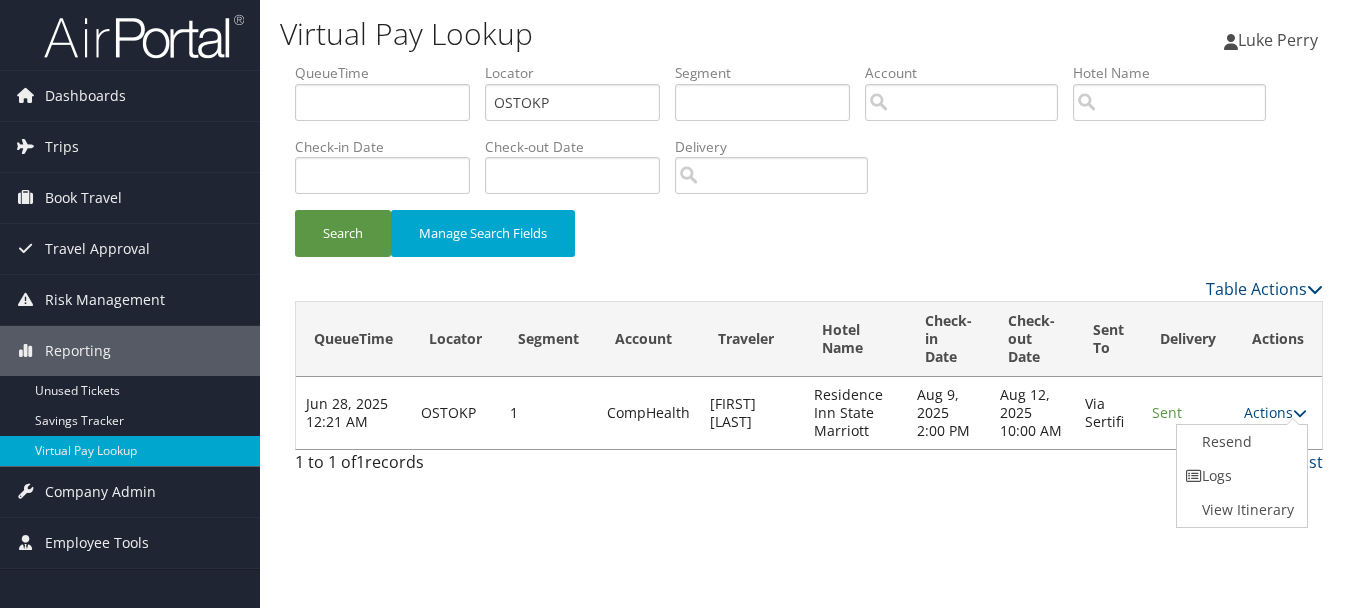 drag, startPoint x: 1232, startPoint y: 470, endPoint x: 1170, endPoint y: 461, distance: 62.649822 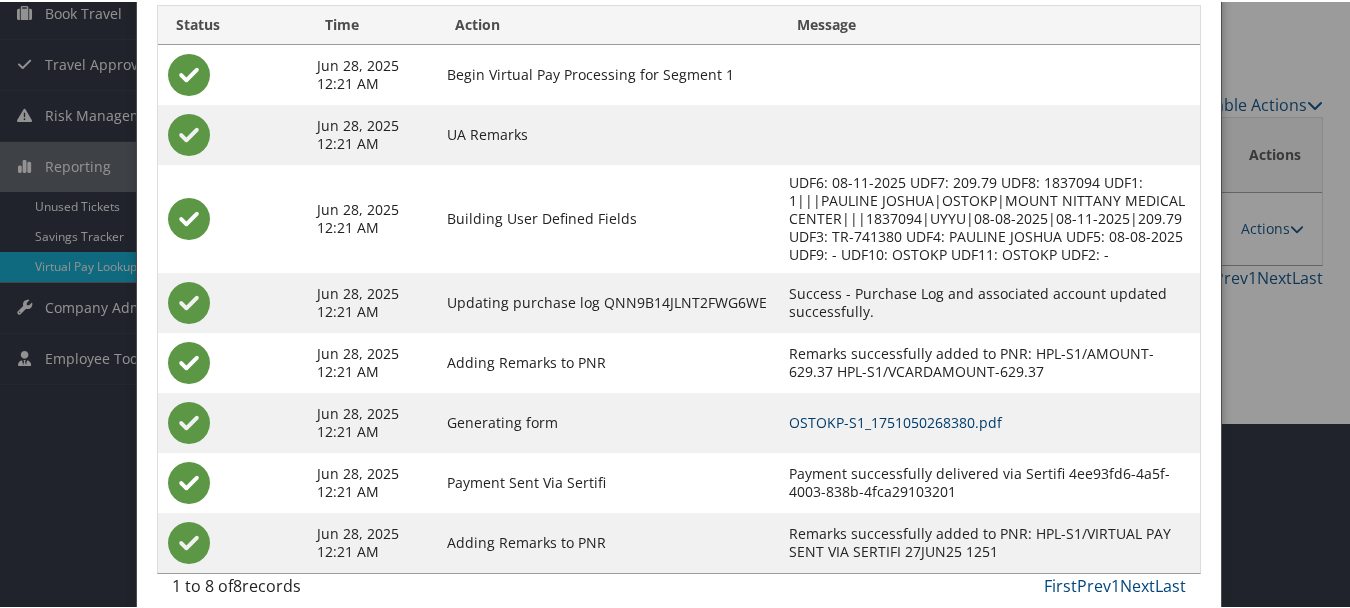 scroll, scrollTop: 205, scrollLeft: 0, axis: vertical 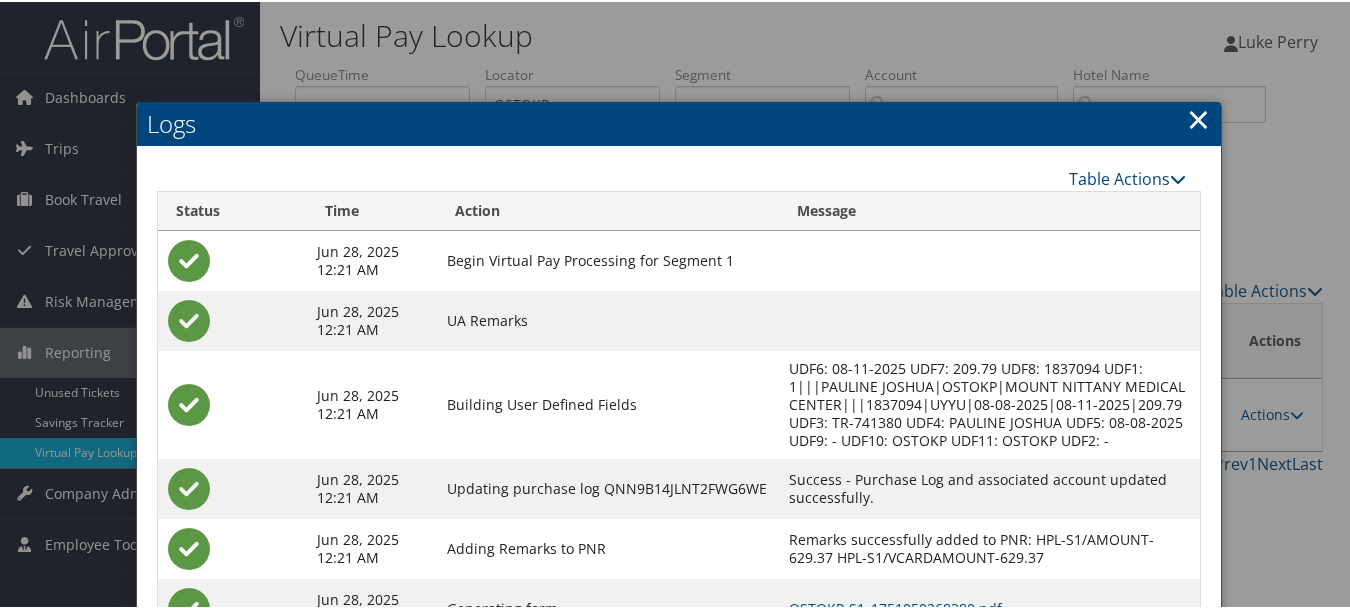 click on "×" at bounding box center [1198, 117] 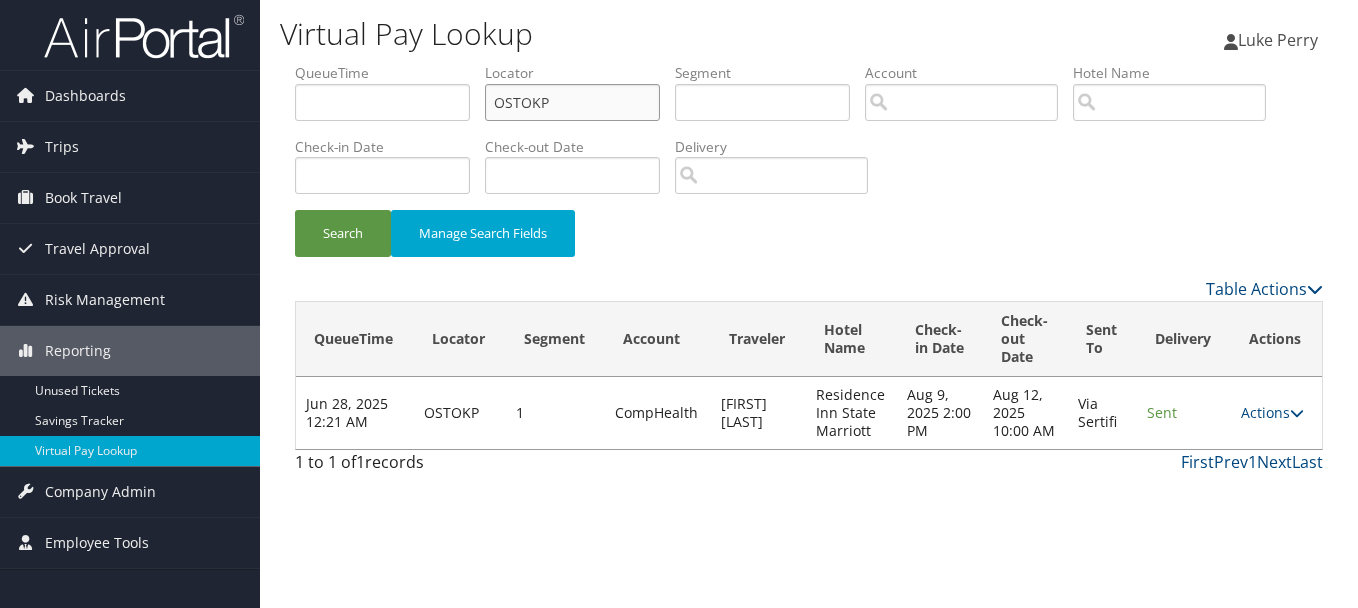 drag, startPoint x: 572, startPoint y: 97, endPoint x: 353, endPoint y: 97, distance: 219 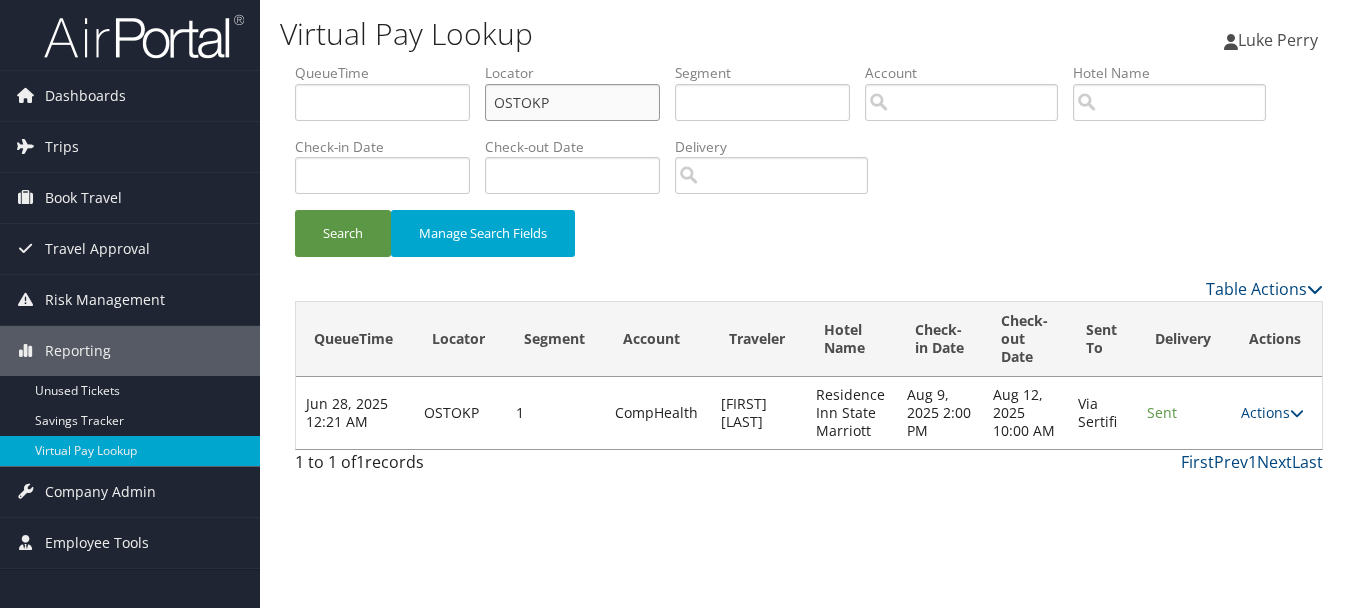 click on "QueueTime Locator OSTOKP Segment Account Traveler Hotel Name Check-in Date Check-out Date Delivery" at bounding box center [809, 63] 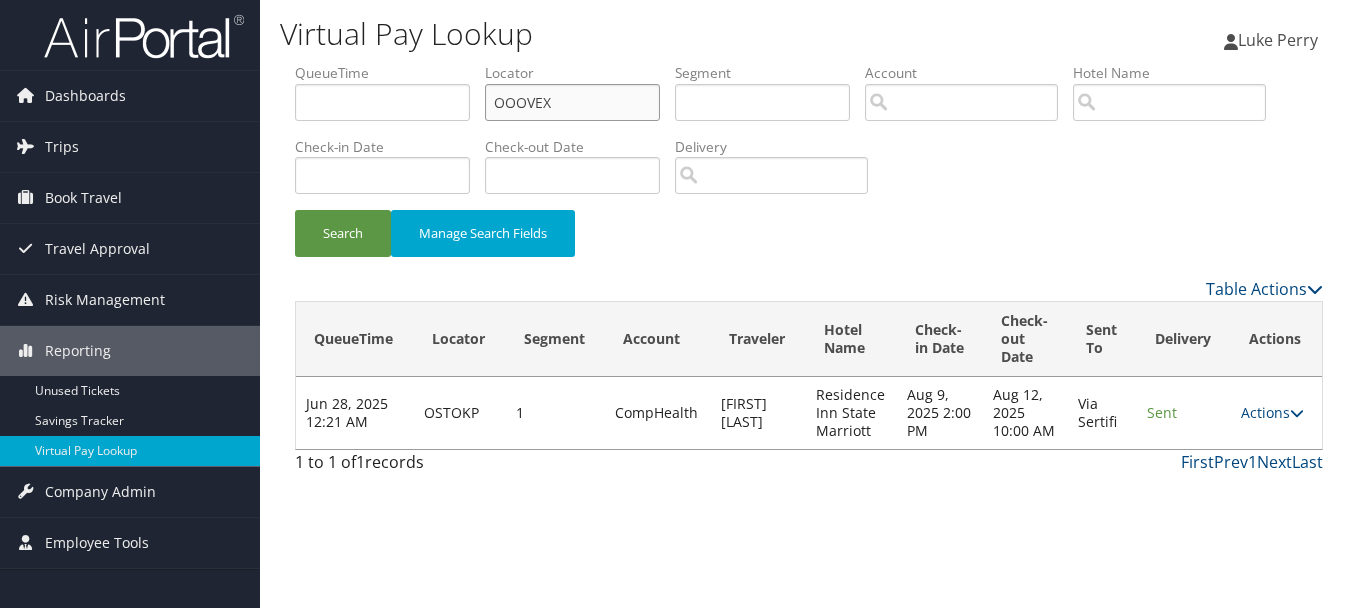 click on "Search" at bounding box center [343, 233] 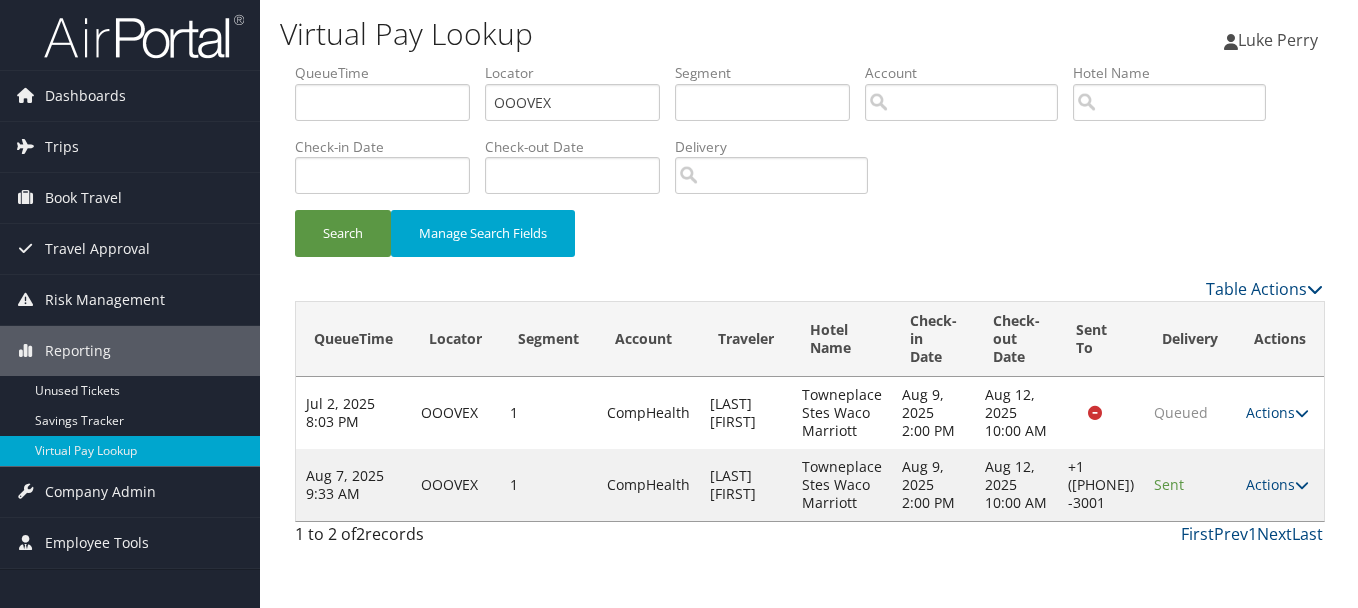 drag, startPoint x: 1351, startPoint y: 486, endPoint x: 1239, endPoint y: 480, distance: 112.1606 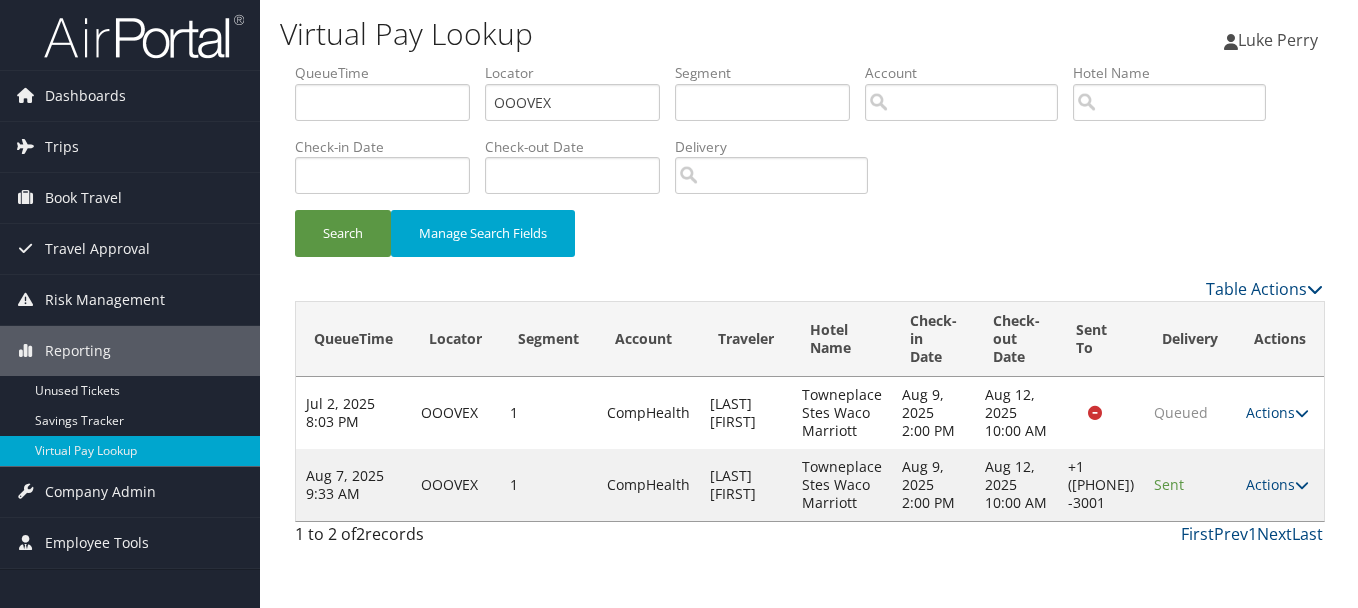 click on "Virtual Pay Lookup
Luke Perry
Luke Perry
My Settings
Travel Agency Contacts
View Travel Profile
Give Feedback
Sign Out
1" at bounding box center [809, 304] 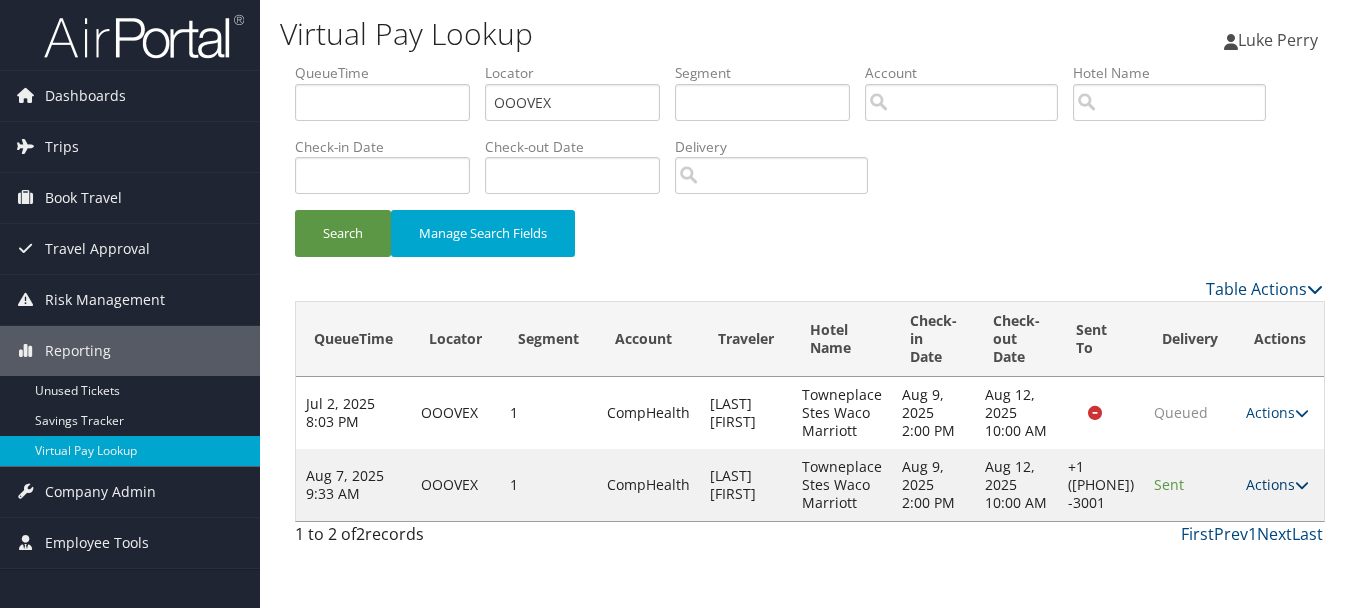 click on "Actions" at bounding box center (1277, 484) 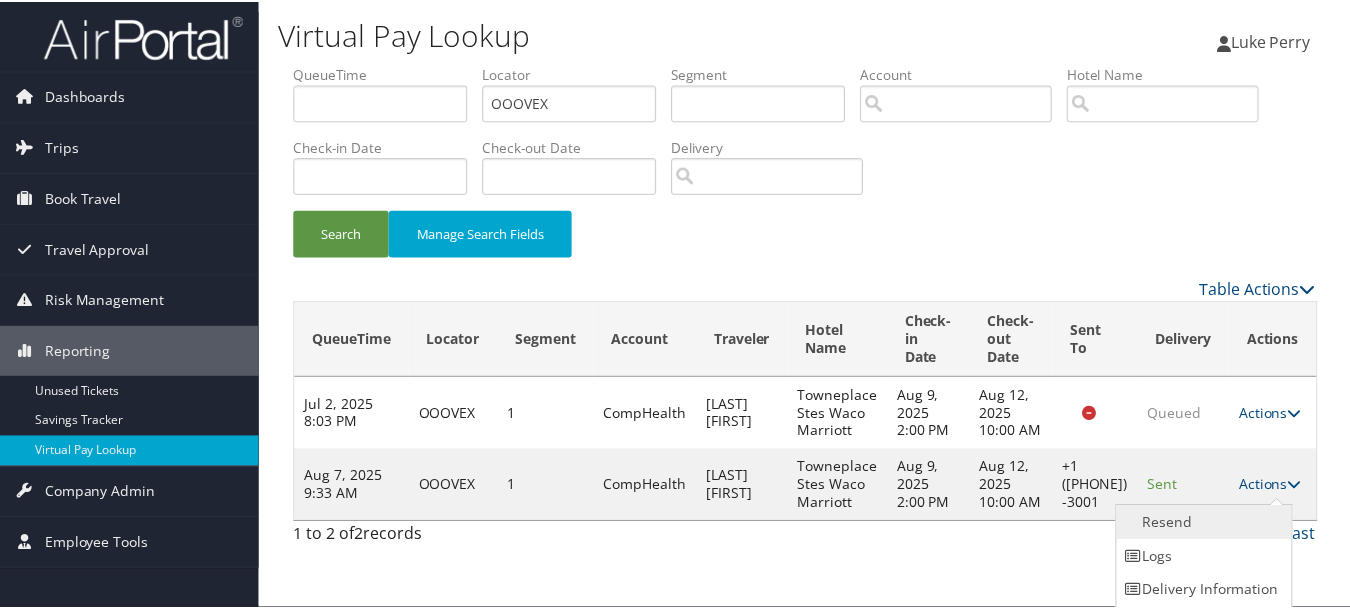 scroll, scrollTop: 35, scrollLeft: 0, axis: vertical 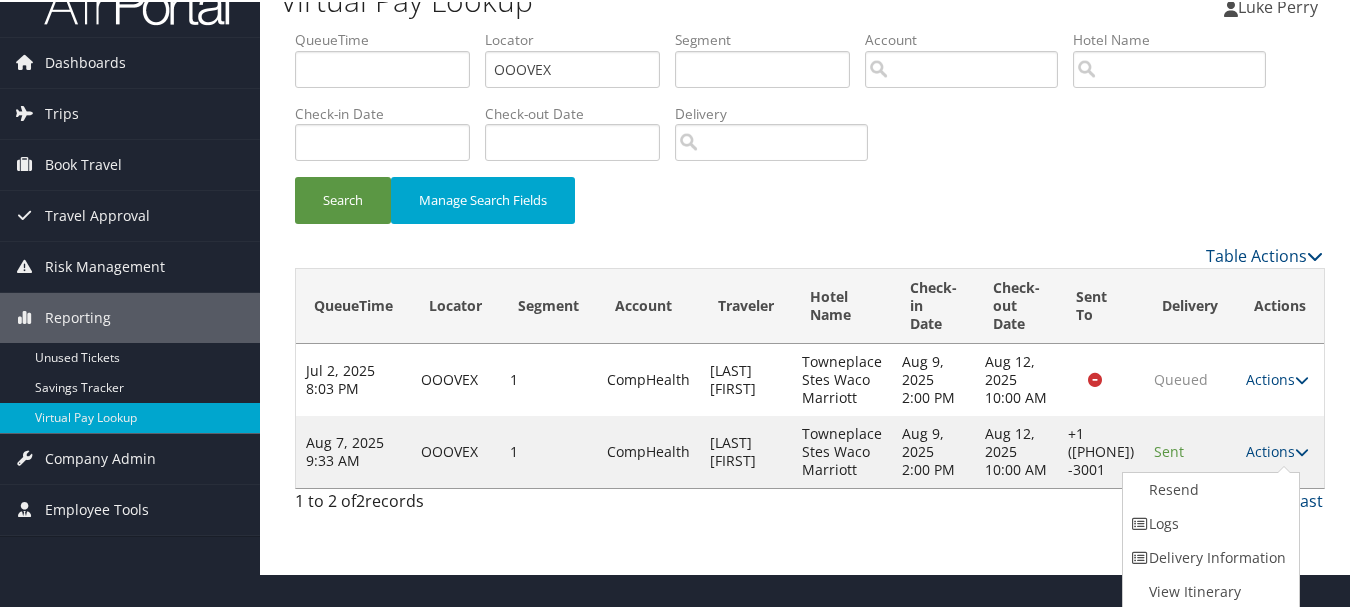 click on "1 to 2 of  2  records First Prev 1 Next Last" at bounding box center [809, 504] 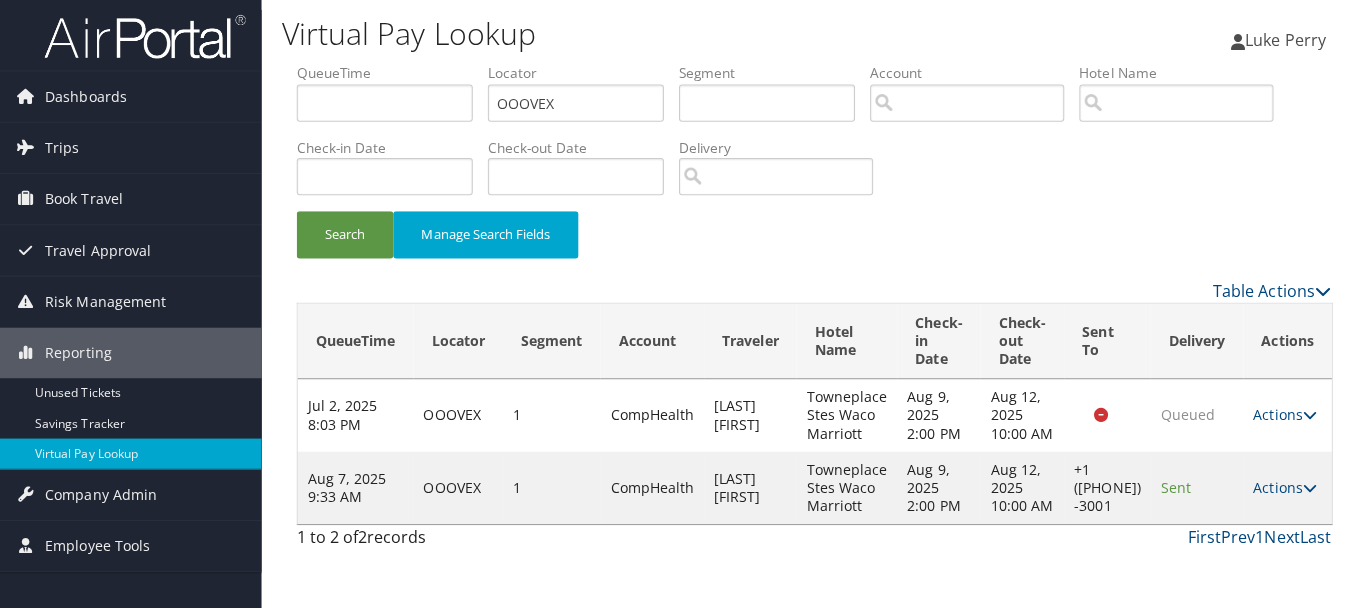 scroll, scrollTop: 0, scrollLeft: 0, axis: both 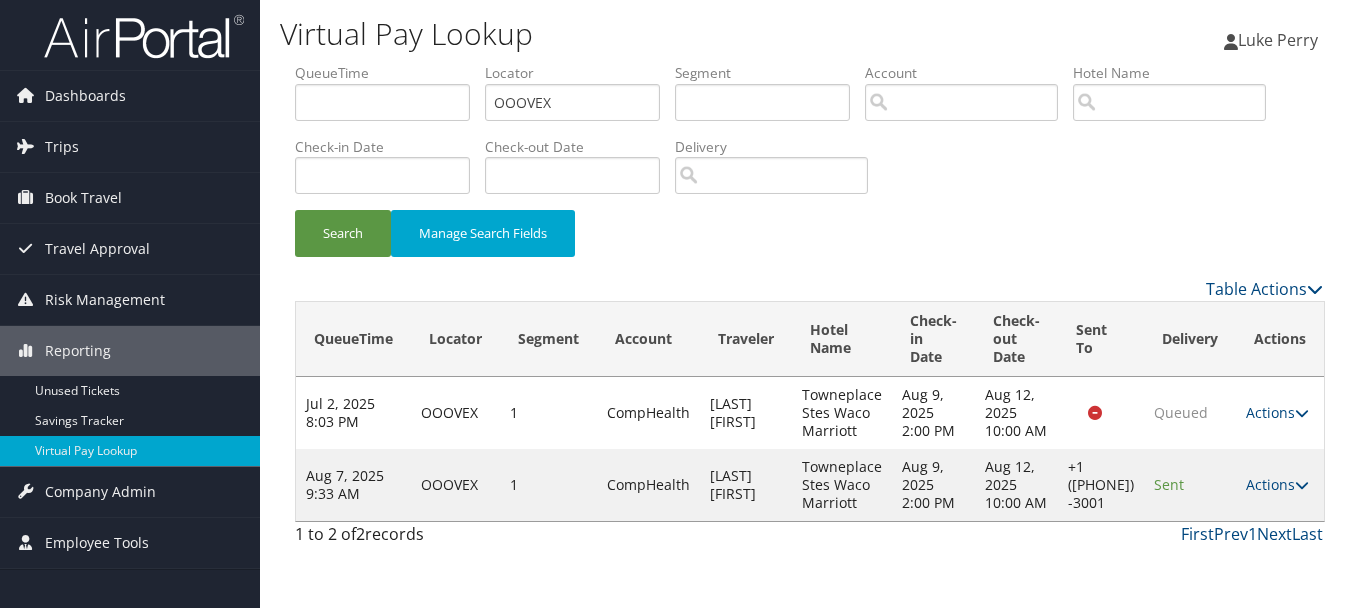 click on "Sent" at bounding box center [1190, 485] 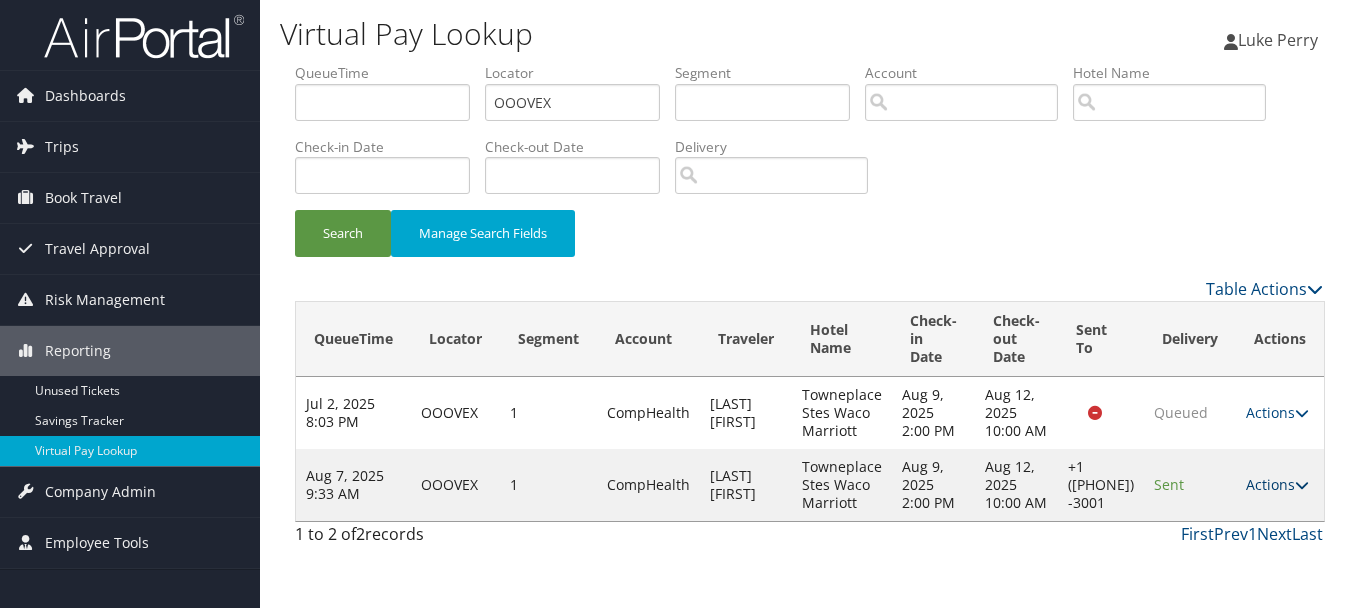 click on "Actions" at bounding box center (1277, 484) 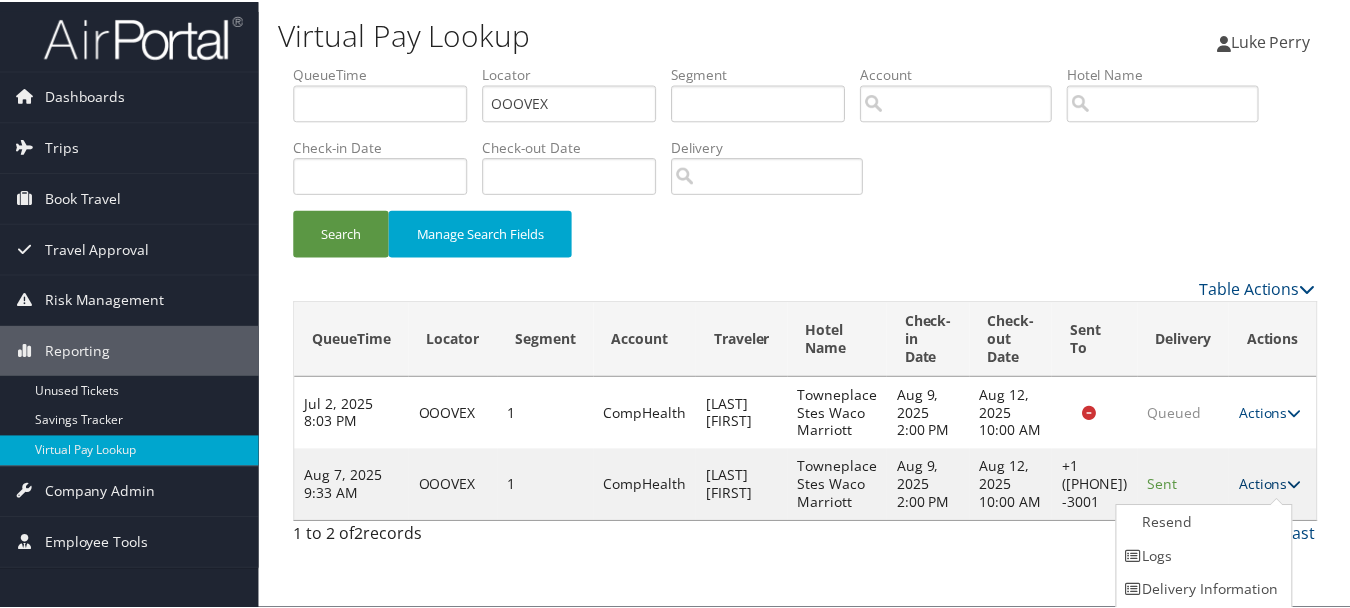 scroll, scrollTop: 35, scrollLeft: 0, axis: vertical 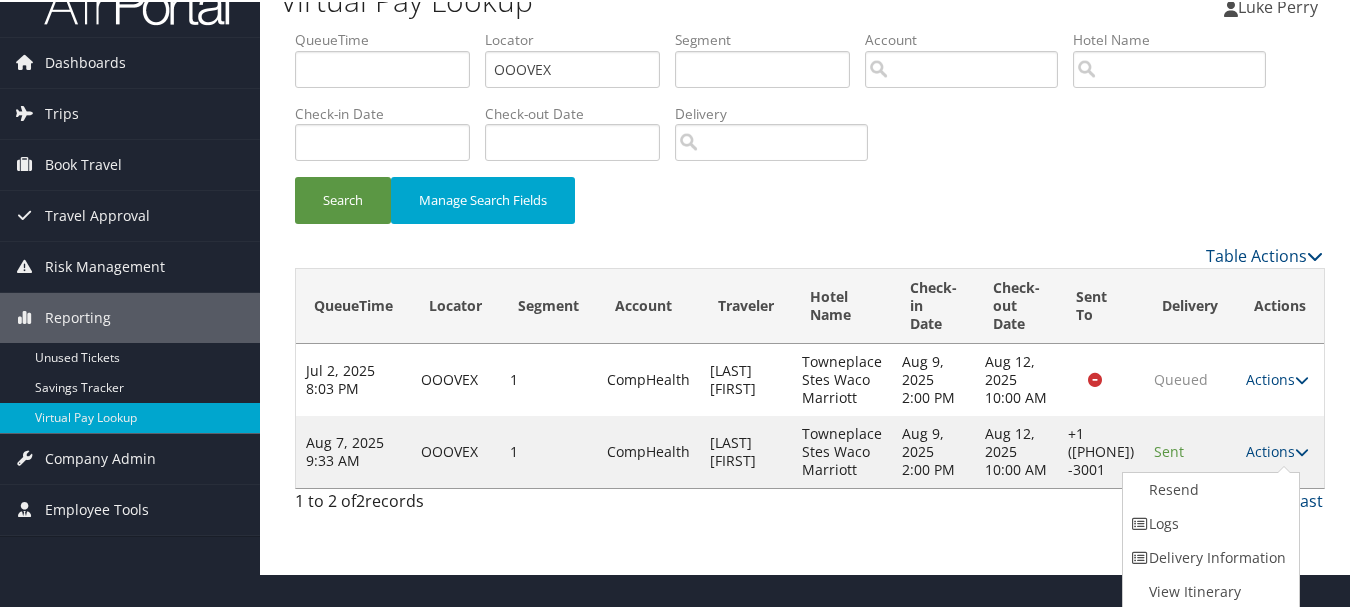 click on "Logs" at bounding box center (1208, 522) 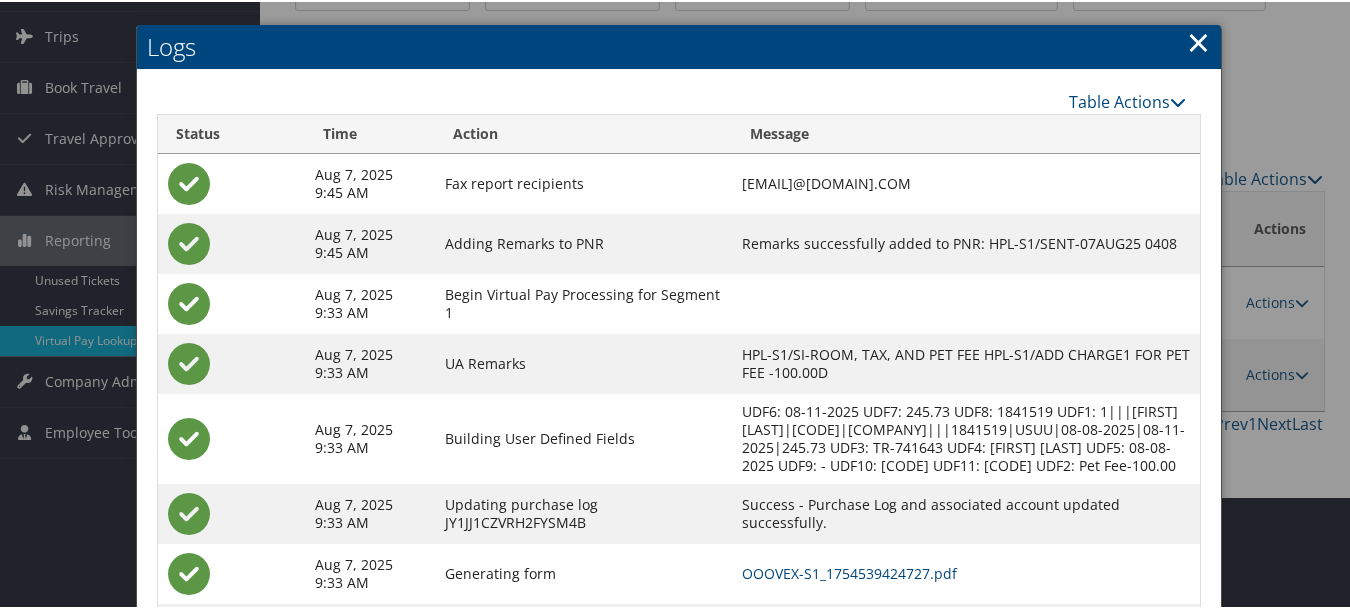 scroll, scrollTop: 240, scrollLeft: 0, axis: vertical 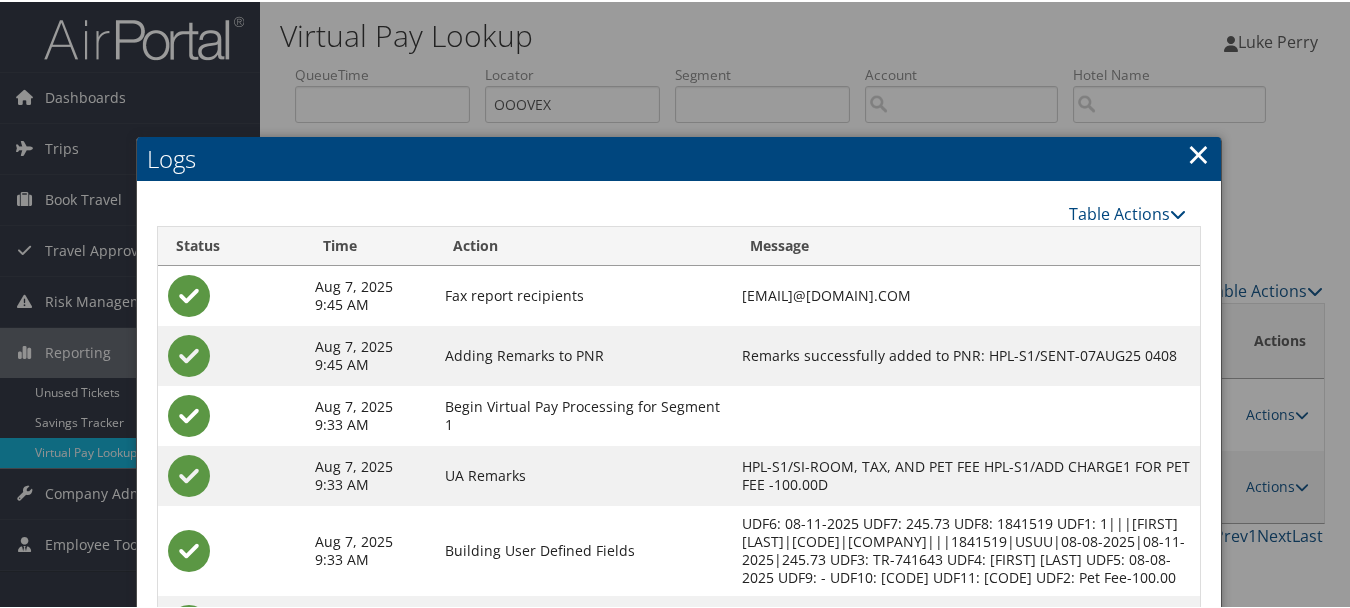click on "×" at bounding box center (1198, 152) 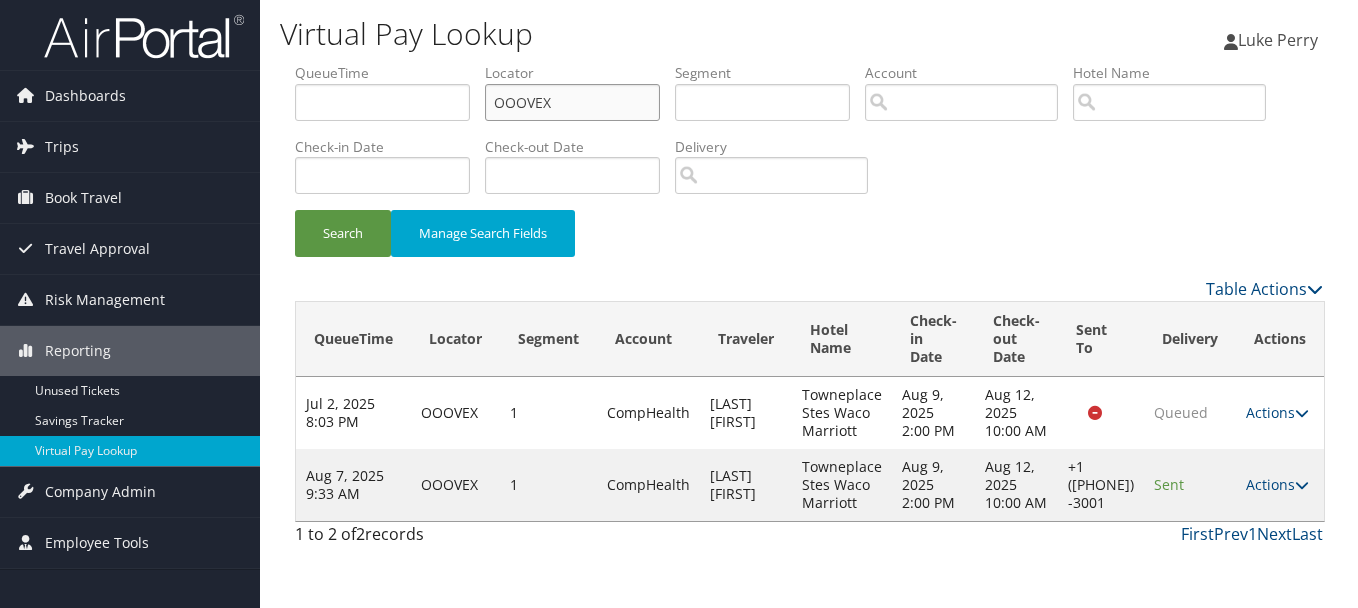 drag, startPoint x: 622, startPoint y: 88, endPoint x: 354, endPoint y: 88, distance: 268 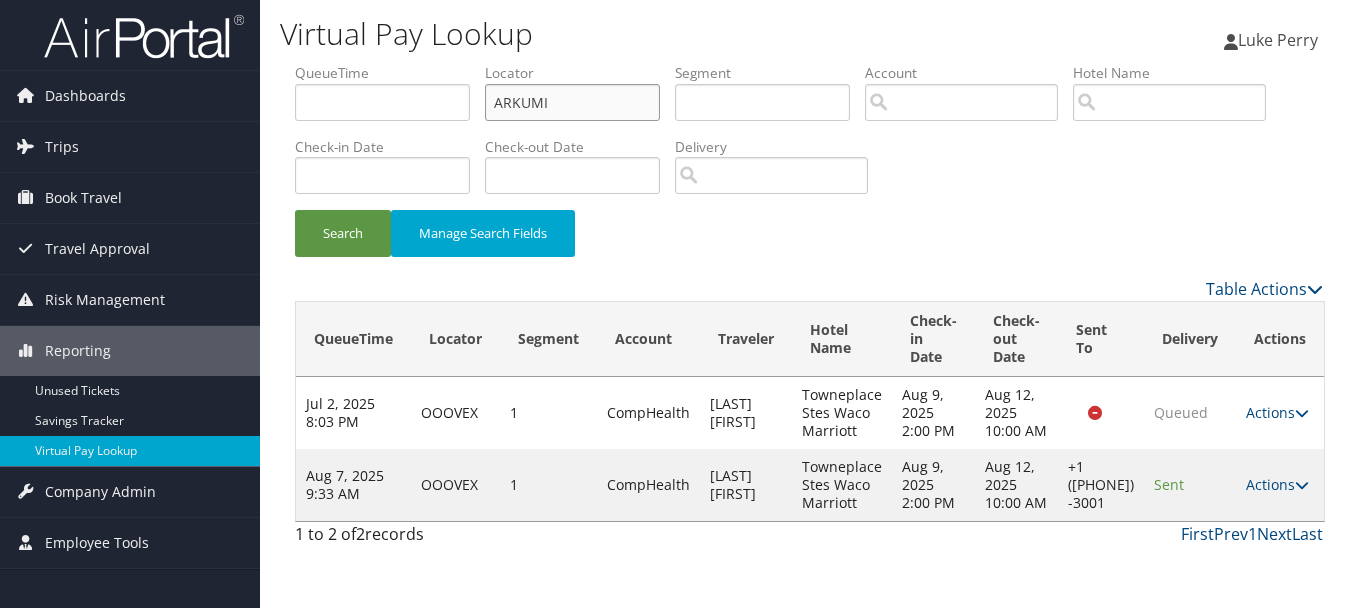 click on "Search" at bounding box center (343, 233) 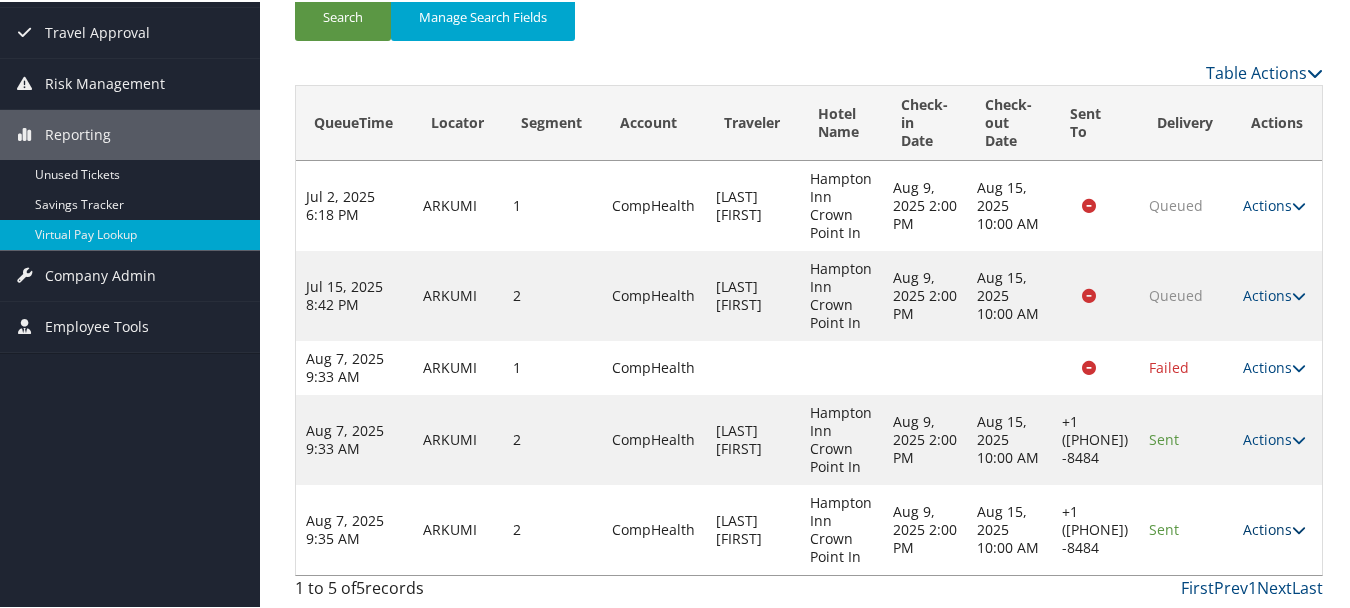 click on "Actions" at bounding box center [1274, 527] 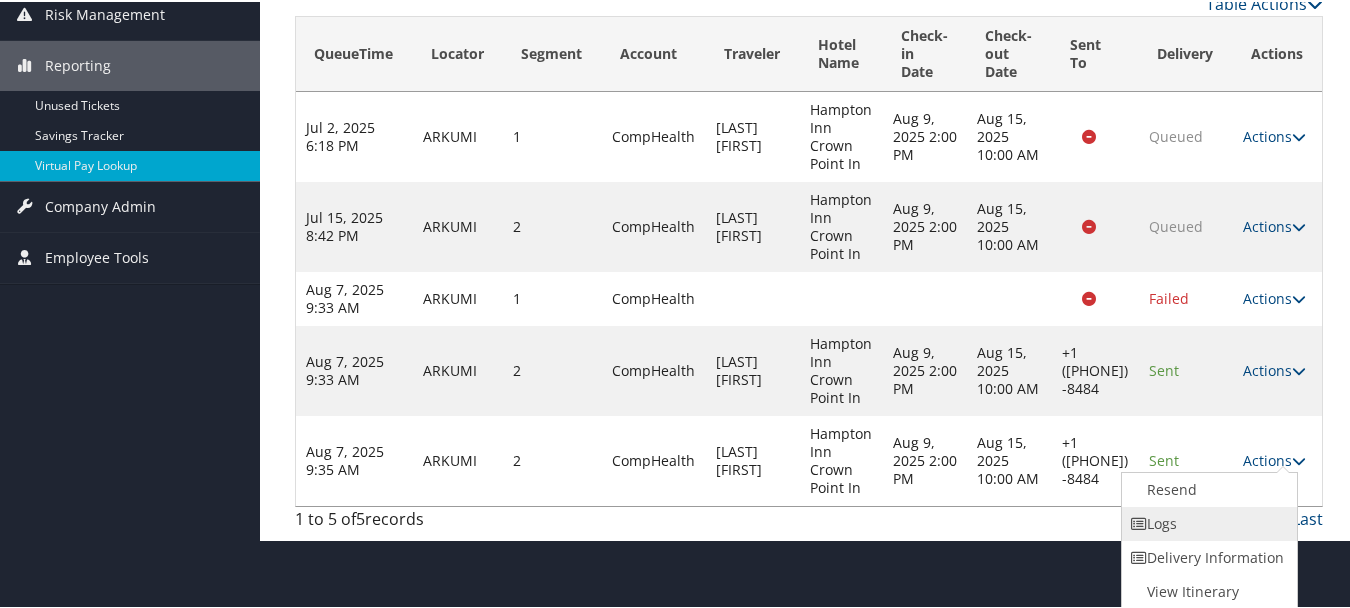 click on "Logs" at bounding box center [1207, 522] 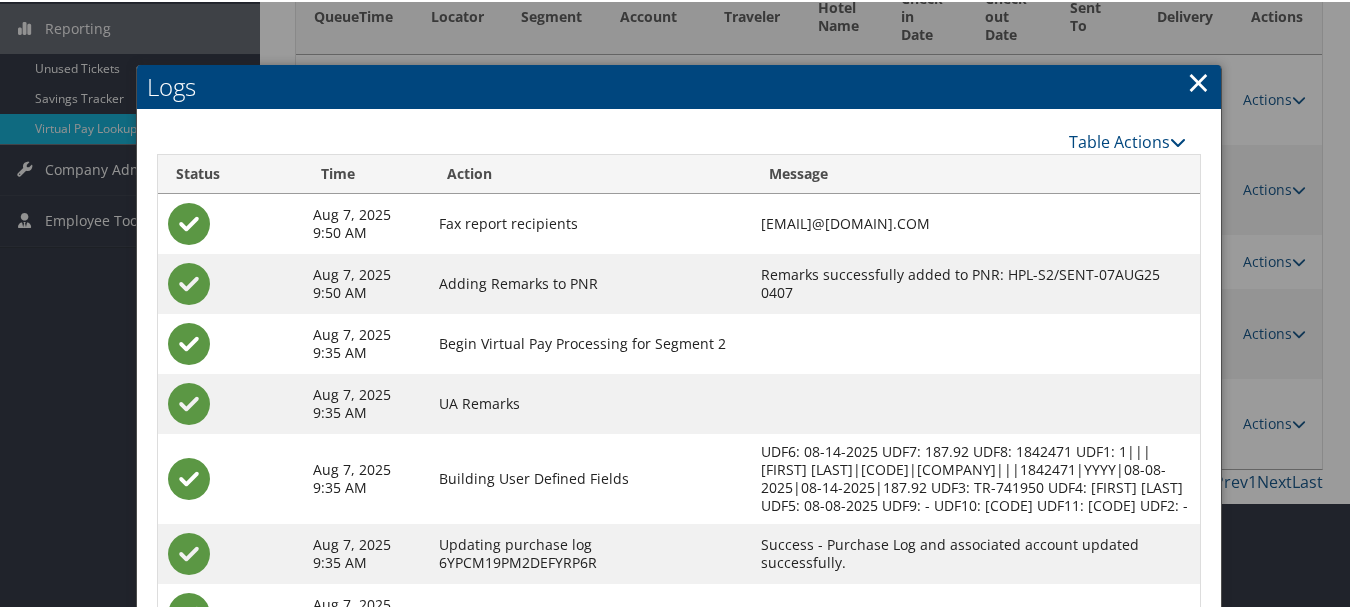 scroll, scrollTop: 474, scrollLeft: 0, axis: vertical 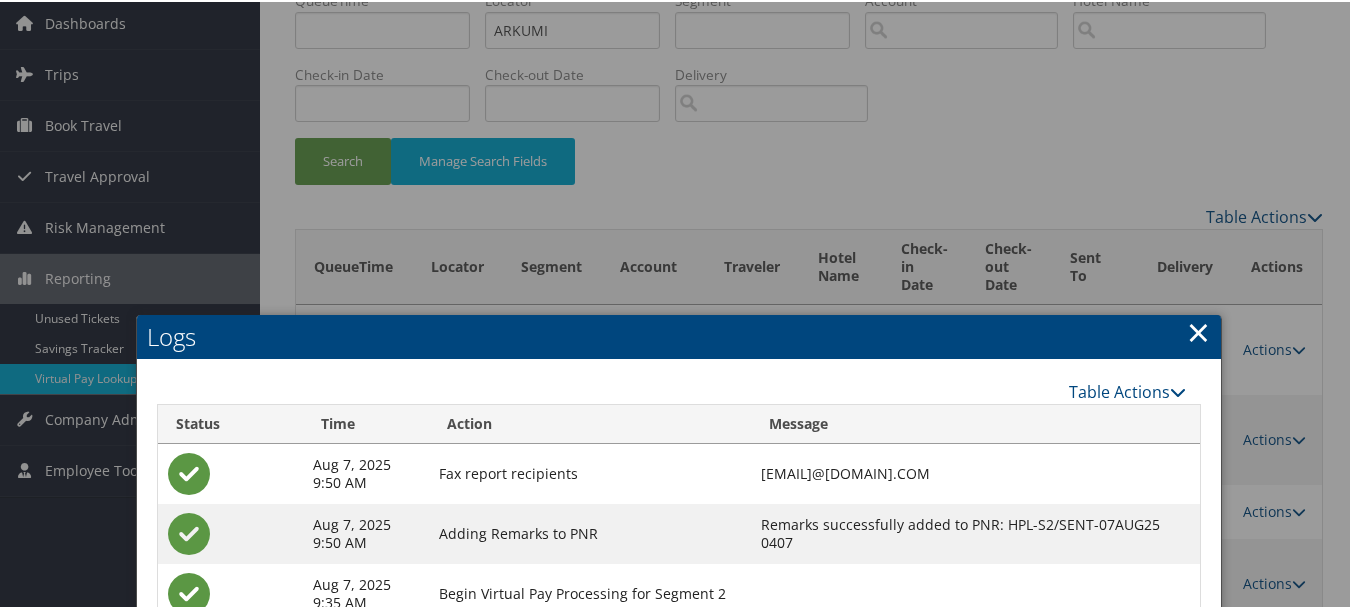 click on "×" at bounding box center [1198, 330] 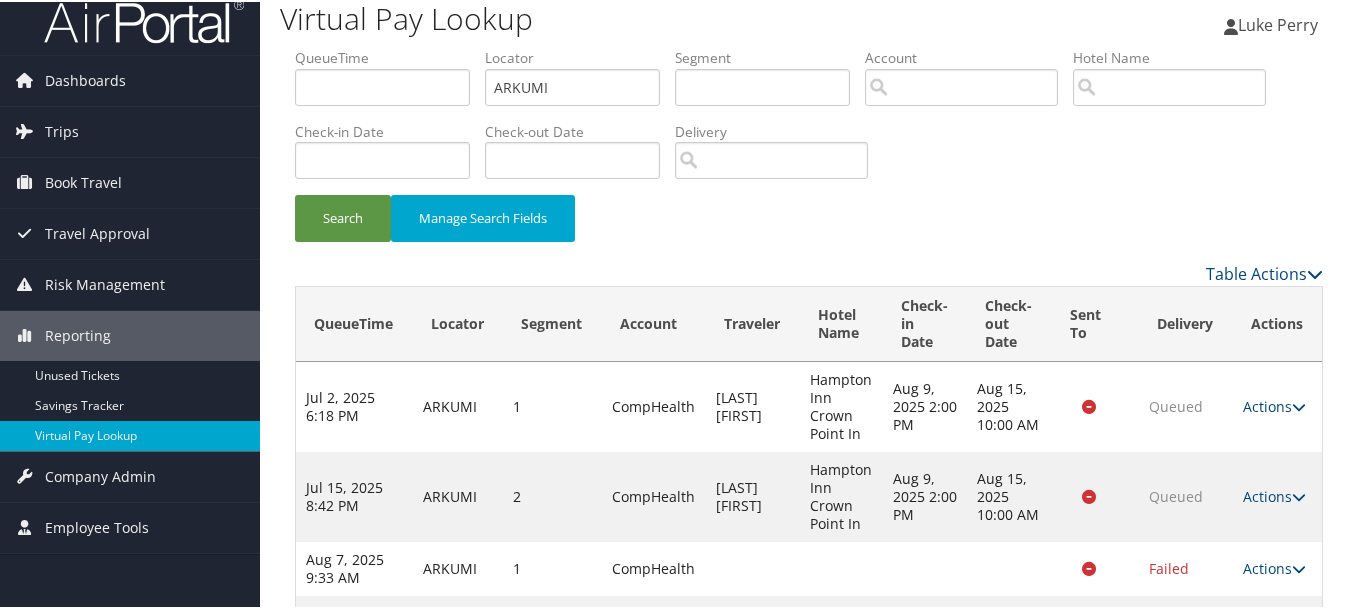 scroll, scrollTop: 0, scrollLeft: 0, axis: both 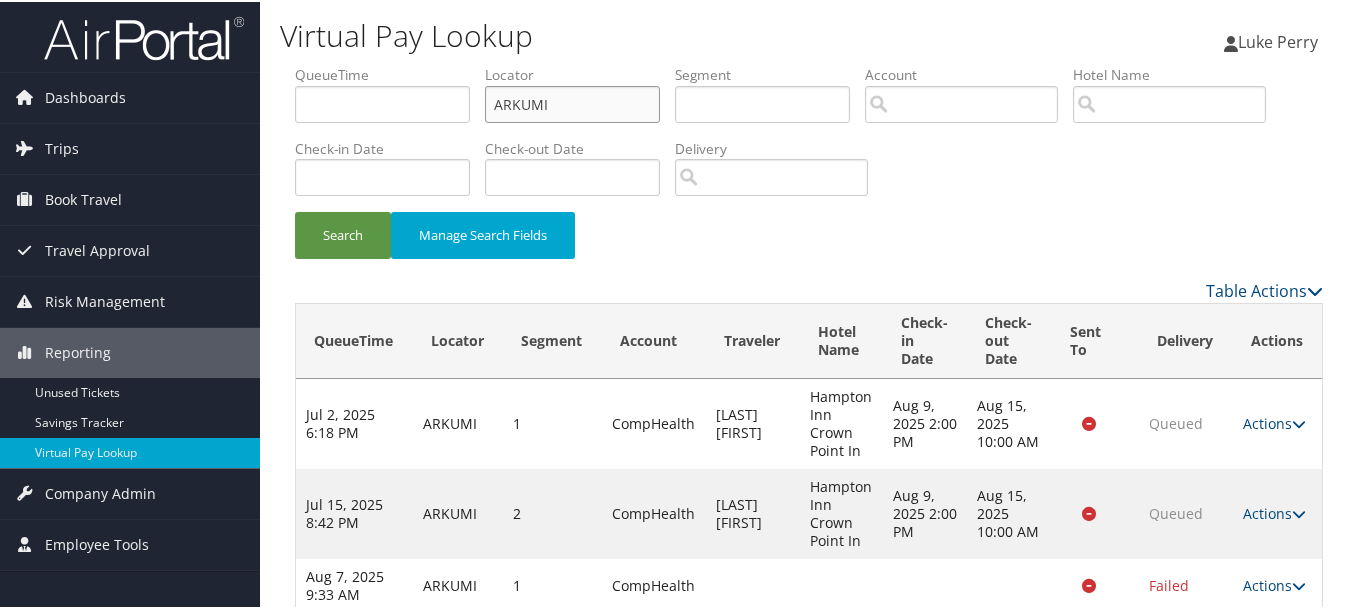 drag, startPoint x: 604, startPoint y: 98, endPoint x: 334, endPoint y: 98, distance: 270 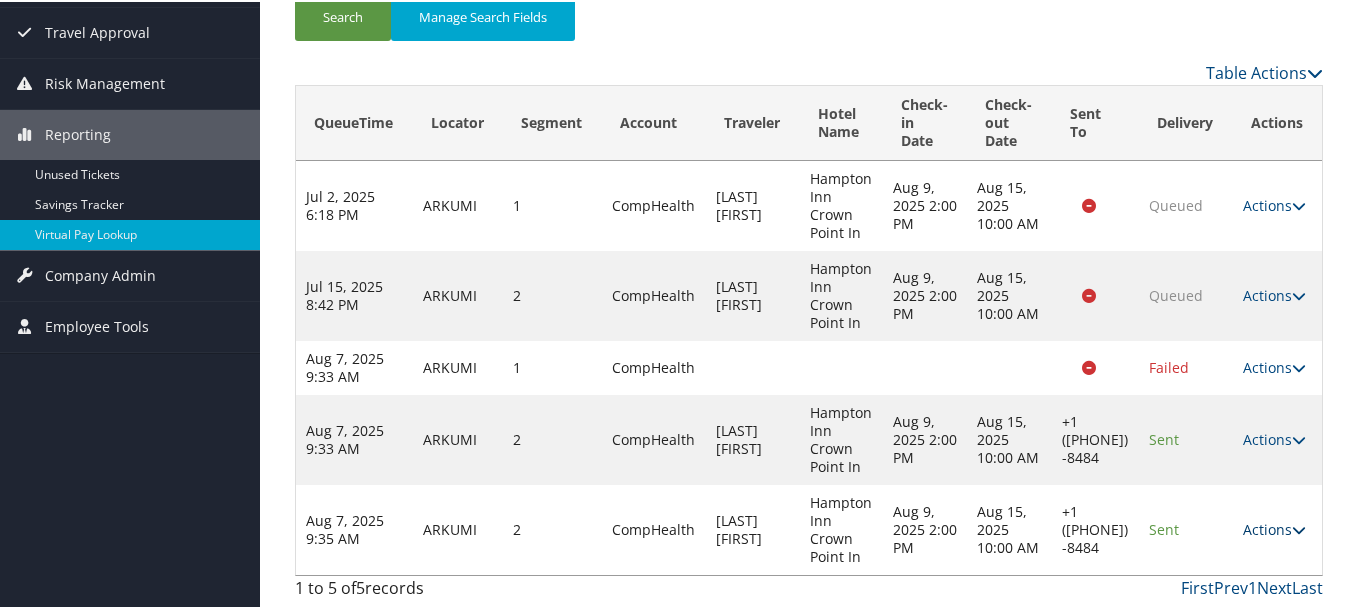 click on "Actions" at bounding box center (1274, 527) 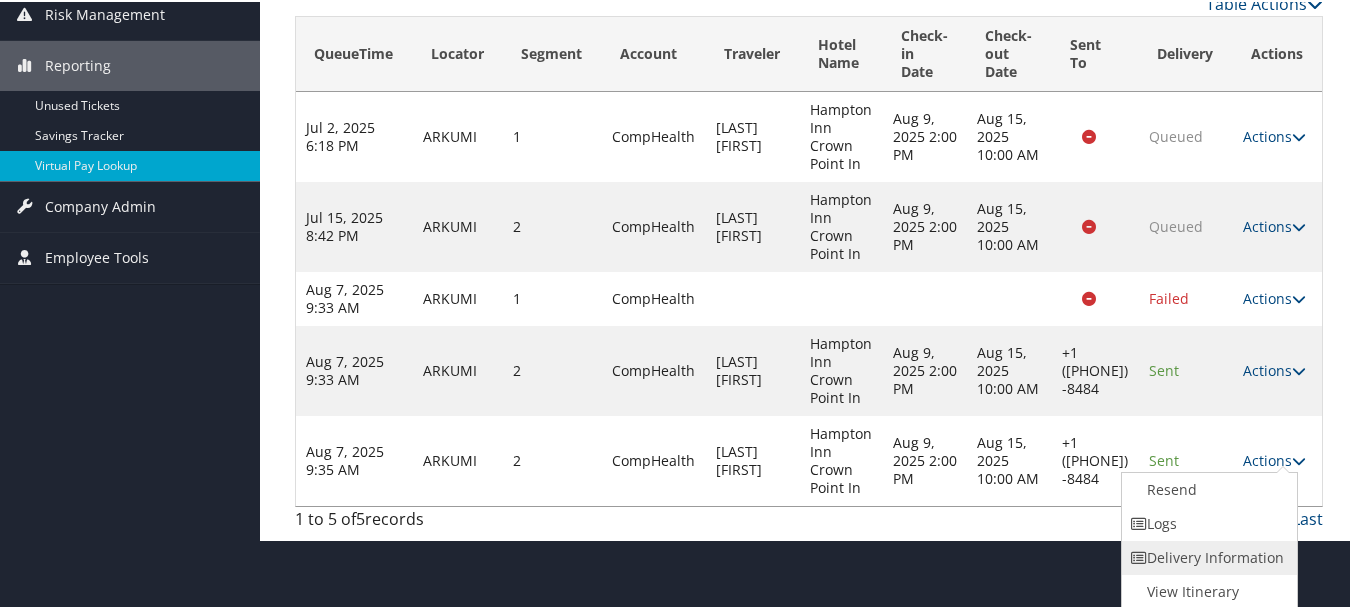 click on "Delivery Information" at bounding box center (1207, 556) 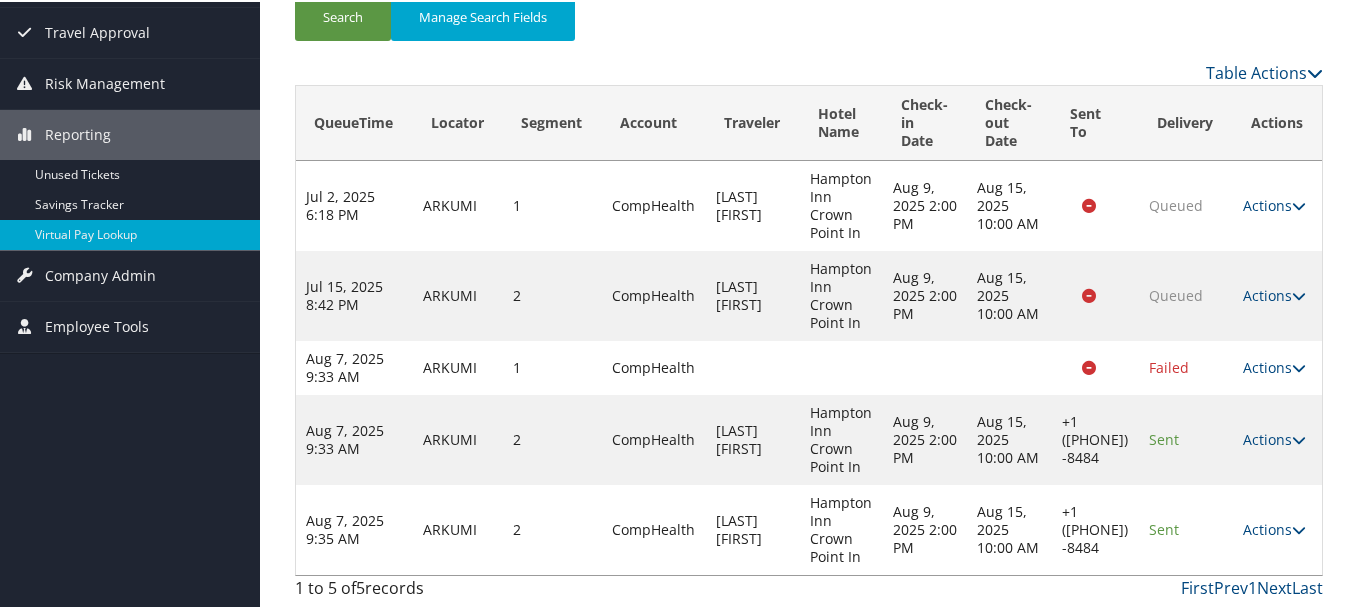 scroll, scrollTop: 218, scrollLeft: 0, axis: vertical 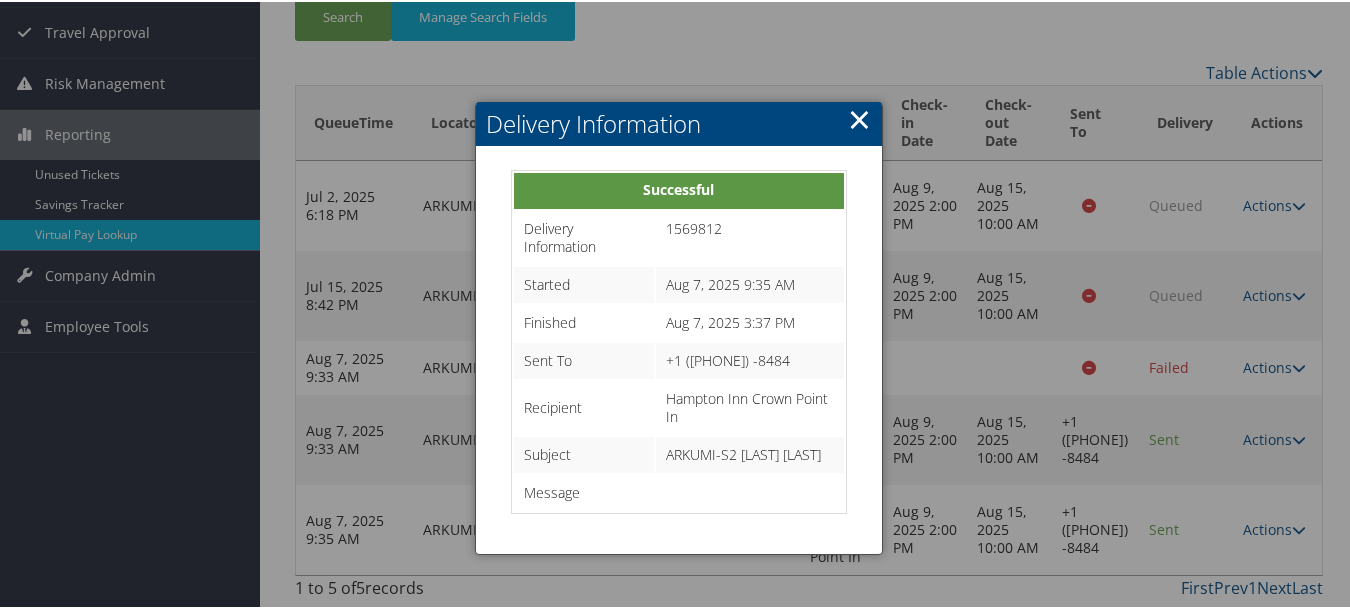 click on "×" at bounding box center [859, 117] 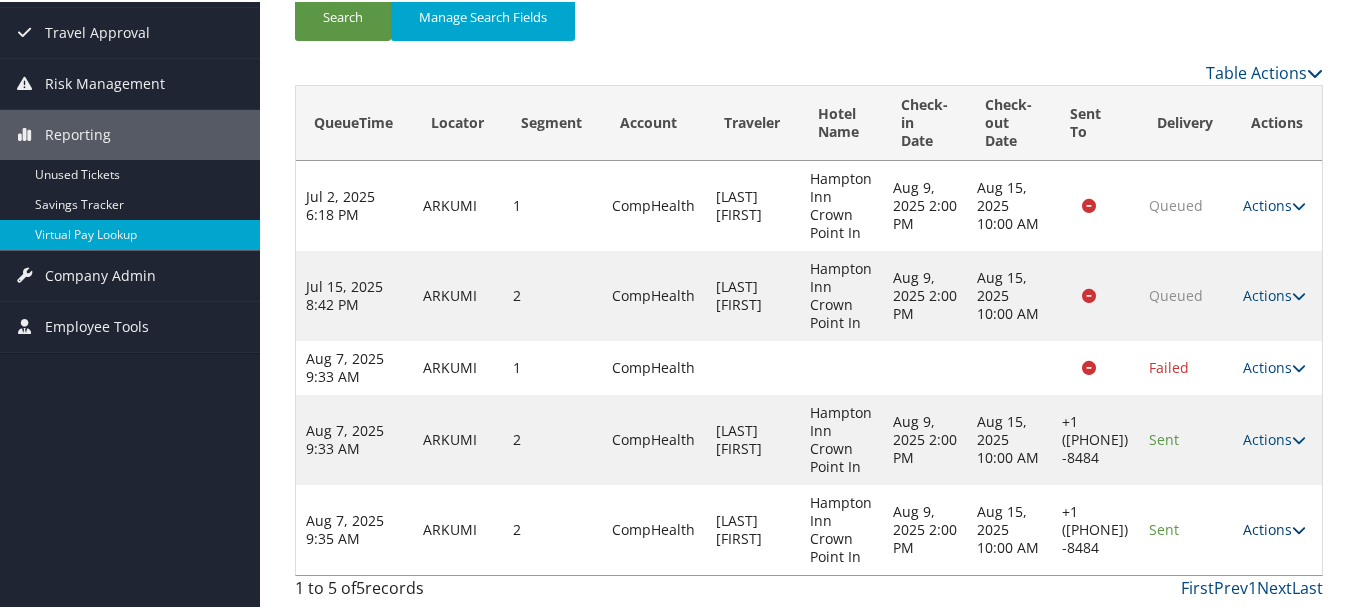 click on "Actions" at bounding box center (1274, 527) 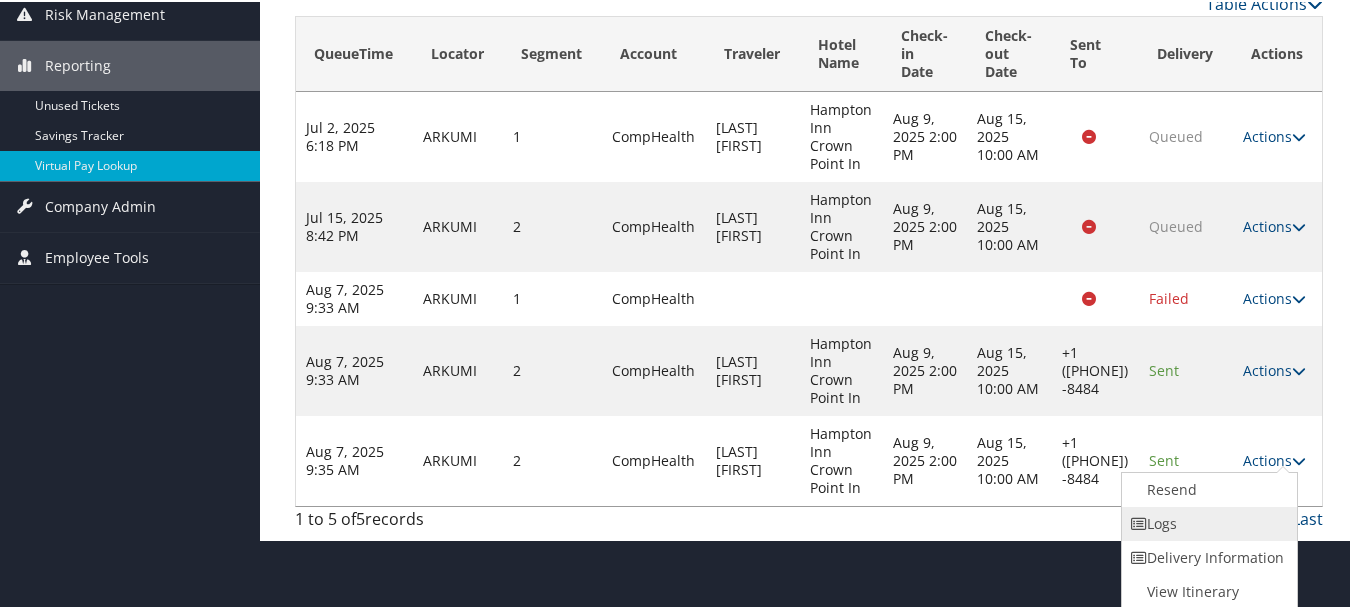 click on "Logs" at bounding box center [1207, 522] 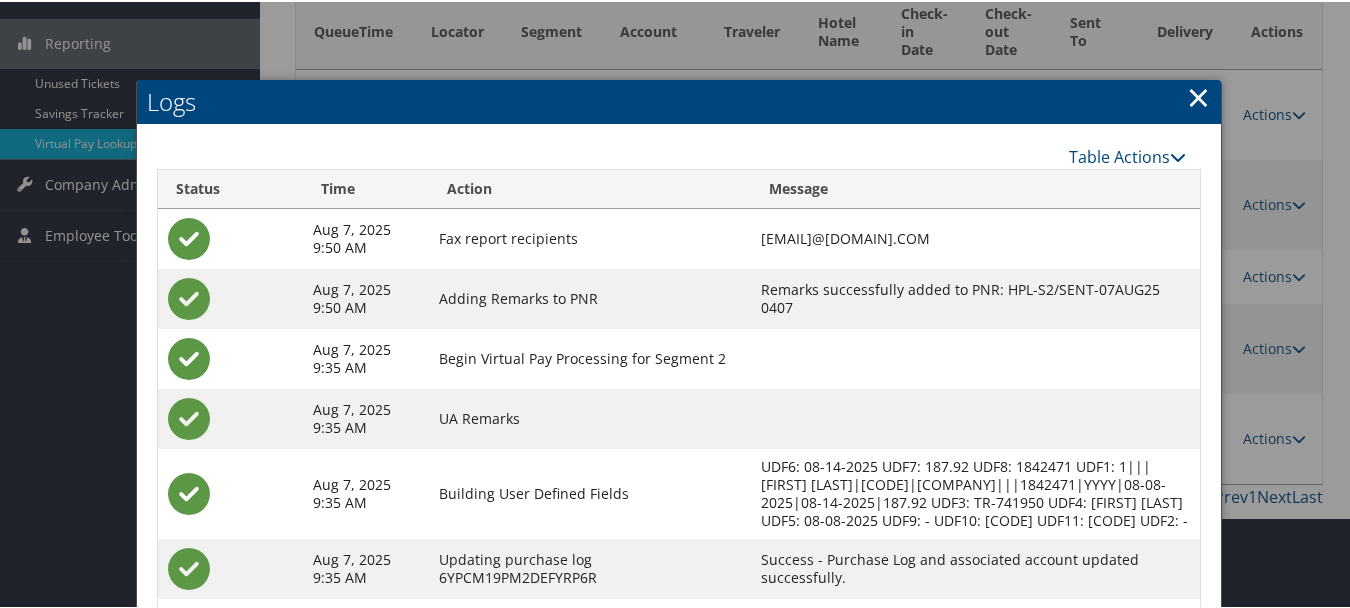 scroll, scrollTop: 474, scrollLeft: 0, axis: vertical 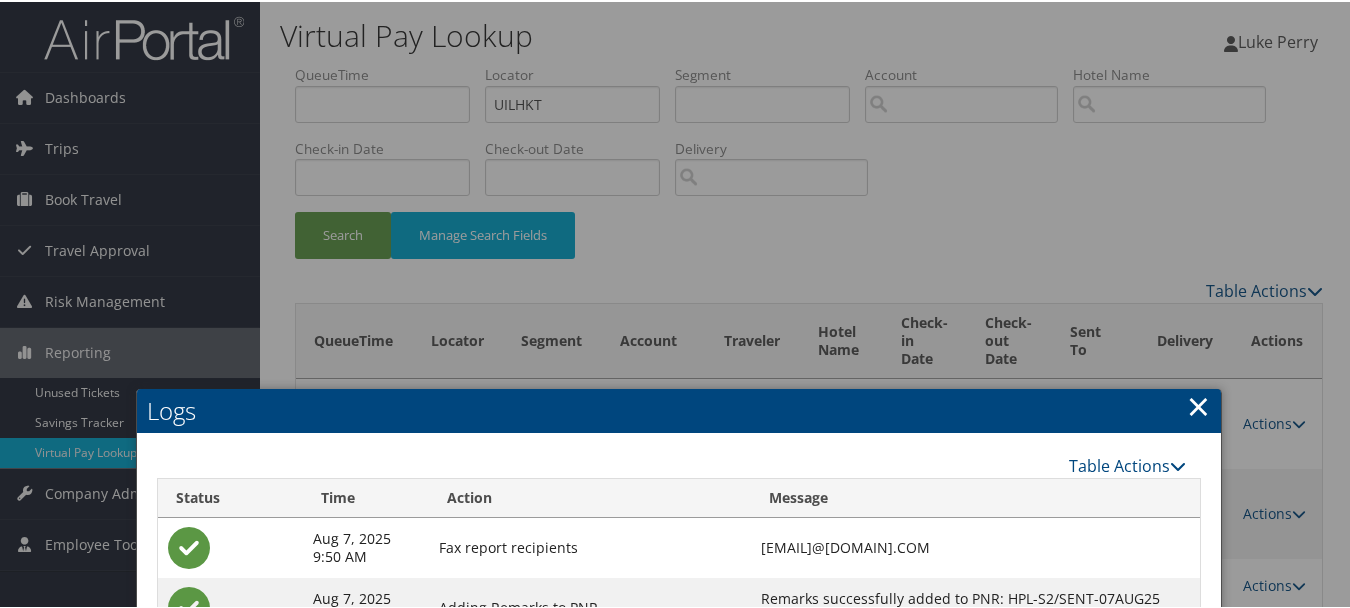 click on "×" at bounding box center [1198, 404] 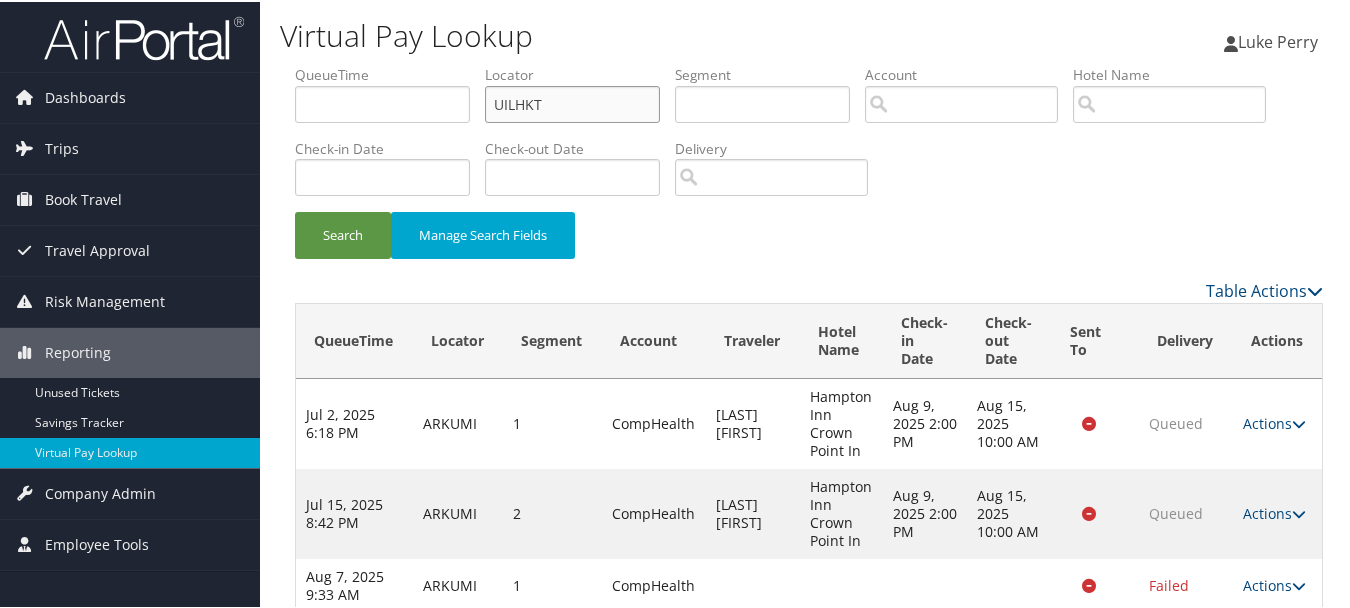 drag, startPoint x: 640, startPoint y: 101, endPoint x: 478, endPoint y: 100, distance: 162.00308 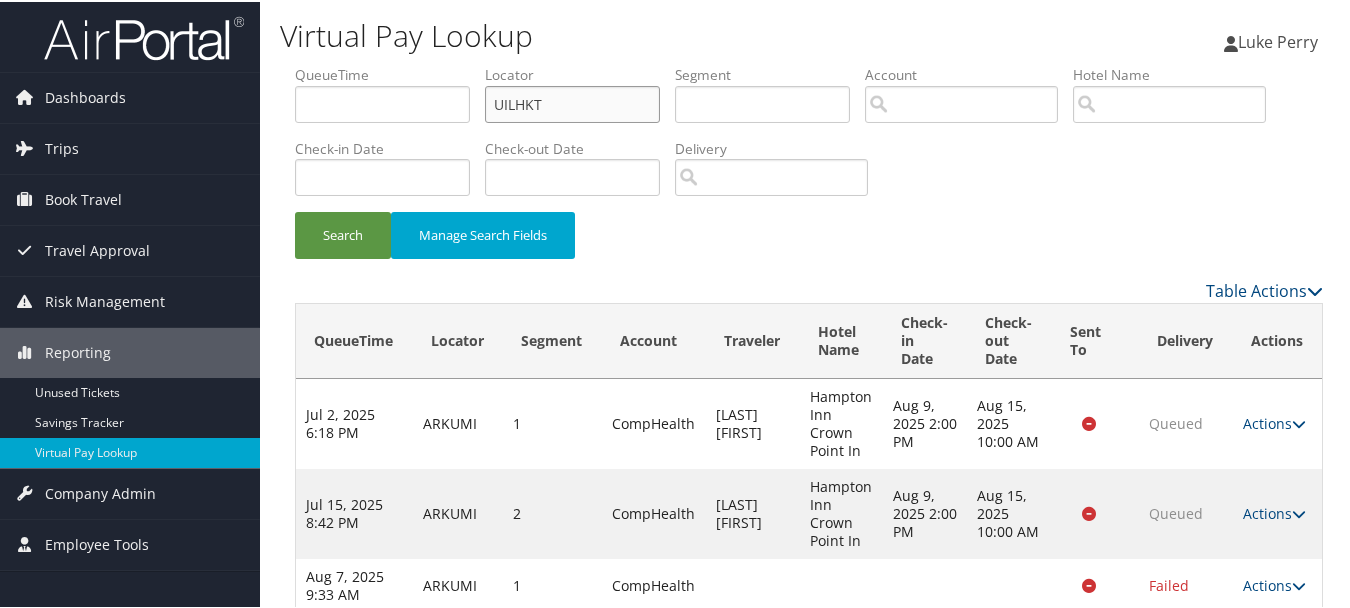 click on "QueueTime Locator UILHKT Segment Account Traveler Hotel Name Check-in Date Check-out Date Delivery" at bounding box center (809, 63) 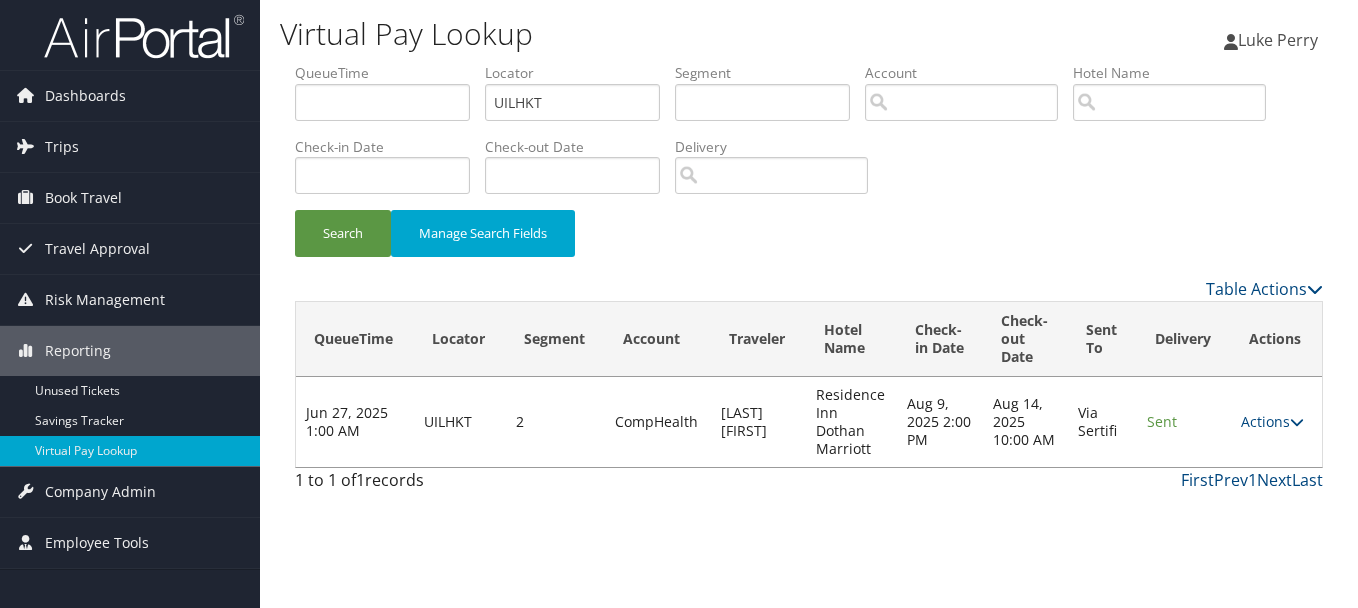click on "Actions   Resend  Logs  View Itinerary" at bounding box center [1276, 422] 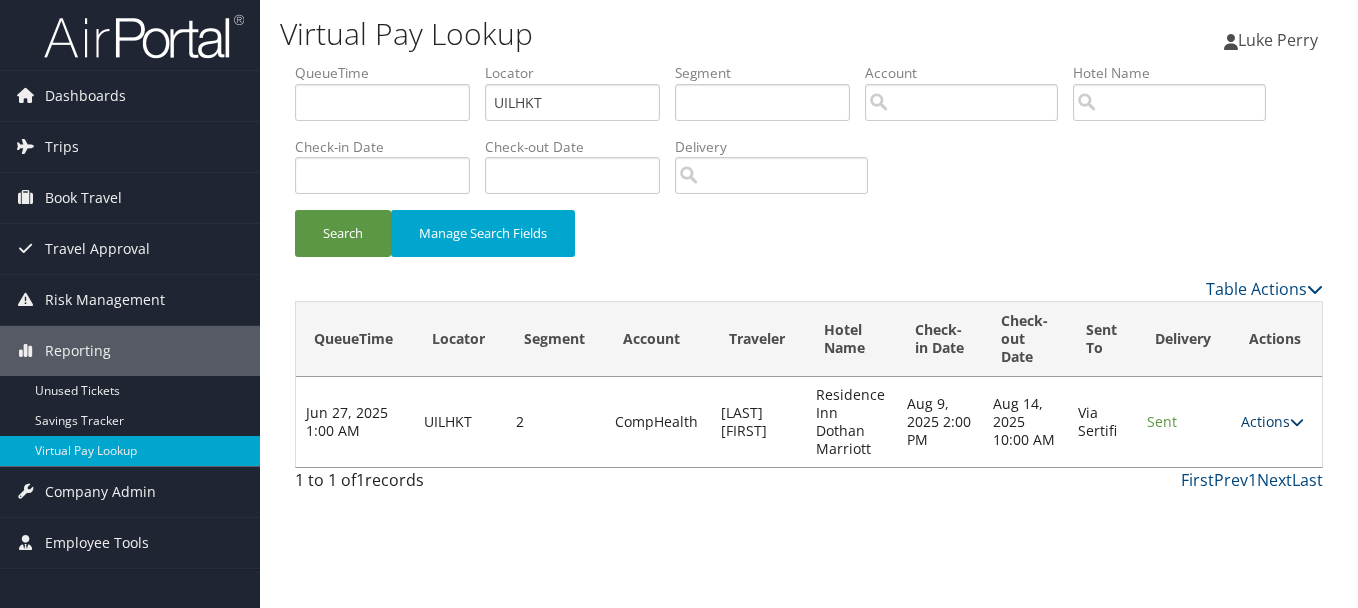 click on "Actions" at bounding box center [1272, 421] 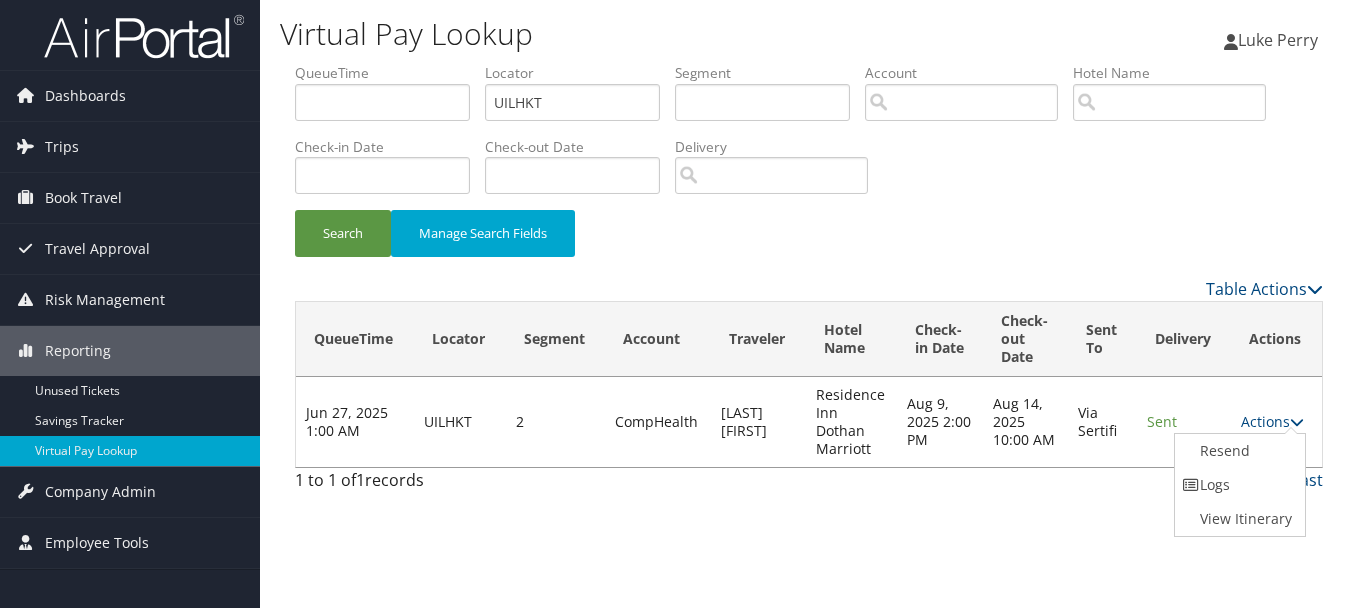 click on "Logs" at bounding box center (1238, 485) 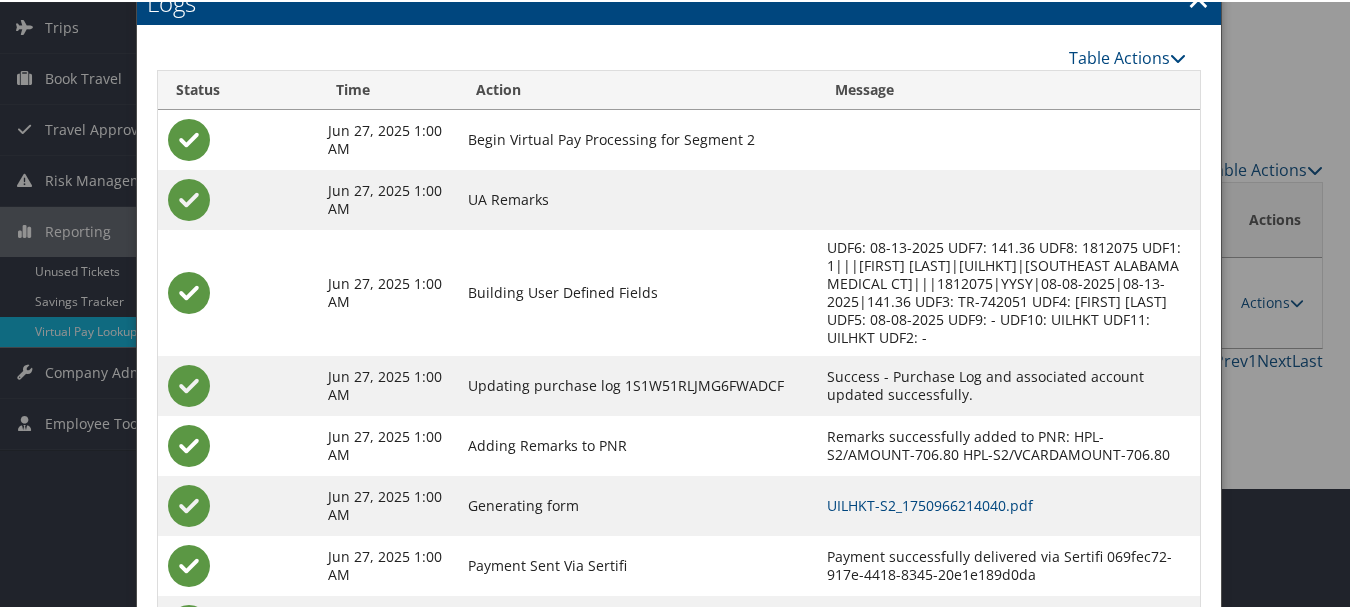 scroll, scrollTop: 223, scrollLeft: 0, axis: vertical 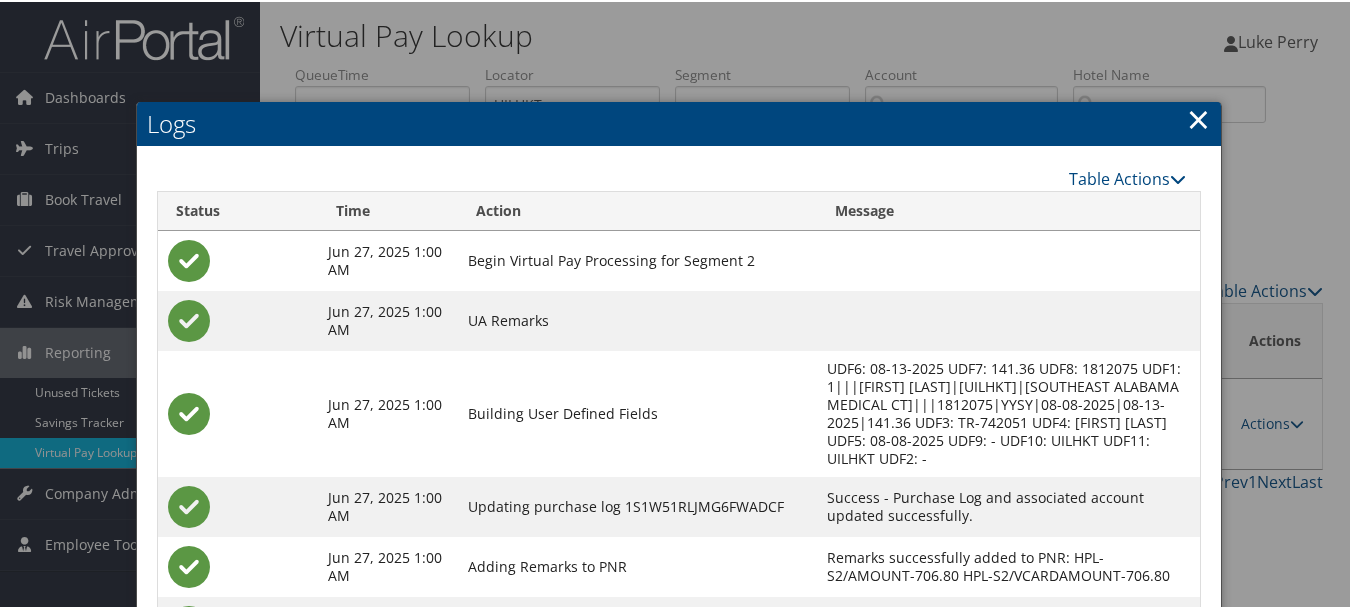 click on "×" at bounding box center [1198, 117] 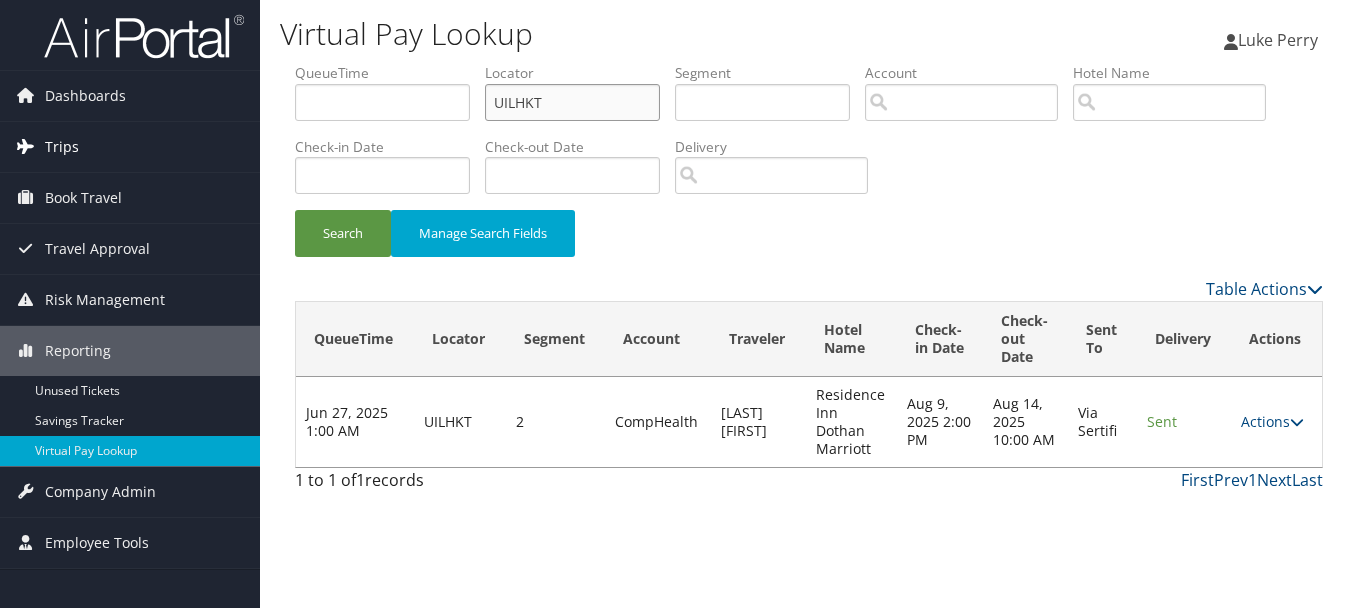 drag, startPoint x: 598, startPoint y: 101, endPoint x: 252, endPoint y: 131, distance: 347.29816 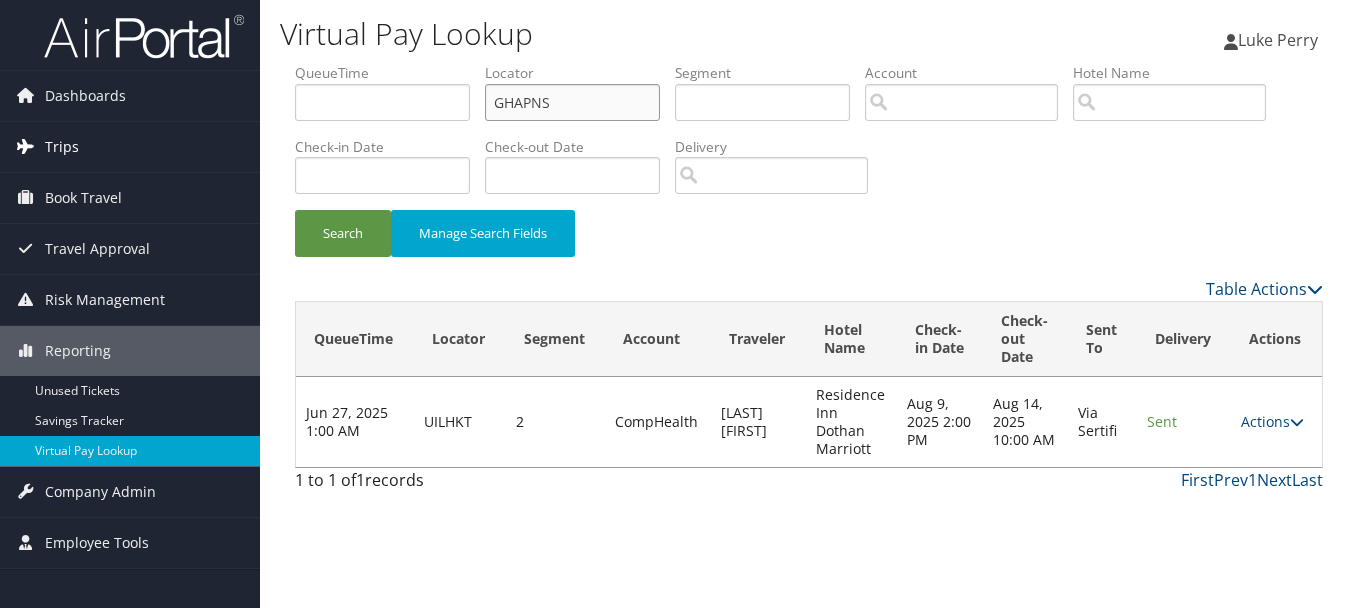 click on "Search" at bounding box center [343, 233] 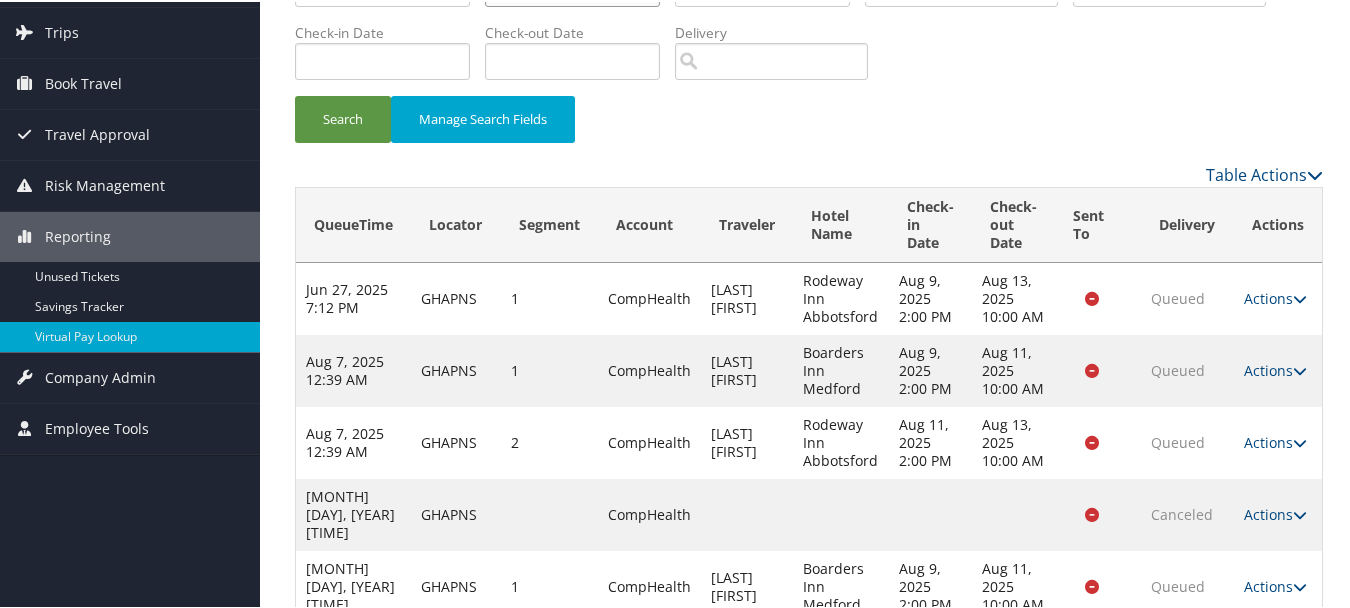 scroll, scrollTop: 308, scrollLeft: 0, axis: vertical 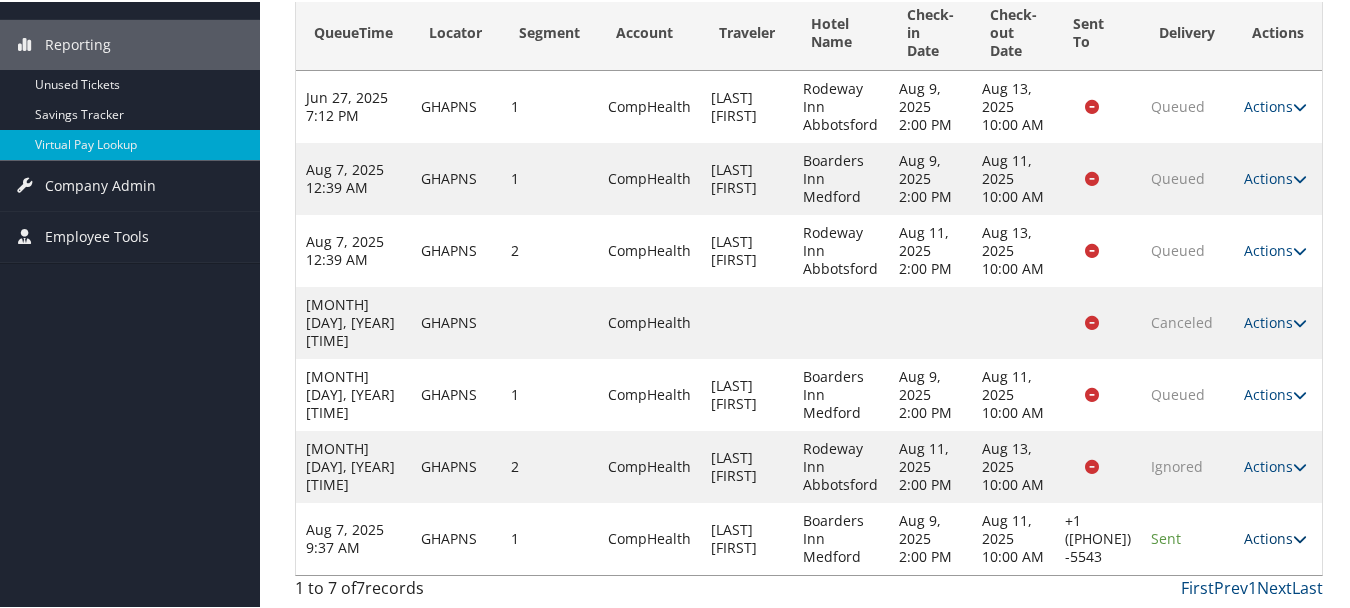 click on "Actions" at bounding box center [1275, 536] 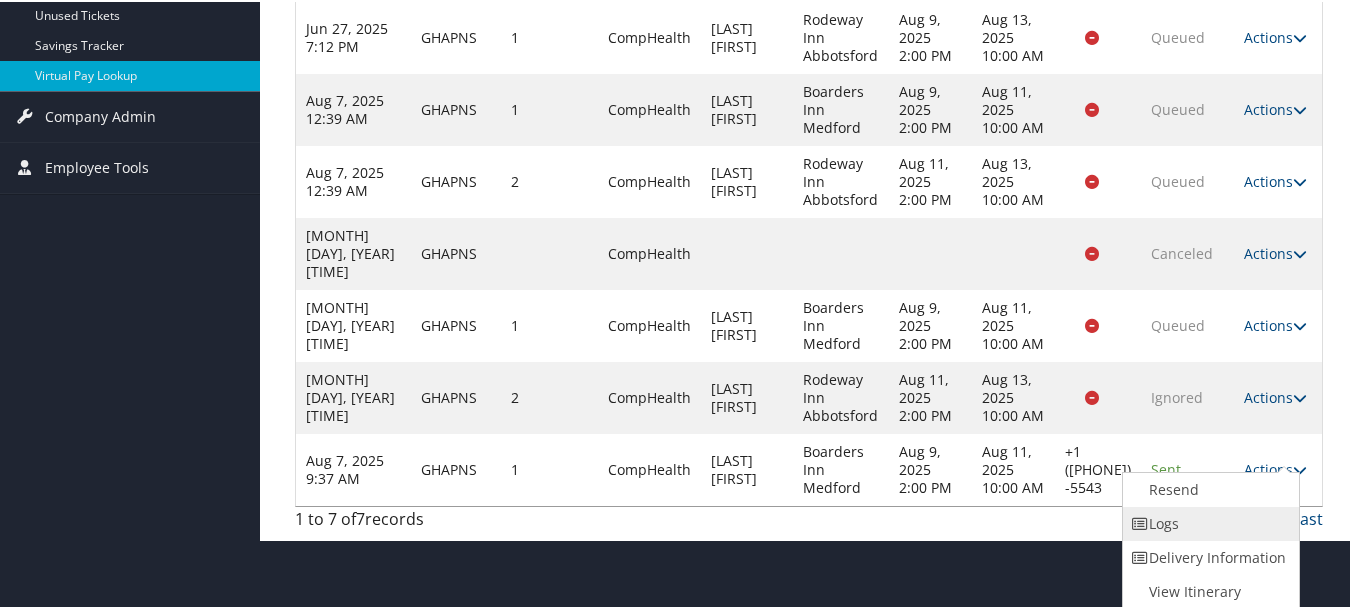 click on "Logs" at bounding box center (1208, 522) 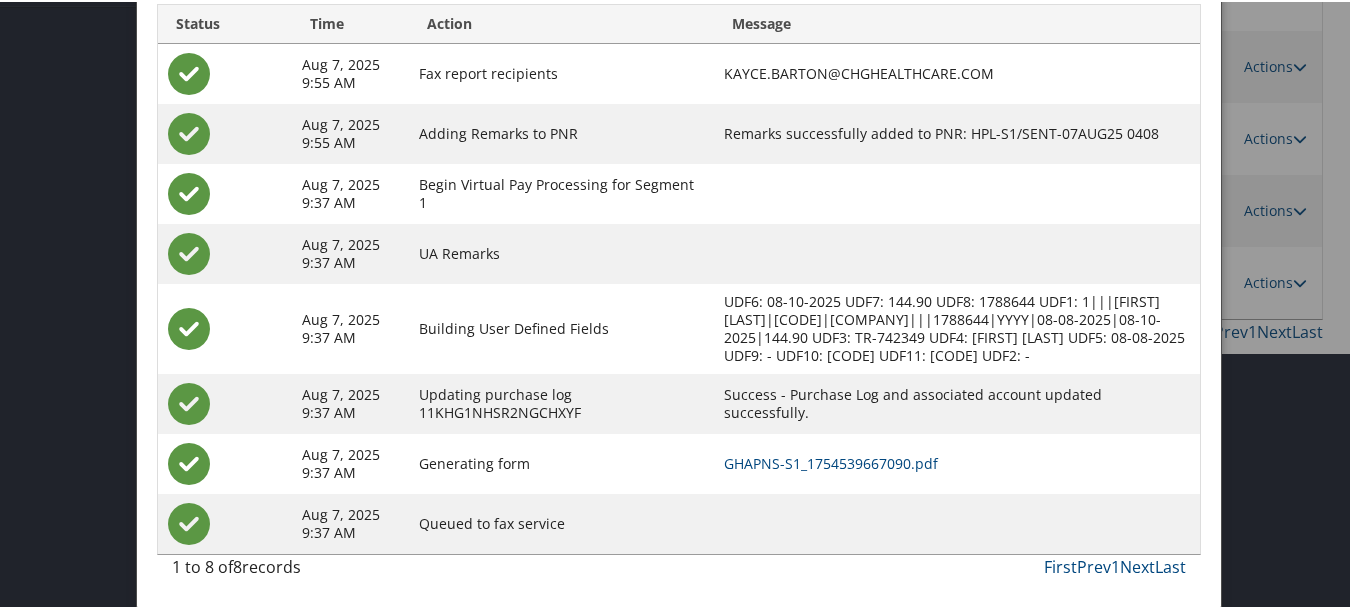 scroll, scrollTop: 582, scrollLeft: 0, axis: vertical 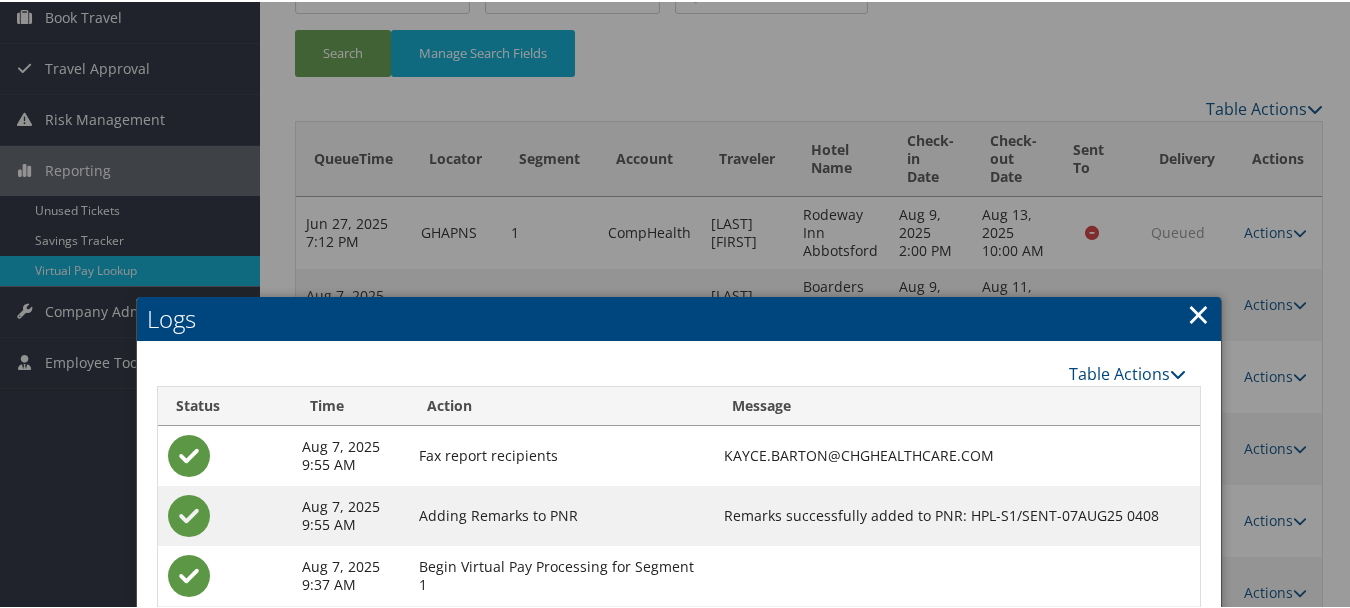 click on "×" at bounding box center (1198, 312) 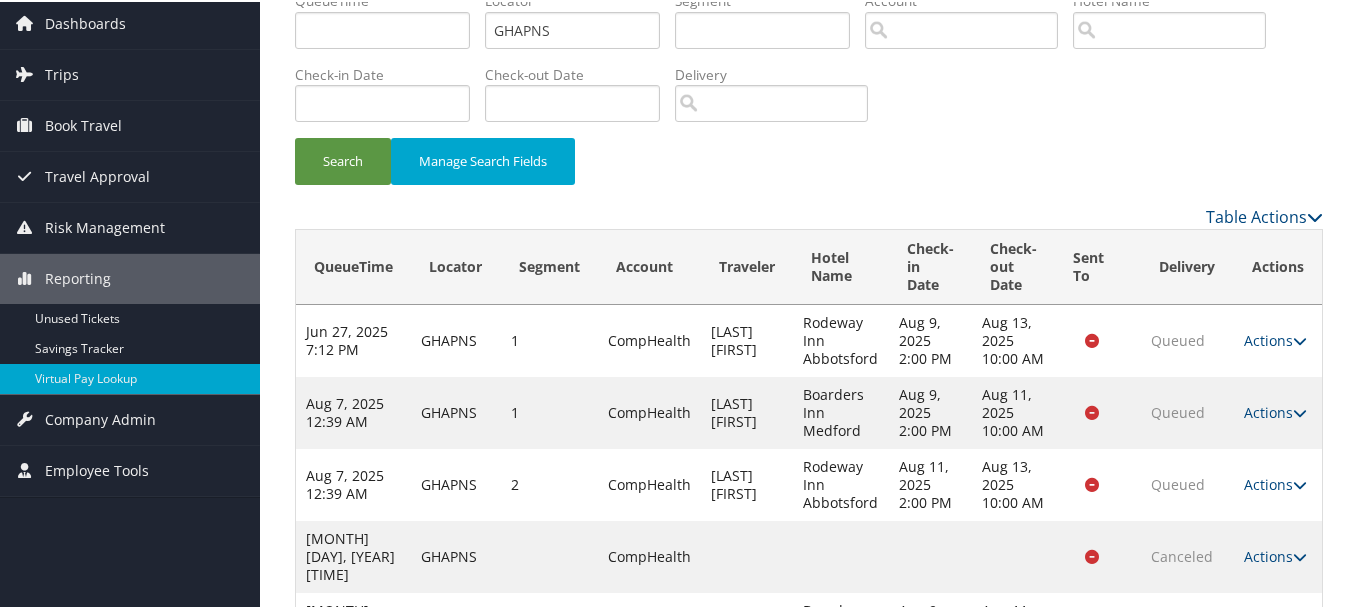 scroll, scrollTop: 0, scrollLeft: 0, axis: both 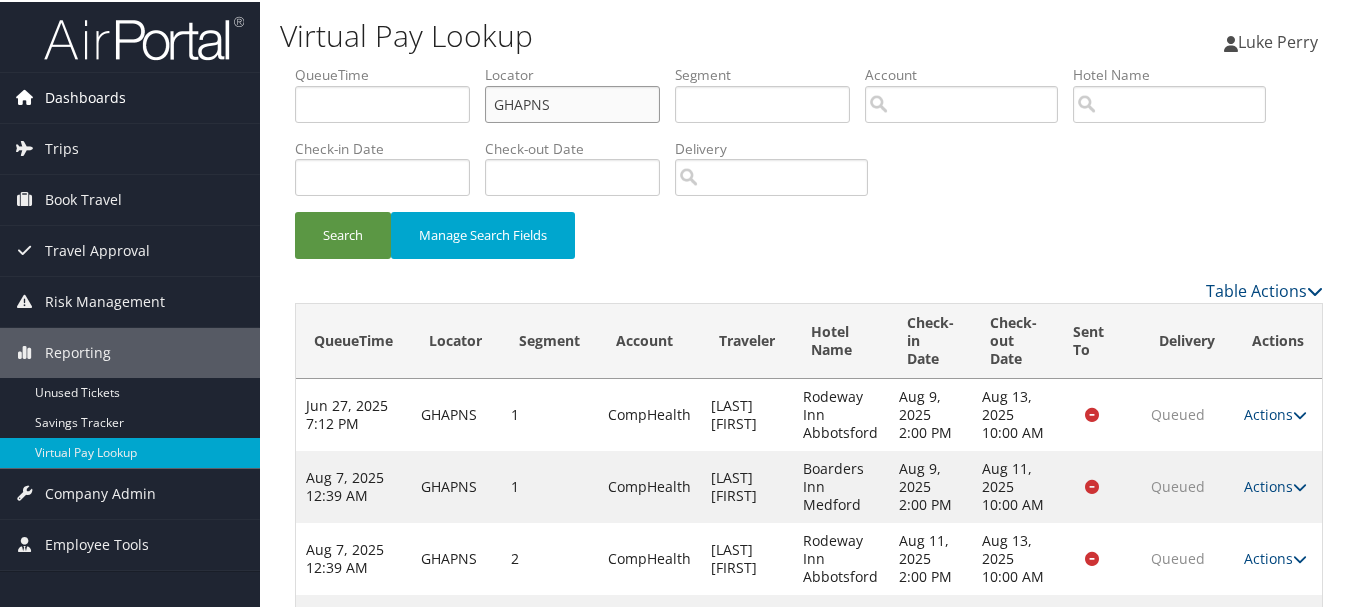drag, startPoint x: 630, startPoint y: 102, endPoint x: 209, endPoint y: 97, distance: 421.0297 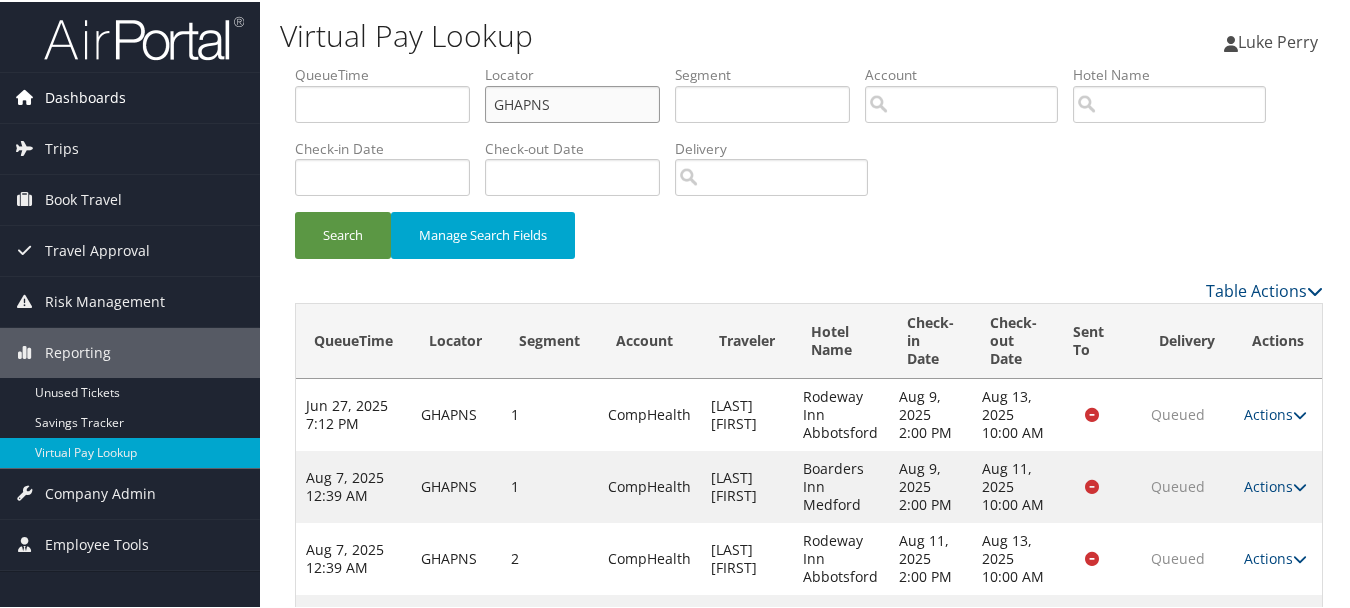 paste on "MPYORD" 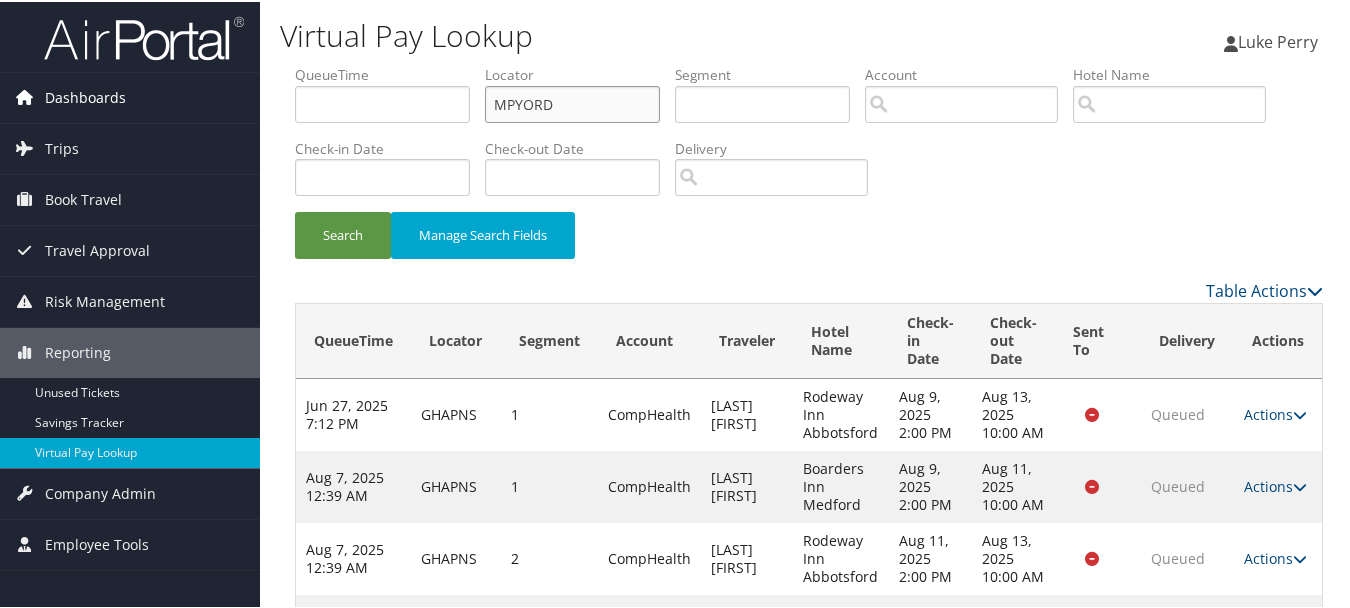 click on "Search" at bounding box center (343, 233) 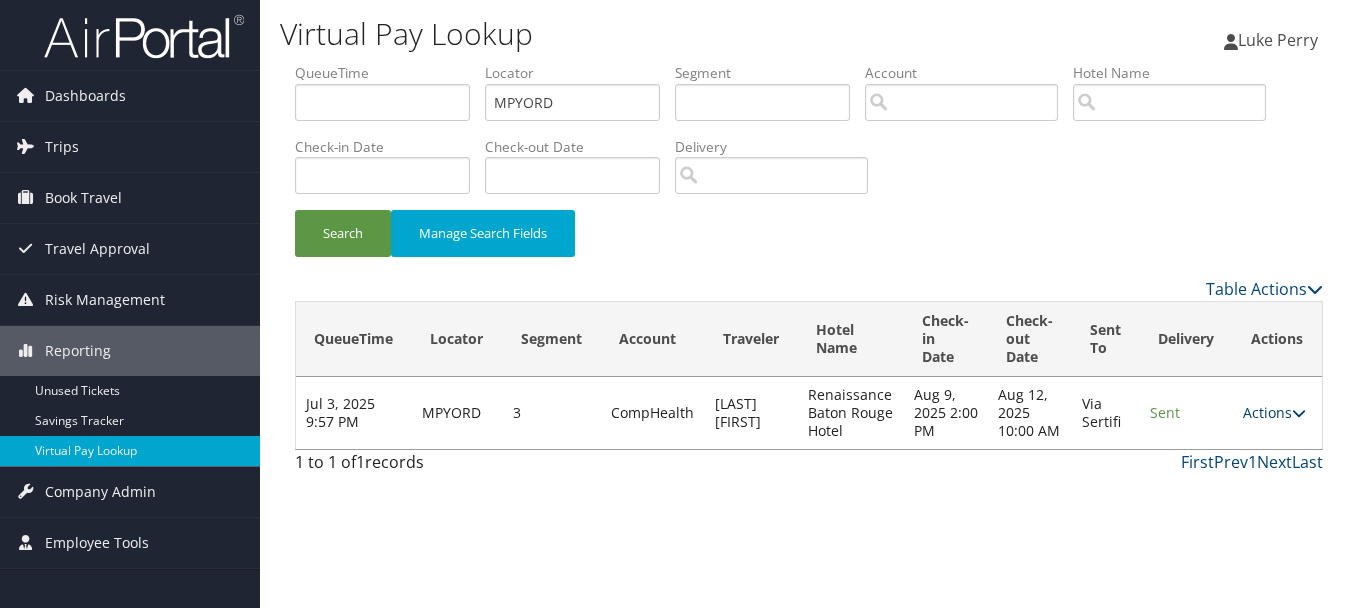 click on "Actions" at bounding box center (1274, 412) 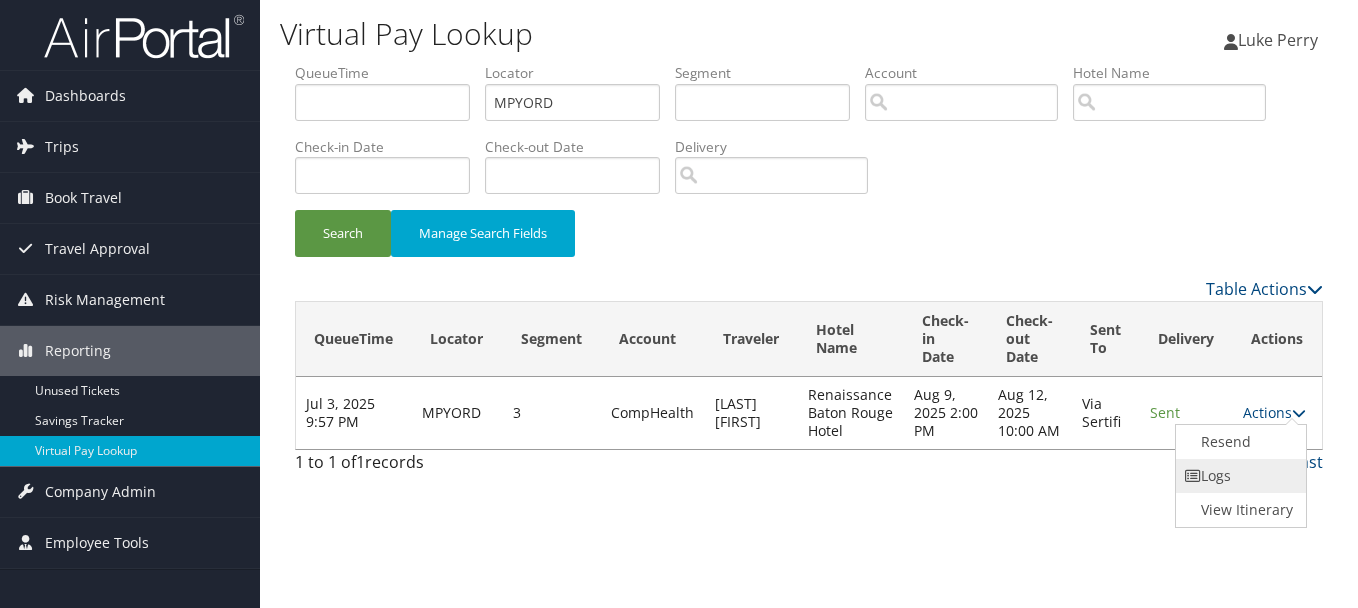 click on "Logs" at bounding box center [1239, 476] 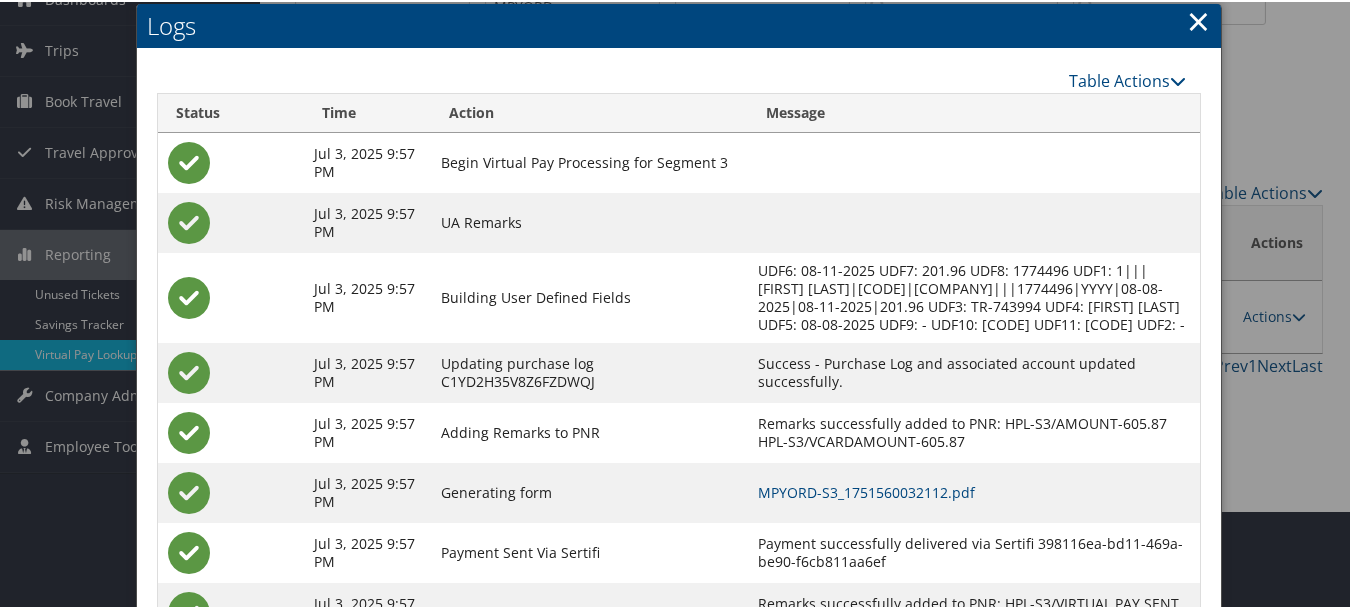 scroll, scrollTop: 205, scrollLeft: 0, axis: vertical 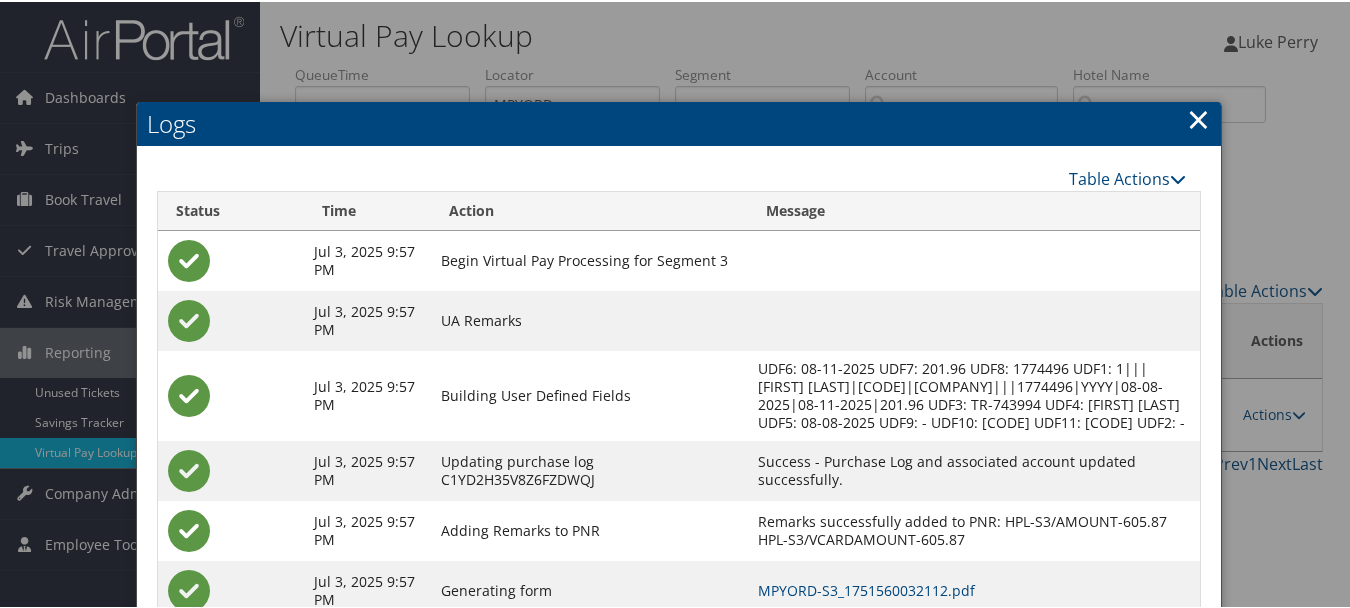 click on "×" at bounding box center [1198, 117] 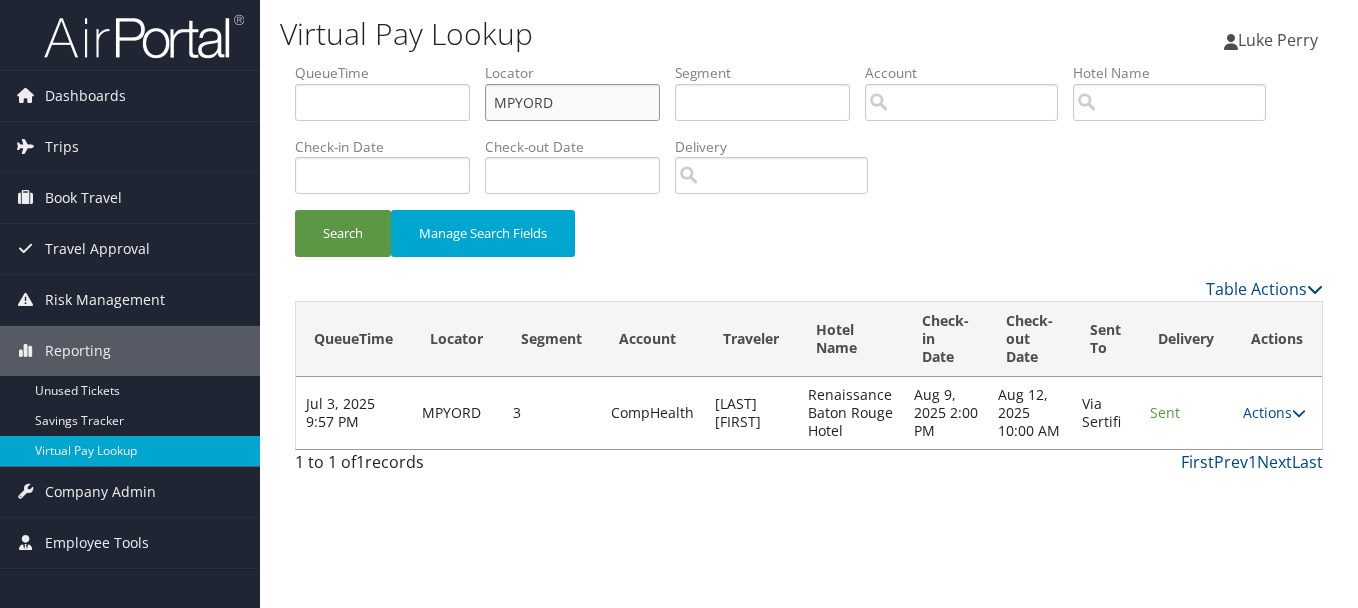 drag, startPoint x: 459, startPoint y: 91, endPoint x: 433, endPoint y: 86, distance: 26.476404 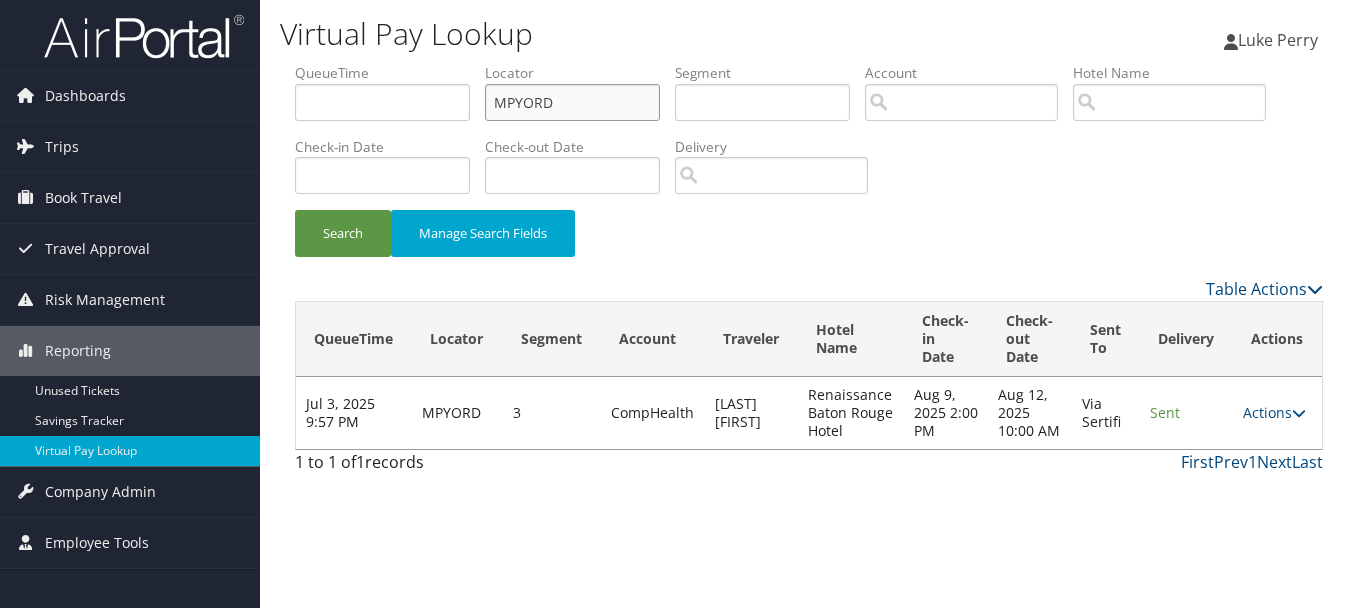 click on "QueueTime Locator MPYORD Segment Account Traveler Hotel Name Check-in Date Check-out Date Delivery" at bounding box center [809, 63] 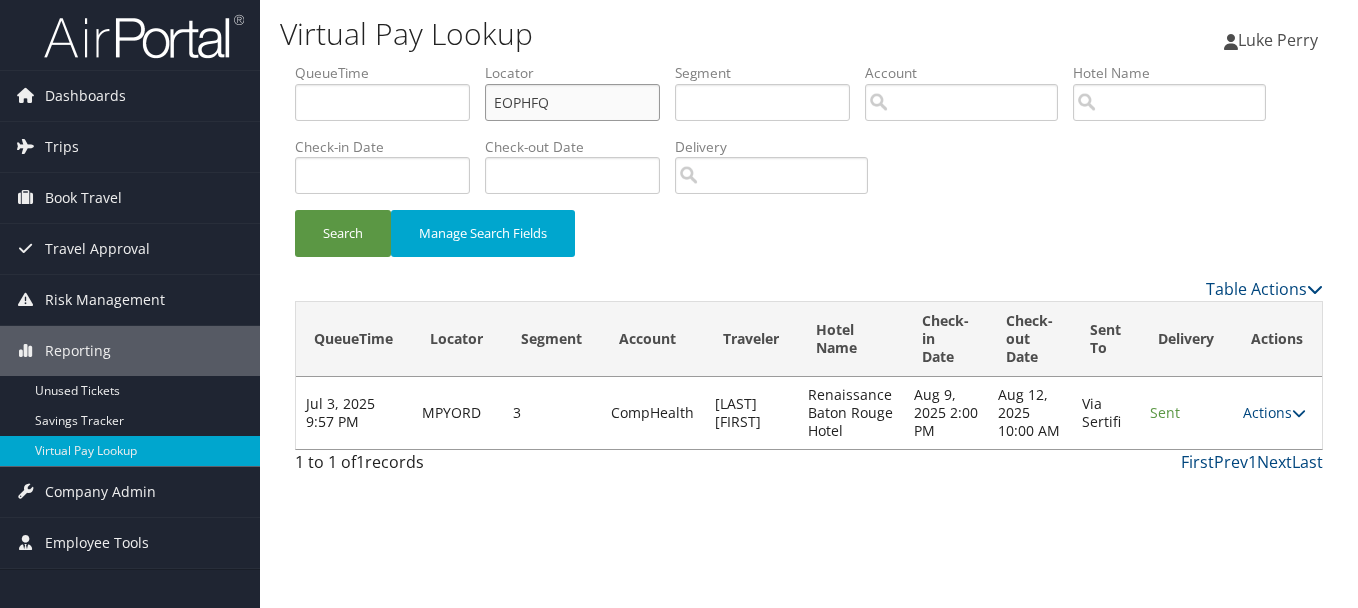 click on "Search" at bounding box center (343, 233) 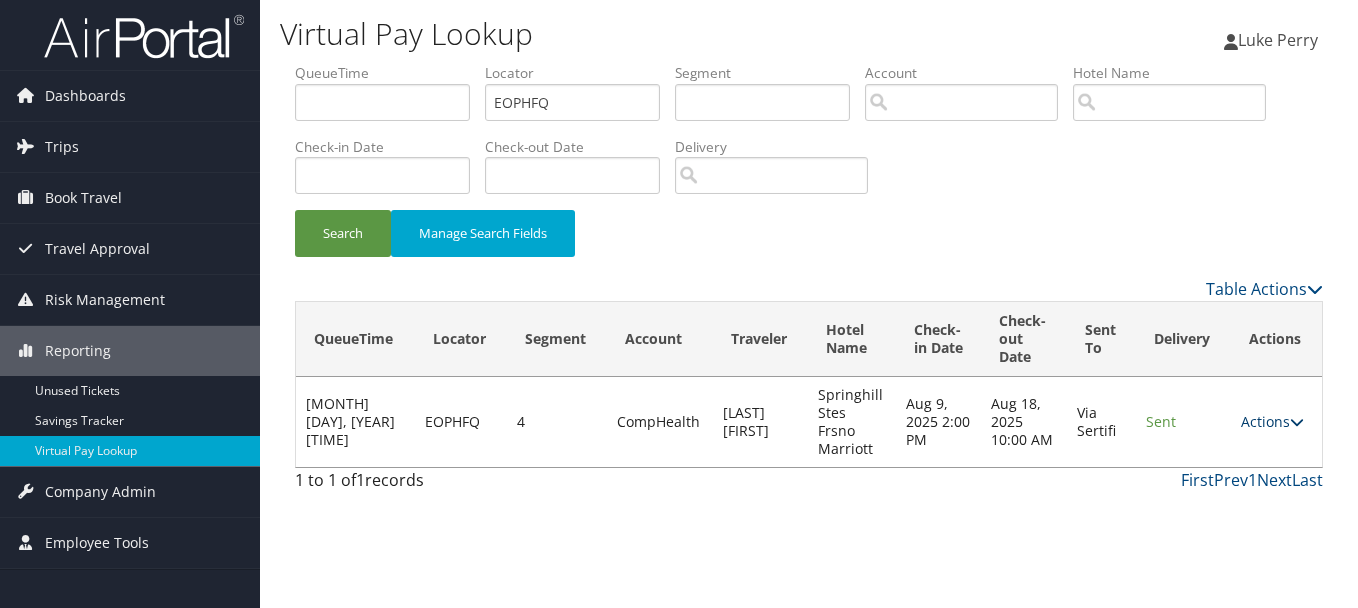 click on "Actions" at bounding box center (1272, 421) 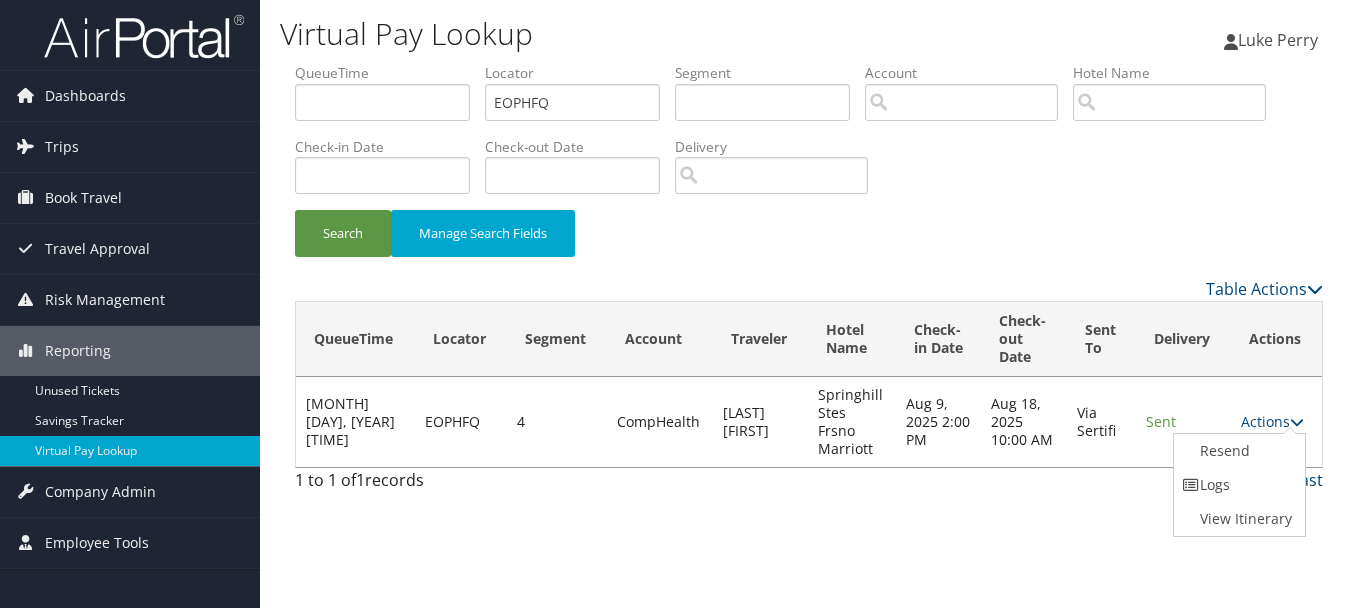 click on "Logs" at bounding box center [1237, 485] 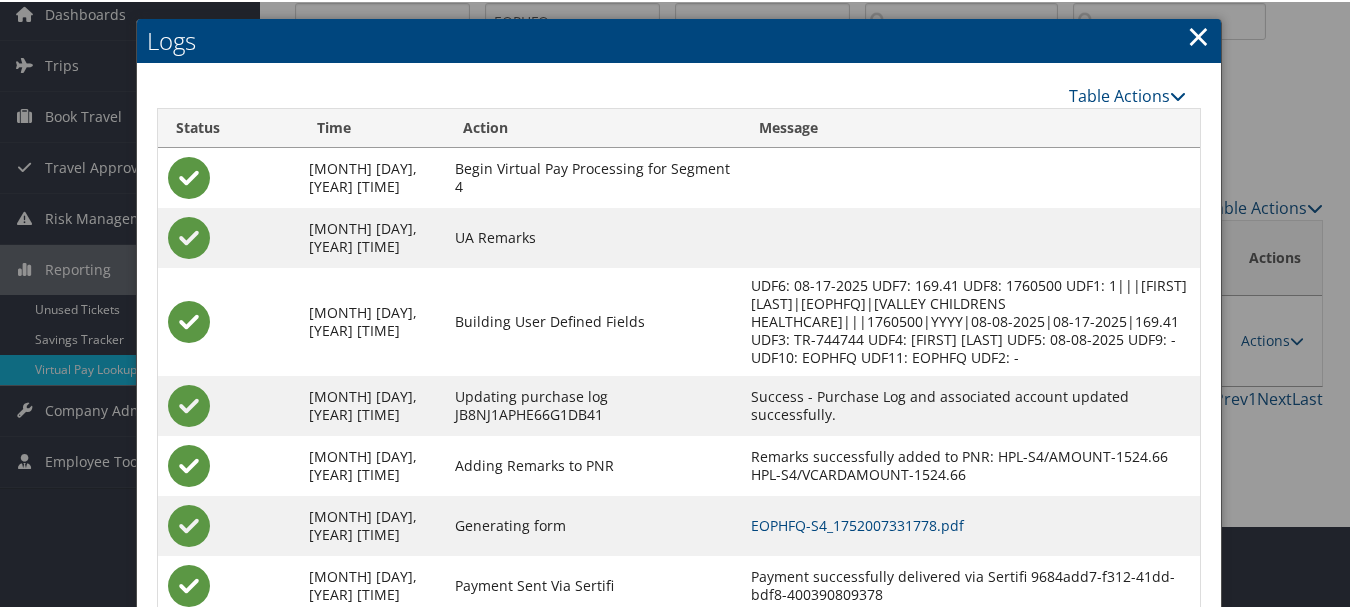 scroll, scrollTop: 205, scrollLeft: 0, axis: vertical 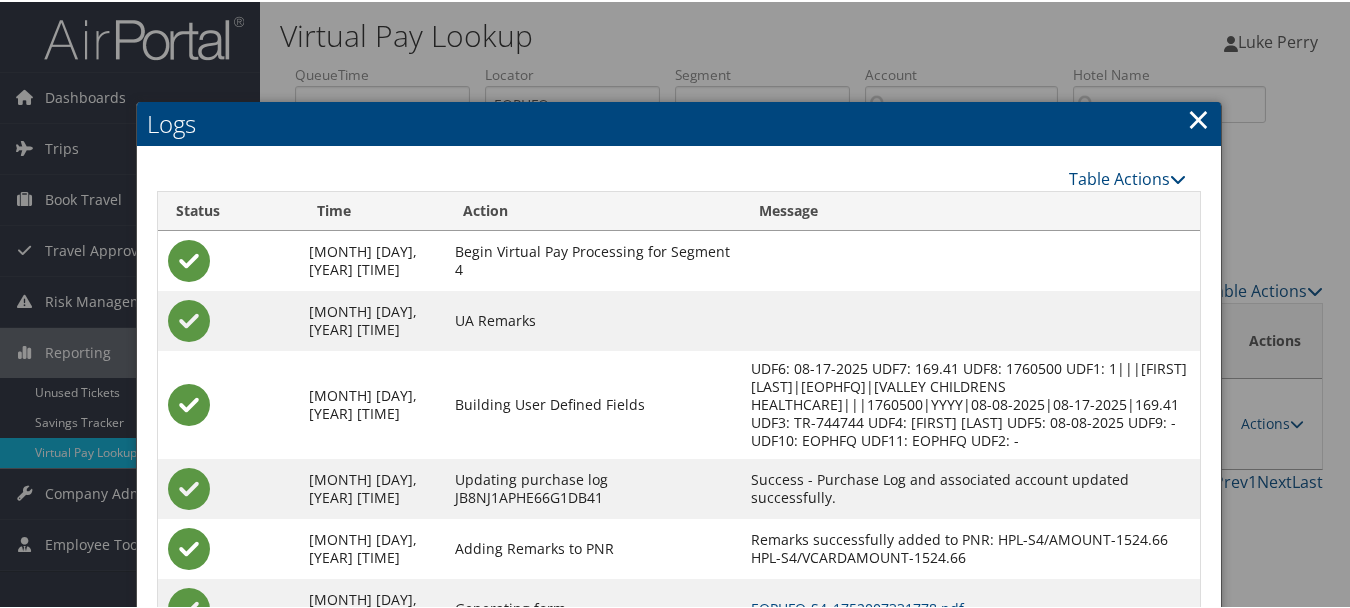click on "Logs" at bounding box center (679, 122) 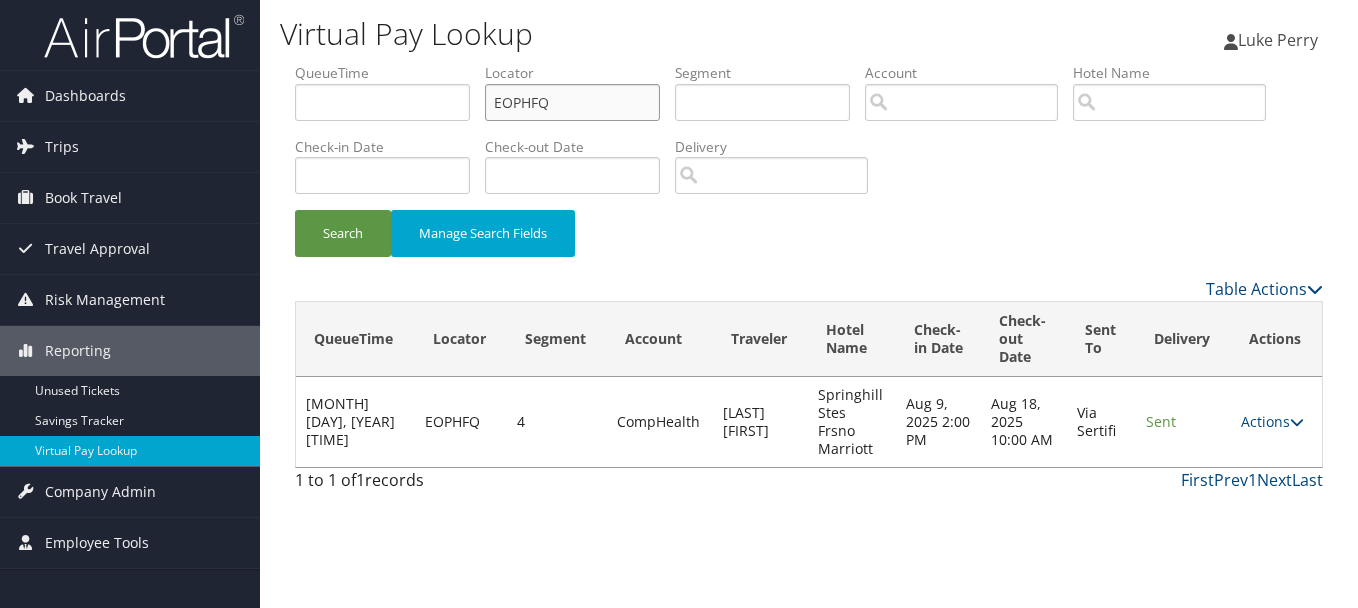 drag, startPoint x: 598, startPoint y: 113, endPoint x: 418, endPoint y: 102, distance: 180.3358 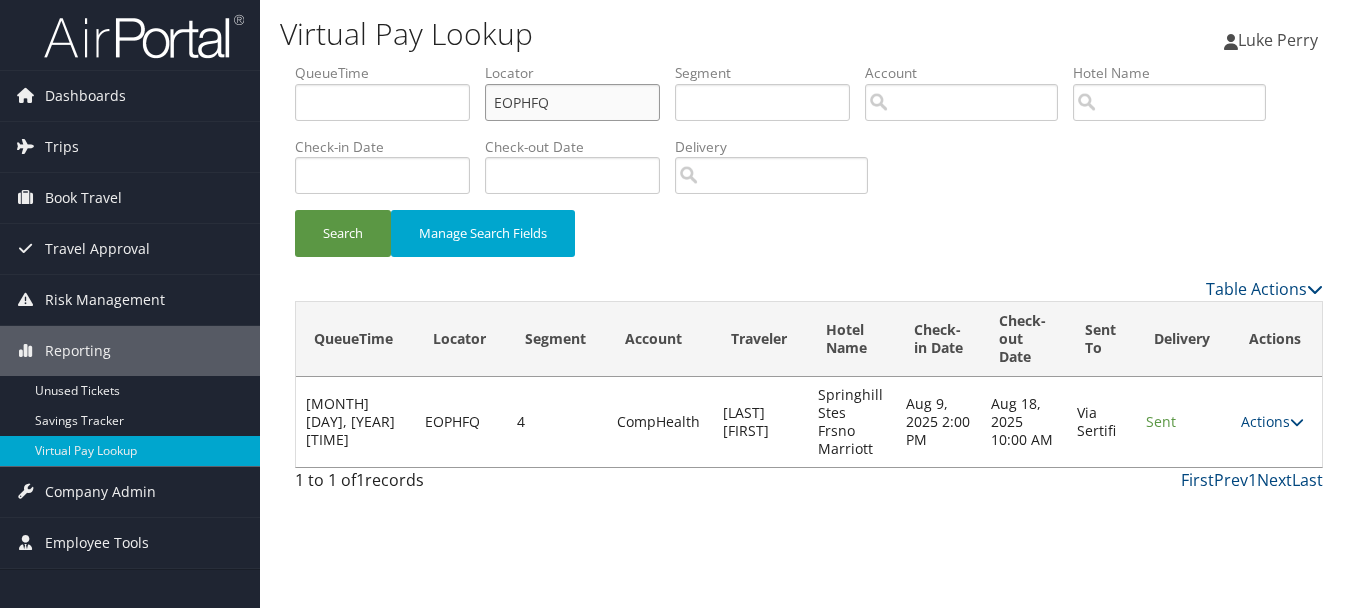 click on "QueueTime Locator EOPHFQ Segment Account Traveler Hotel Name Check-in Date Check-out Date Delivery" at bounding box center [809, 63] 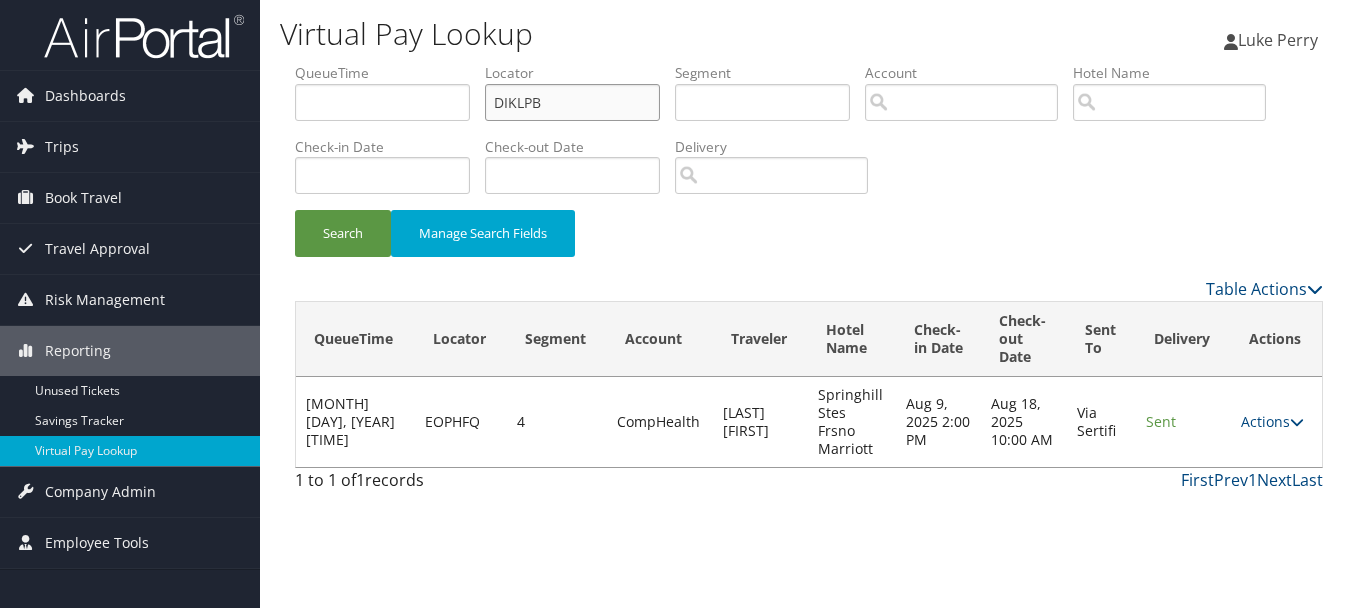 click on "Search" at bounding box center (343, 233) 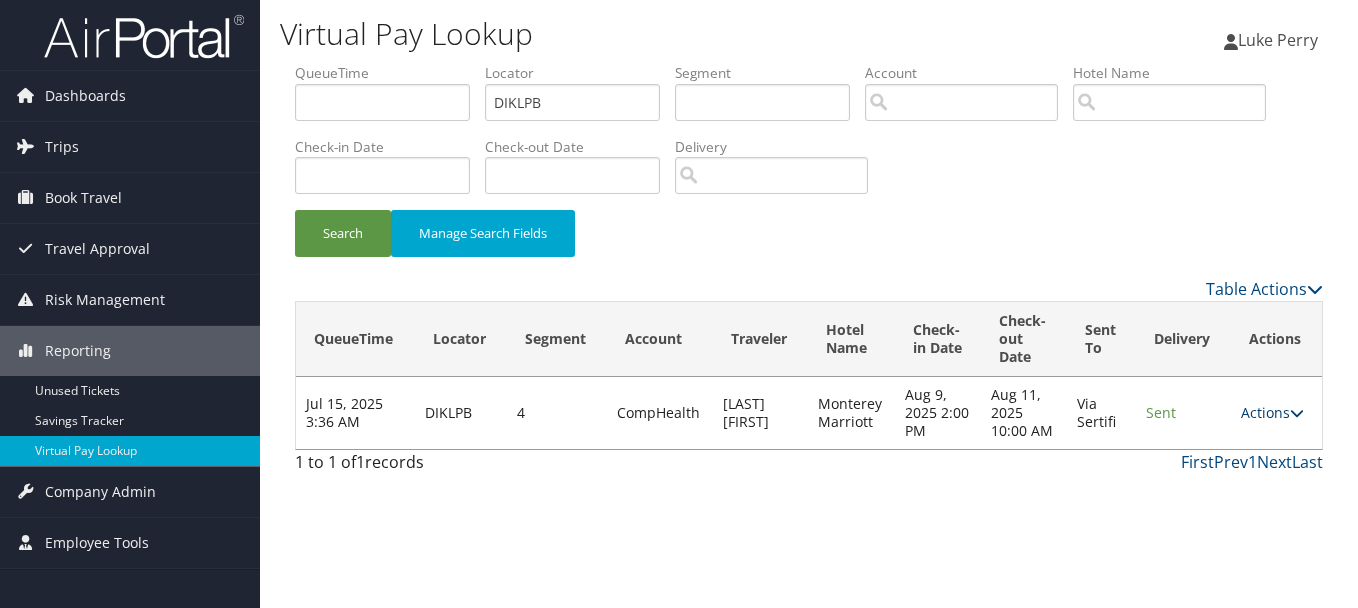 click on "Actions" at bounding box center (1272, 412) 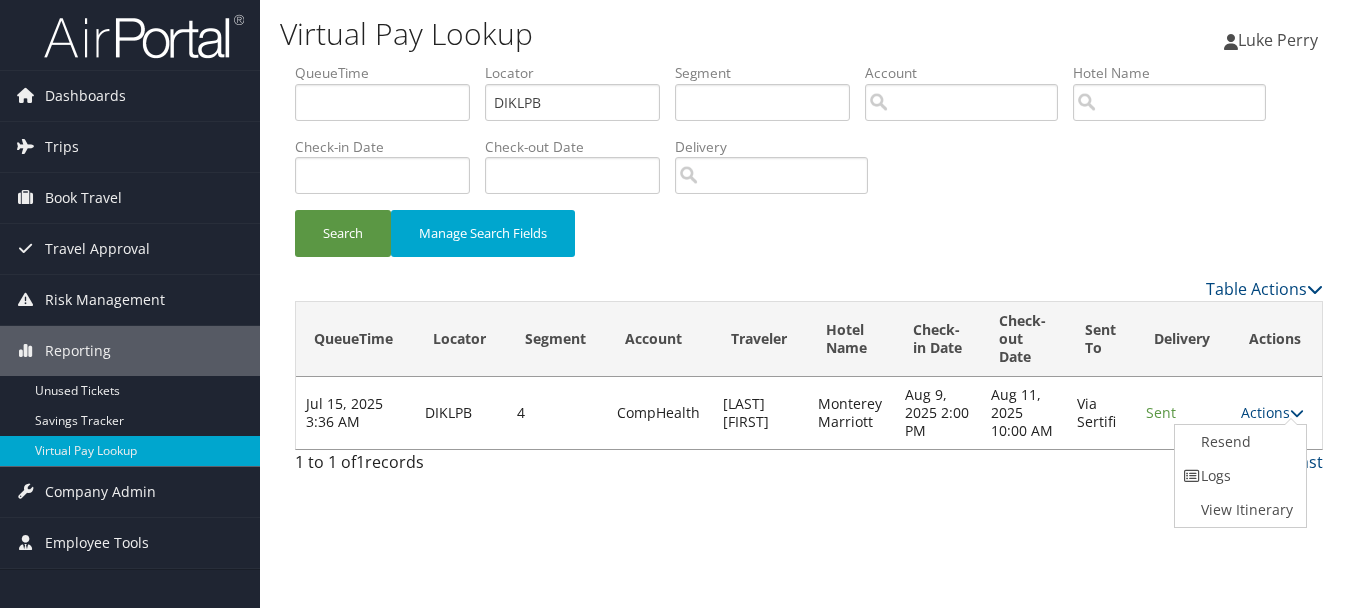 click on "Logs" at bounding box center (1238, 476) 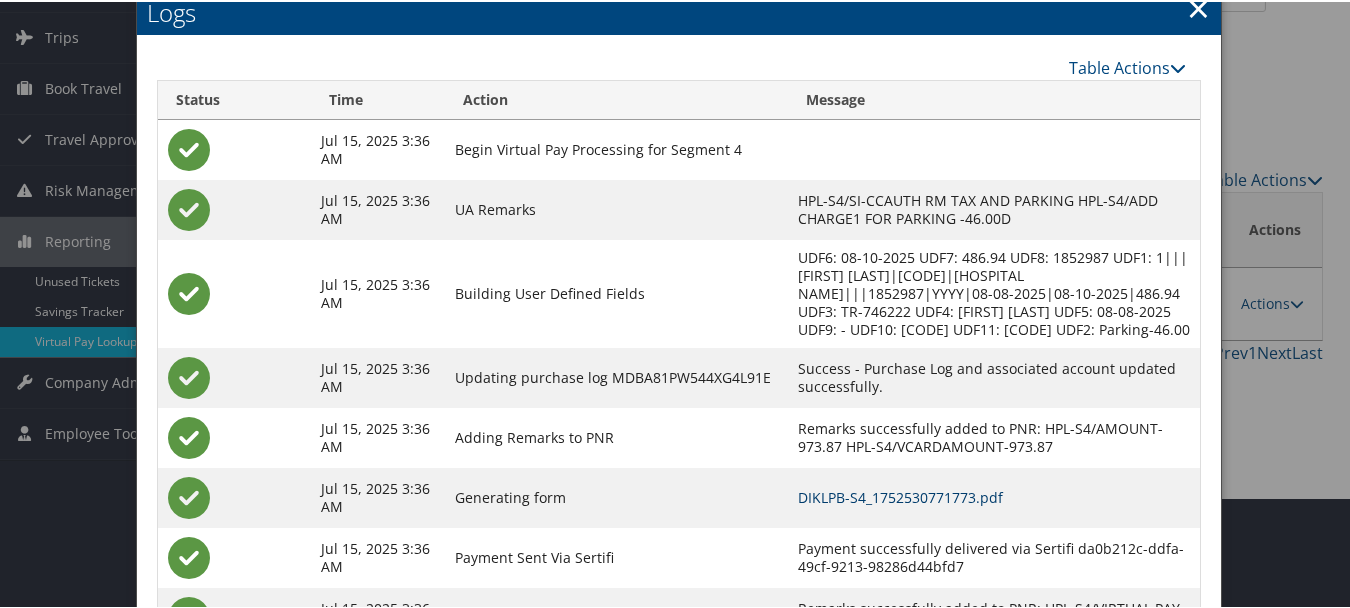 scroll, scrollTop: 205, scrollLeft: 0, axis: vertical 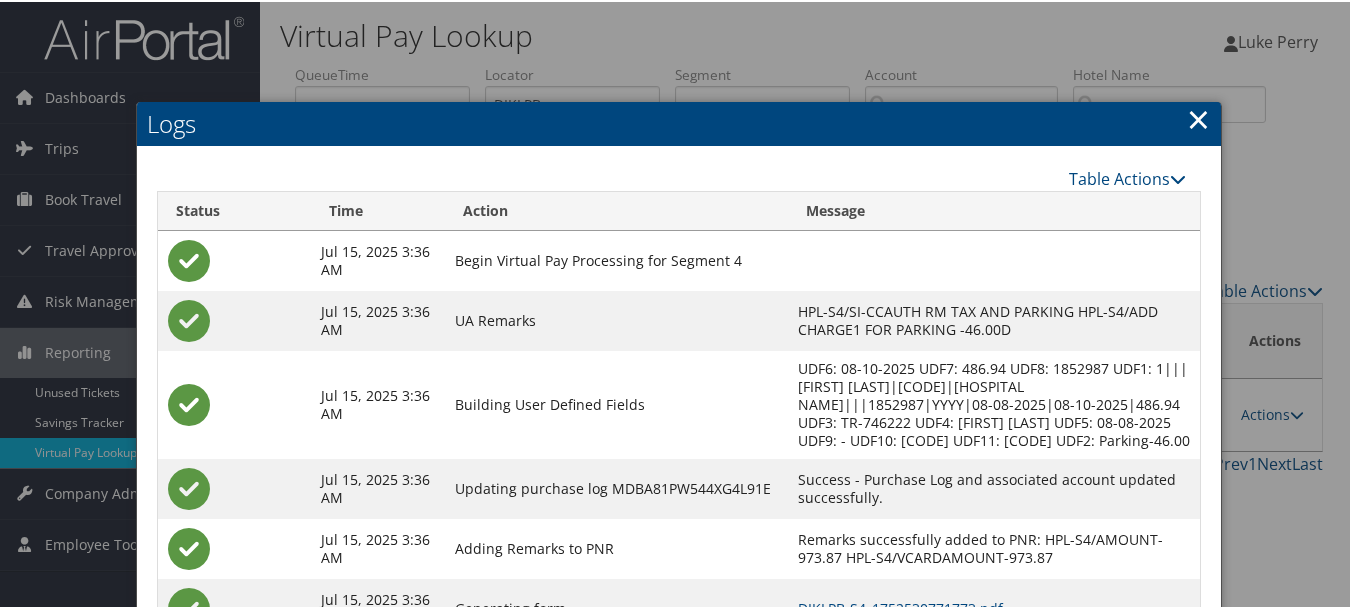 click on "Logs" at bounding box center [679, 122] 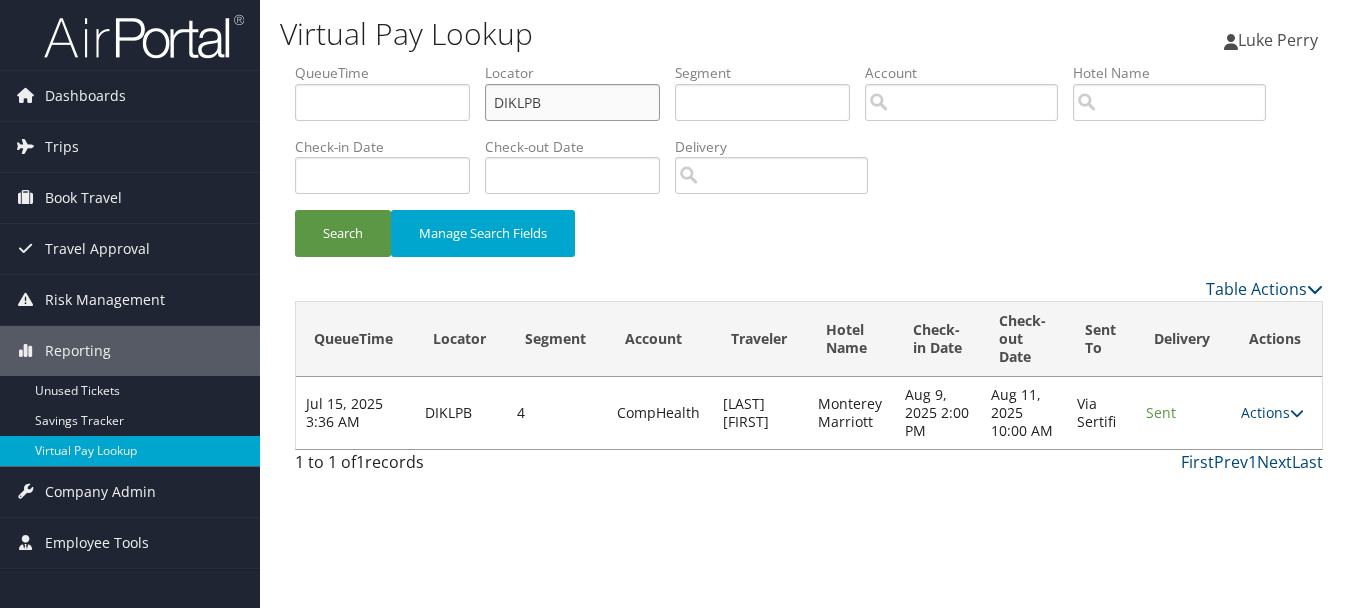 drag, startPoint x: 605, startPoint y: 110, endPoint x: 267, endPoint y: 105, distance: 338.037 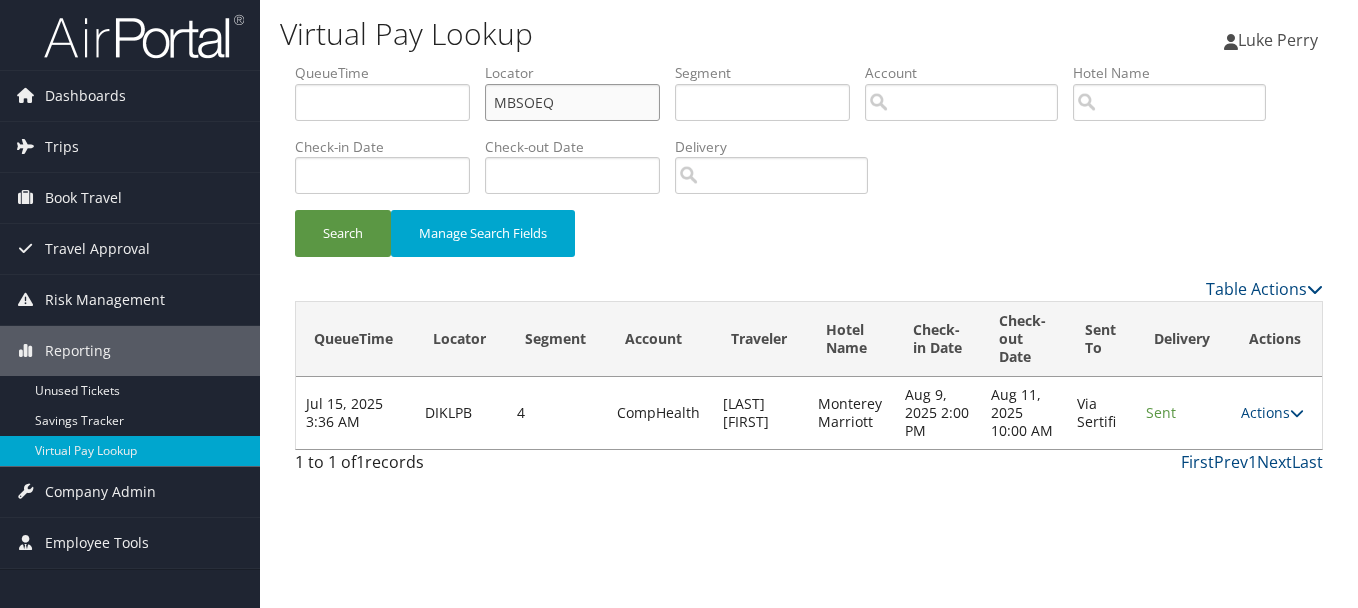 click on "Search" at bounding box center [343, 233] 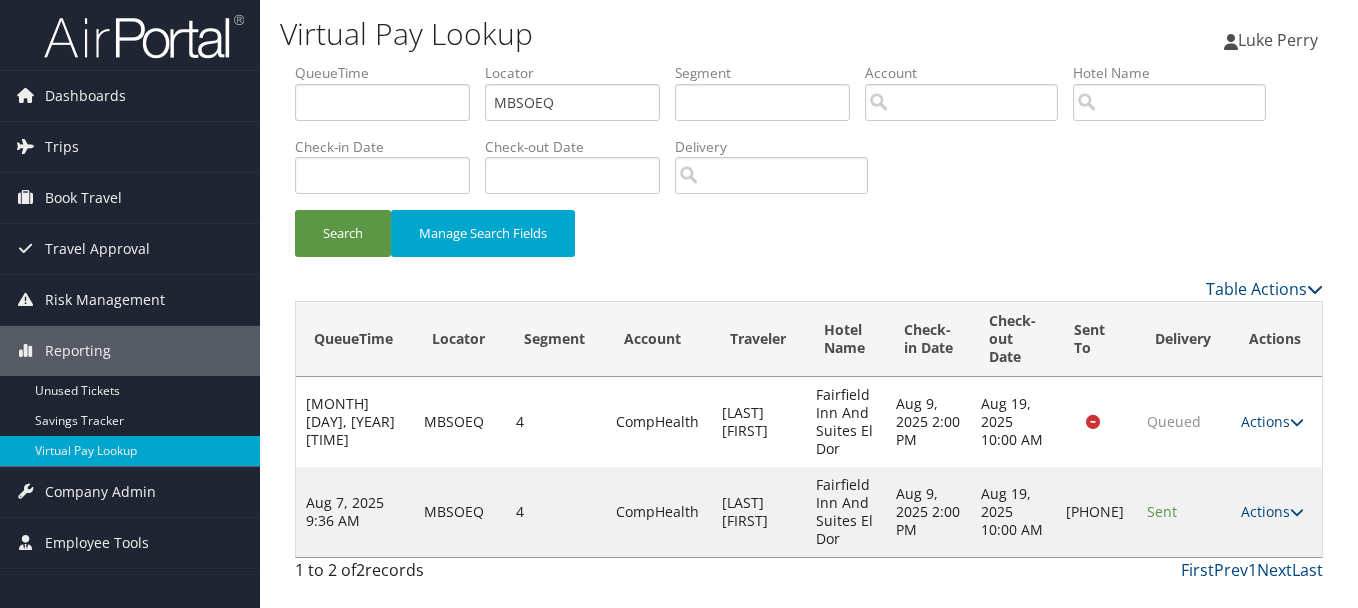drag, startPoint x: 1295, startPoint y: 511, endPoint x: 1289, endPoint y: 522, distance: 12.529964 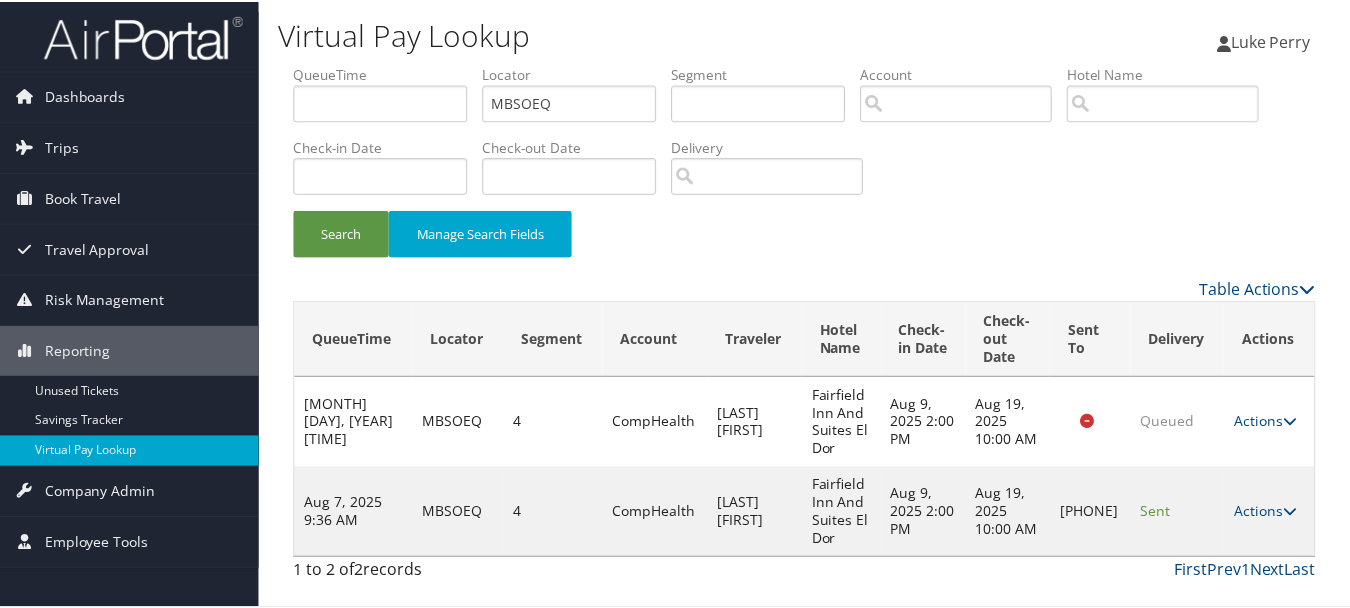 scroll, scrollTop: 53, scrollLeft: 0, axis: vertical 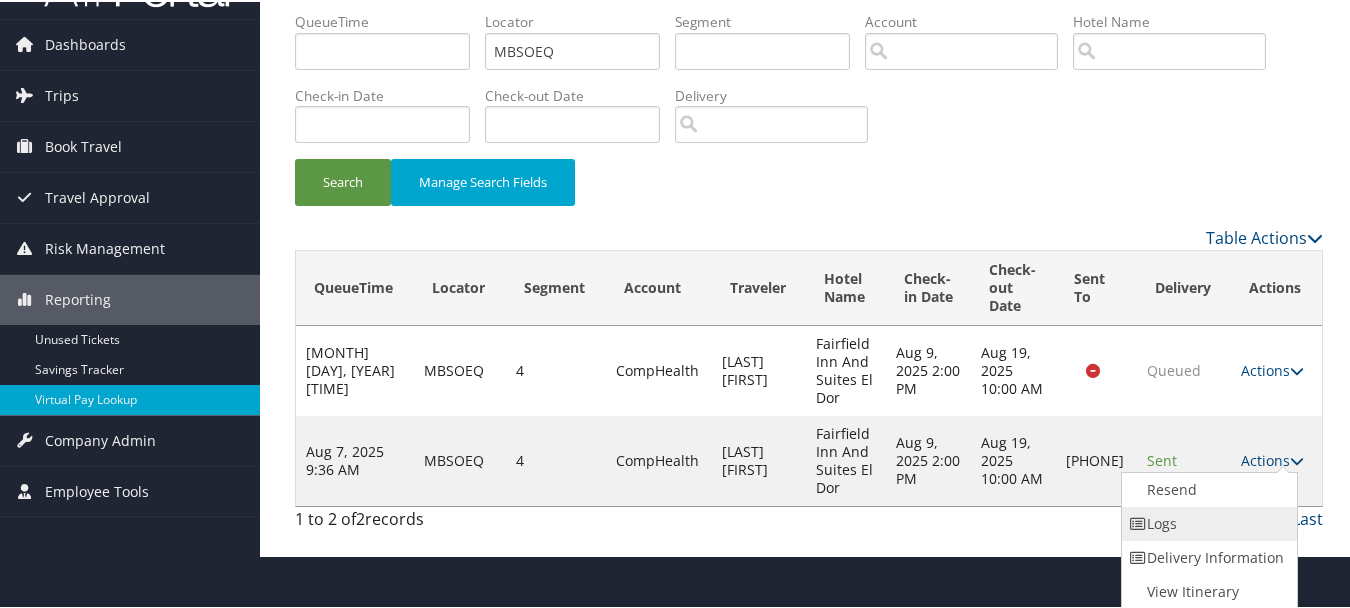 click on "Logs" at bounding box center [1207, 522] 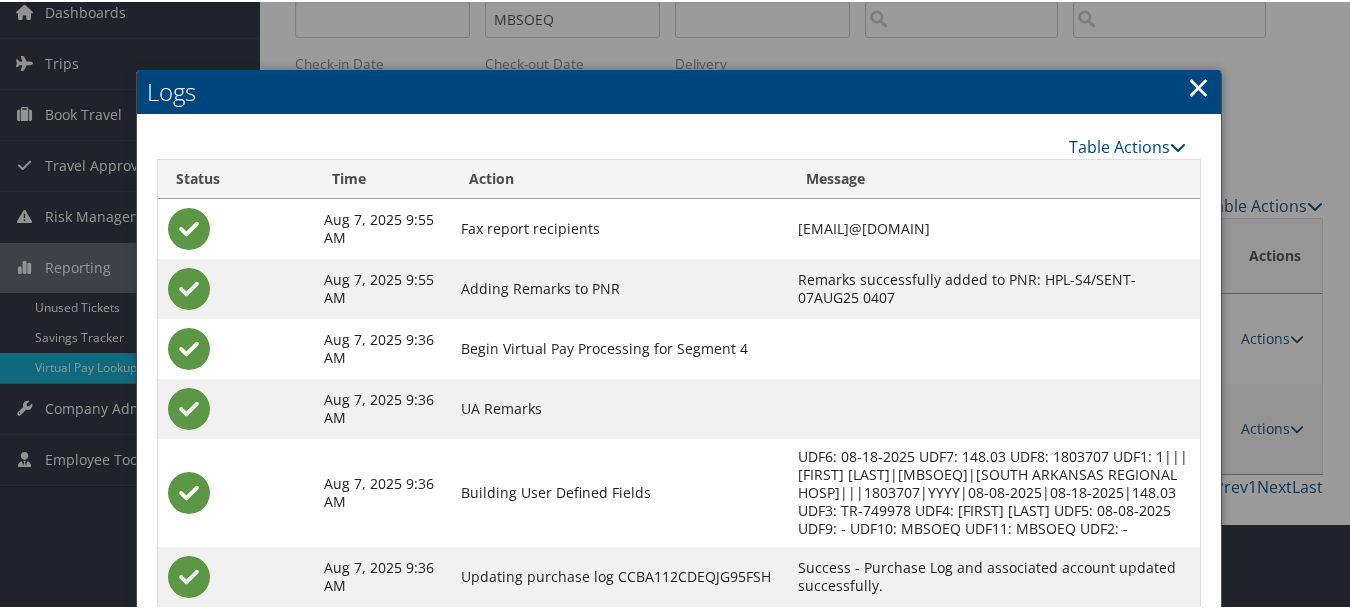 scroll, scrollTop: 258, scrollLeft: 0, axis: vertical 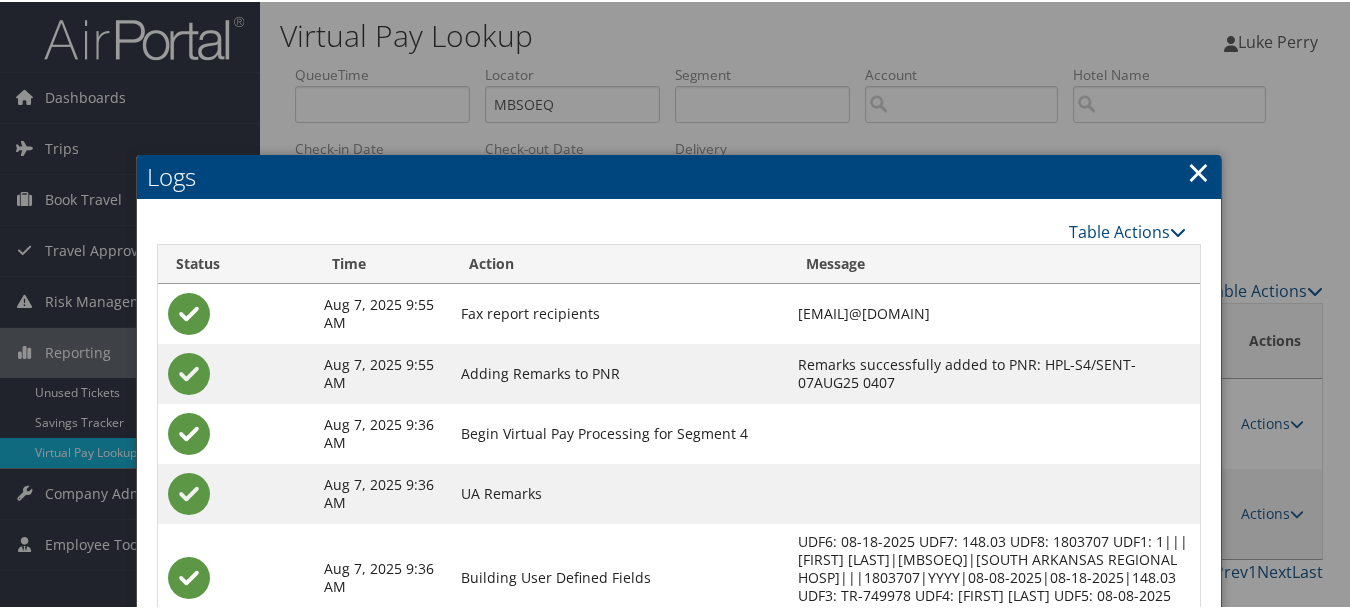 click on "×" at bounding box center [1198, 170] 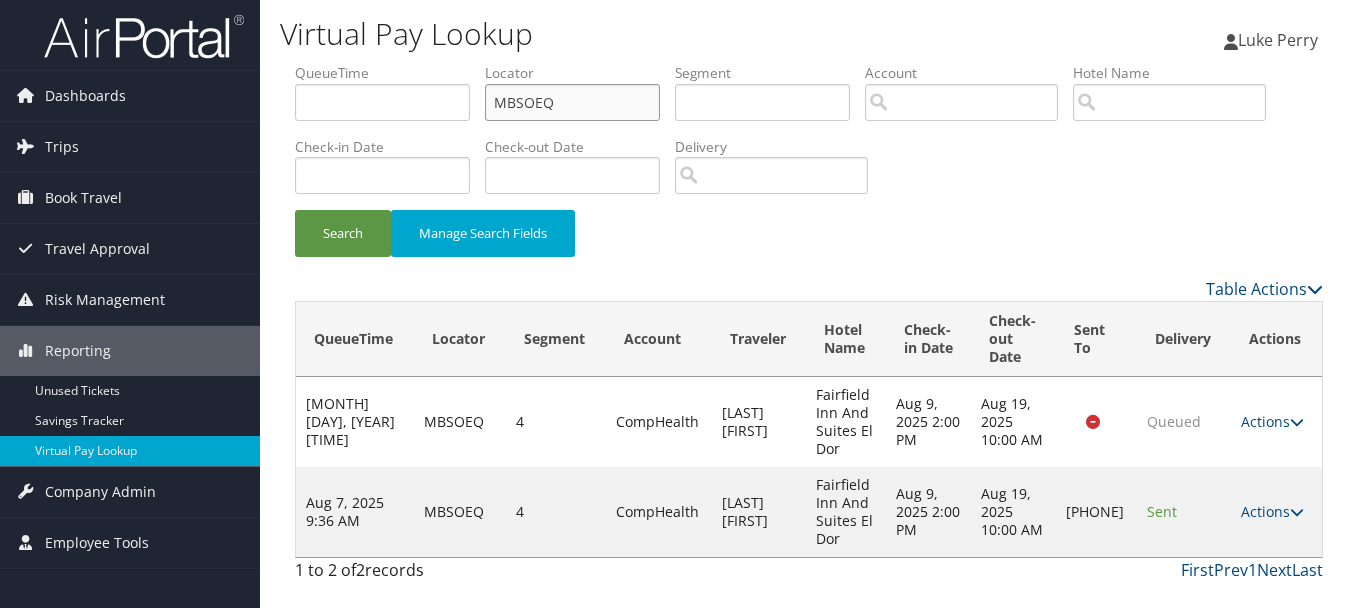 drag, startPoint x: 610, startPoint y: 102, endPoint x: 486, endPoint y: 105, distance: 124.036285 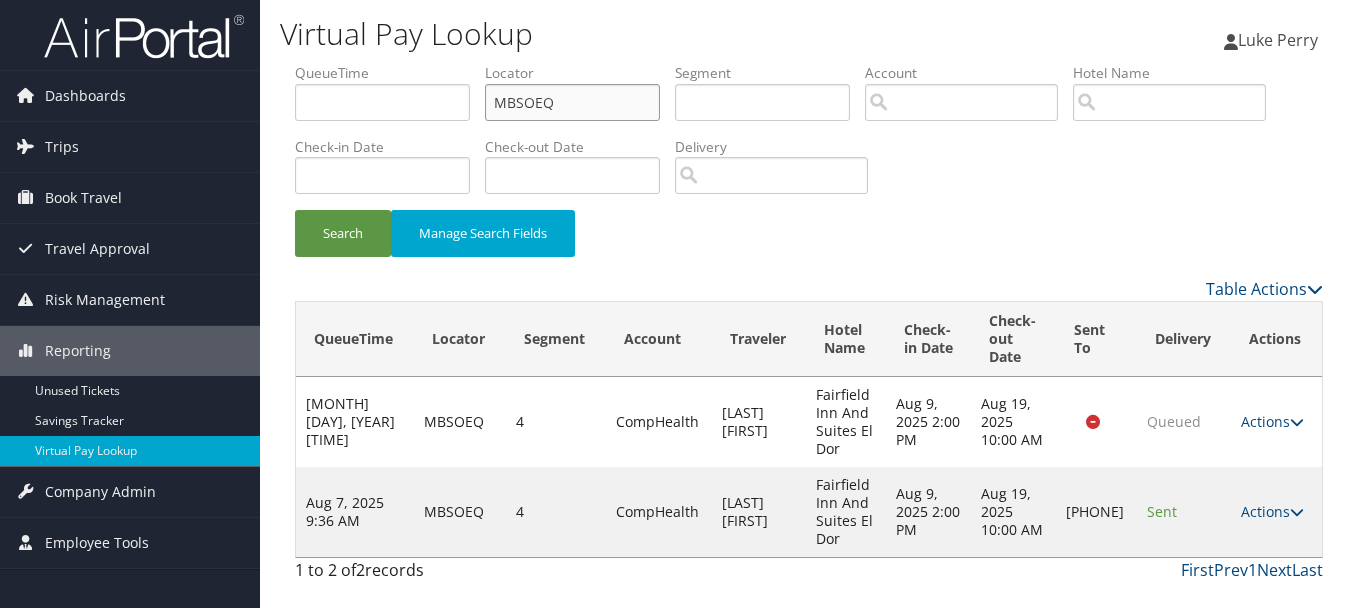 click on "Search" at bounding box center (343, 233) 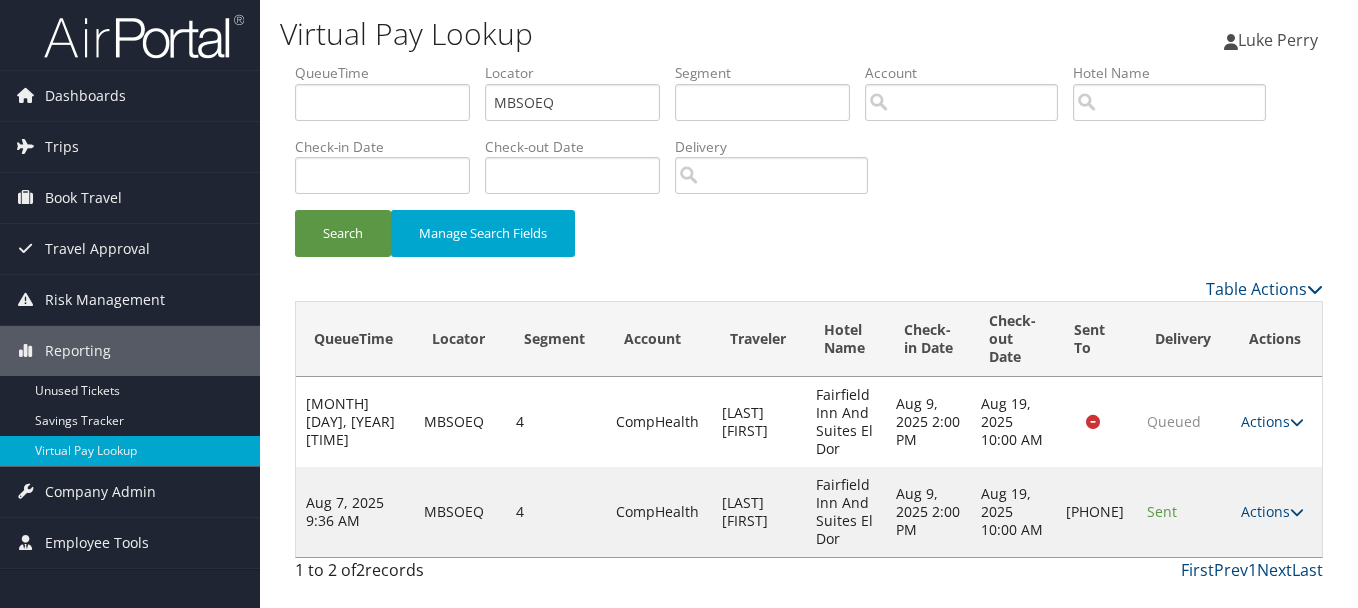 click on "Actions   Resend  Logs  Delivery Information  View Itinerary" at bounding box center [1276, 512] 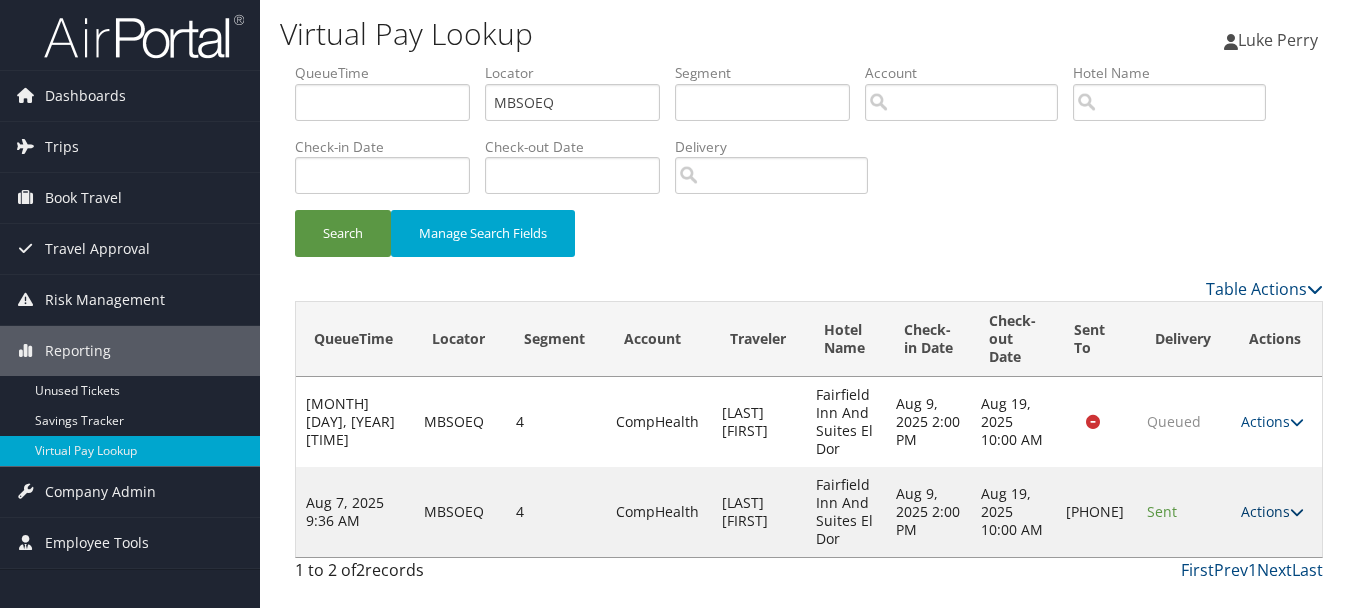 click on "Actions" at bounding box center [1272, 511] 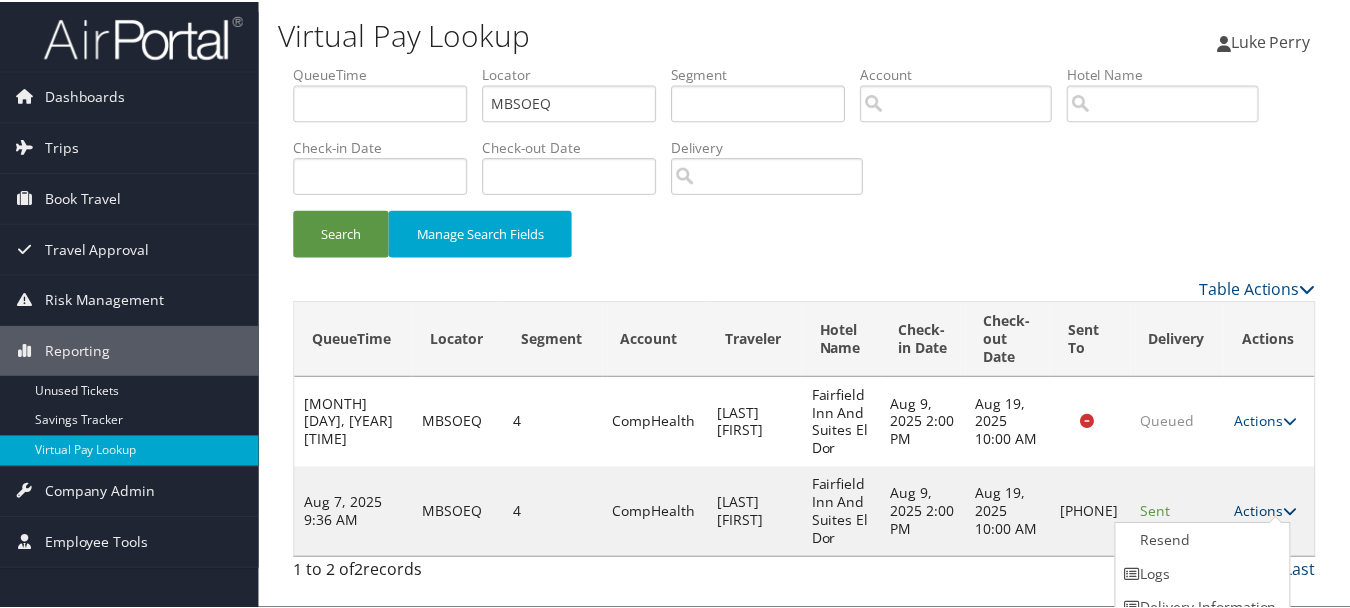 scroll, scrollTop: 53, scrollLeft: 0, axis: vertical 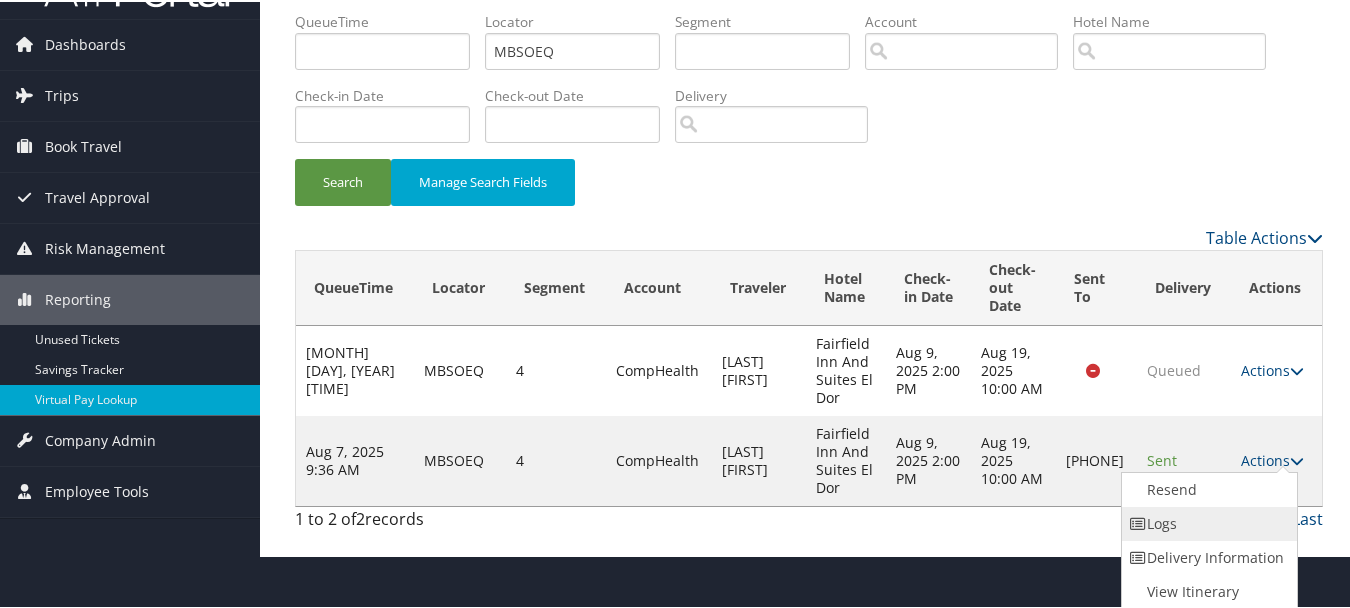 click on "Logs" at bounding box center [1207, 522] 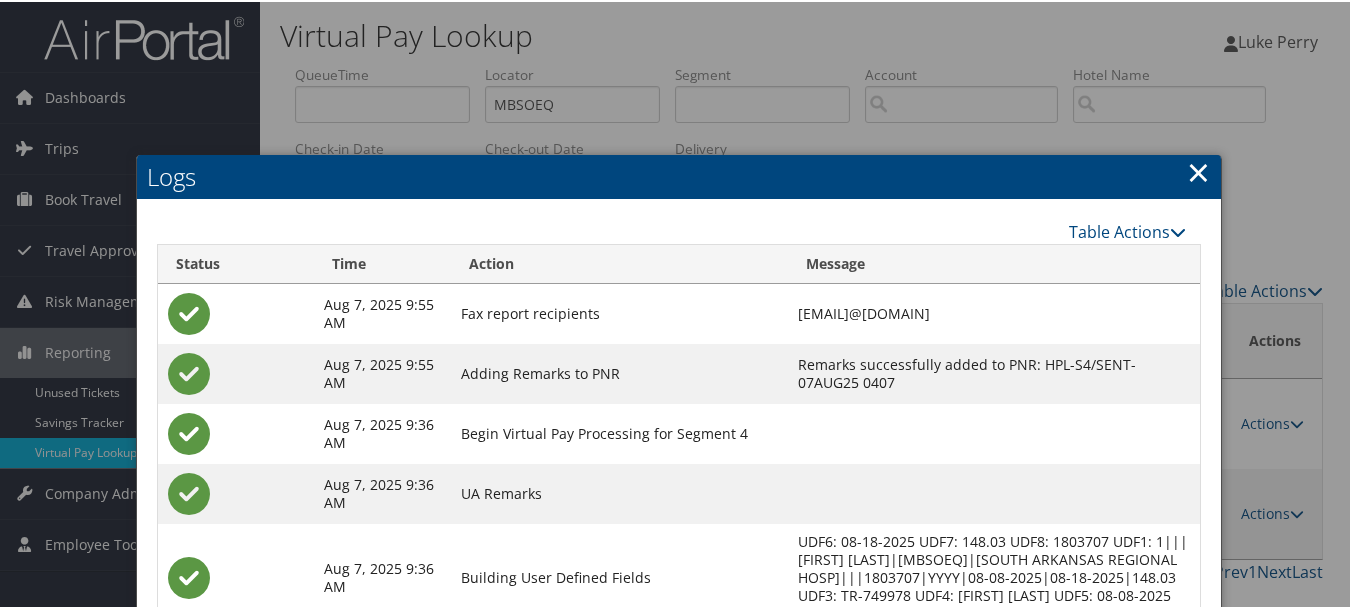 scroll, scrollTop: 258, scrollLeft: 0, axis: vertical 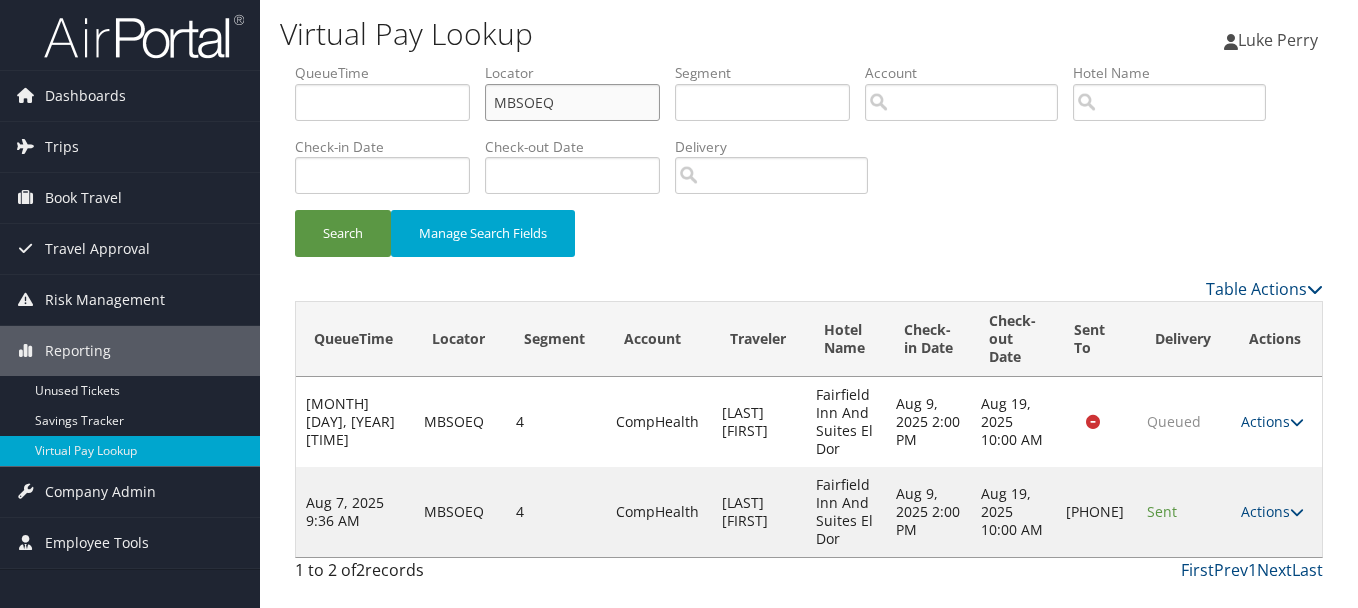 click on "MBSOEQ" at bounding box center (572, 102) 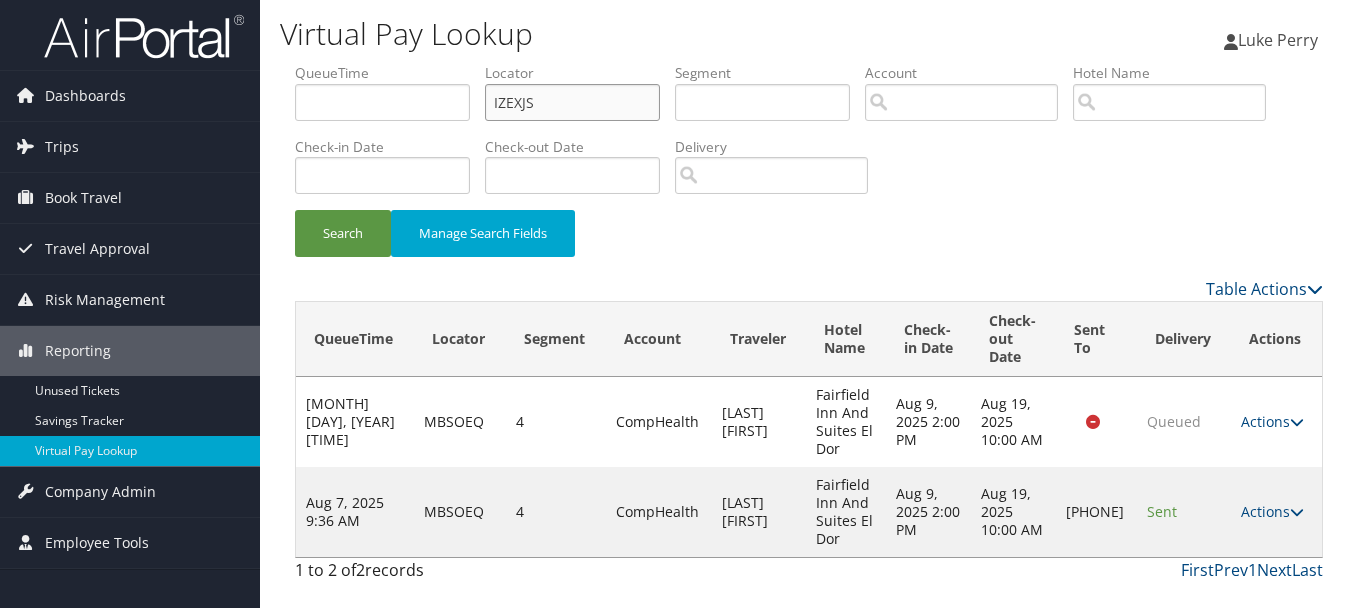 click on "Search" at bounding box center [343, 233] 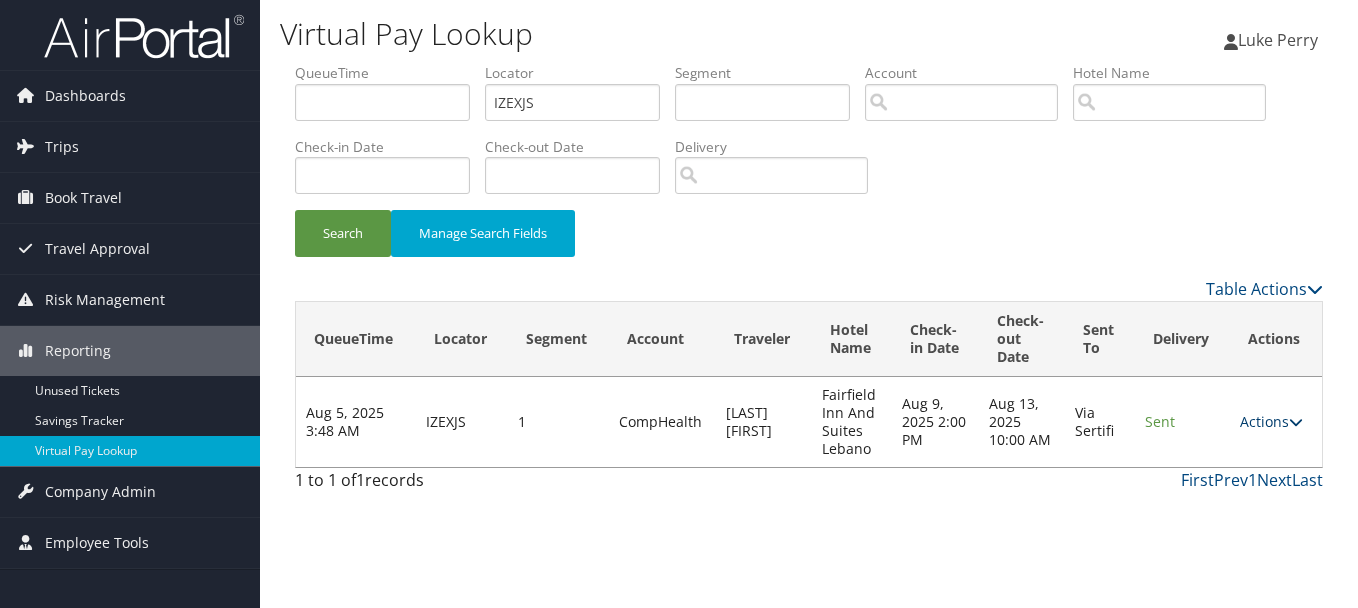 click on "Actions" at bounding box center (1271, 421) 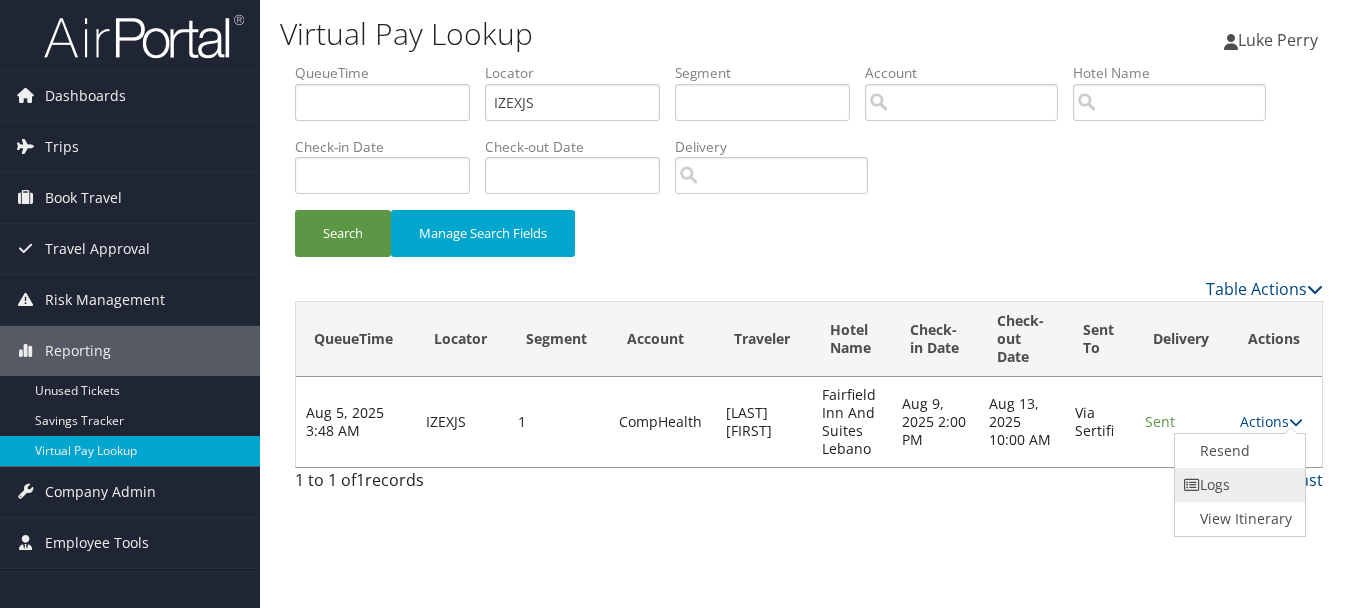 click on "Logs" at bounding box center [1238, 485] 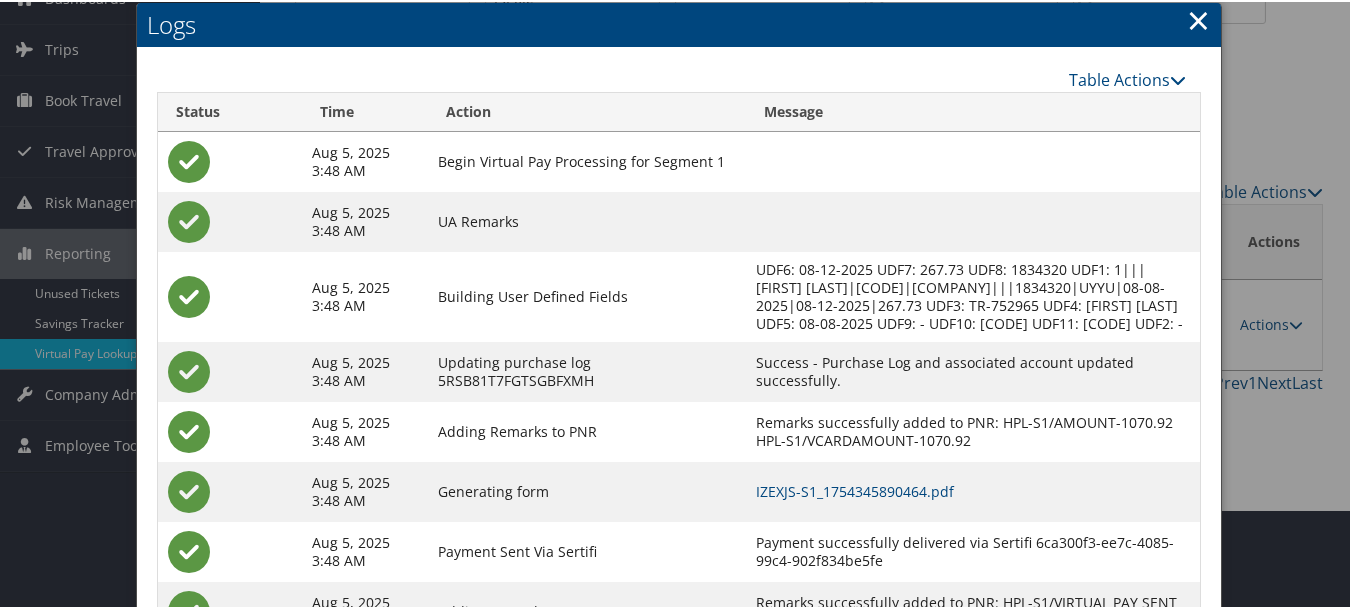scroll, scrollTop: 205, scrollLeft: 0, axis: vertical 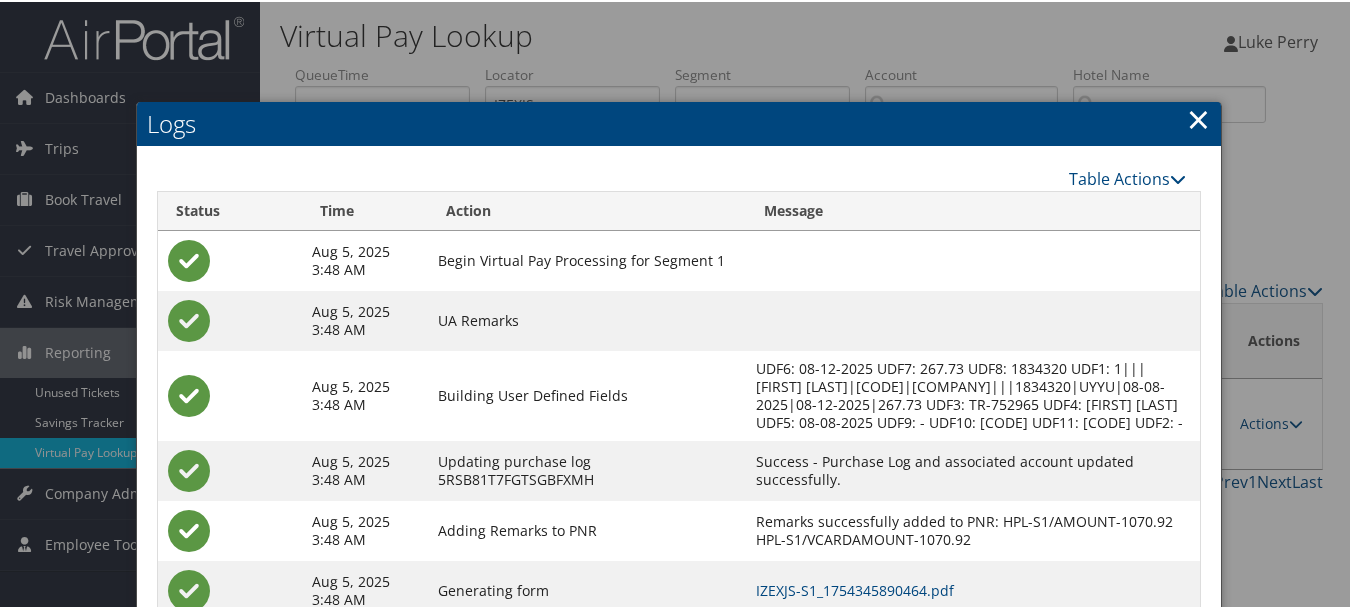 click on "×" at bounding box center [1198, 117] 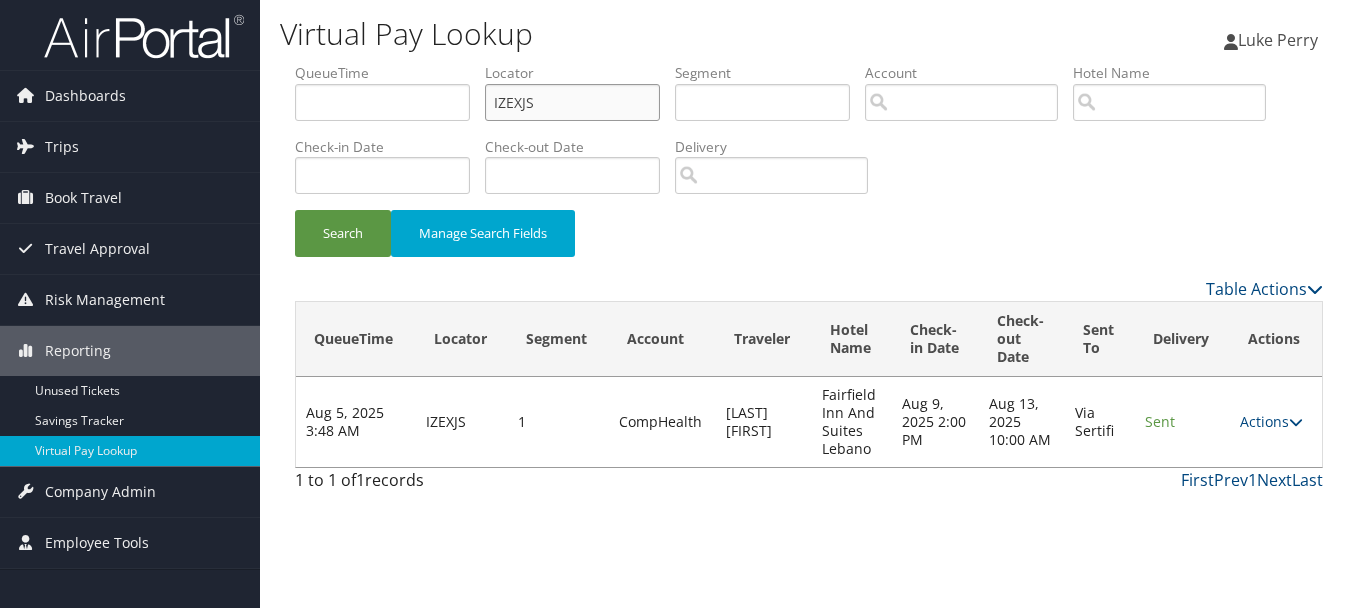 drag, startPoint x: 600, startPoint y: 104, endPoint x: 297, endPoint y: 104, distance: 303 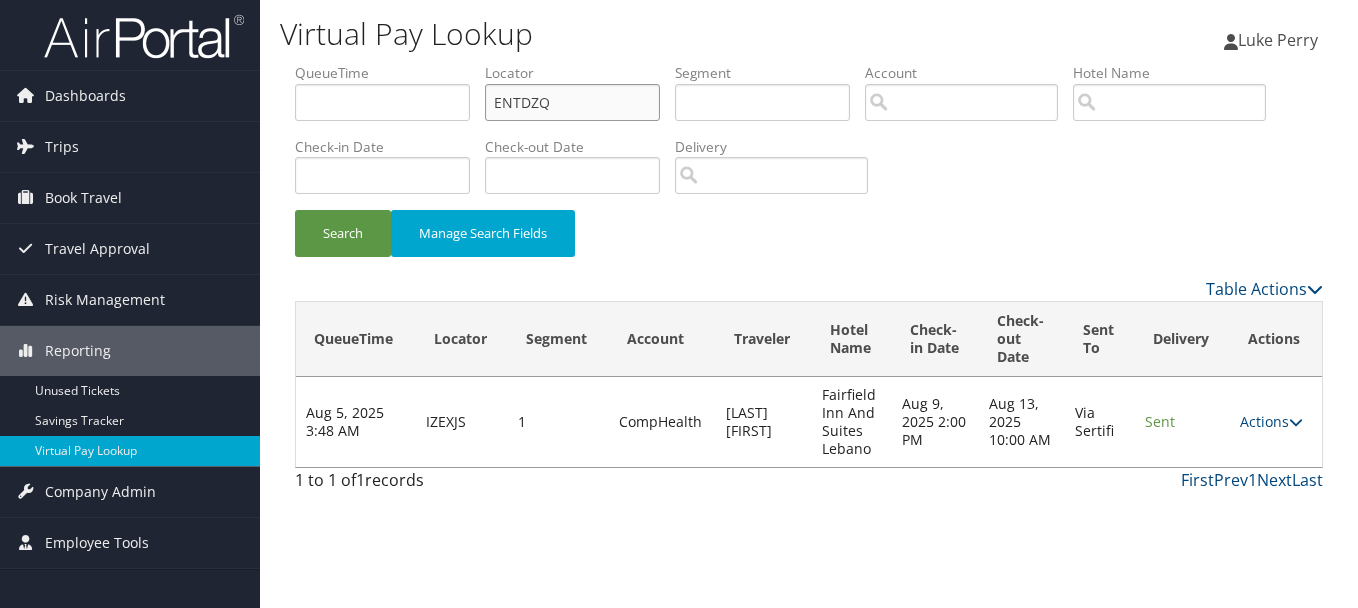 click on "Search" at bounding box center (343, 233) 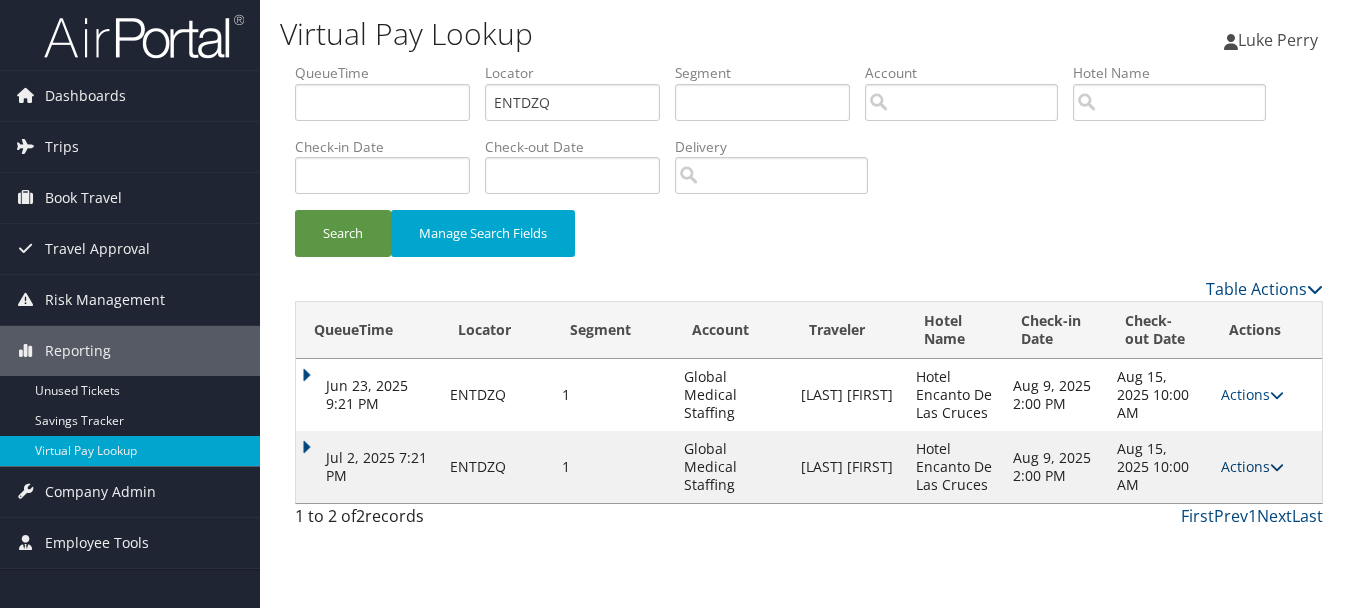 click on "Actions" at bounding box center [1252, 466] 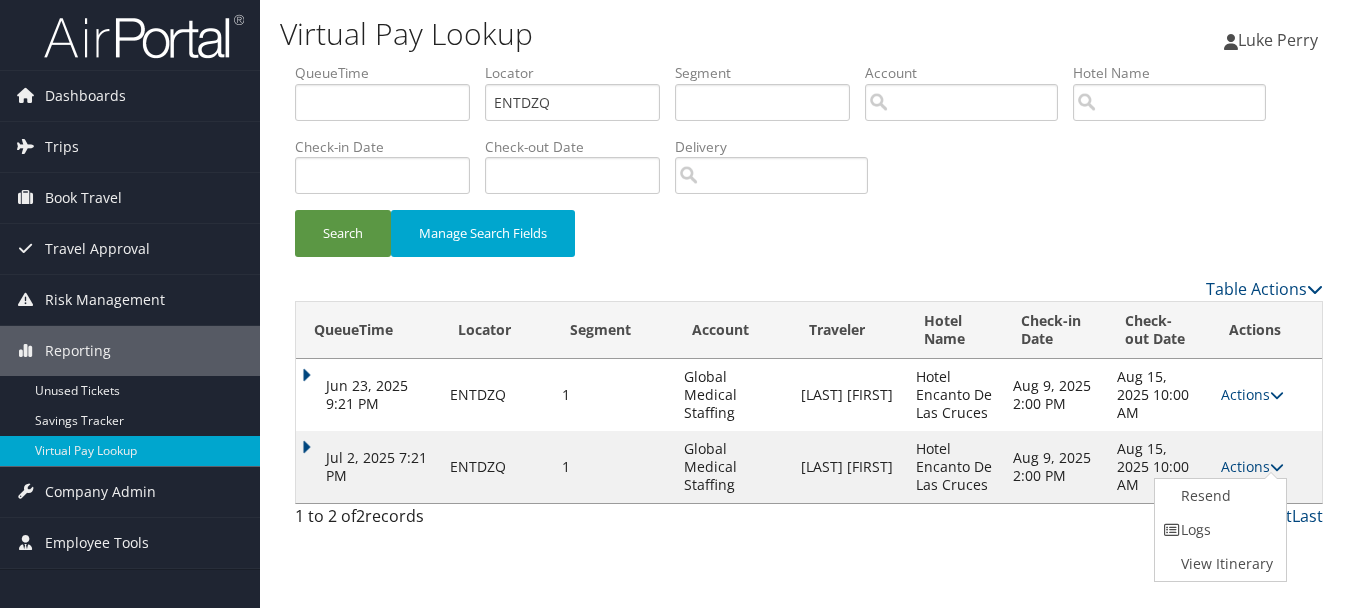 click on "Logs" at bounding box center (1218, 530) 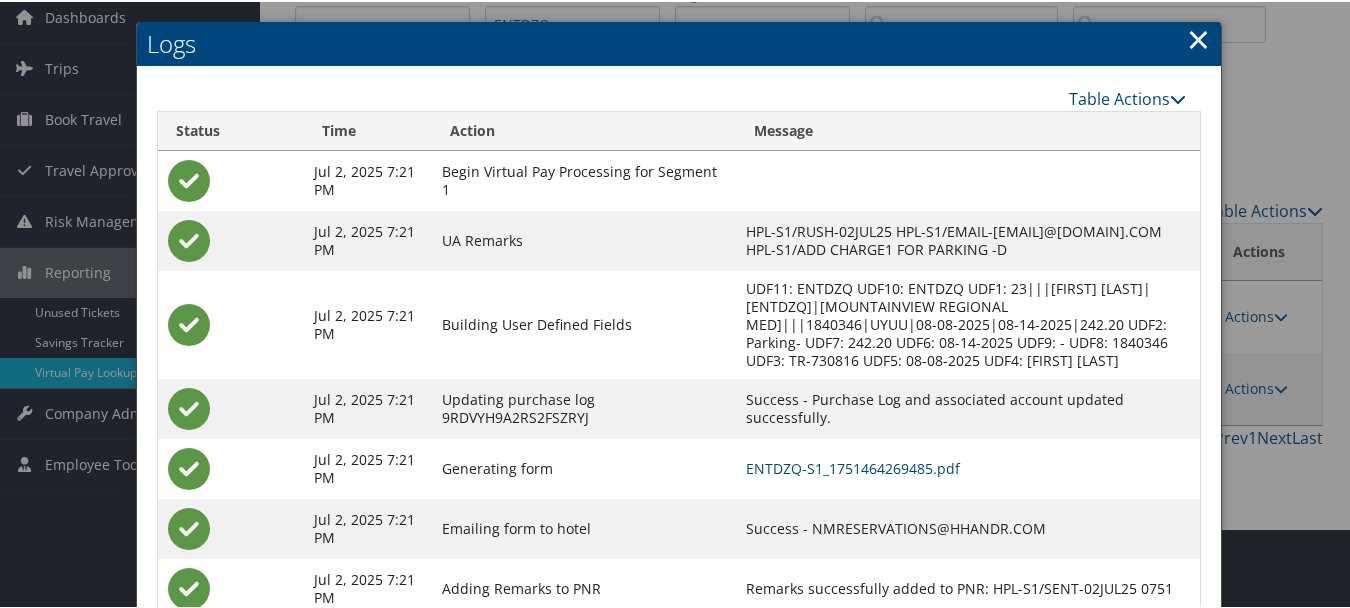 scroll, scrollTop: 157, scrollLeft: 0, axis: vertical 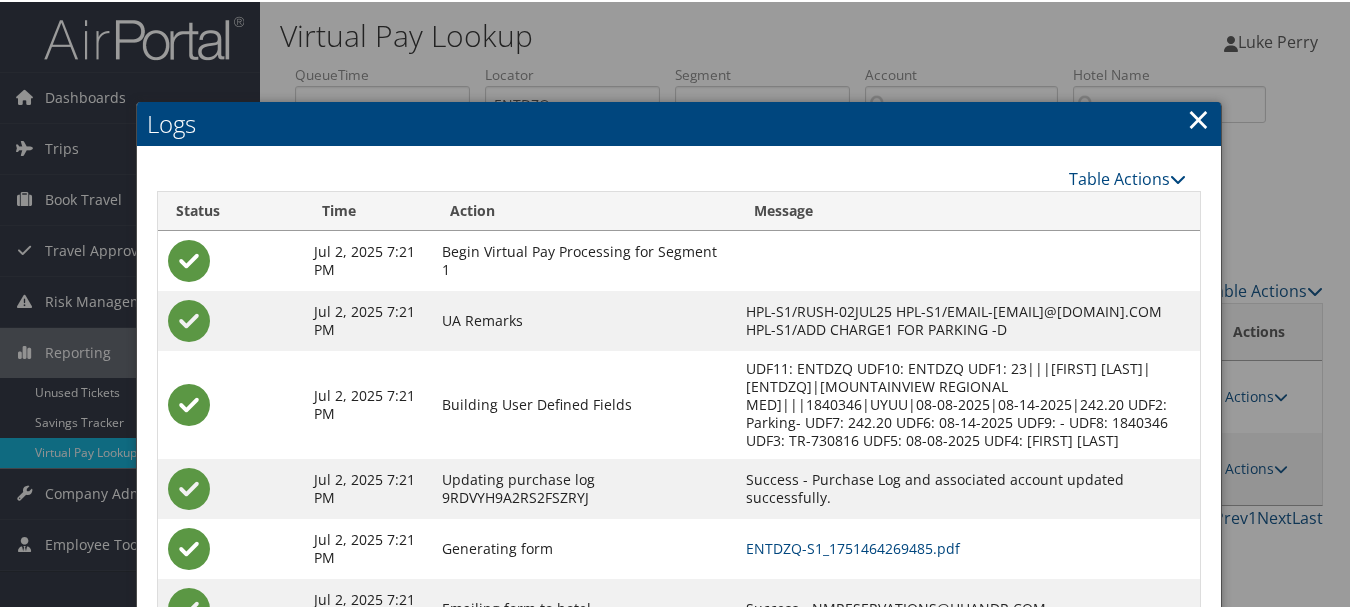 click on "×" at bounding box center [1198, 117] 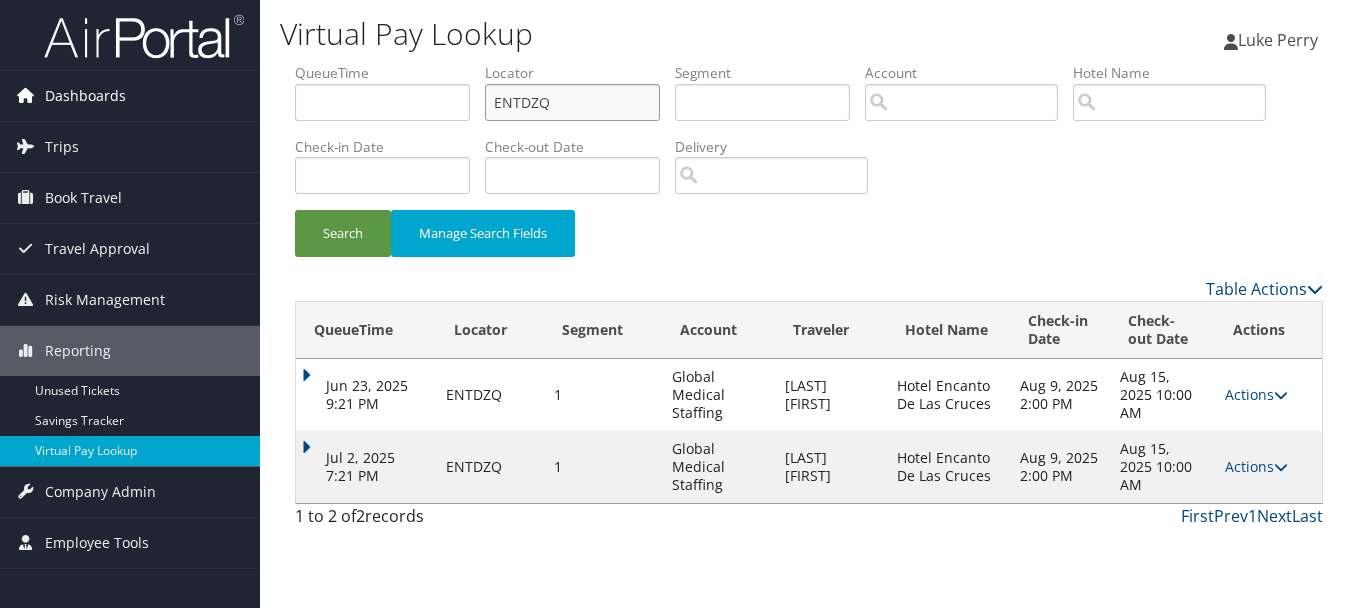 drag, startPoint x: 612, startPoint y: 111, endPoint x: 250, endPoint y: 106, distance: 362.03452 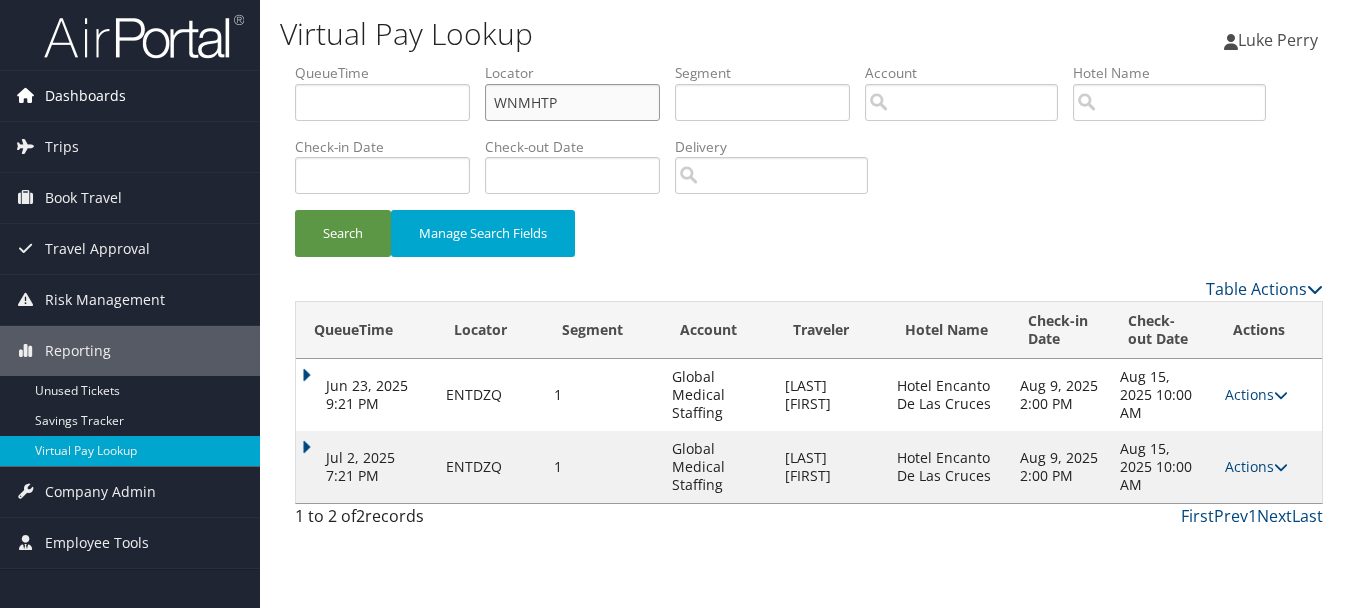 click on "Search" at bounding box center [343, 233] 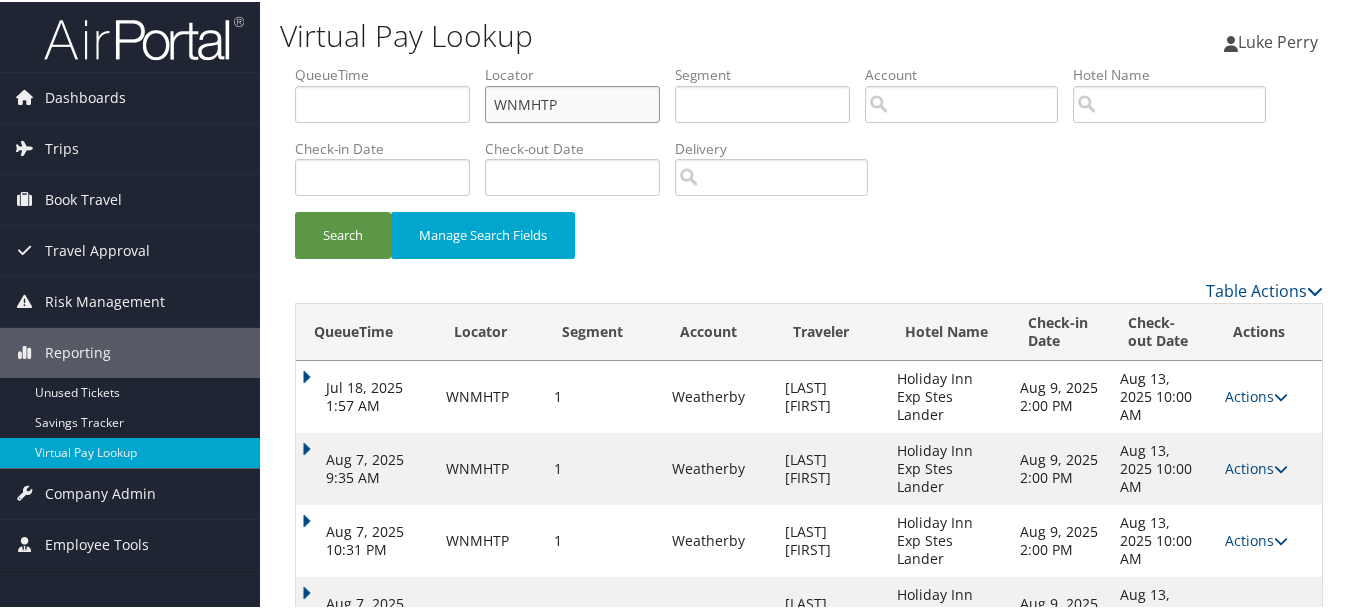 scroll, scrollTop: 74, scrollLeft: 0, axis: vertical 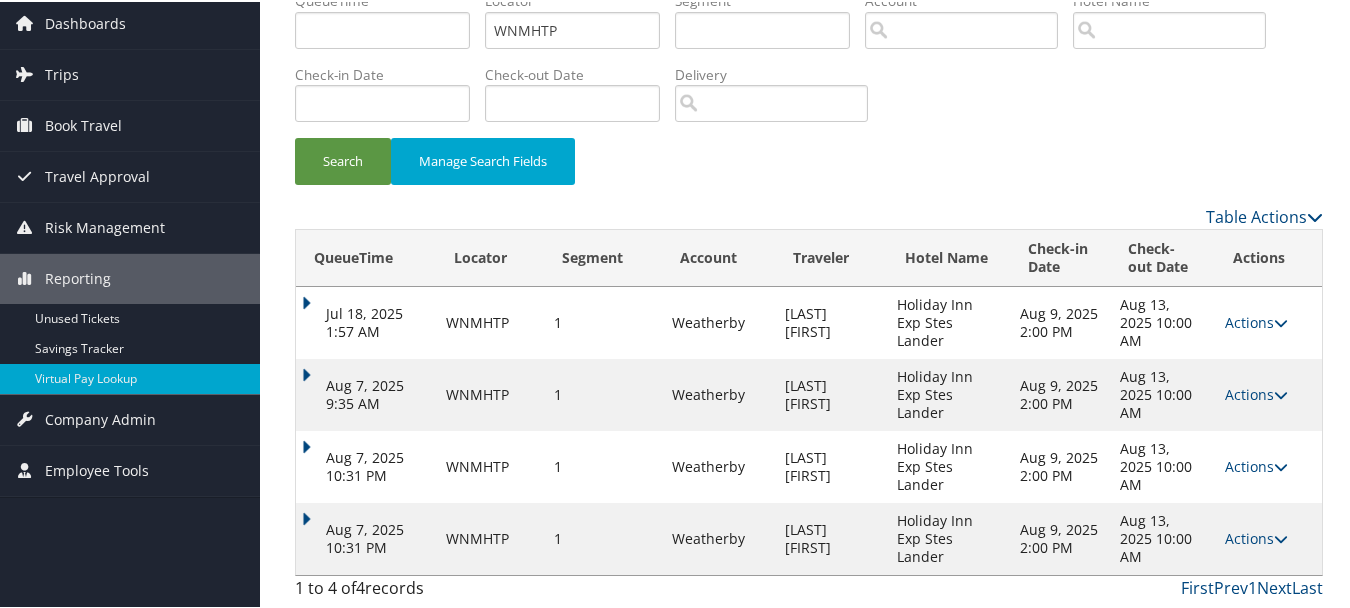 click on "Actions   Resend  Logs  Delivery Information  View Itinerary" at bounding box center [1268, 537] 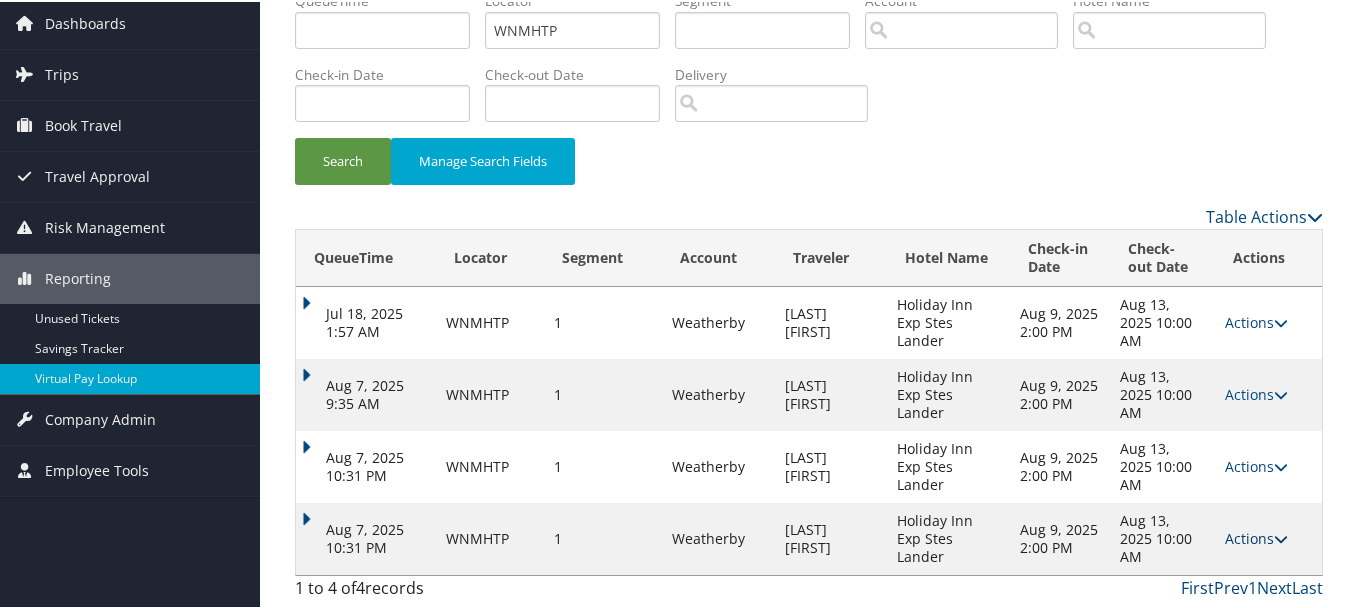 click at bounding box center [1281, 537] 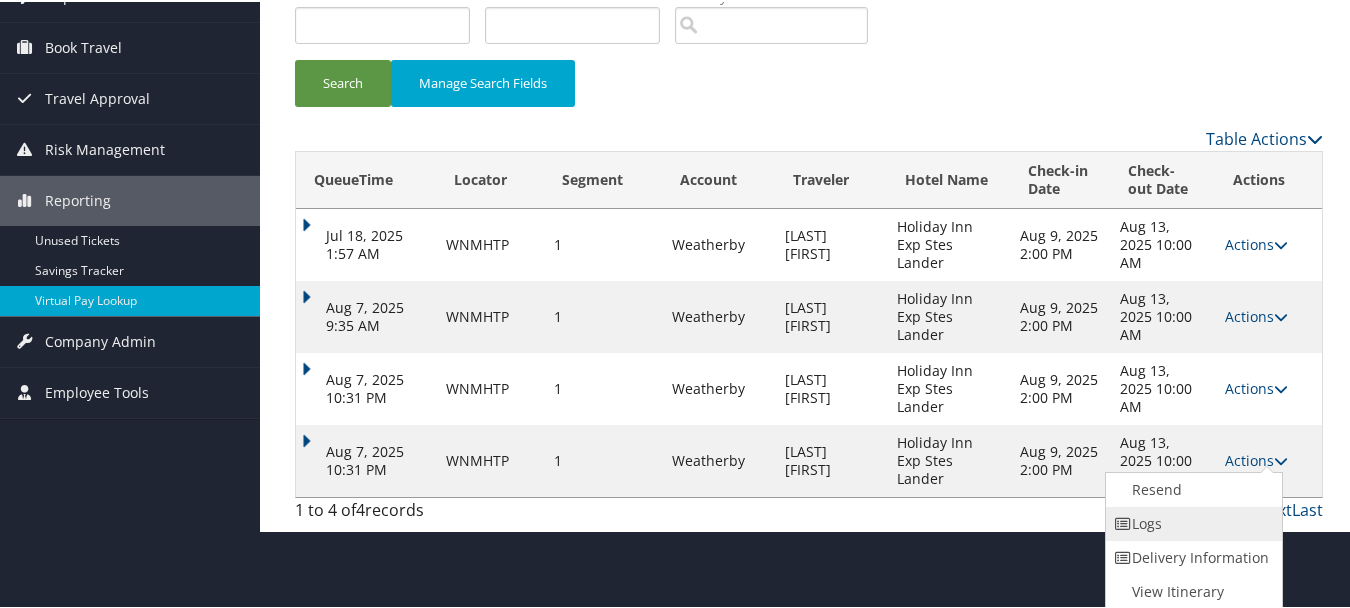 click on "Logs" at bounding box center (1191, 522) 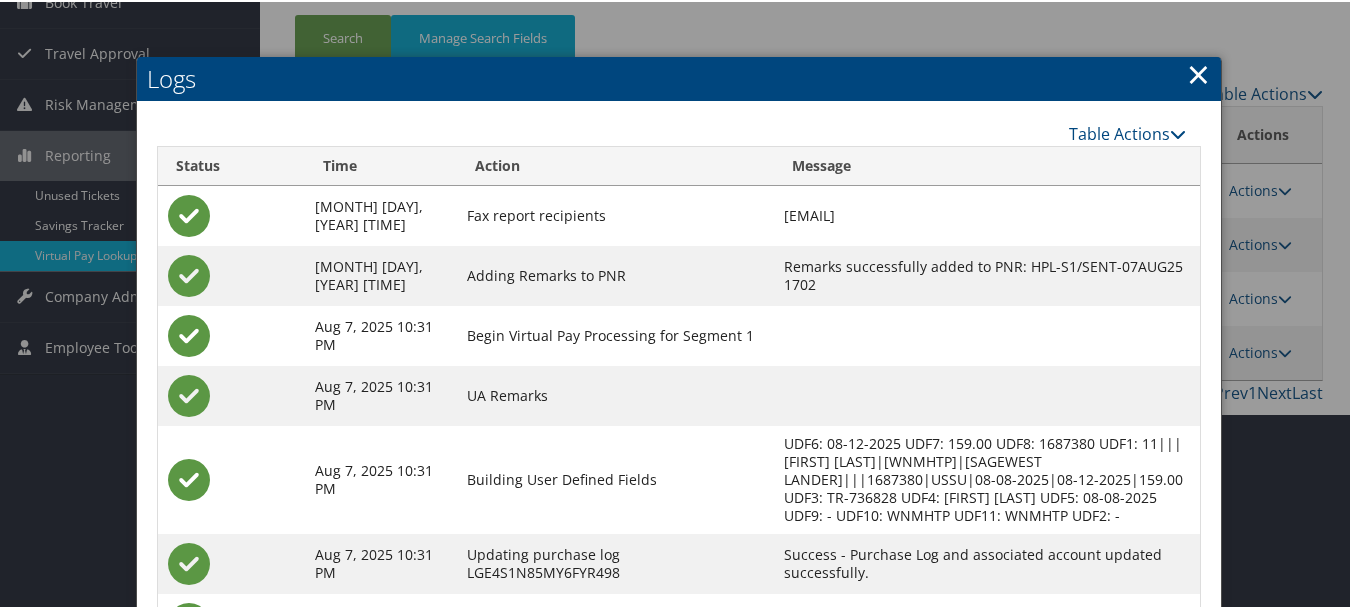 scroll, scrollTop: 339, scrollLeft: 0, axis: vertical 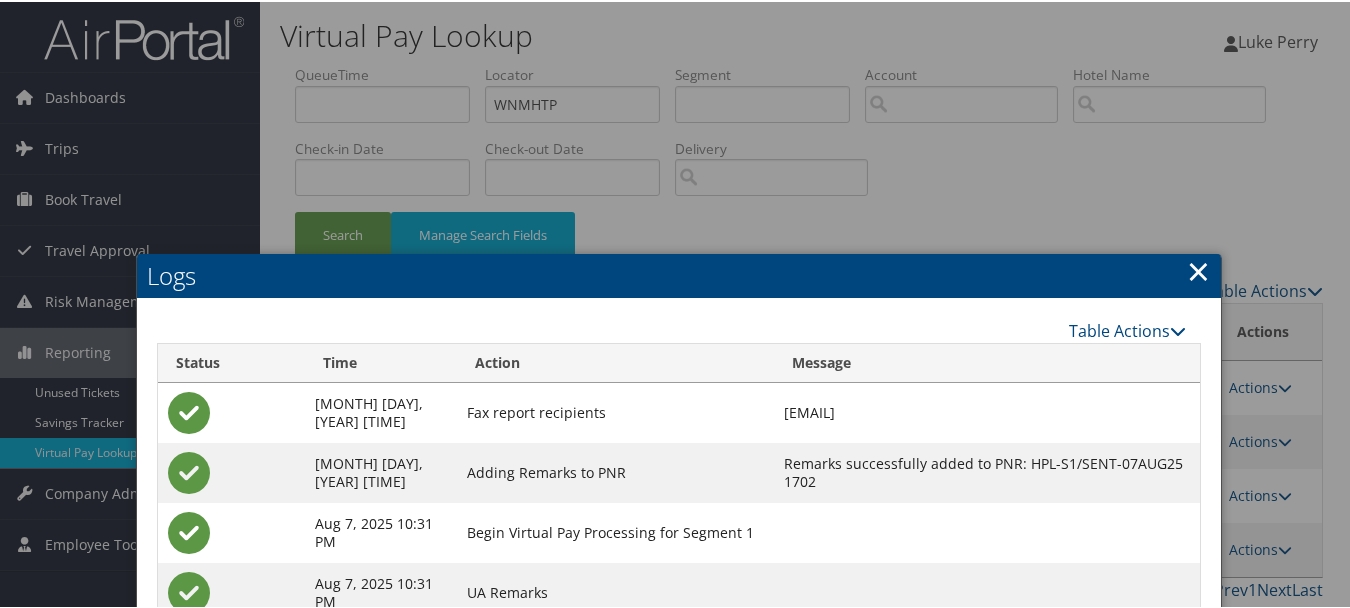 click on "×" at bounding box center [1198, 269] 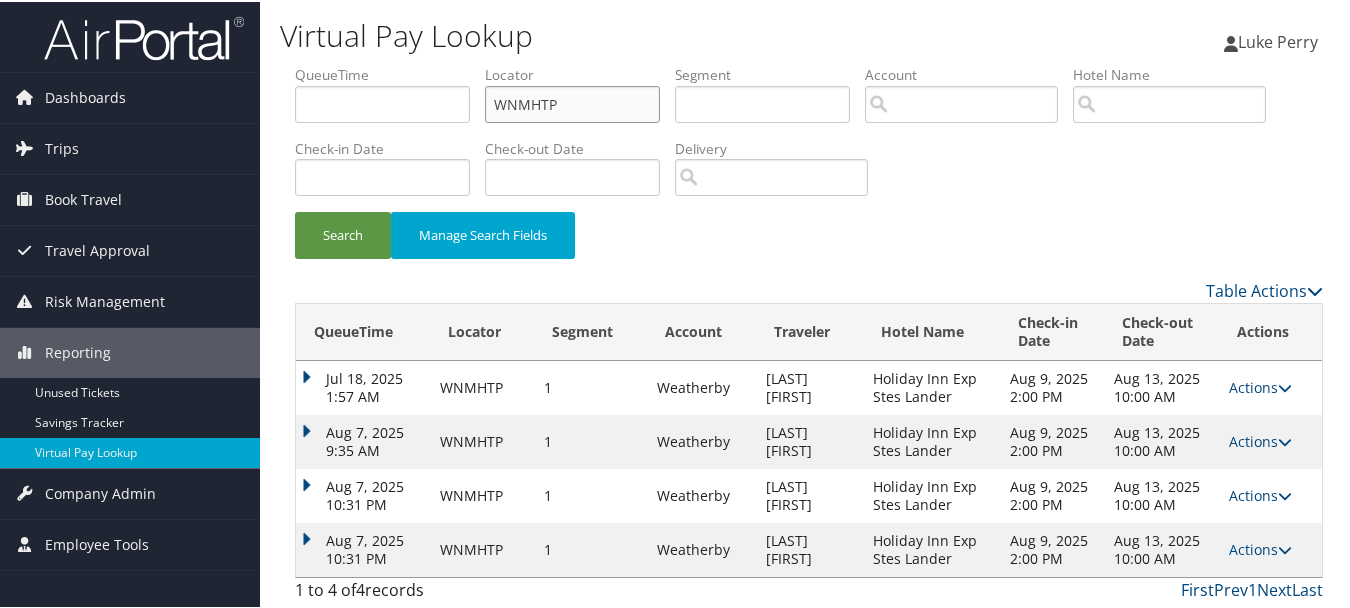 drag, startPoint x: 621, startPoint y: 104, endPoint x: 332, endPoint y: 103, distance: 289.00174 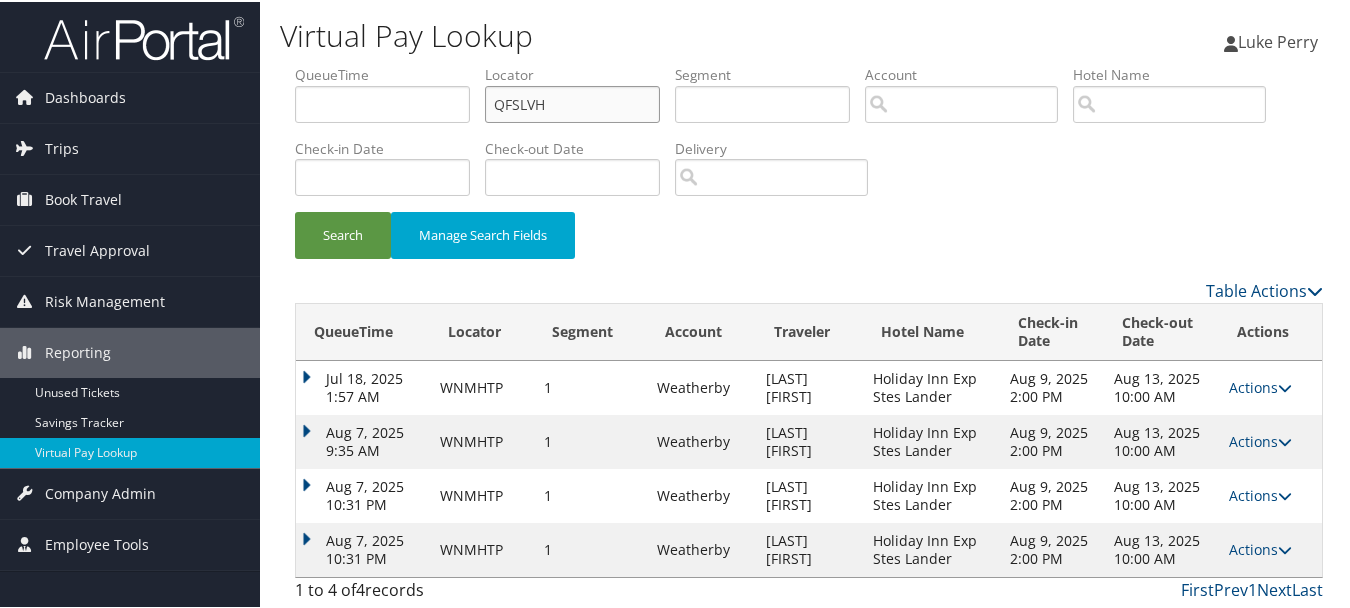 click on "Search" at bounding box center [343, 233] 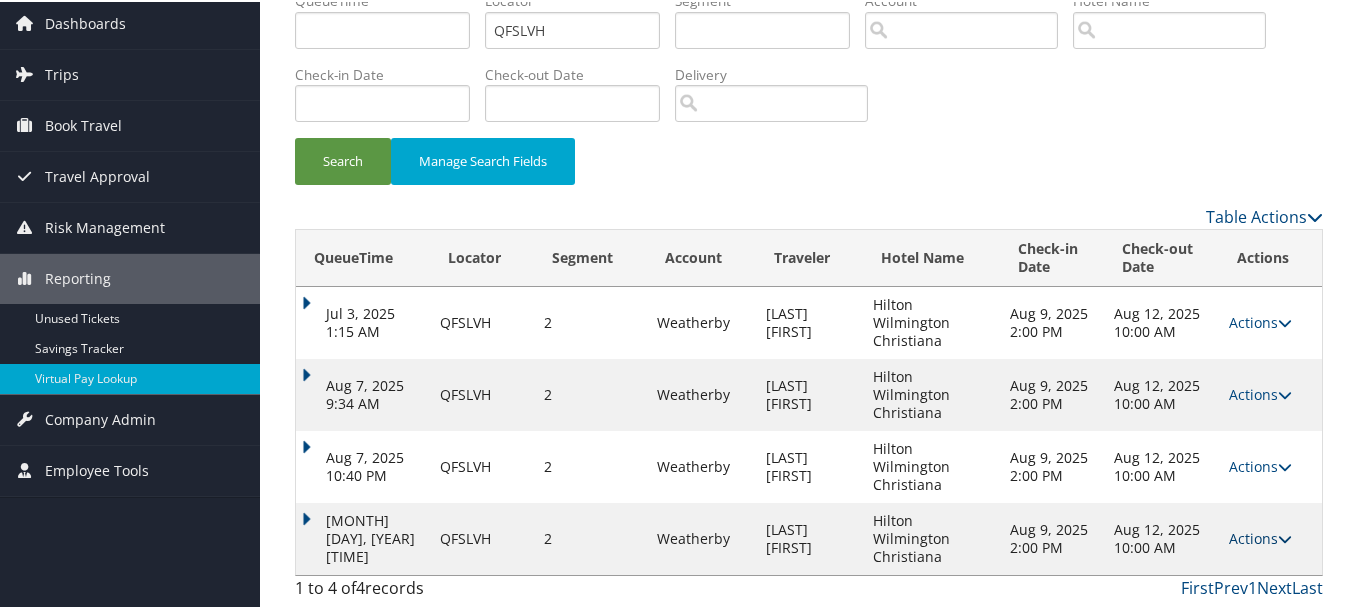 click at bounding box center [1285, 537] 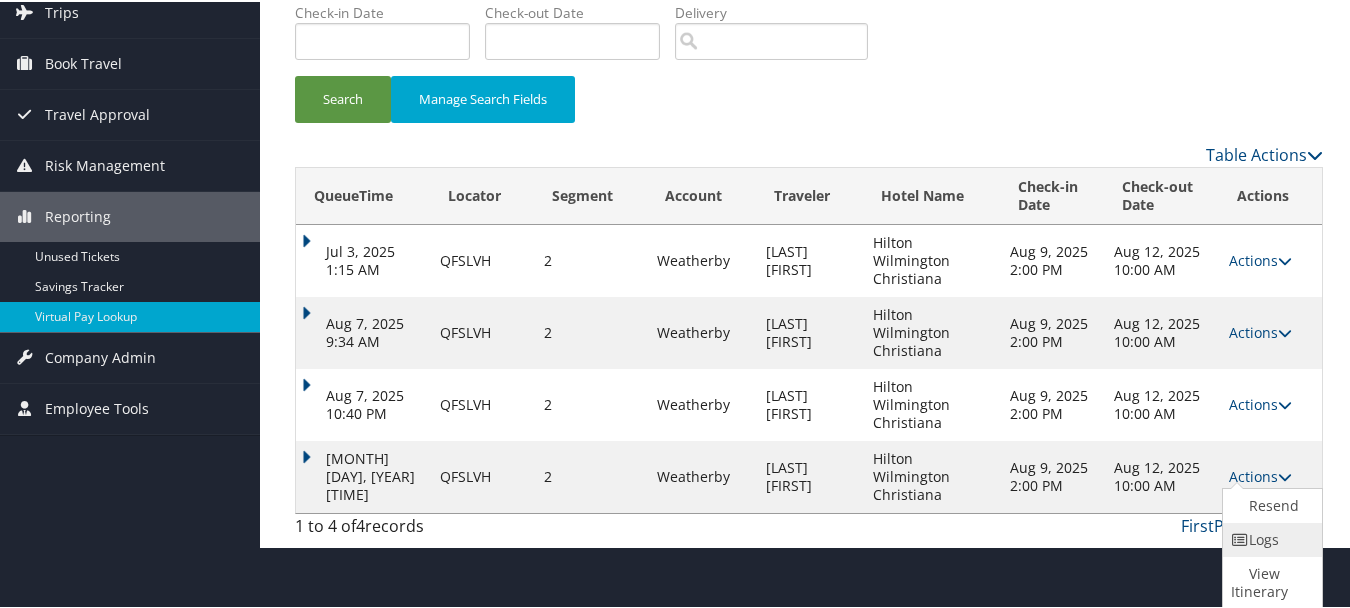 click on "Logs" at bounding box center (1270, 538) 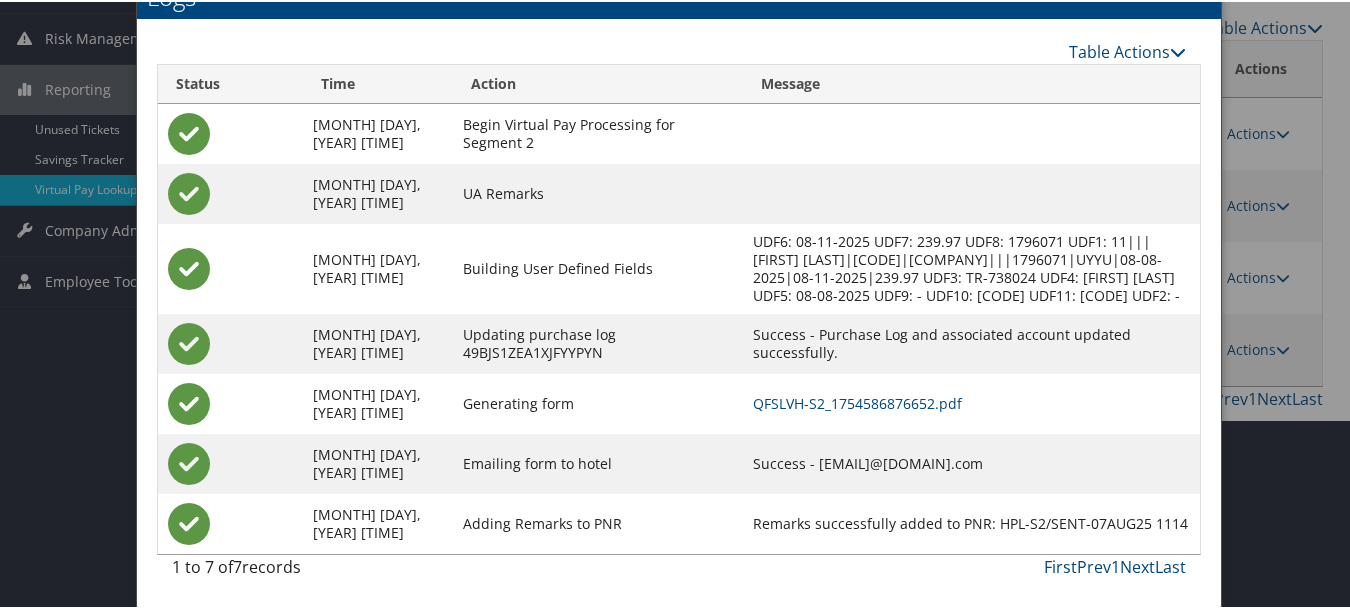 scroll, scrollTop: 281, scrollLeft: 0, axis: vertical 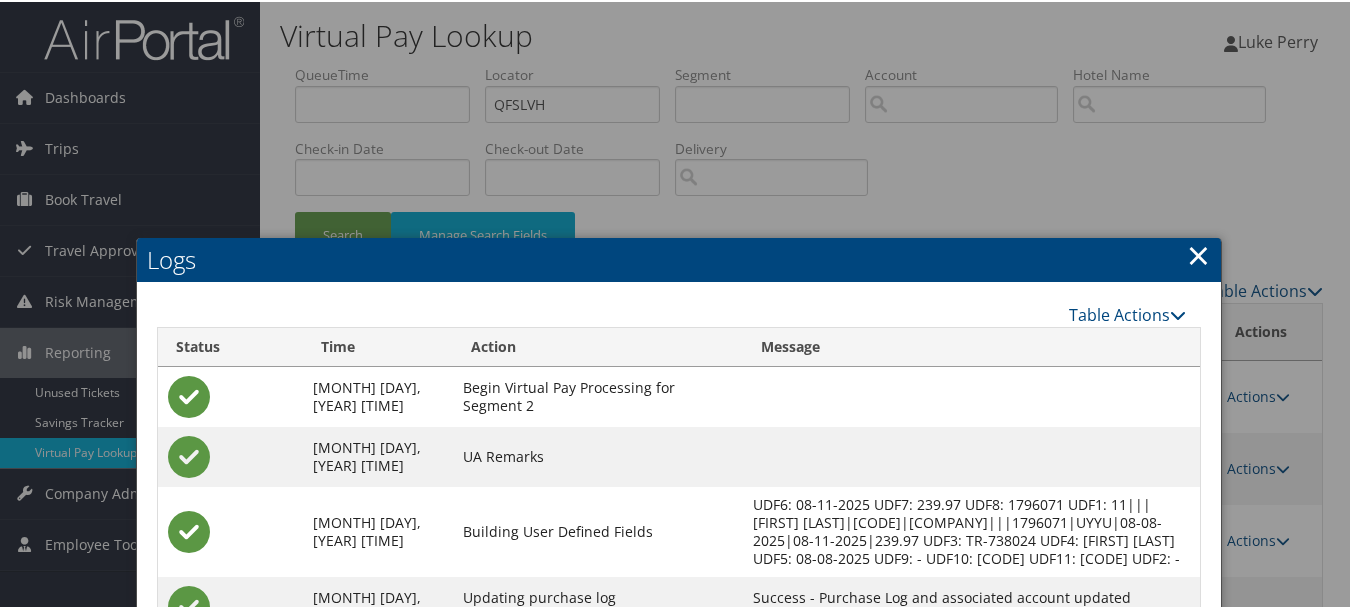 click on "×" at bounding box center [1198, 253] 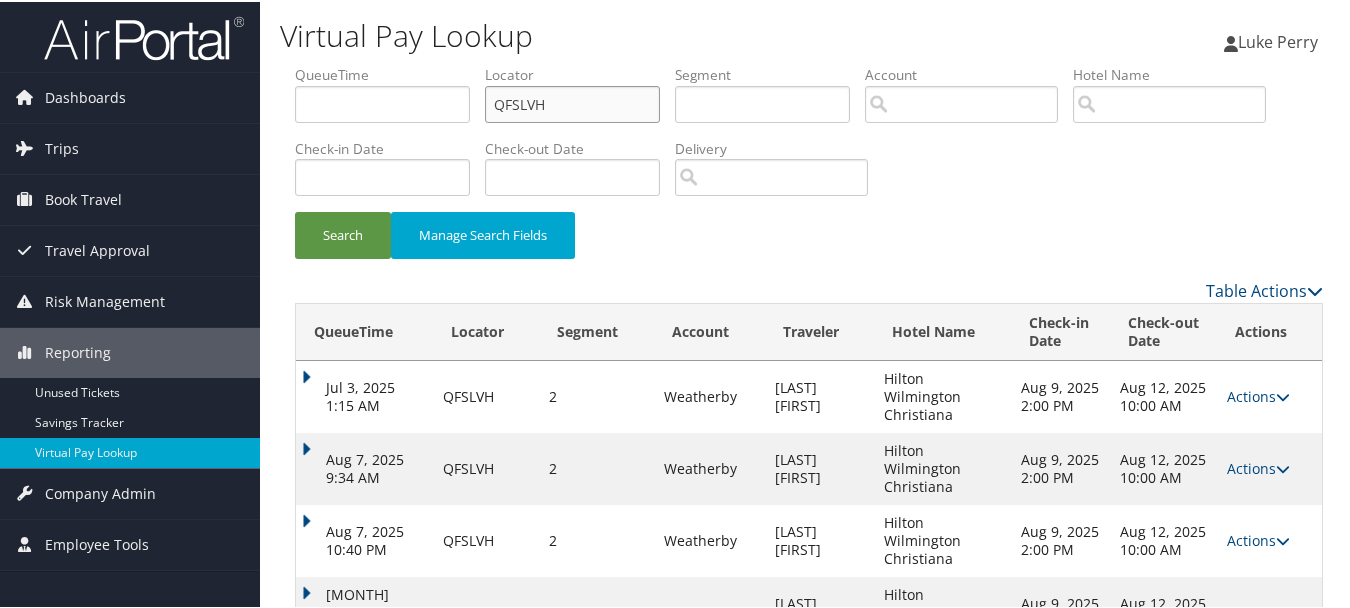 drag, startPoint x: 562, startPoint y: 113, endPoint x: 471, endPoint y: 101, distance: 91.787796 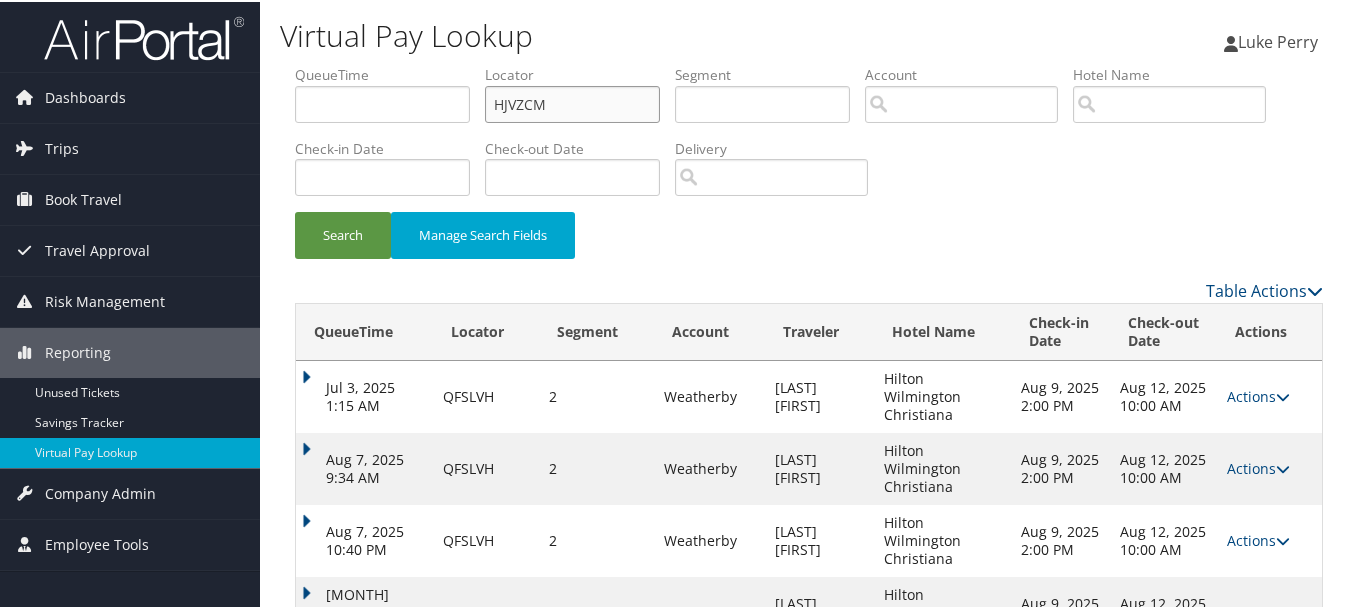 type on "HJVZCM" 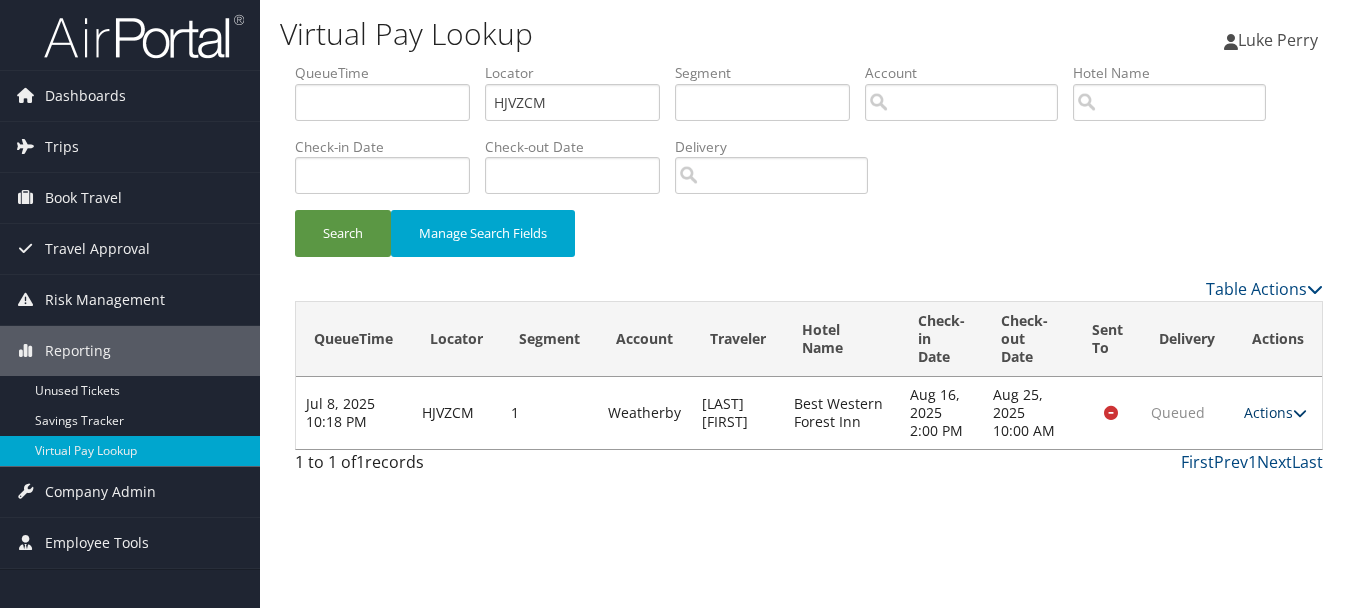 click on "Actions" at bounding box center (1275, 412) 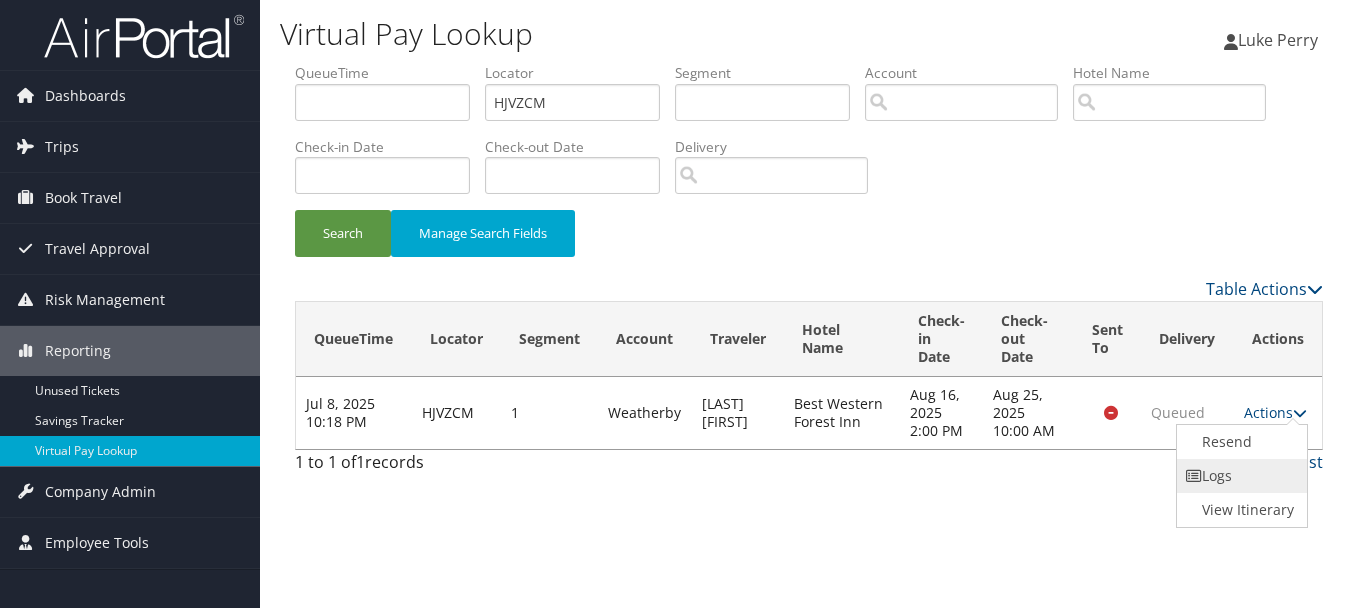 click on "Logs" at bounding box center [1240, 476] 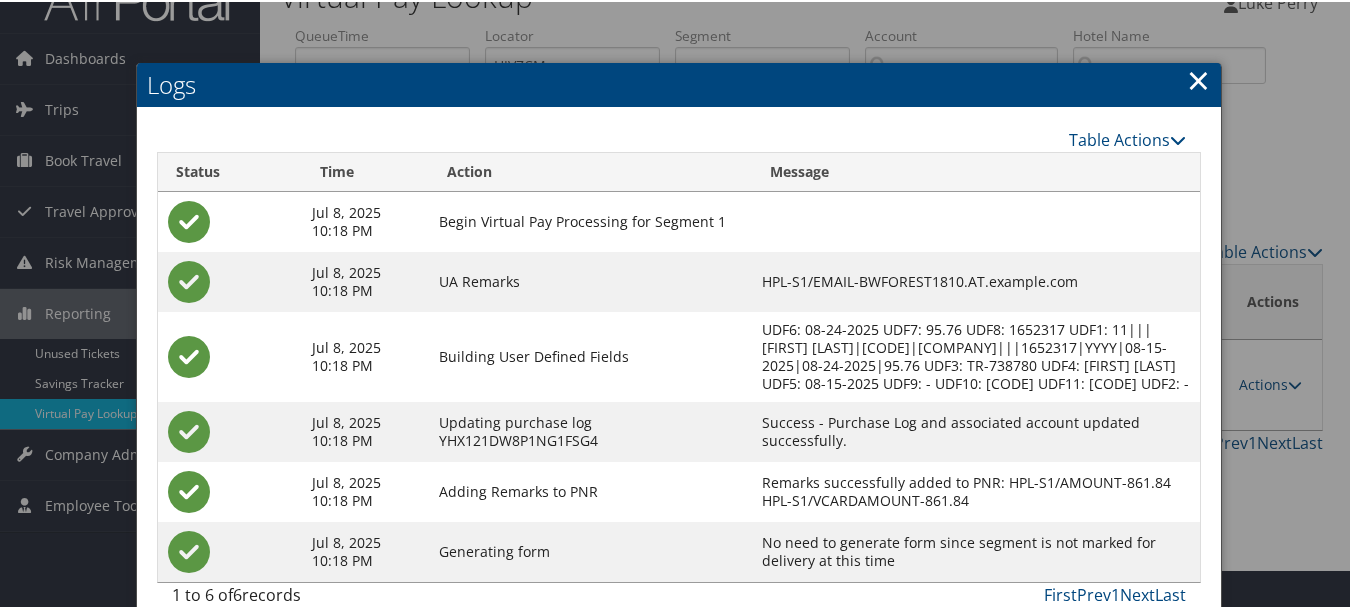 scroll, scrollTop: 0, scrollLeft: 0, axis: both 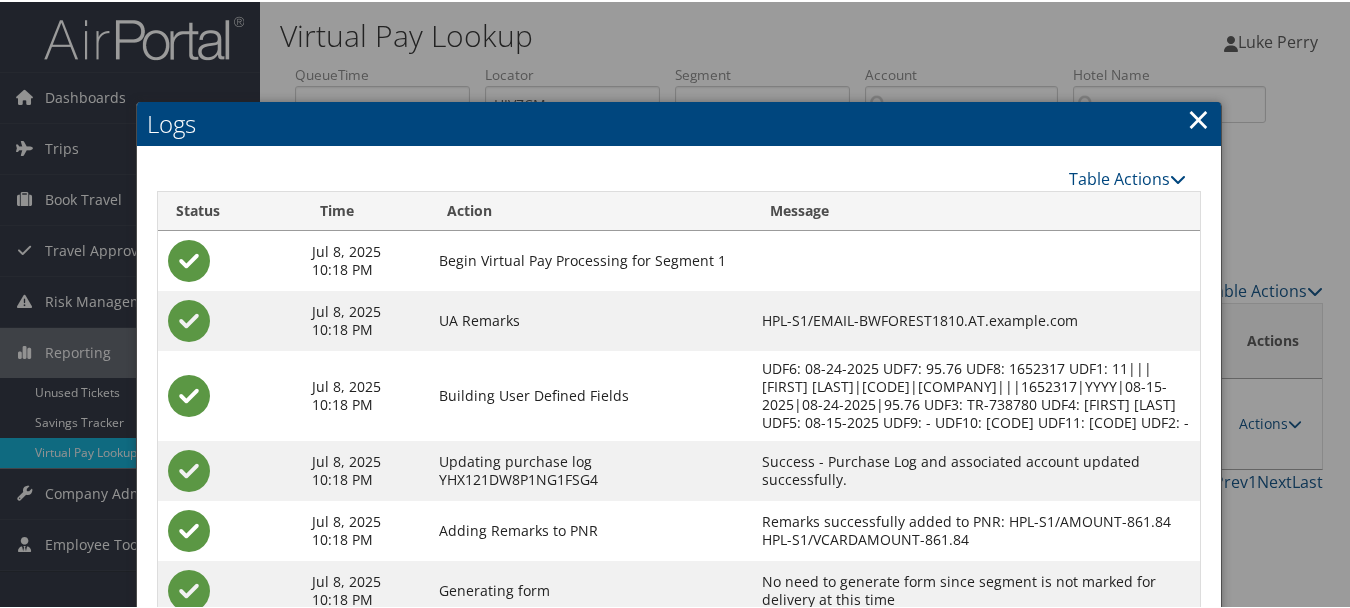 click on "Logs" at bounding box center [679, 122] 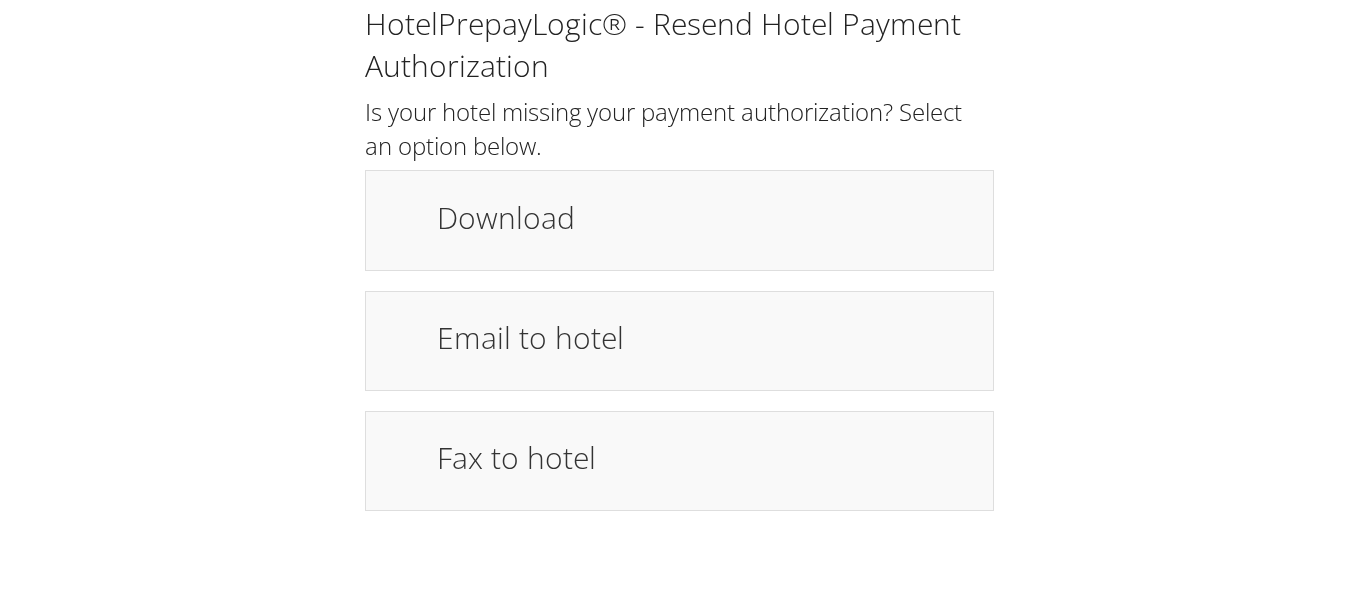 scroll, scrollTop: 0, scrollLeft: 0, axis: both 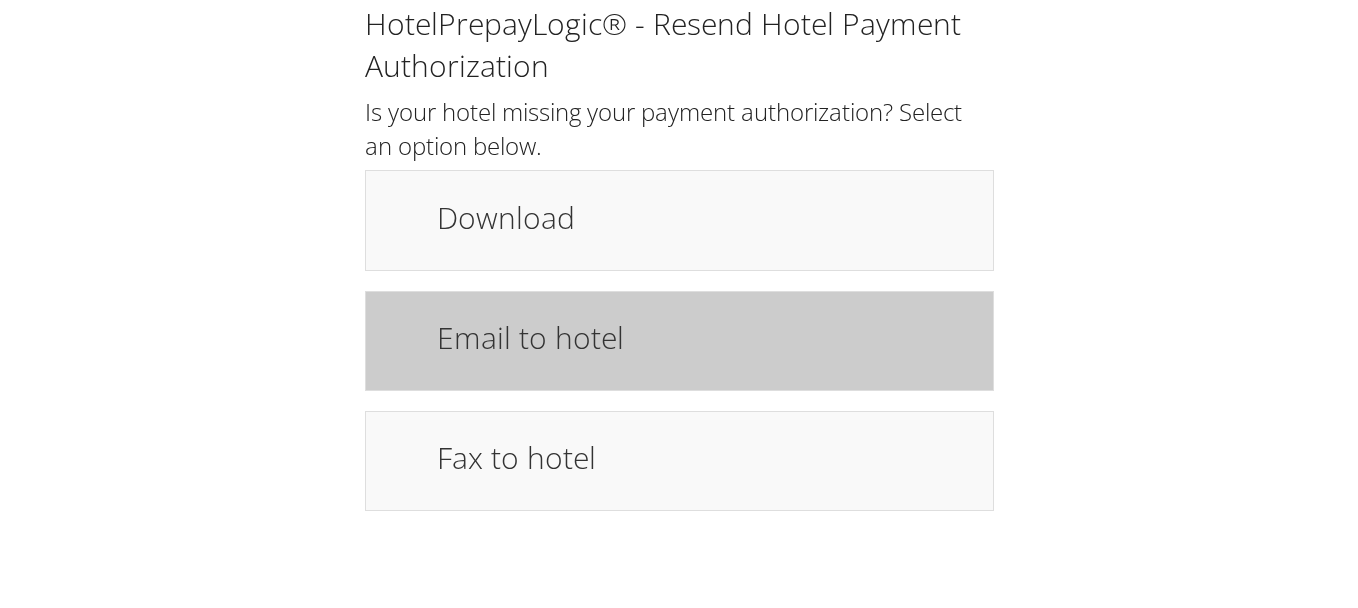 click on "Email to hotel" at bounding box center (705, 337) 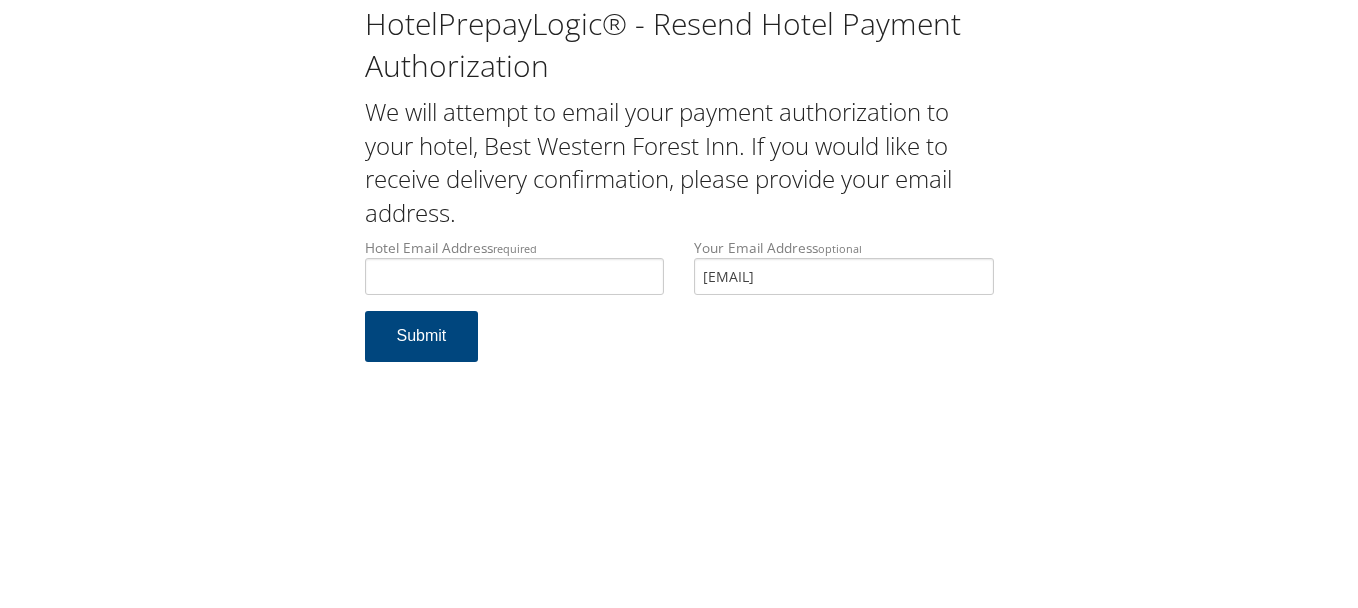 scroll, scrollTop: 0, scrollLeft: 0, axis: both 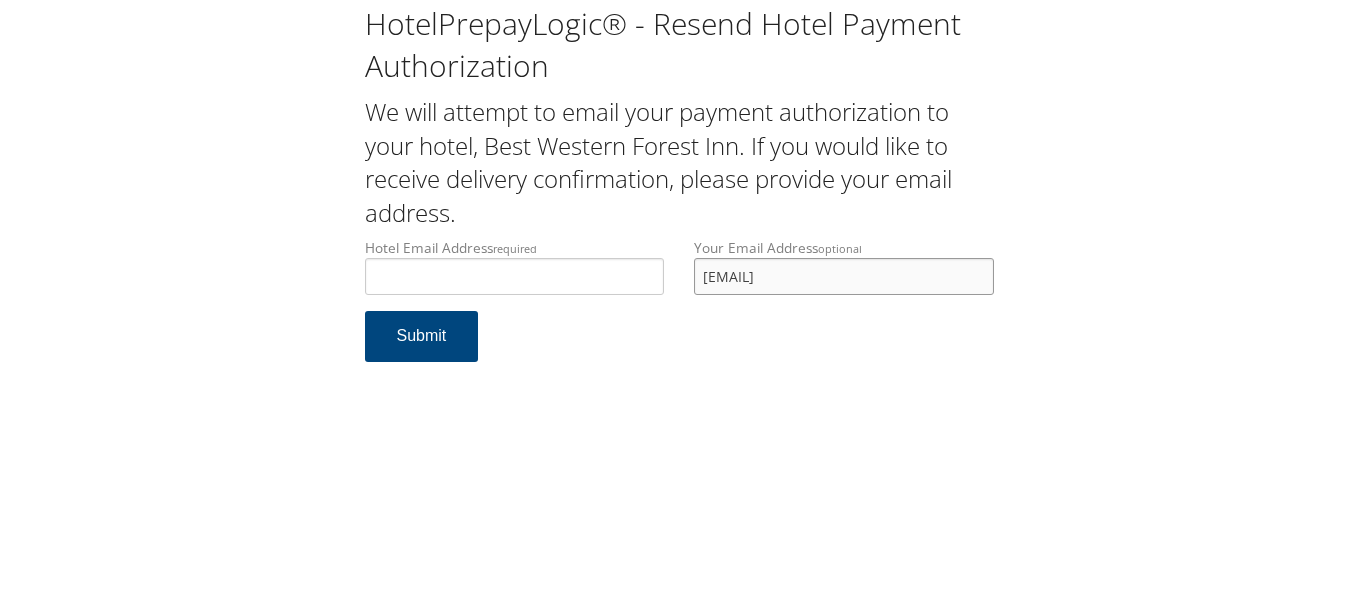 drag, startPoint x: 989, startPoint y: 264, endPoint x: 683, endPoint y: 260, distance: 306.02615 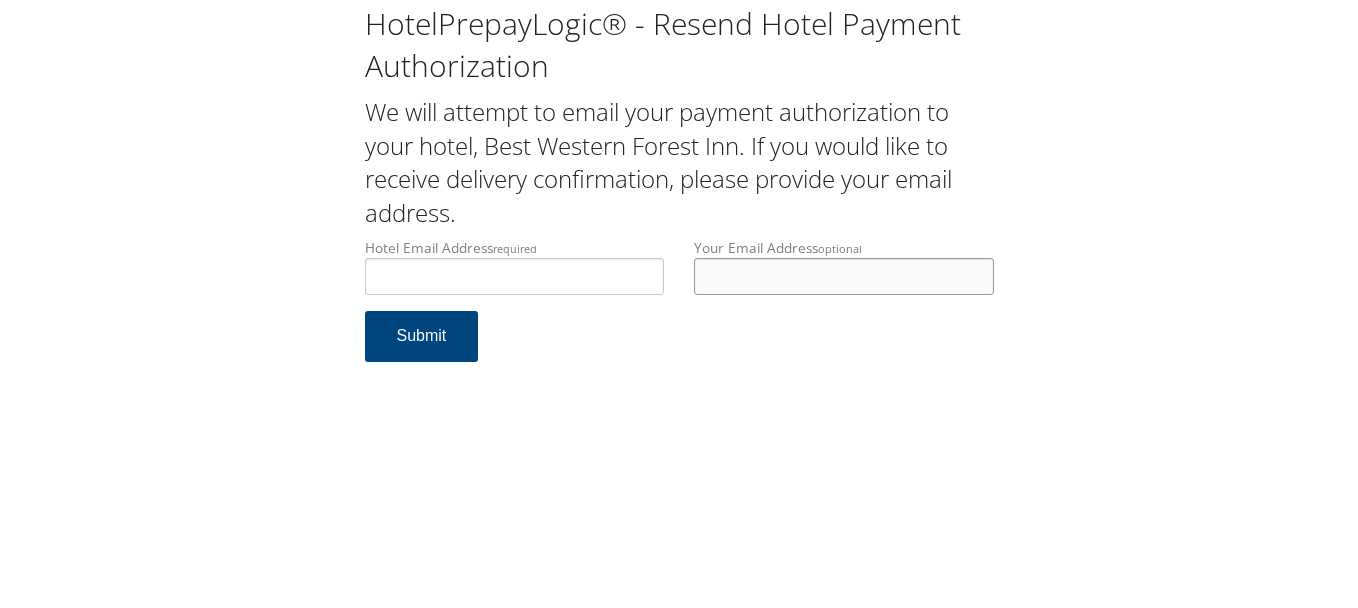 type 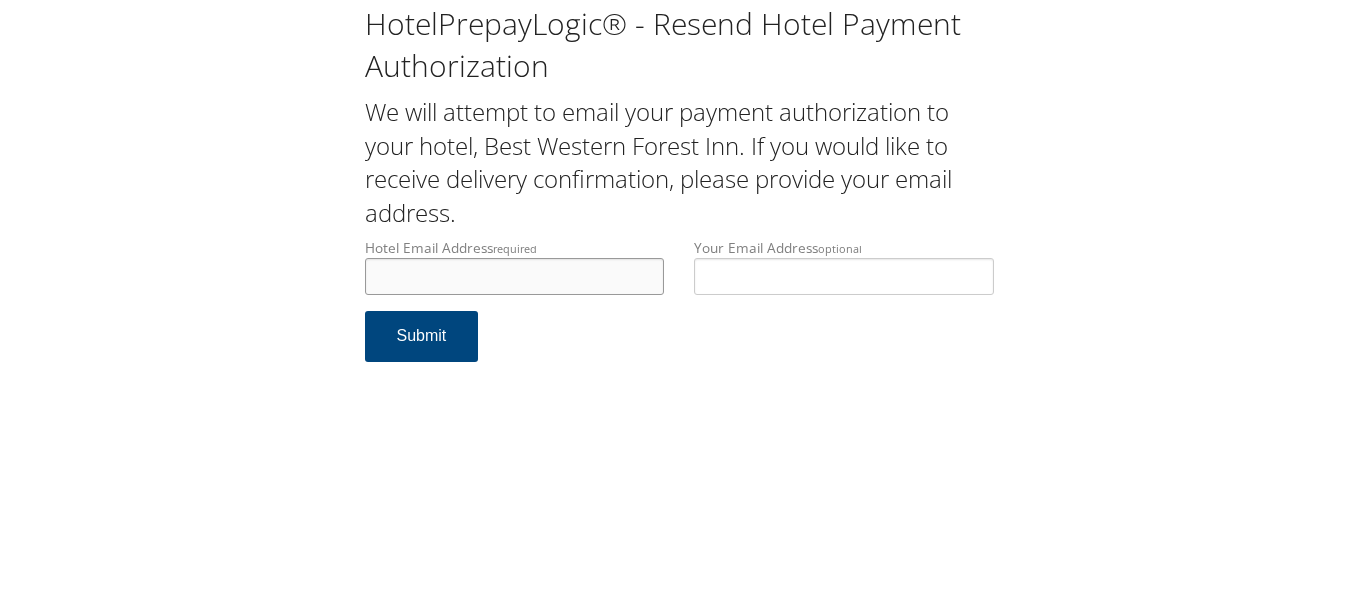 click on "Hotel Email Address  required" at bounding box center (515, 276) 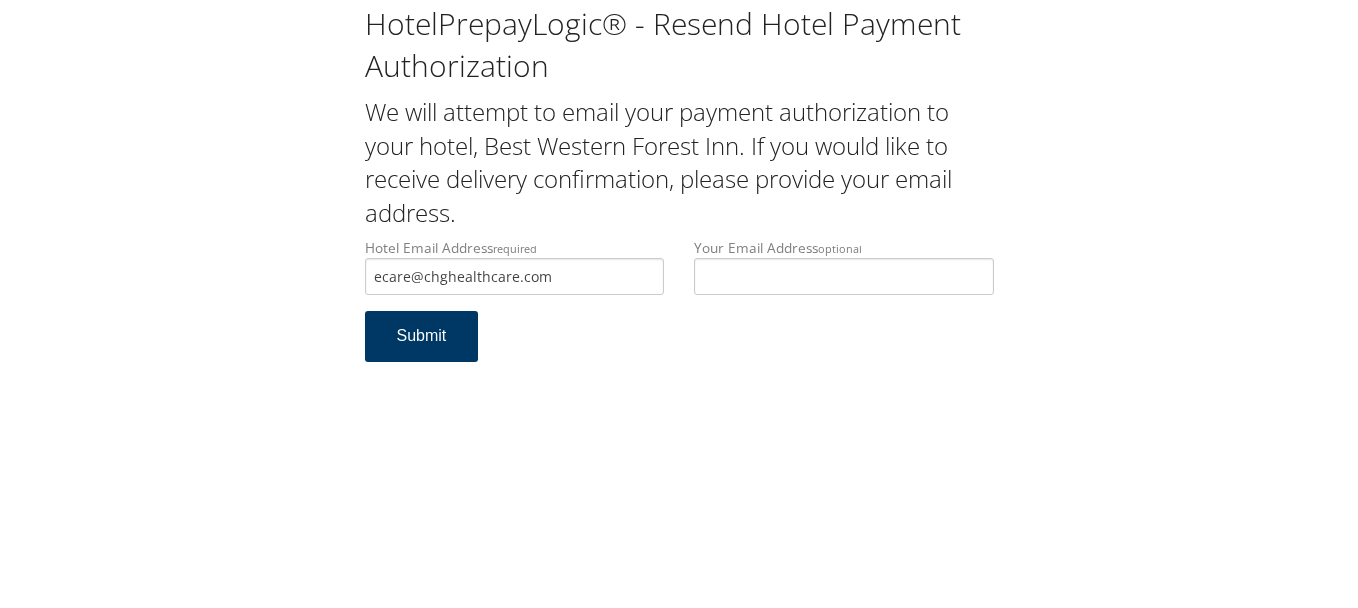 click on "Submit" at bounding box center [422, 336] 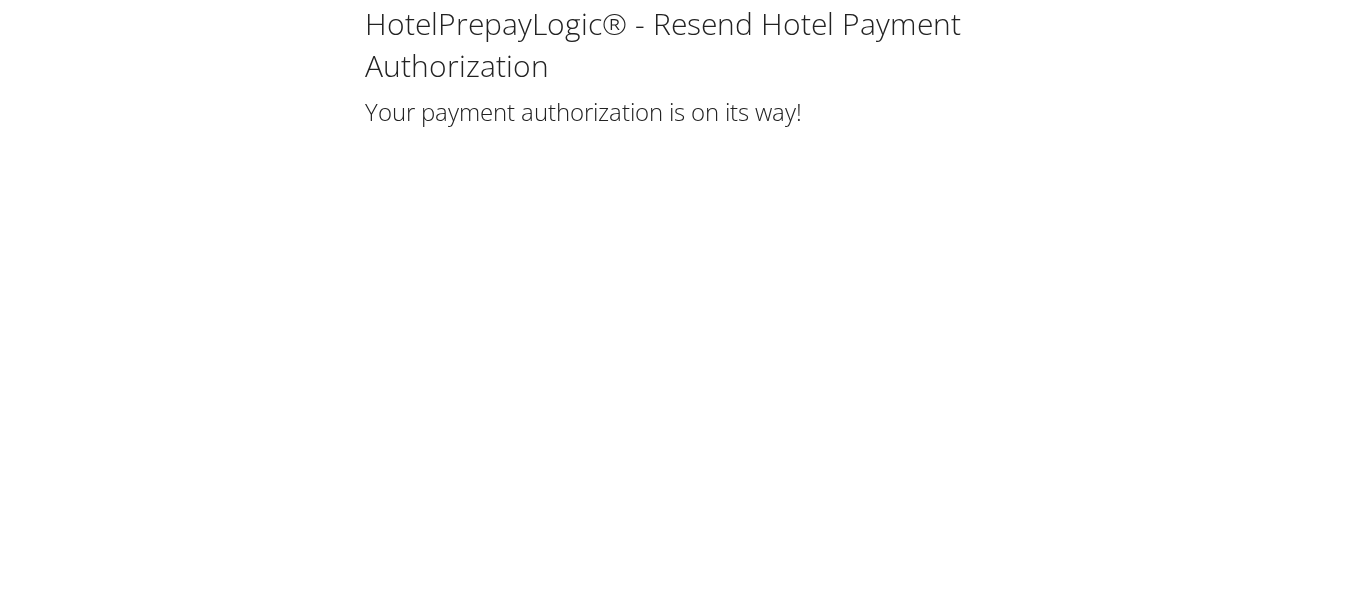 scroll, scrollTop: 0, scrollLeft: 0, axis: both 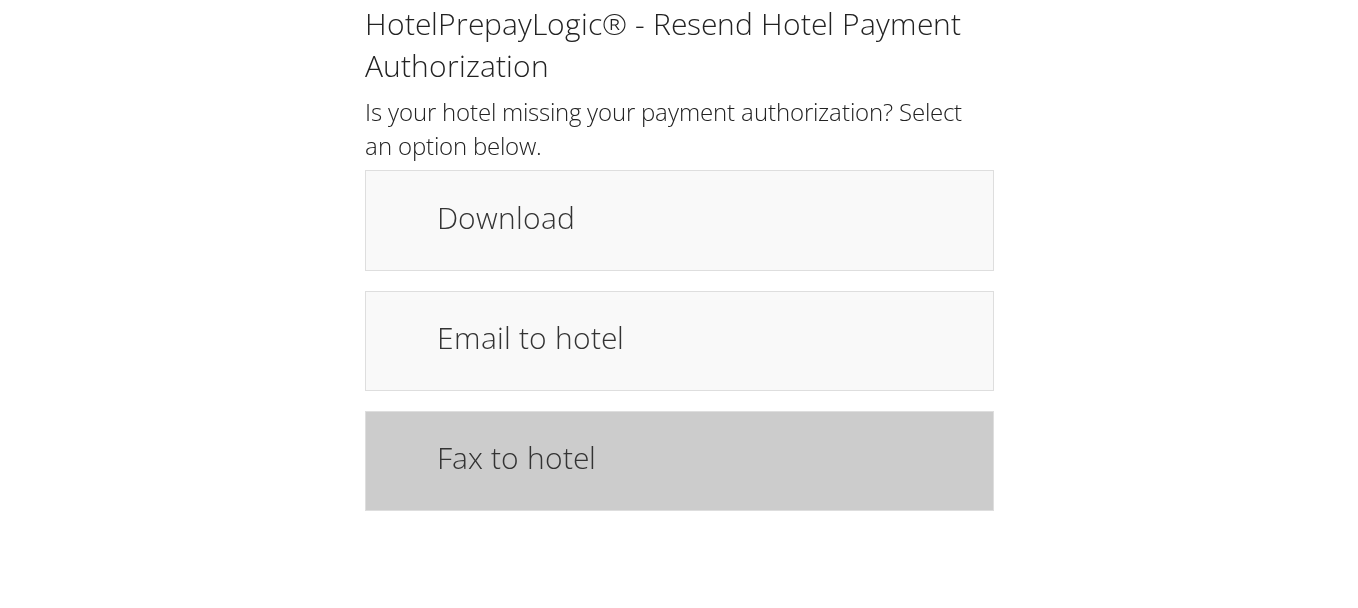 click on "Fax to hotel" at bounding box center (679, 461) 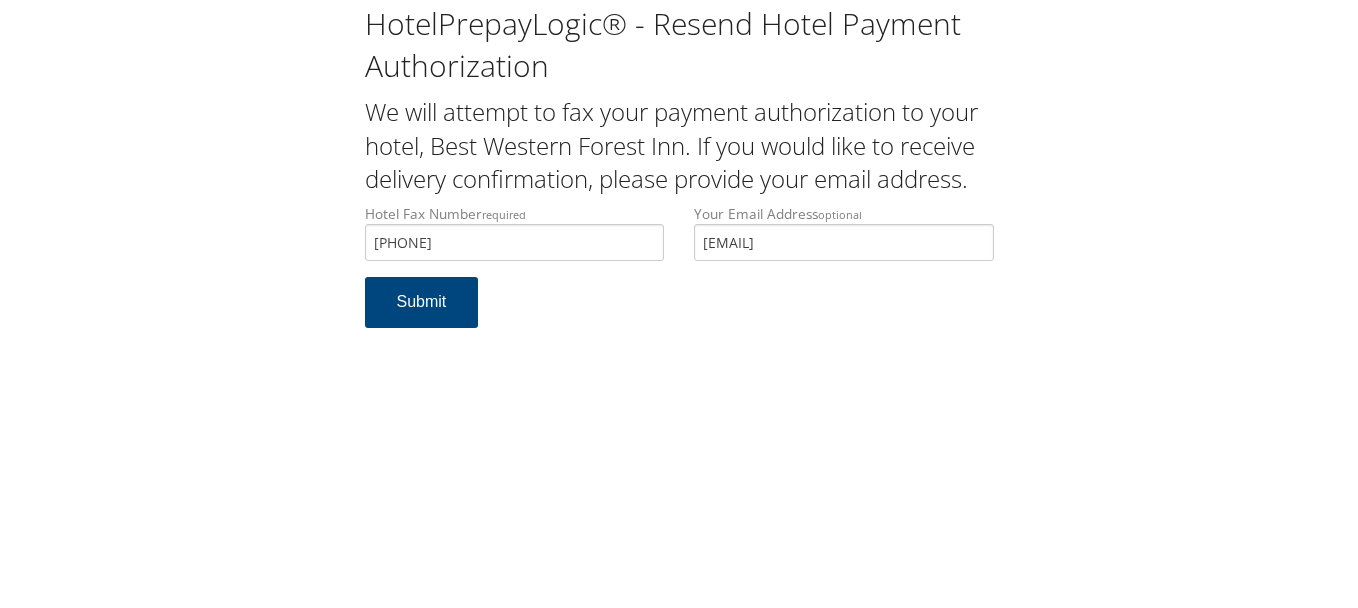 scroll, scrollTop: 0, scrollLeft: 0, axis: both 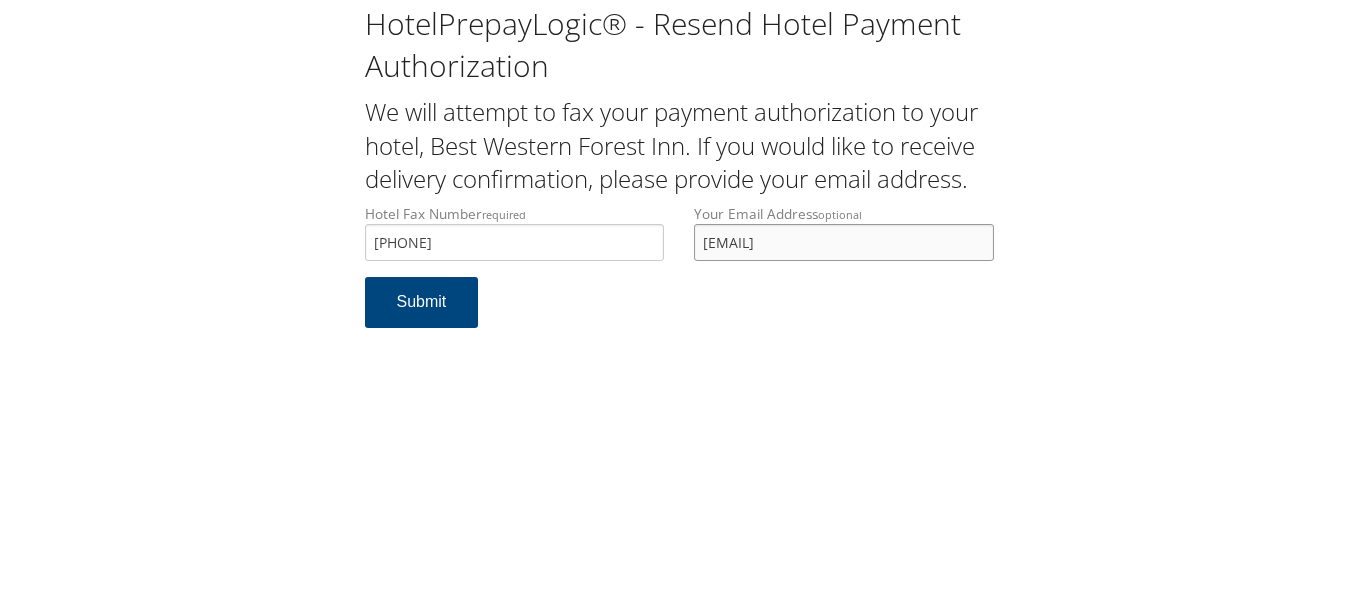 drag, startPoint x: 902, startPoint y: 242, endPoint x: 645, endPoint y: 242, distance: 257 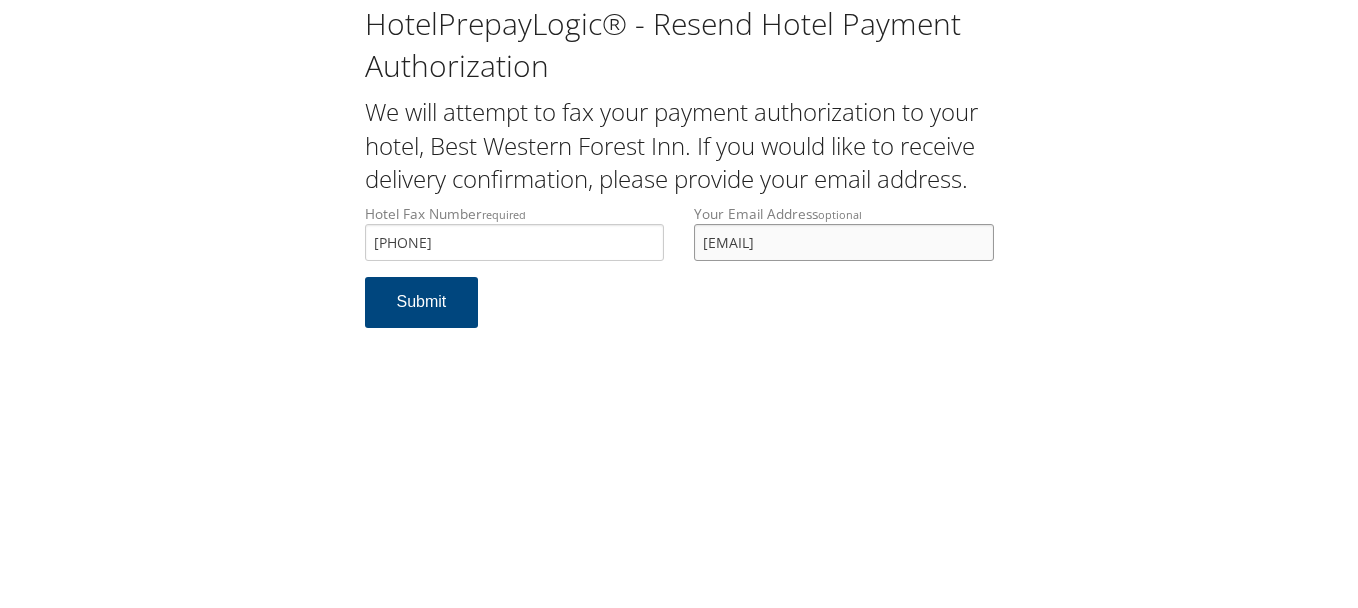 click on "Hotel Fax Number  required
[PHONE]
Hotel fax number is required
Your Email Address  optional
[EMAIL]" at bounding box center [679, 240] 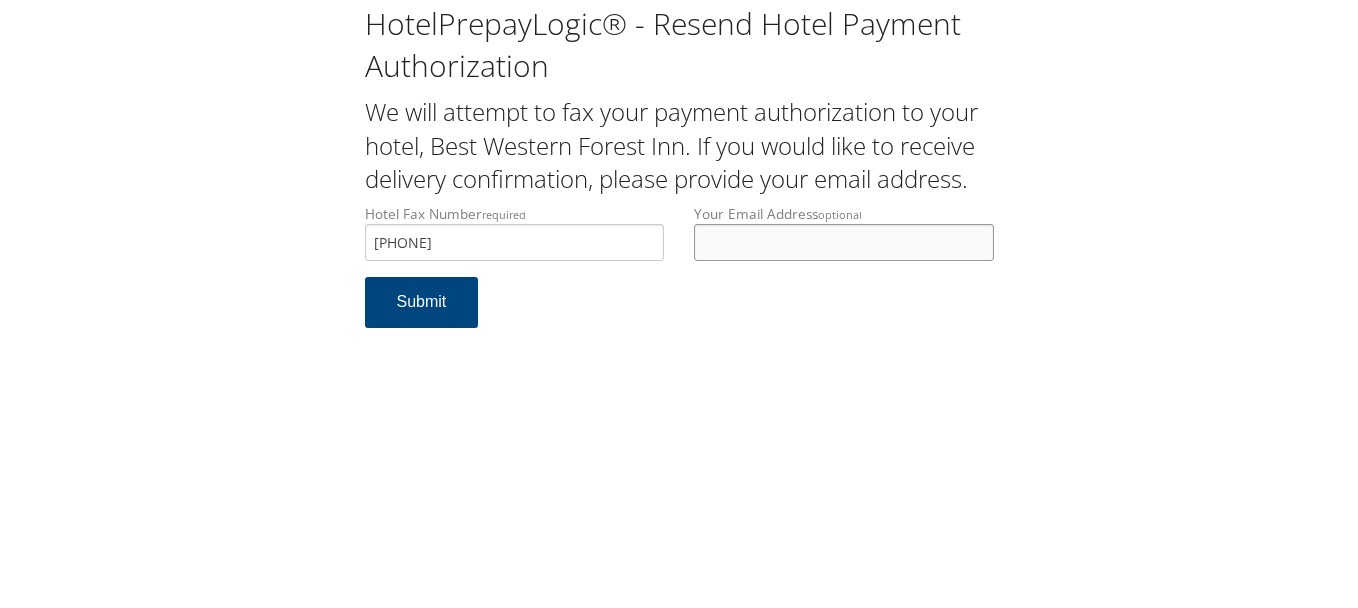 type 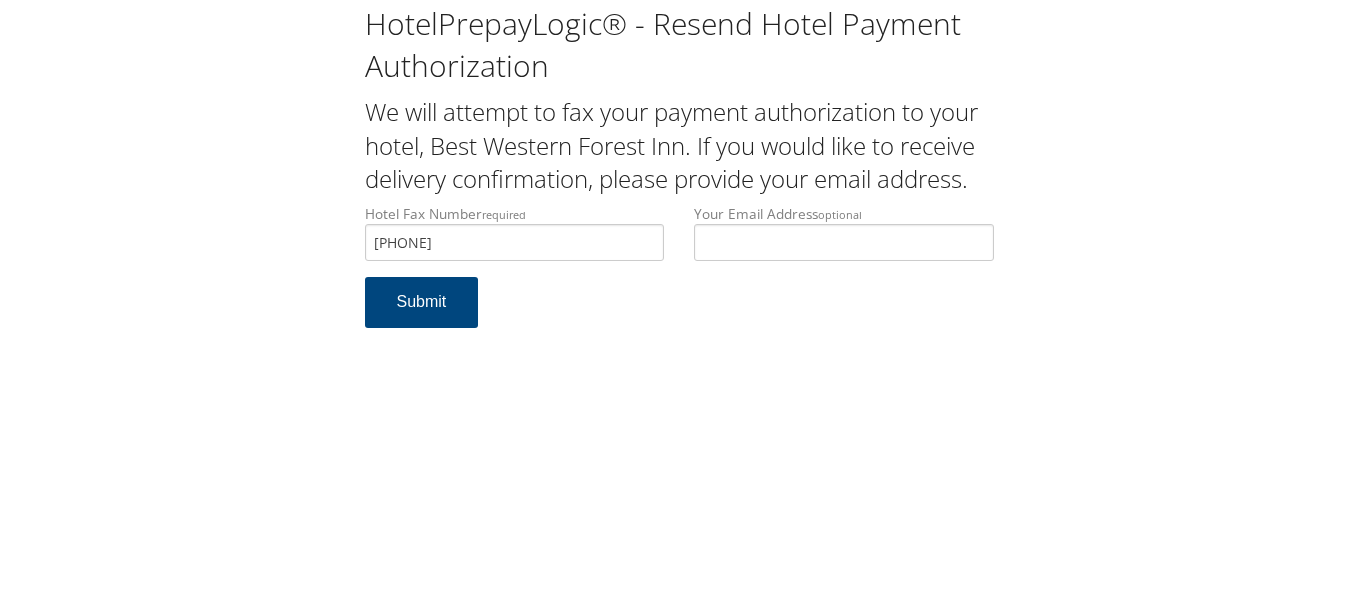 click on "Hotel Fax Number  required
[PHONE]
Hotel fax number is required
Your Email Address  optional
Submit" at bounding box center (679, 276) 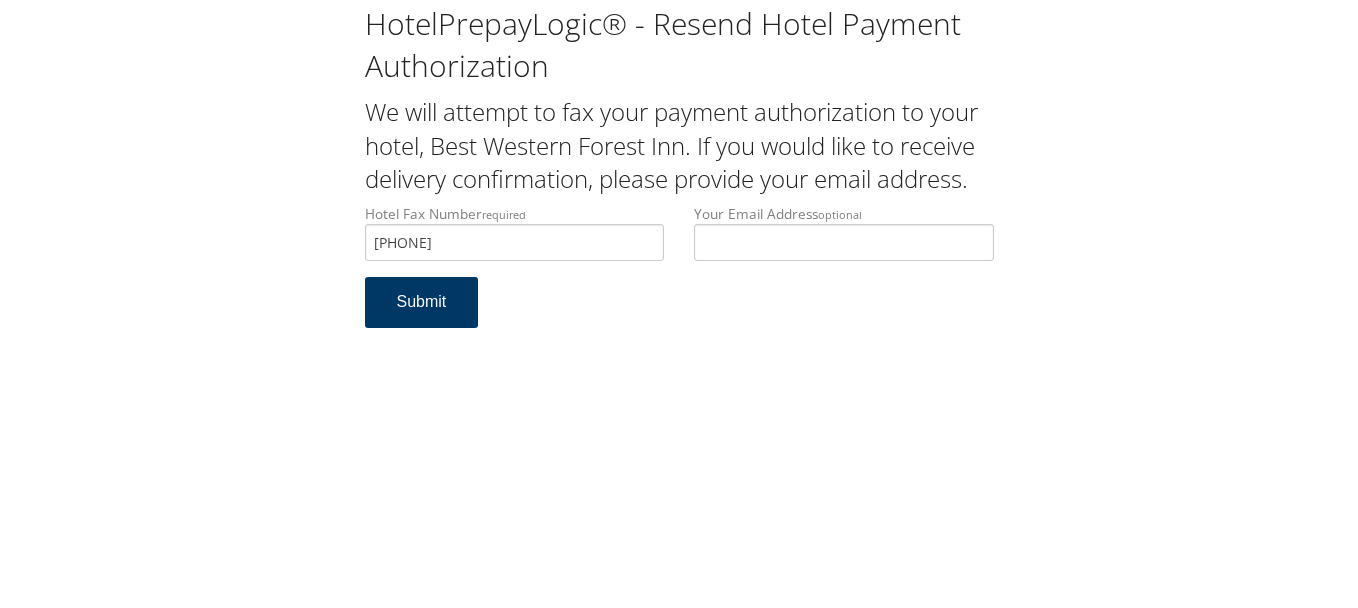 click on "Submit" at bounding box center [422, 302] 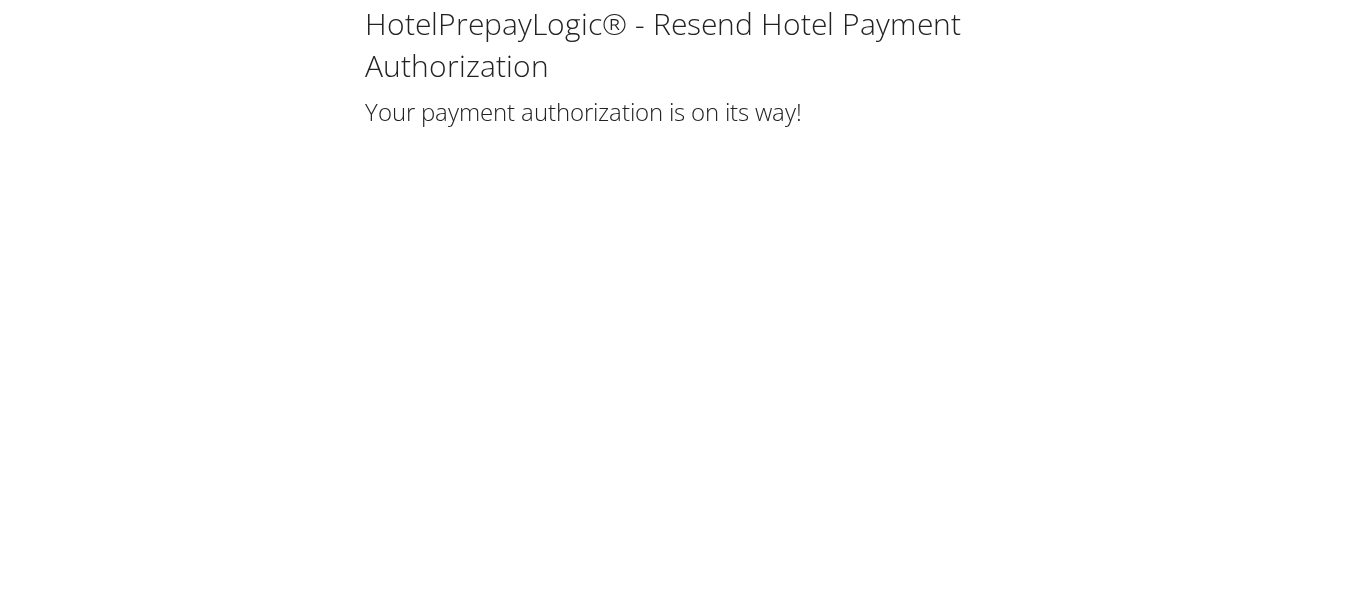scroll, scrollTop: 0, scrollLeft: 0, axis: both 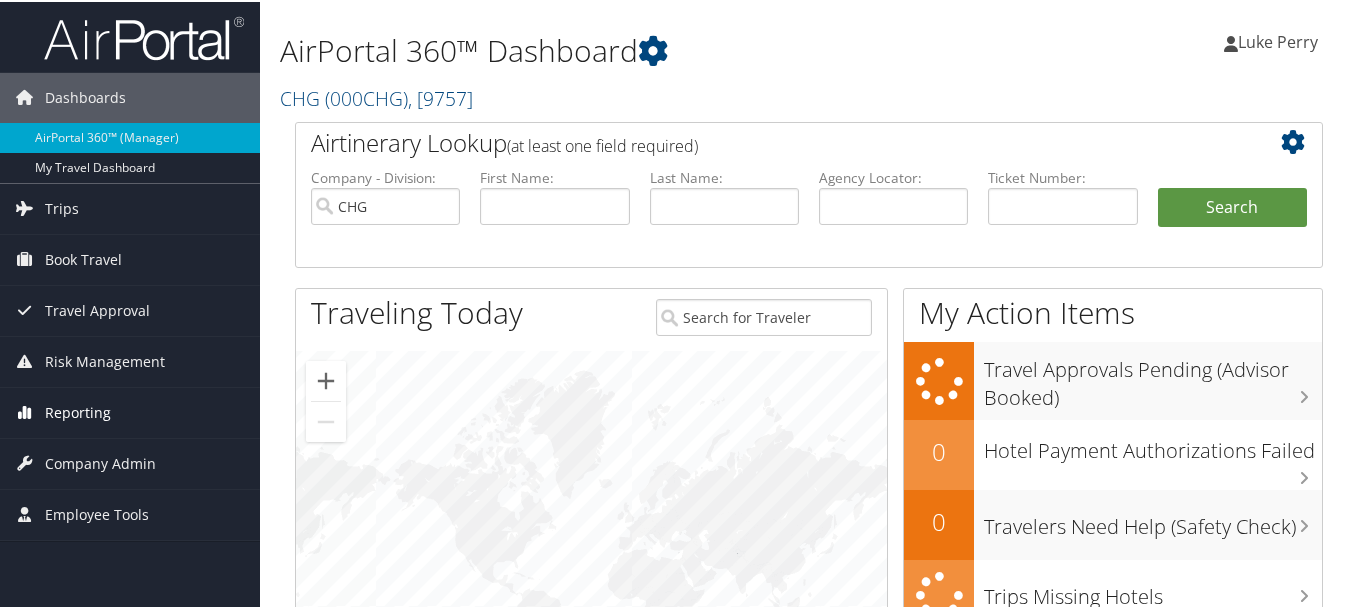 click on "Reporting" at bounding box center [78, 411] 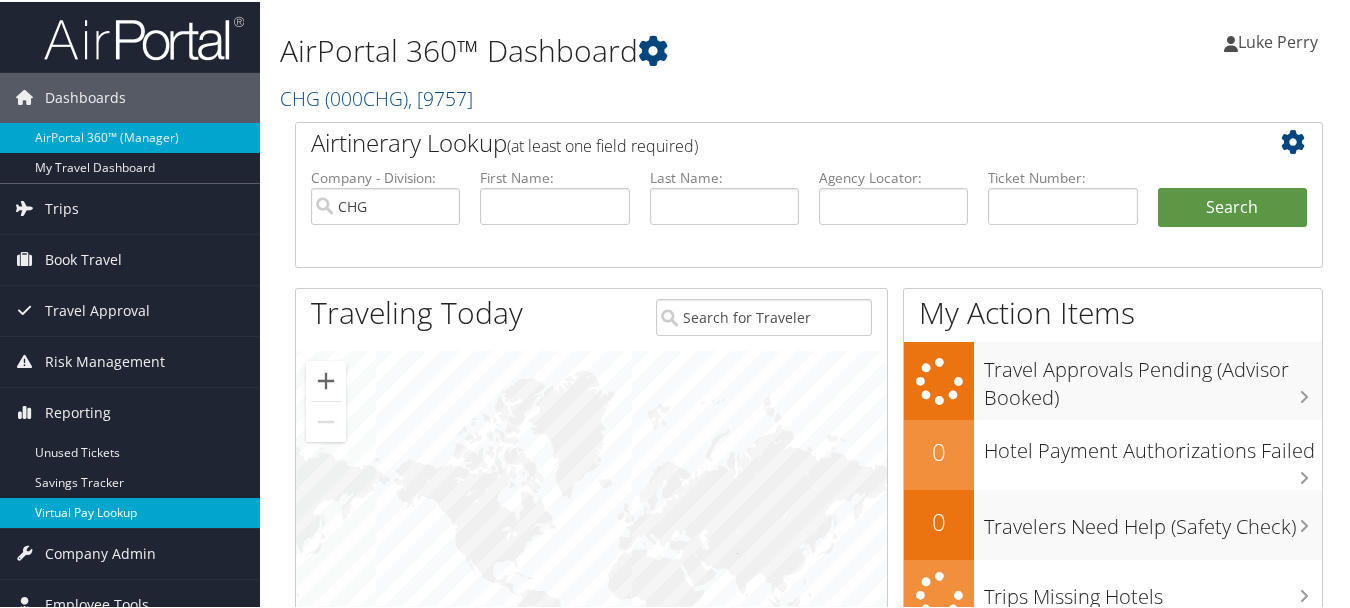 click on "Virtual Pay Lookup" at bounding box center (130, 511) 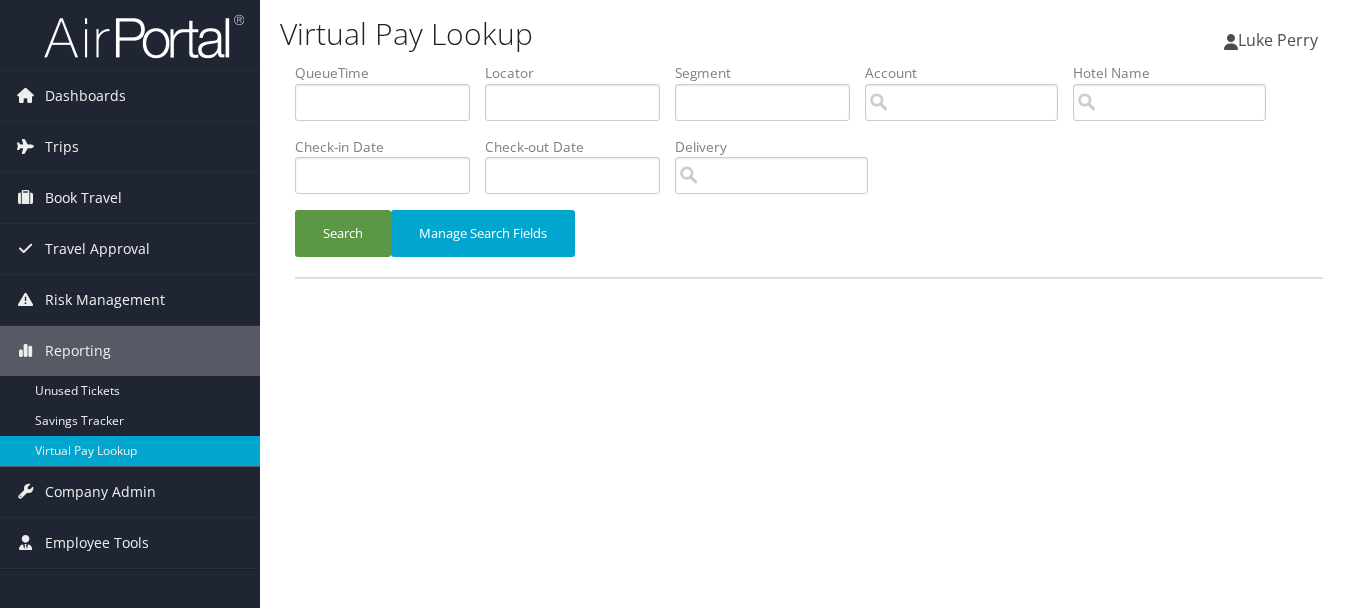 scroll, scrollTop: 0, scrollLeft: 0, axis: both 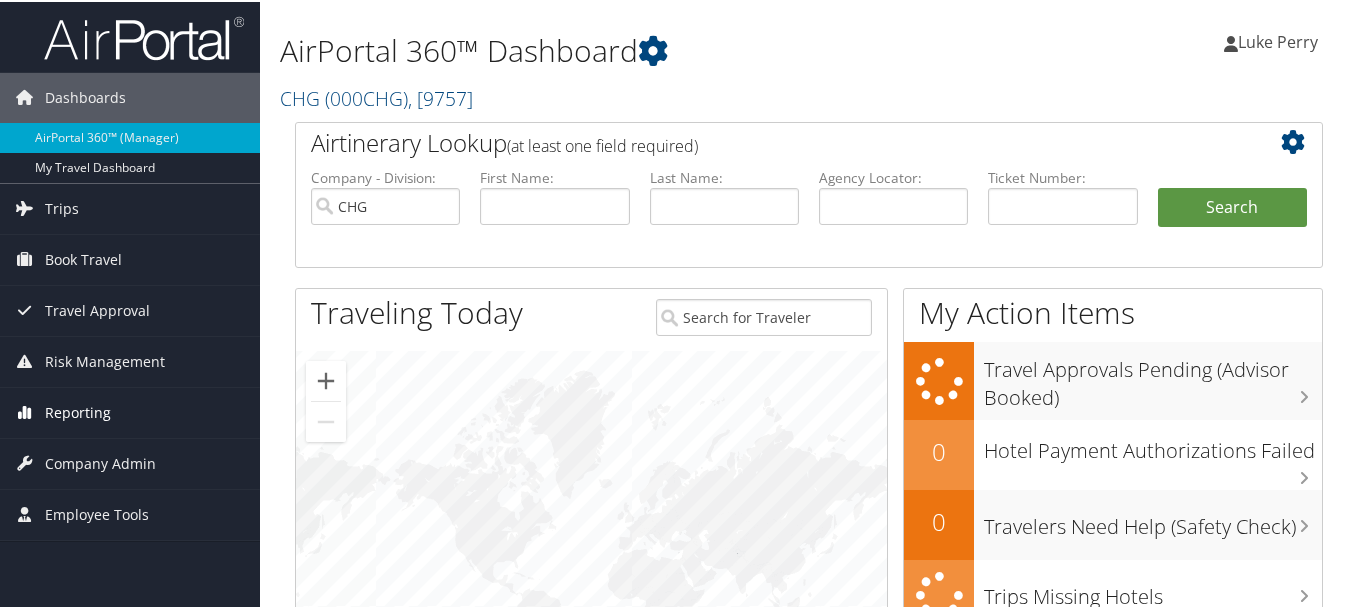 click on "Reporting" at bounding box center (78, 411) 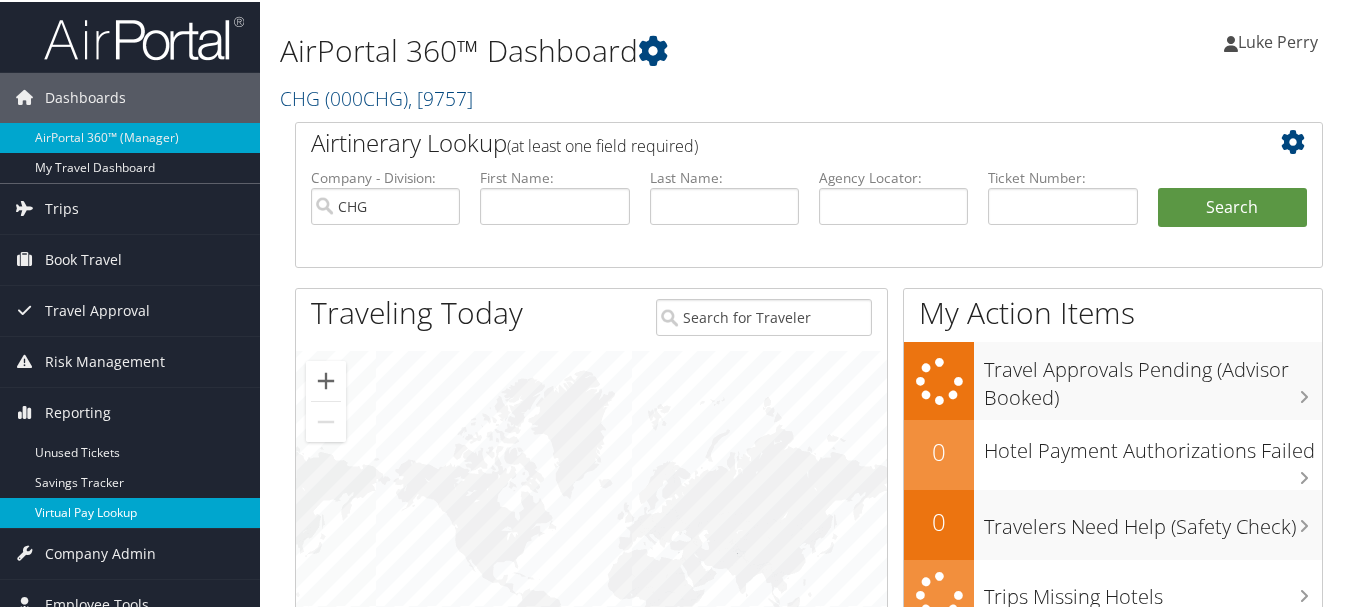 click on "Virtual Pay Lookup" at bounding box center [130, 511] 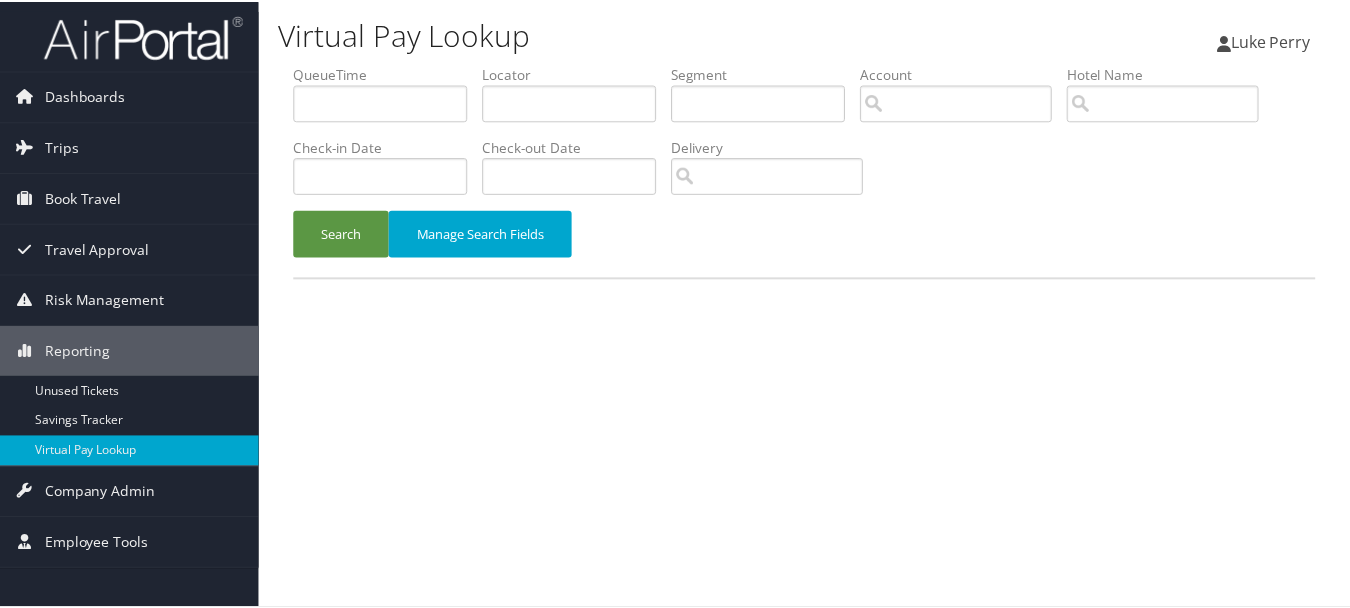 scroll, scrollTop: 0, scrollLeft: 0, axis: both 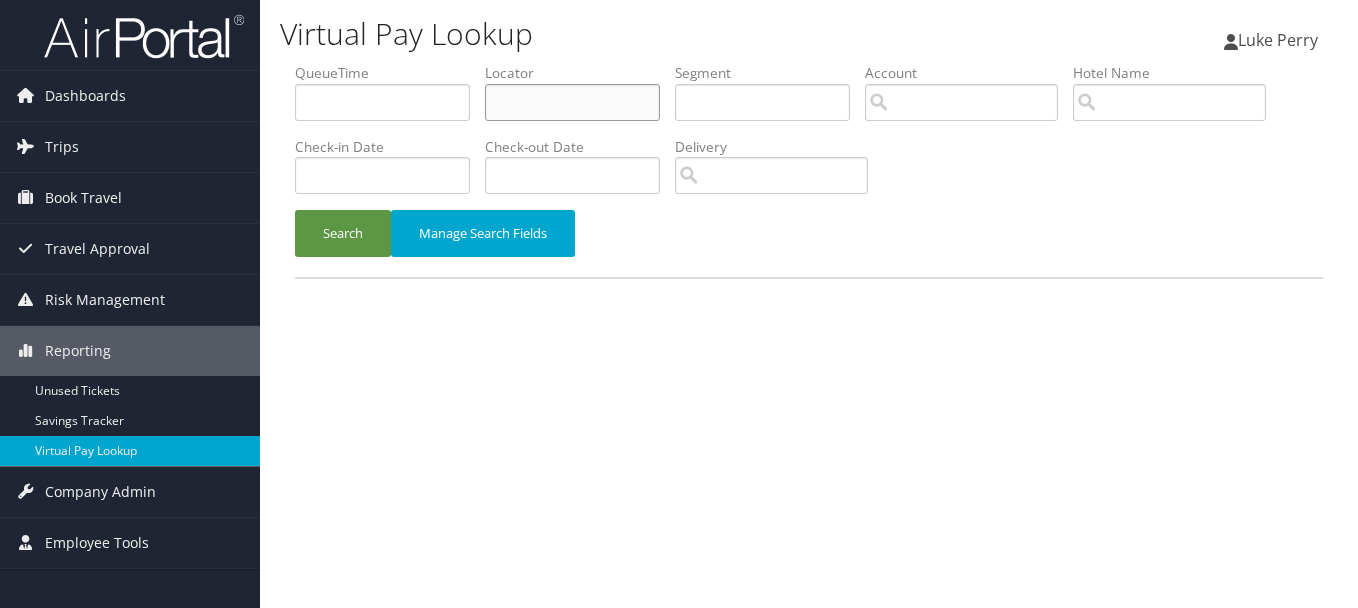 click at bounding box center [572, 102] 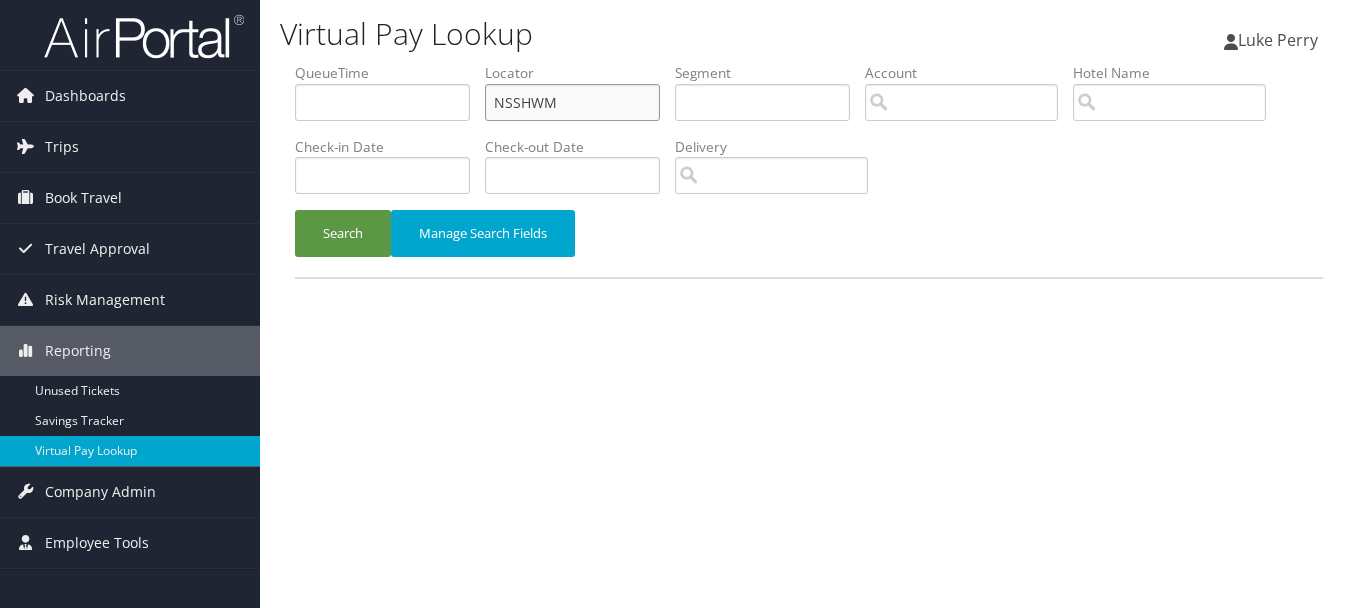 click on "Search" at bounding box center (343, 233) 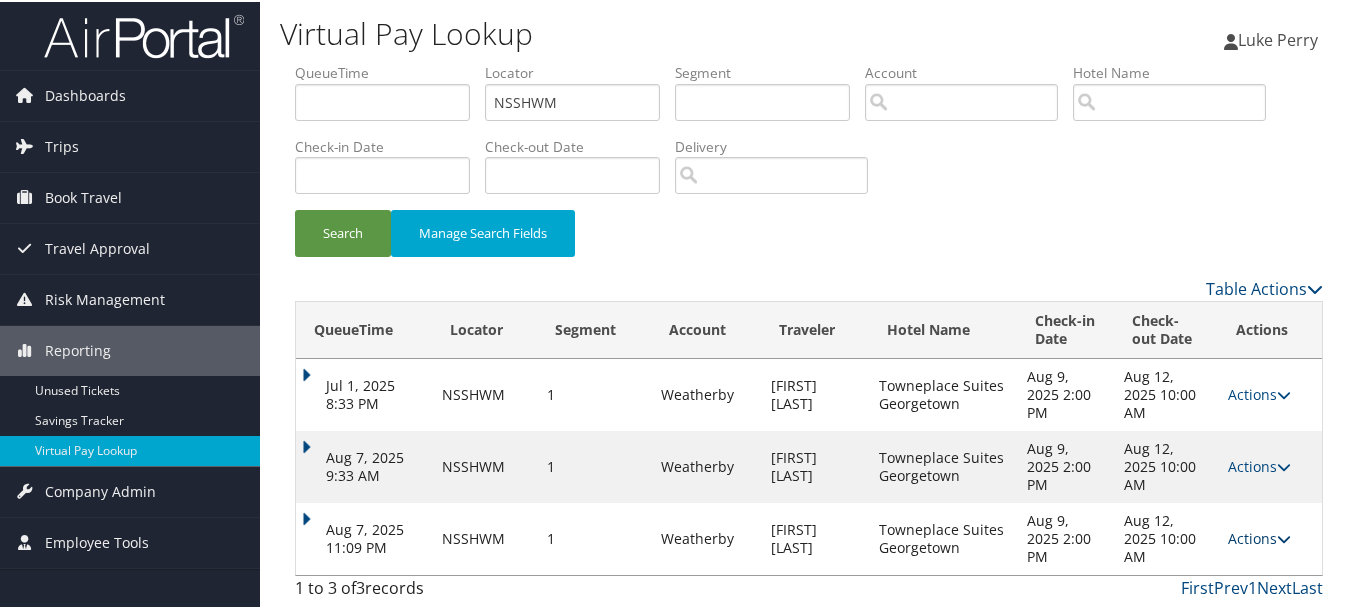 click on "Actions" at bounding box center (1259, 536) 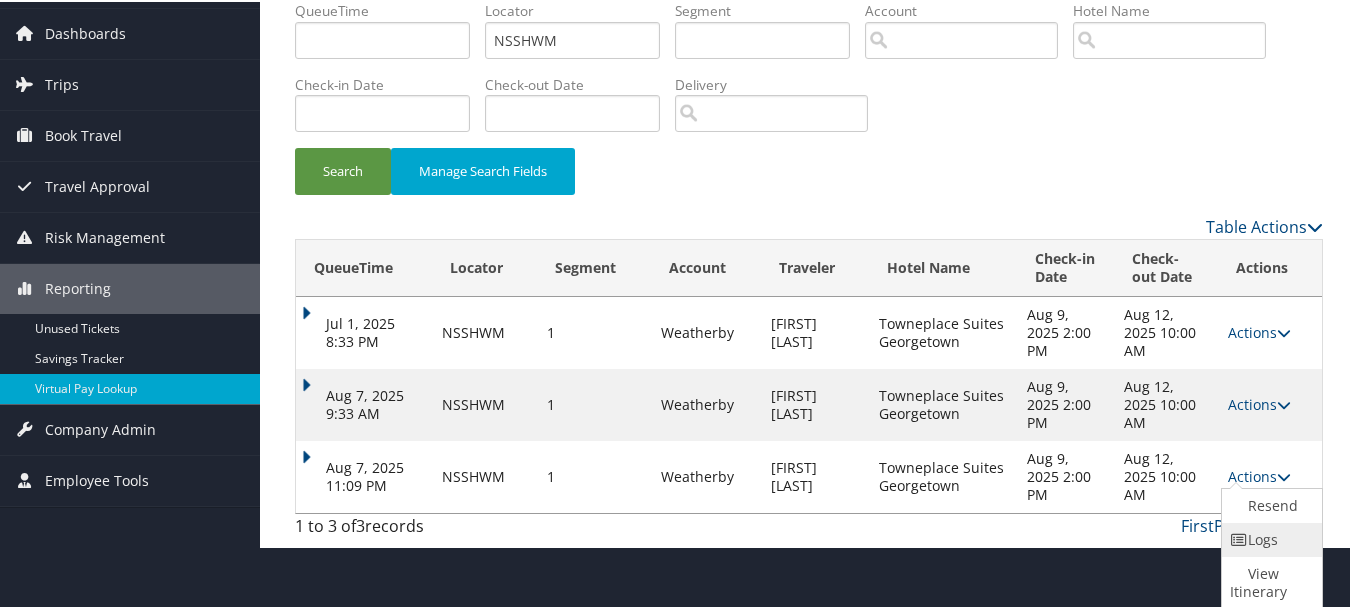 click on "Logs" at bounding box center (1269, 538) 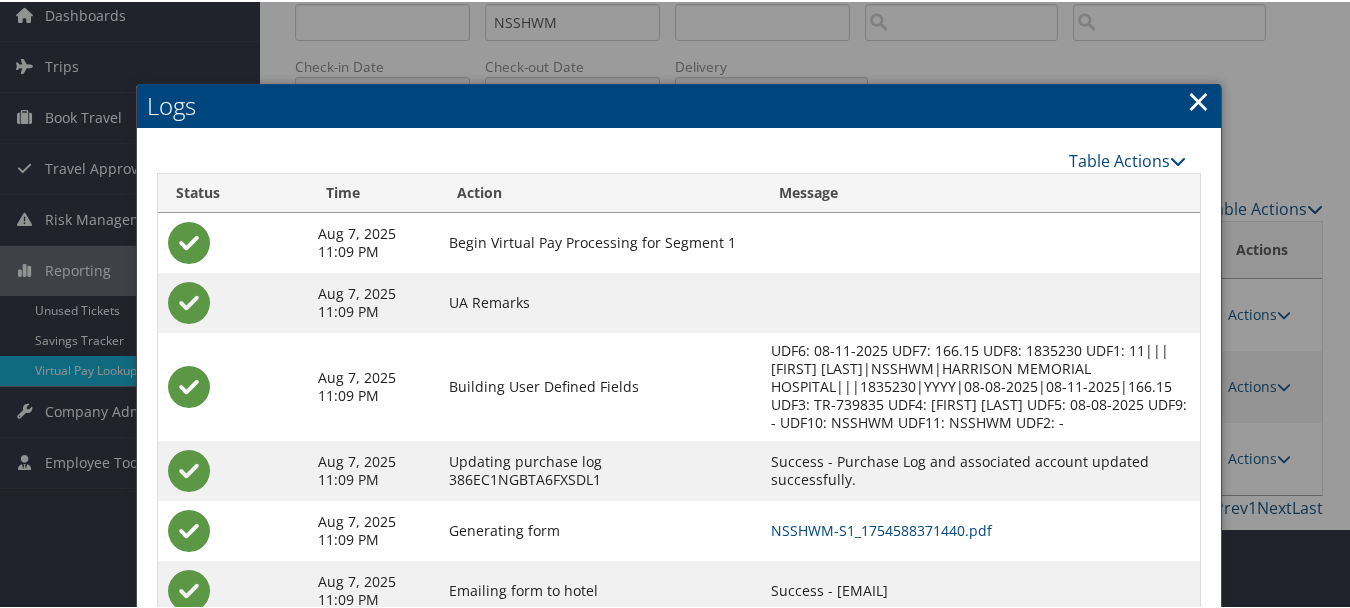 scroll, scrollTop: 209, scrollLeft: 0, axis: vertical 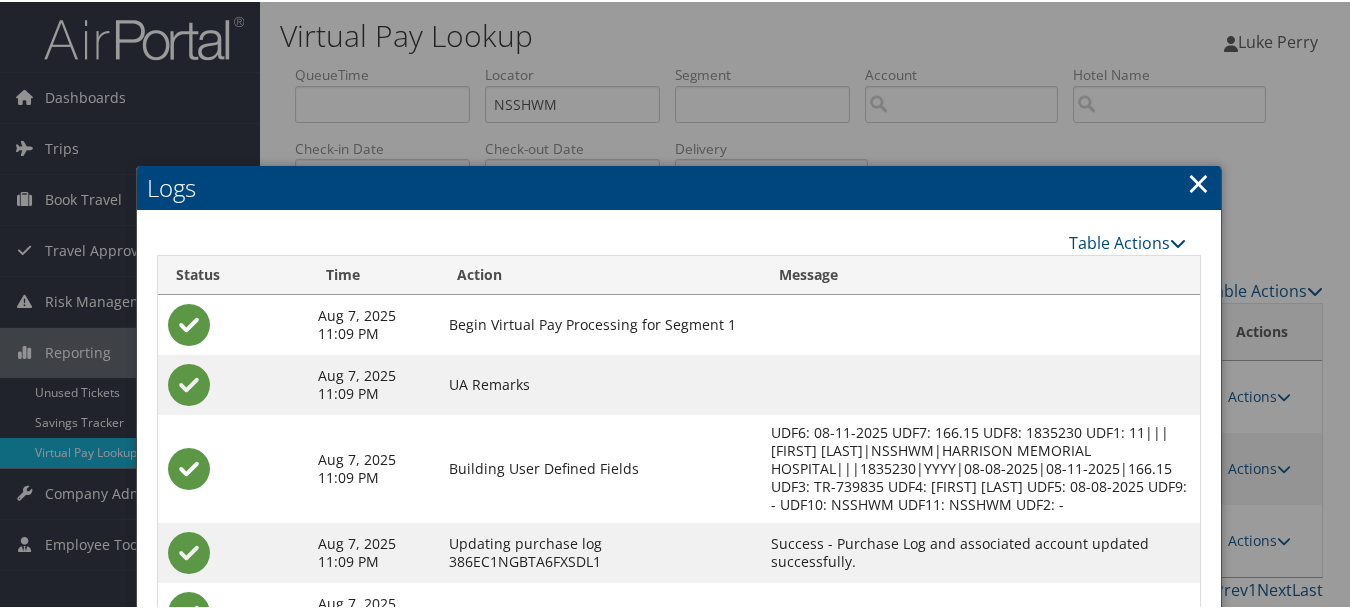 click on "×" at bounding box center (1198, 181) 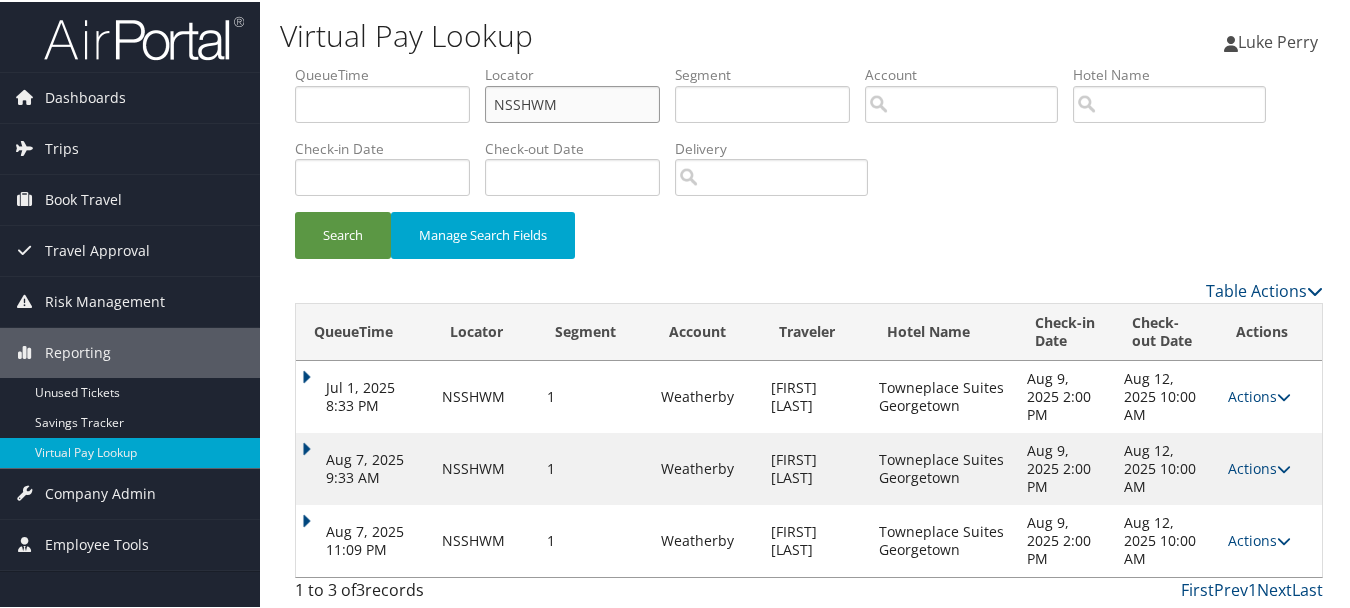drag, startPoint x: 636, startPoint y: 104, endPoint x: 321, endPoint y: 68, distance: 317.05048 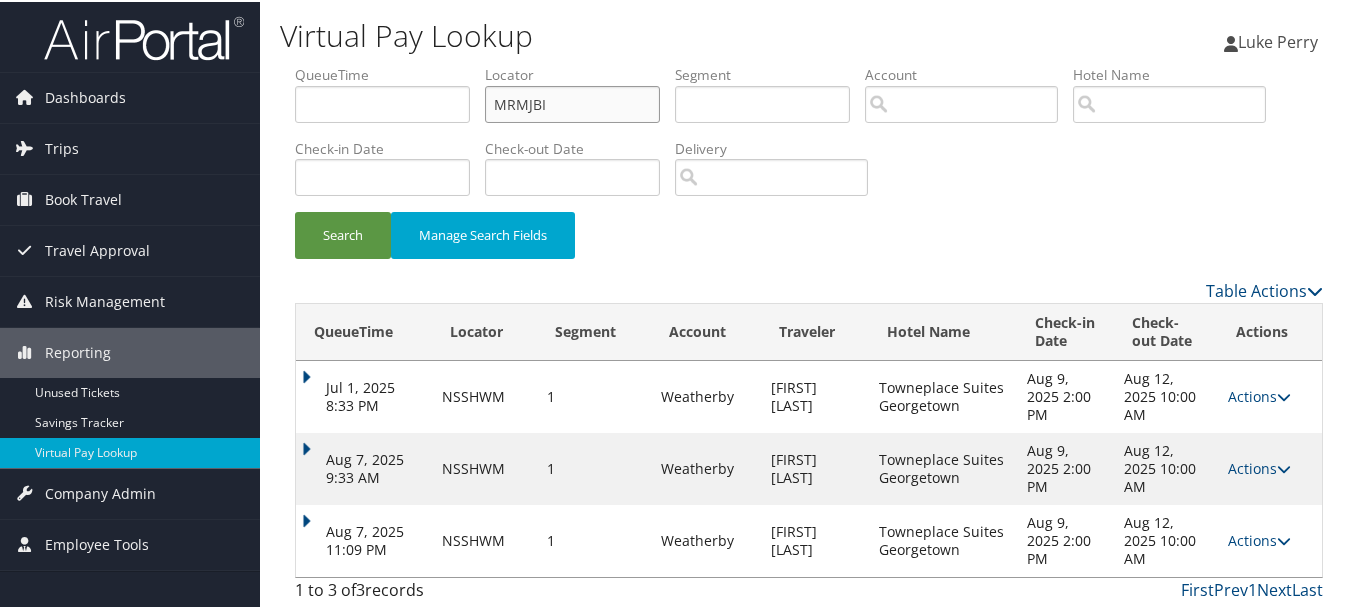 click on "Search" at bounding box center (343, 233) 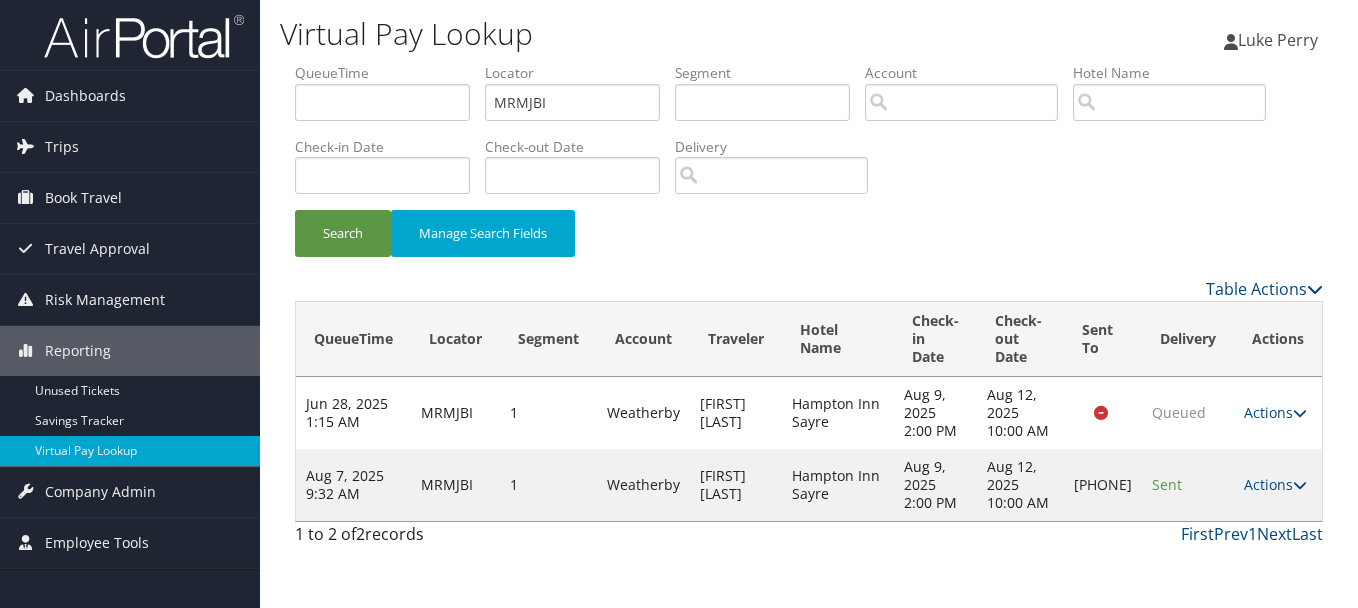 click on "Sent" at bounding box center (1188, 485) 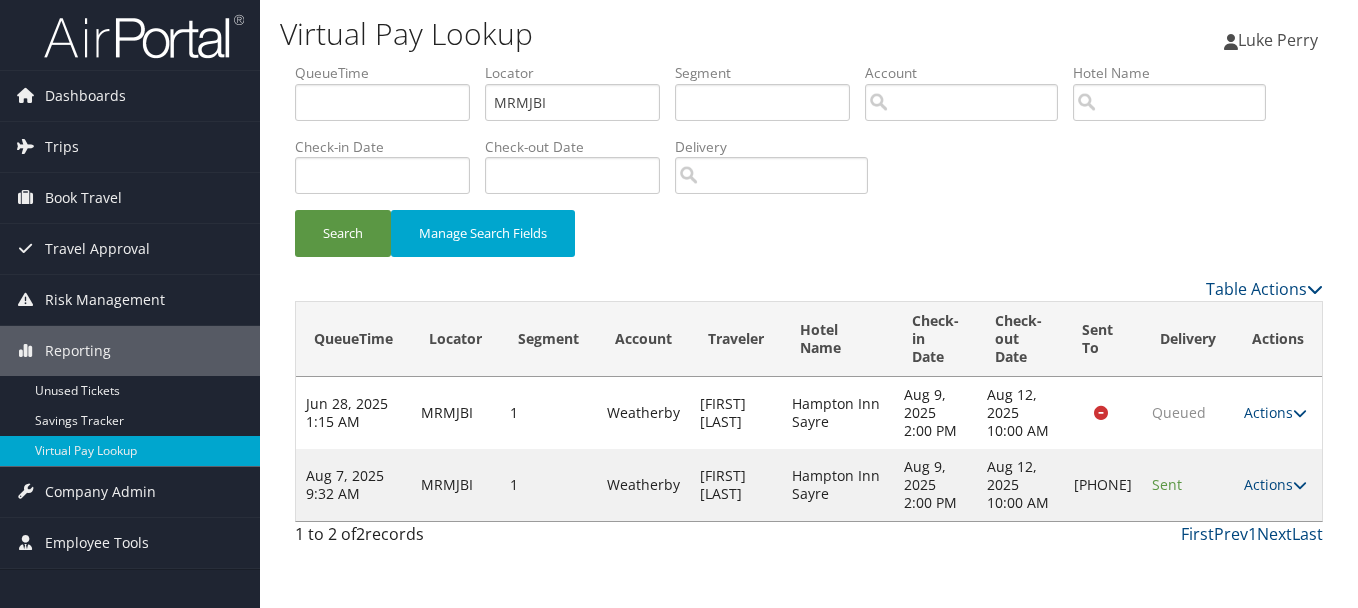 click on "Actions" at bounding box center (1275, 484) 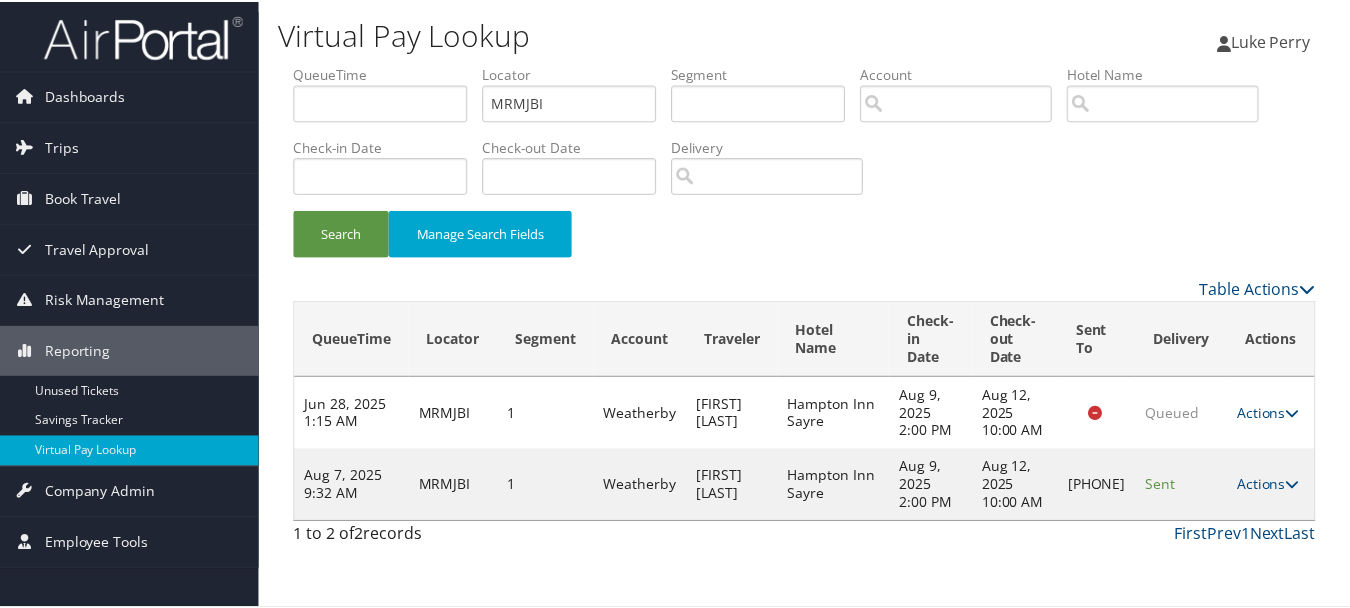 scroll, scrollTop: 35, scrollLeft: 0, axis: vertical 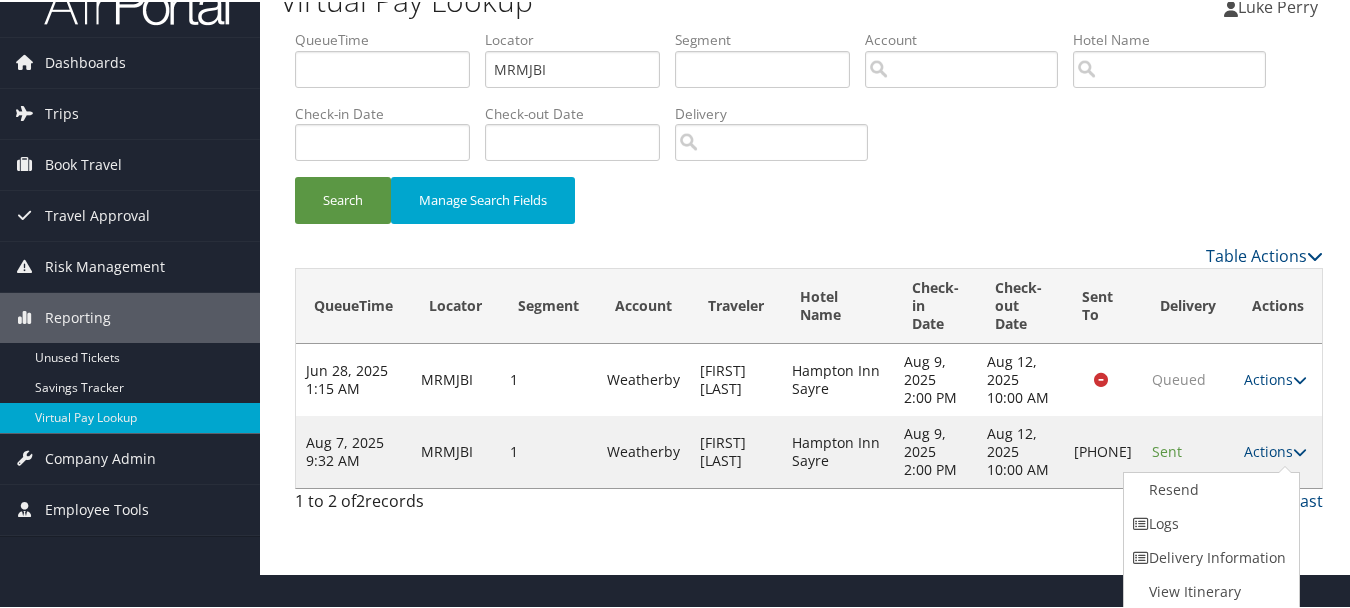 click on "Logs" at bounding box center [1209, 522] 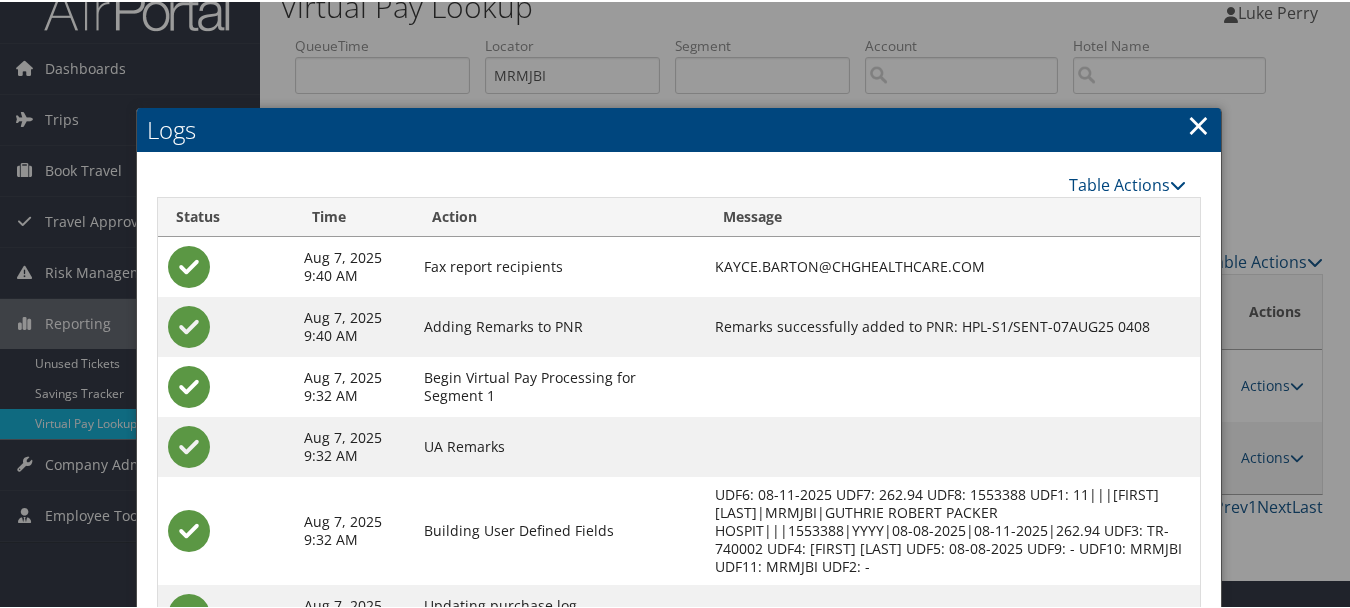 scroll, scrollTop: 240, scrollLeft: 0, axis: vertical 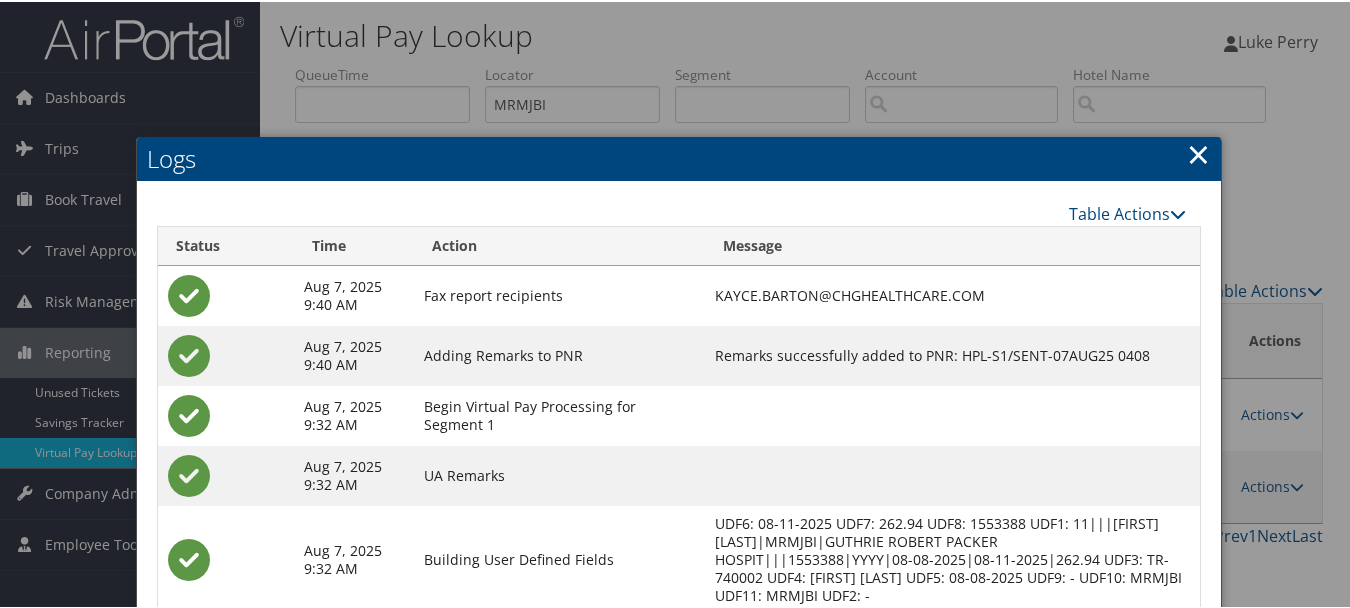 click on "×" at bounding box center [1198, 152] 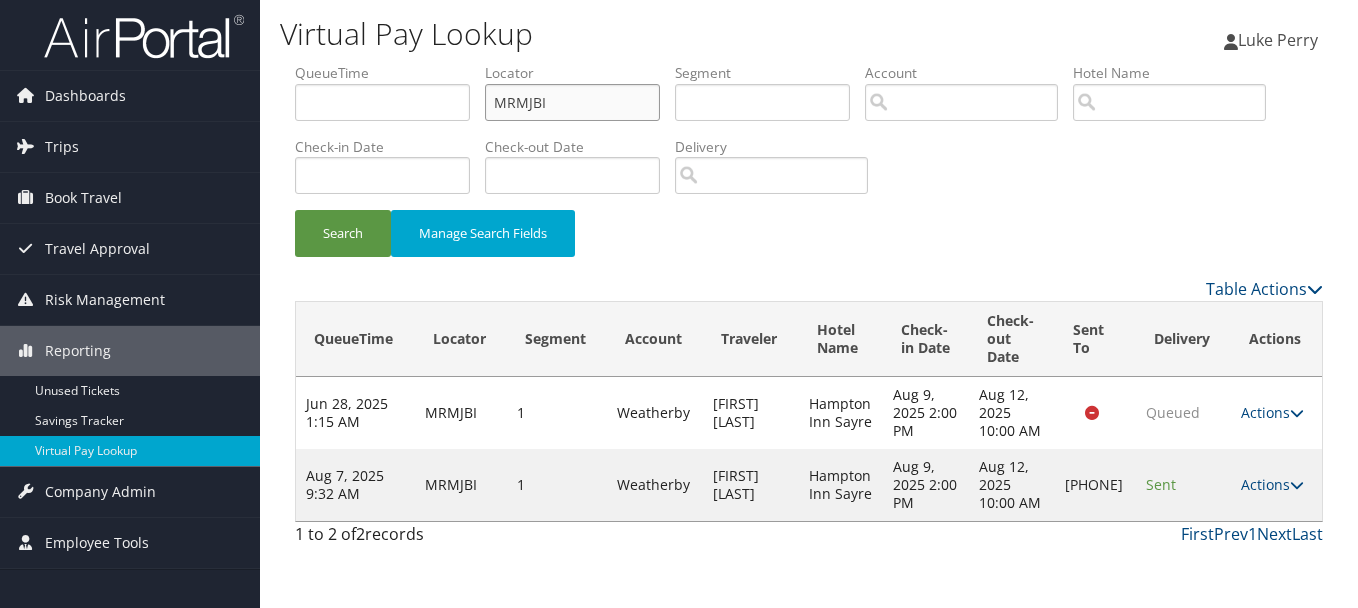 drag, startPoint x: 379, startPoint y: 93, endPoint x: 313, endPoint y: 93, distance: 66 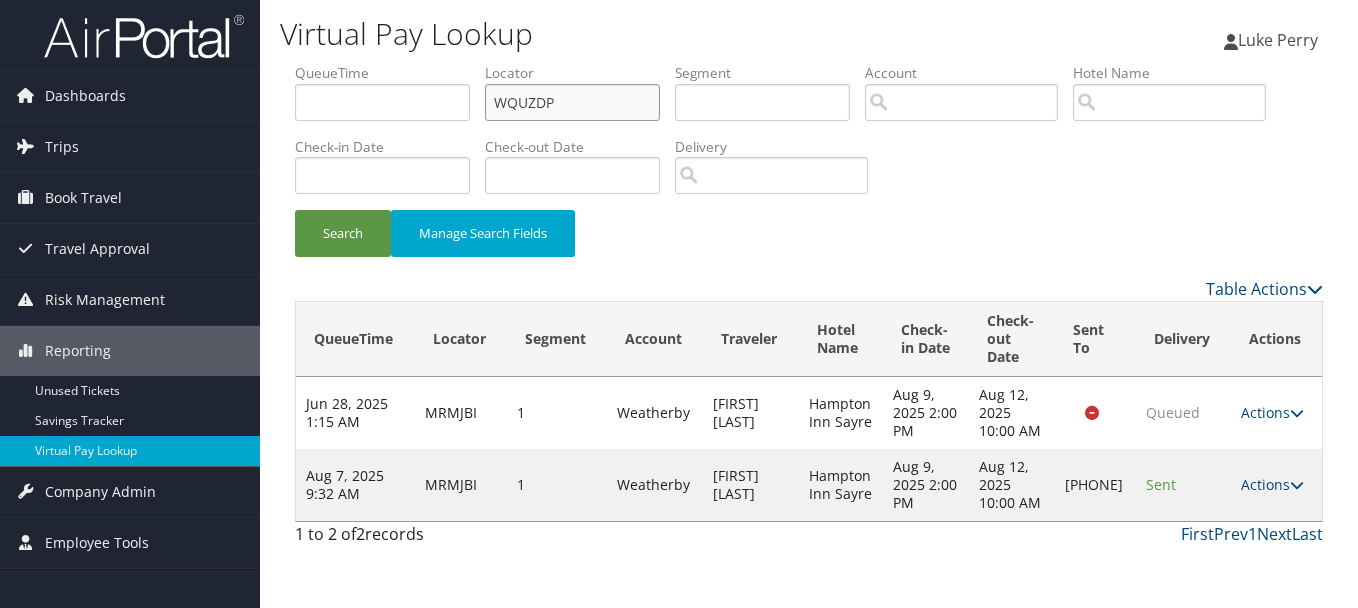 click on "Search" at bounding box center [343, 233] 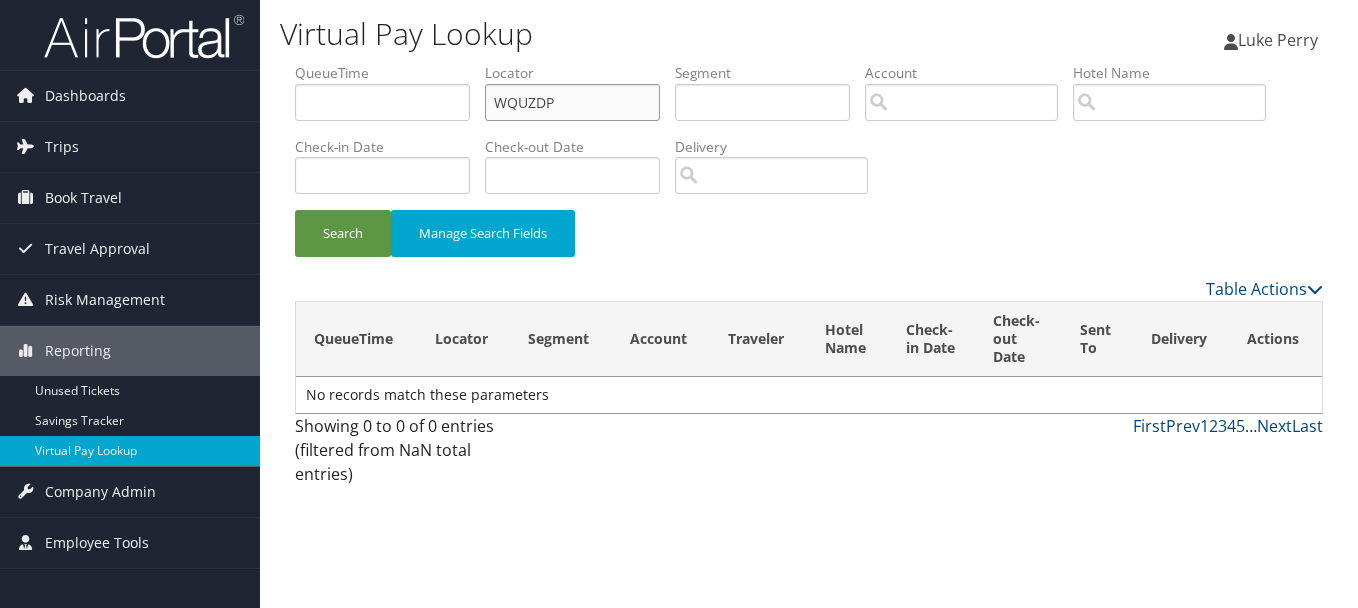 drag, startPoint x: 580, startPoint y: 94, endPoint x: 465, endPoint y: 94, distance: 115 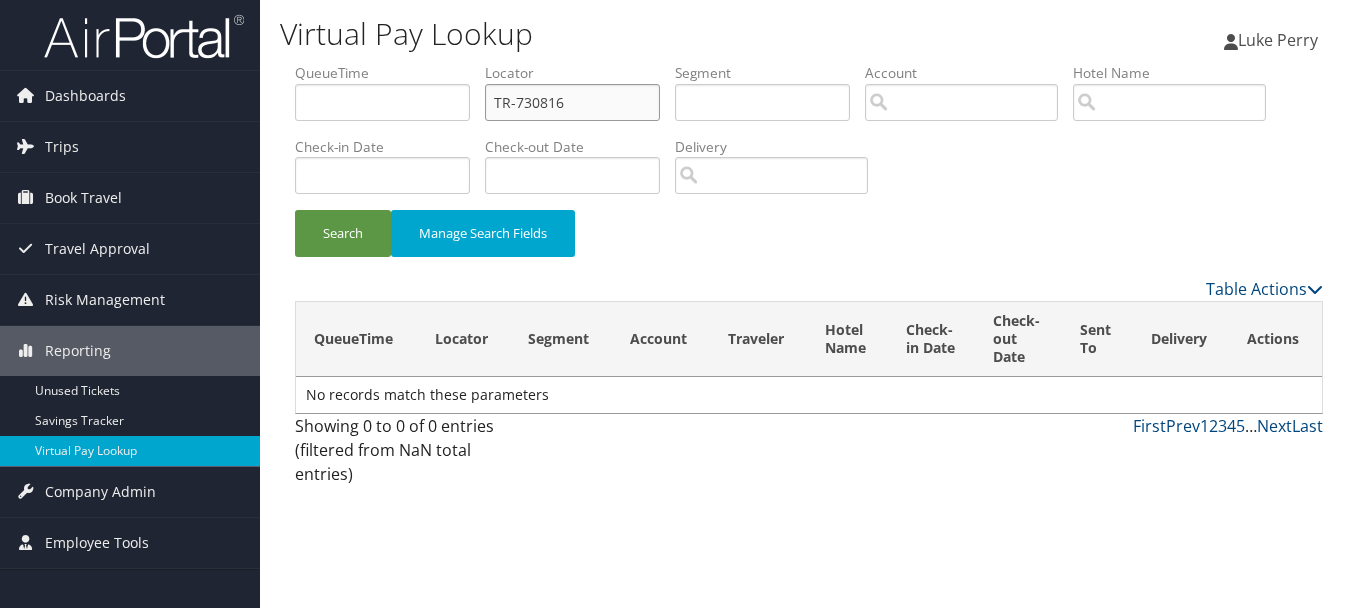 type on "TR-730816" 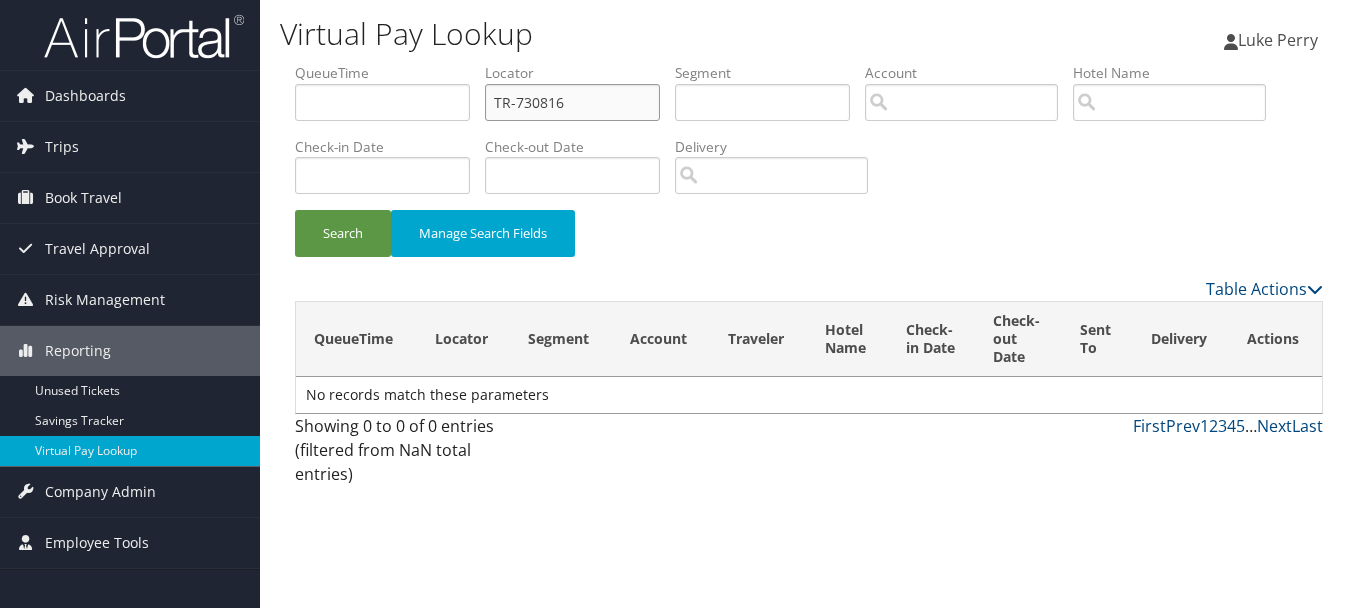 drag, startPoint x: 585, startPoint y: 103, endPoint x: 408, endPoint y: 102, distance: 177.00282 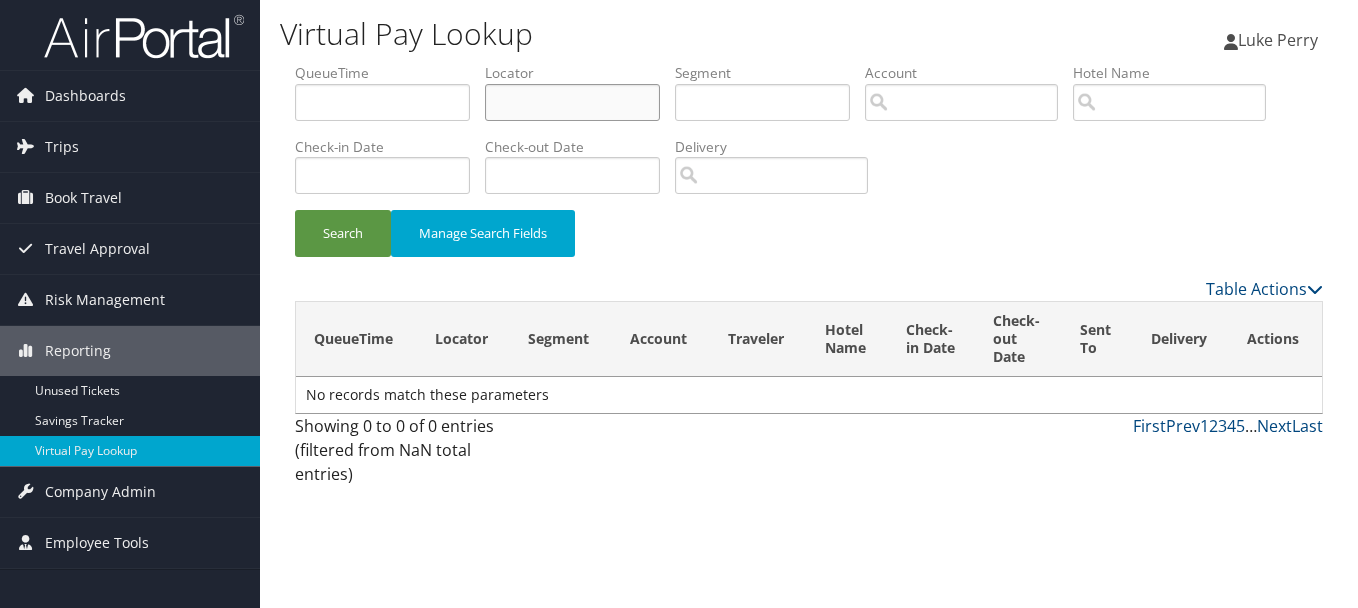 click at bounding box center [572, 102] 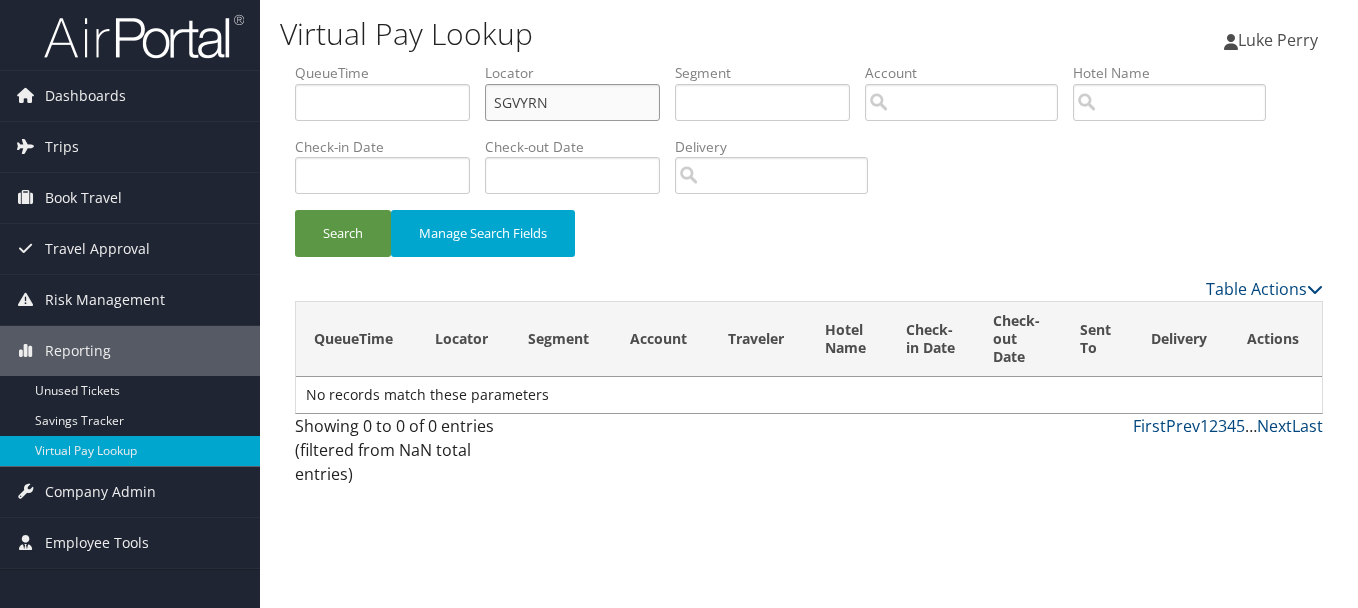 click on "Search" at bounding box center (343, 233) 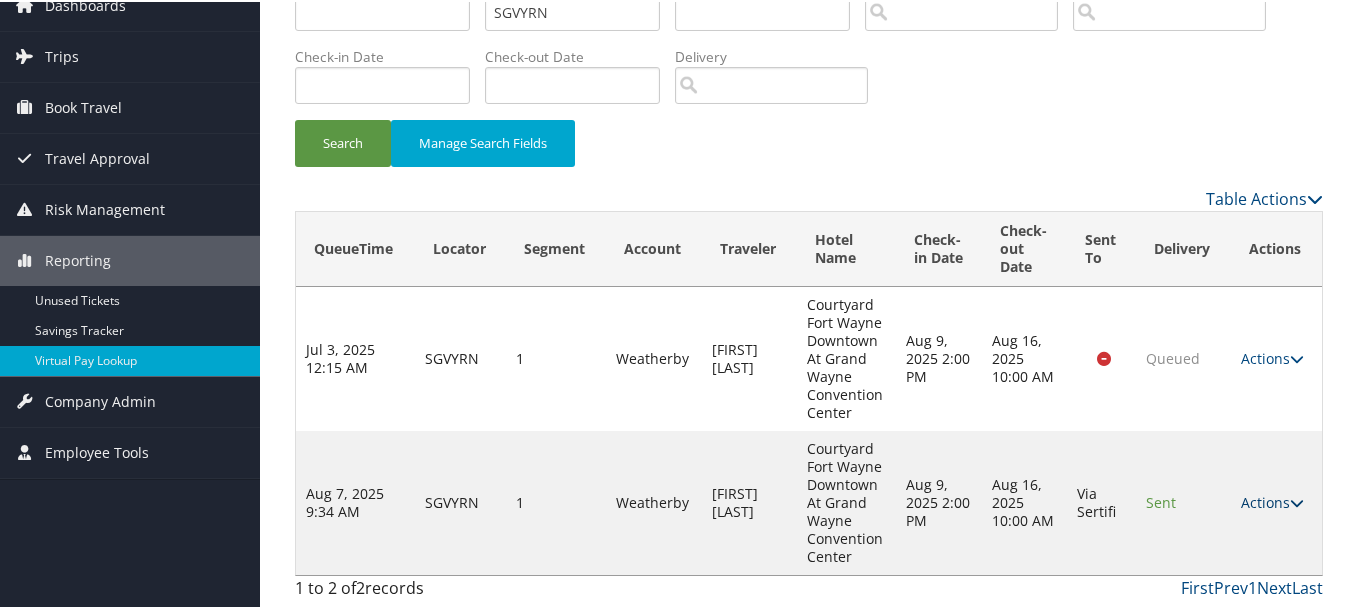 click on "Actions" at bounding box center (1272, 500) 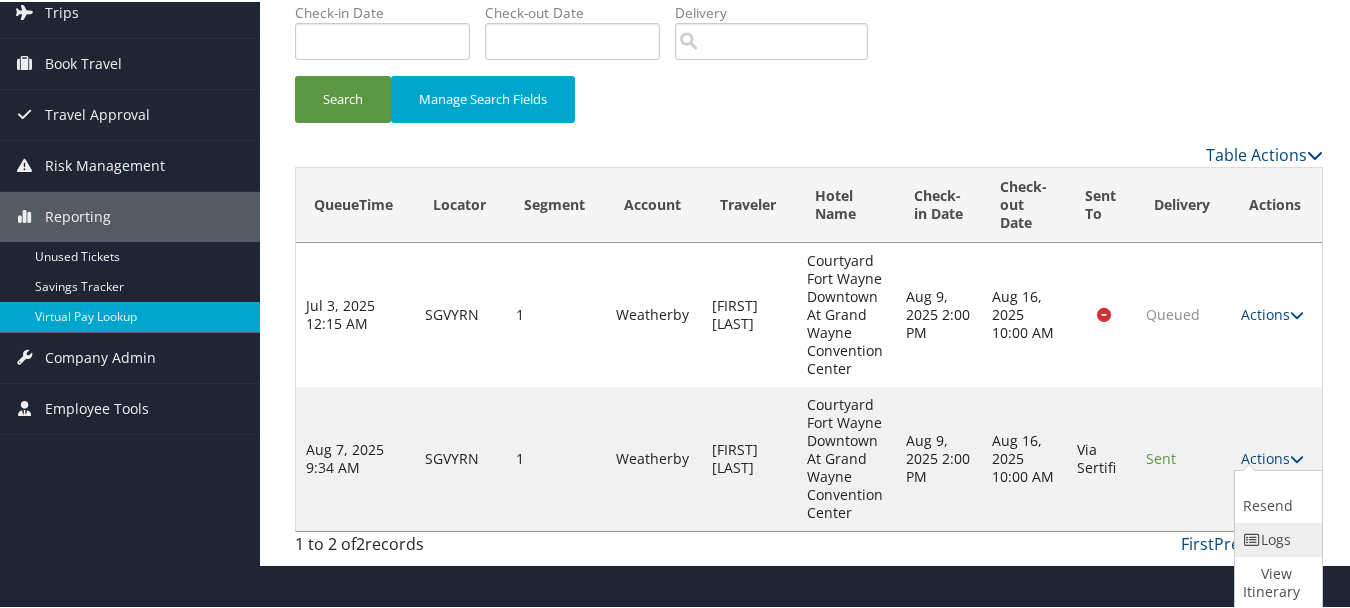 click on "Logs" at bounding box center [1276, 538] 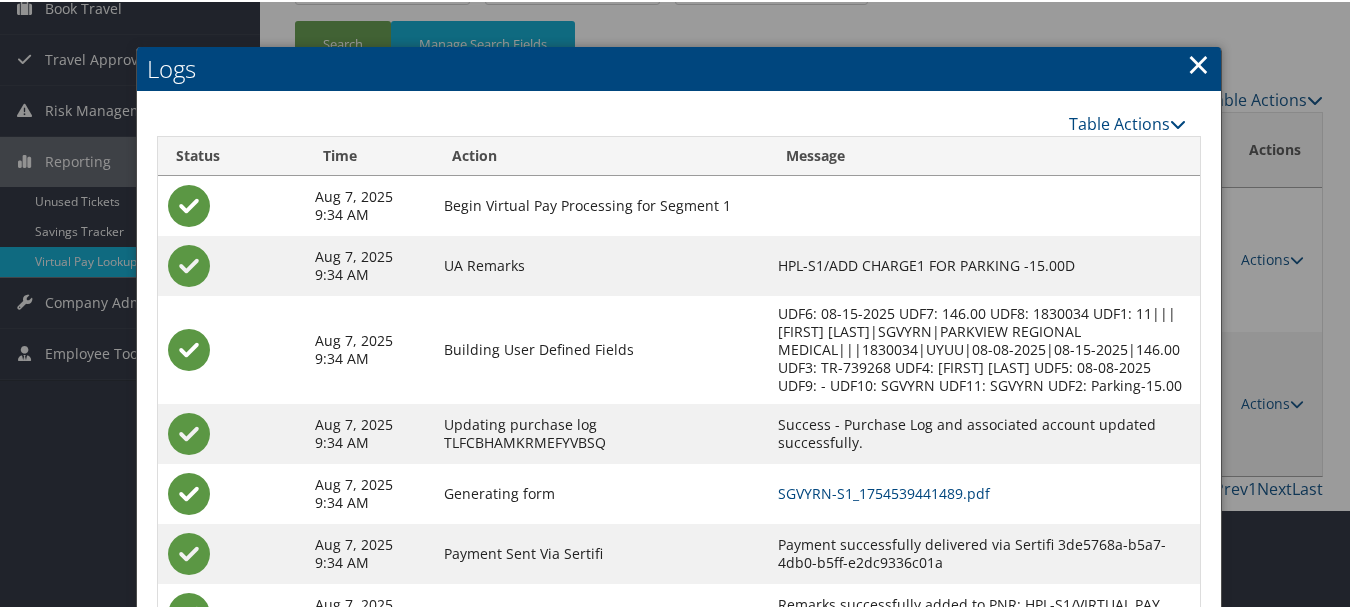 scroll, scrollTop: 281, scrollLeft: 0, axis: vertical 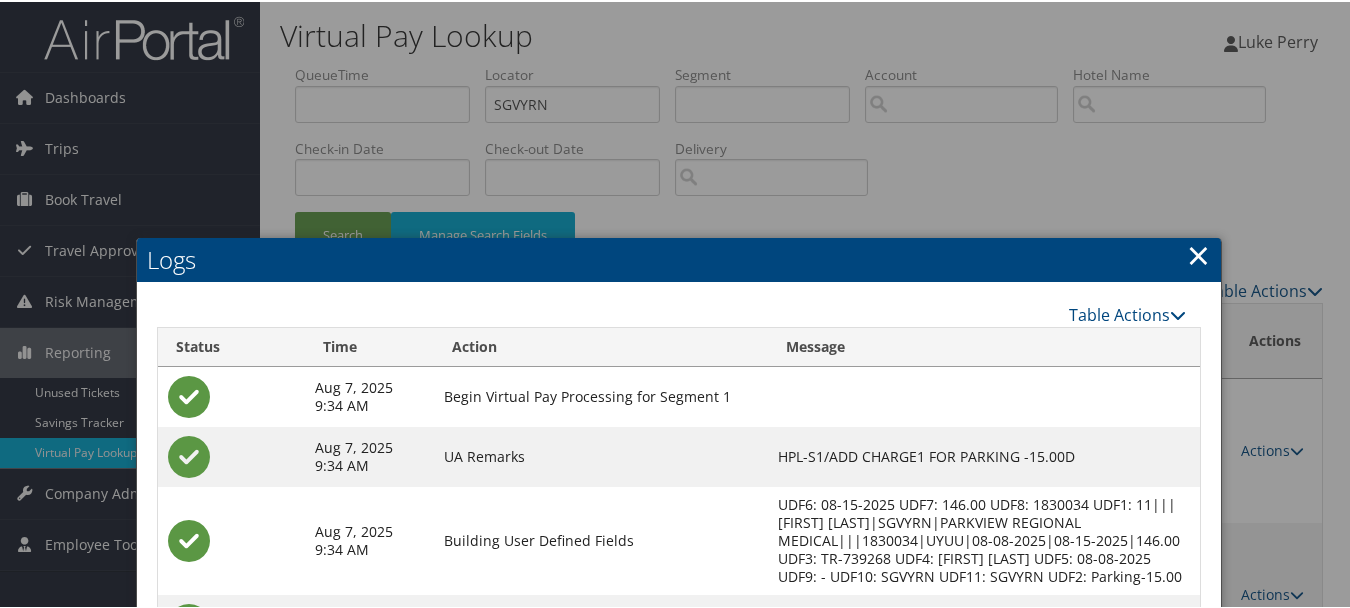click on "×" at bounding box center [1198, 253] 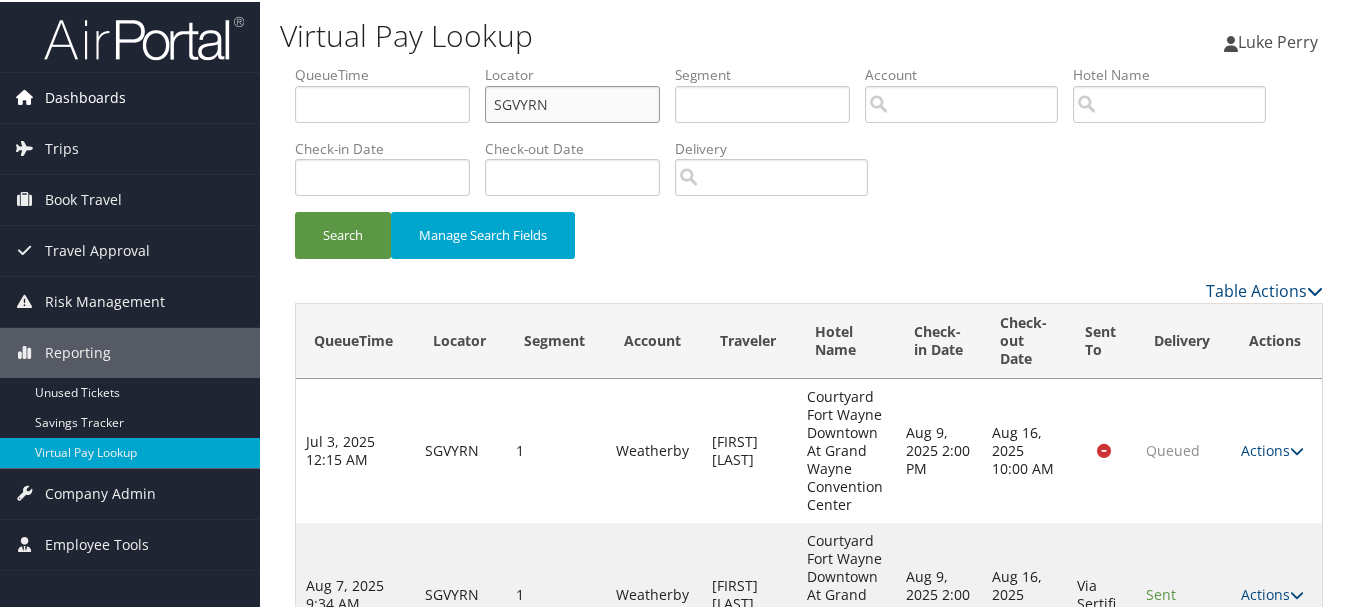 drag, startPoint x: 589, startPoint y: 102, endPoint x: 186, endPoint y: 103, distance: 403.00125 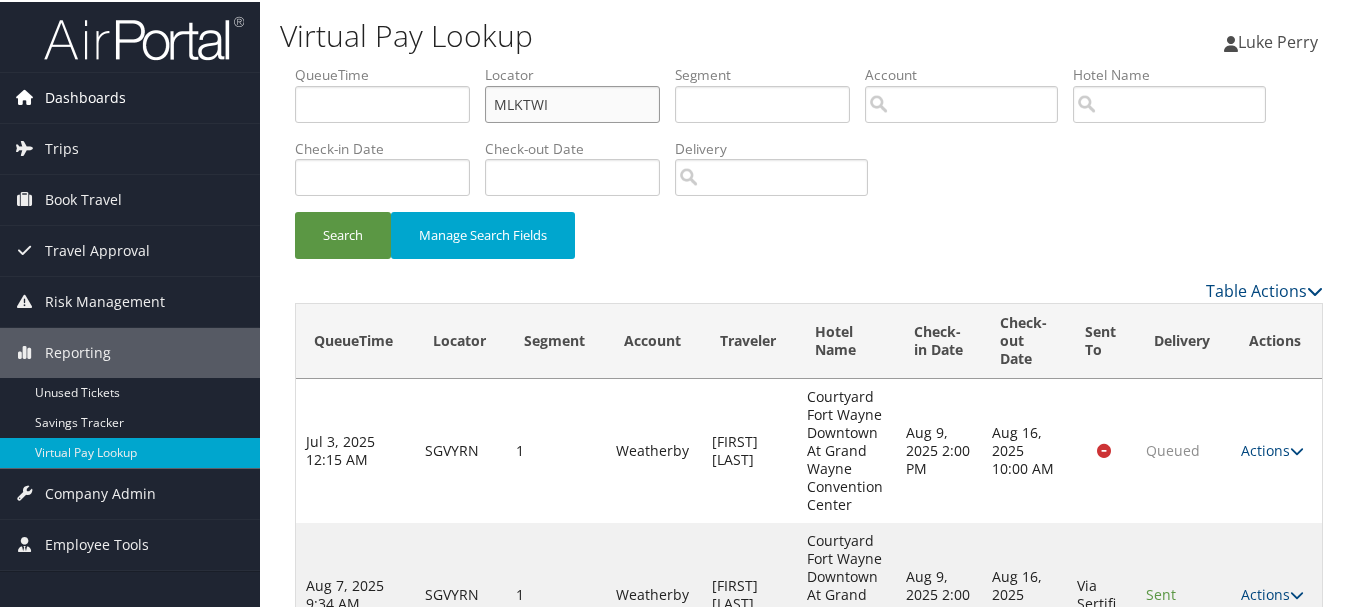 click on "Search" at bounding box center (343, 233) 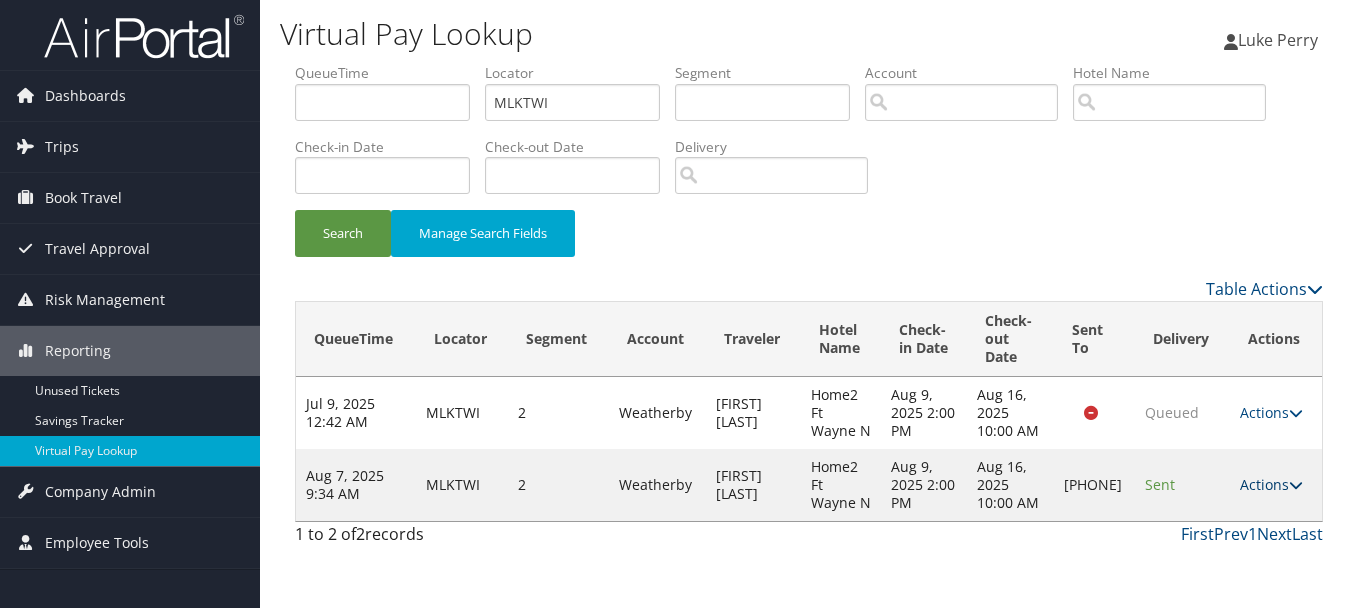 click on "Actions" at bounding box center (1271, 484) 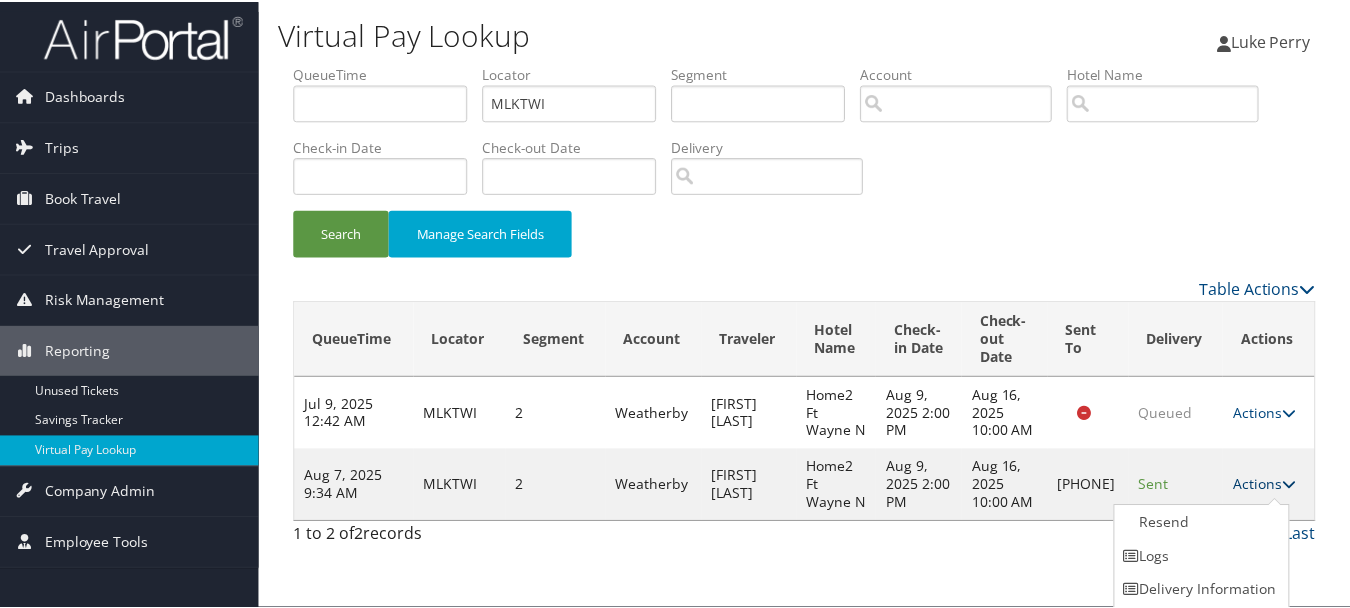 scroll, scrollTop: 35, scrollLeft: 0, axis: vertical 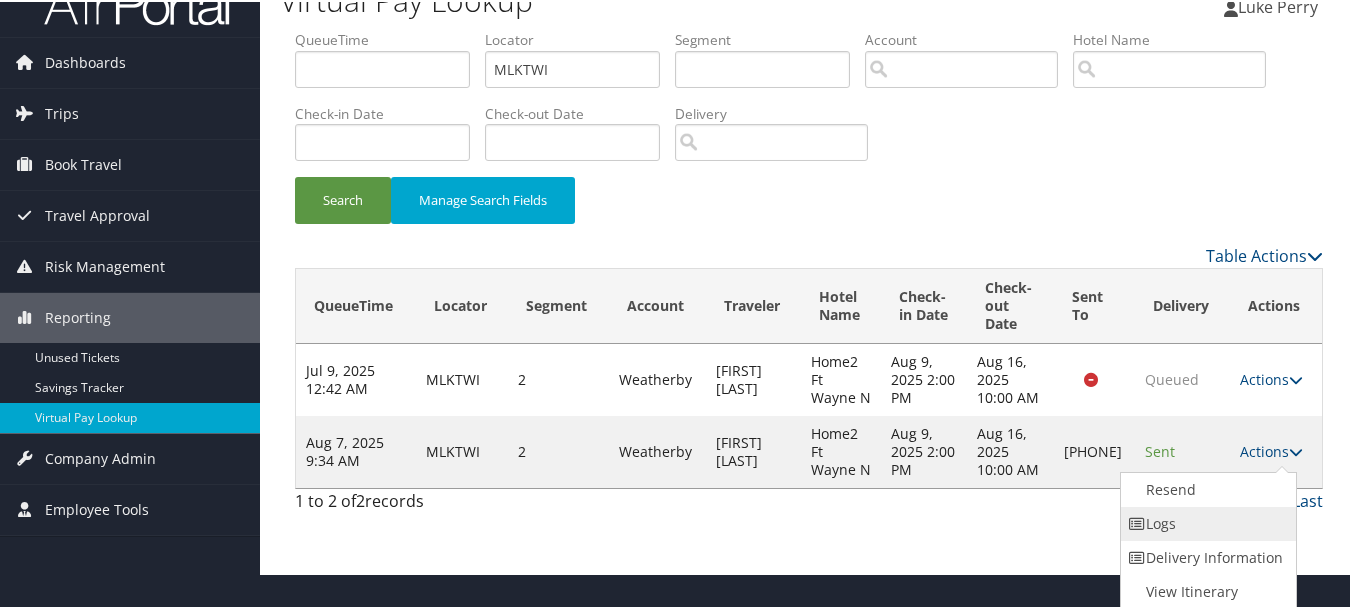 click on "Logs" at bounding box center [1206, 522] 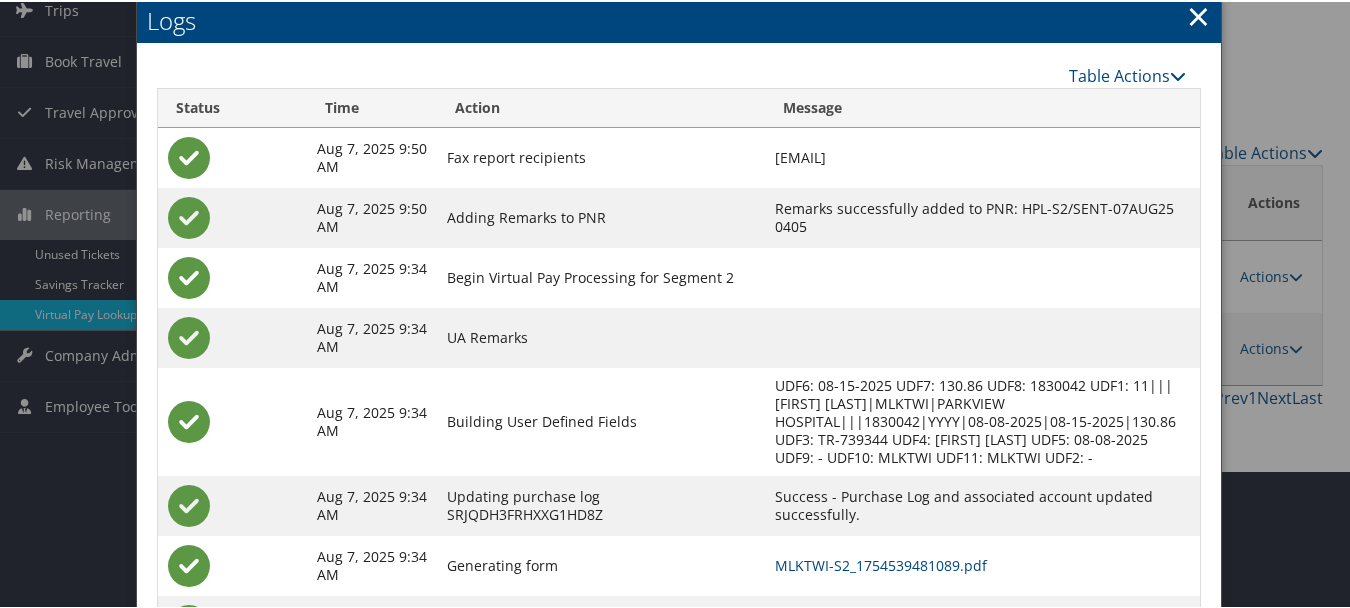 scroll, scrollTop: 240, scrollLeft: 0, axis: vertical 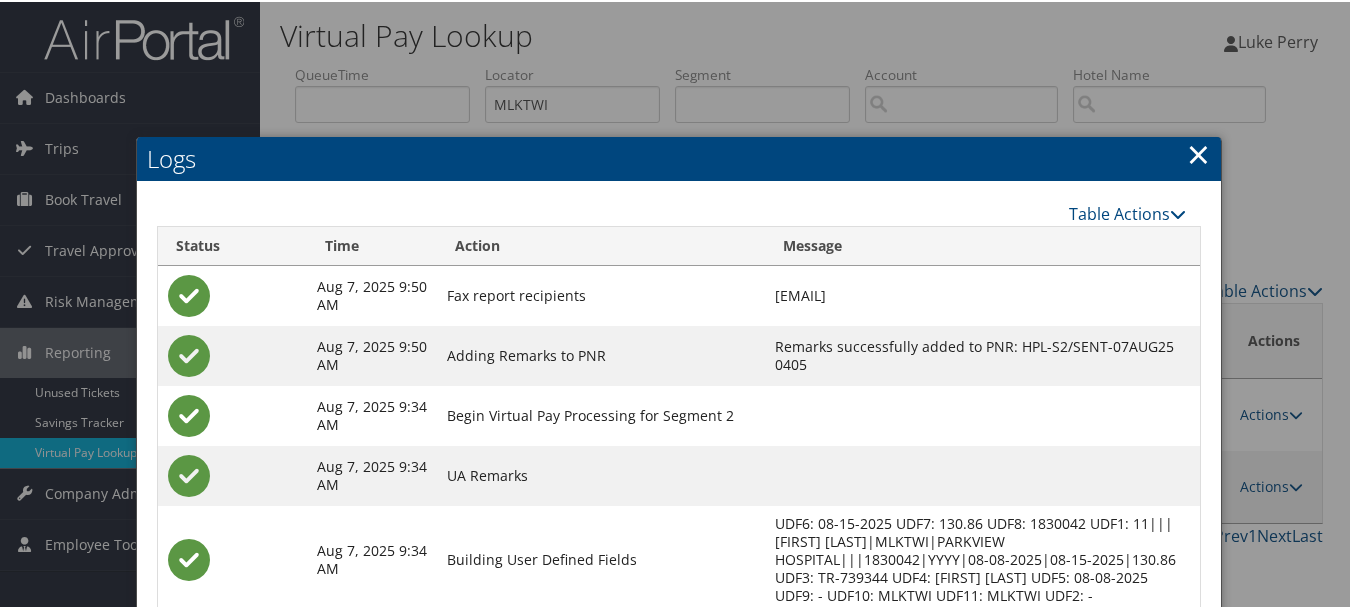 click on "×" at bounding box center [1198, 152] 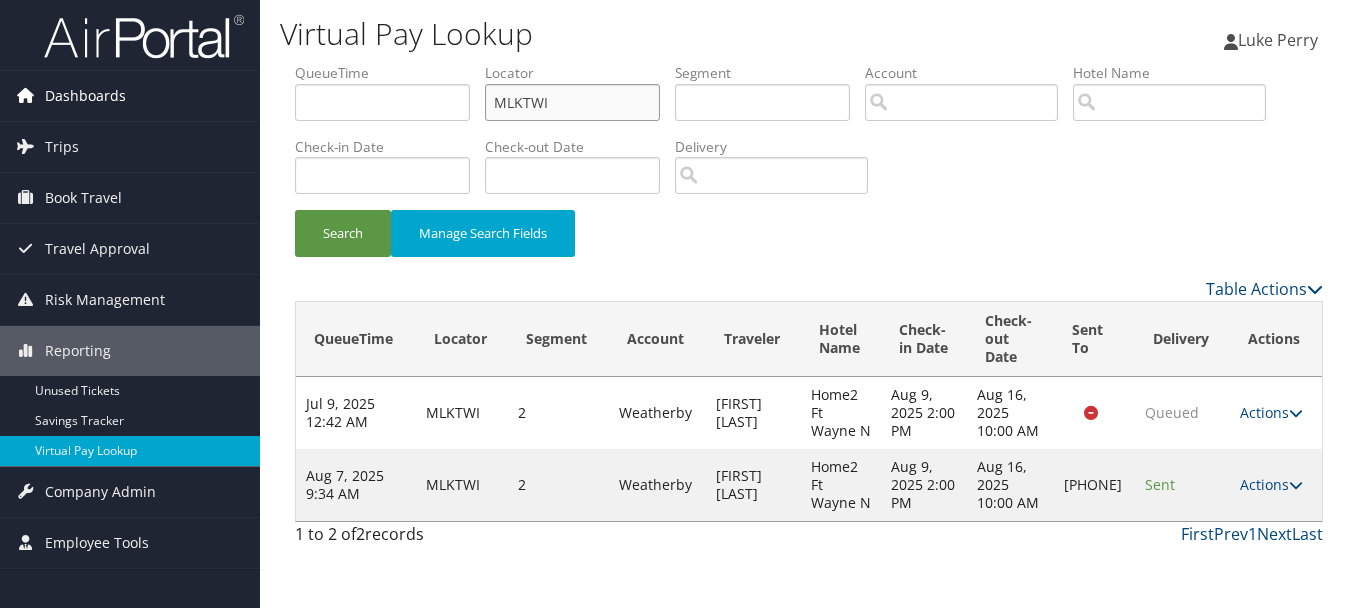 drag, startPoint x: 600, startPoint y: 112, endPoint x: 208, endPoint y: 112, distance: 392 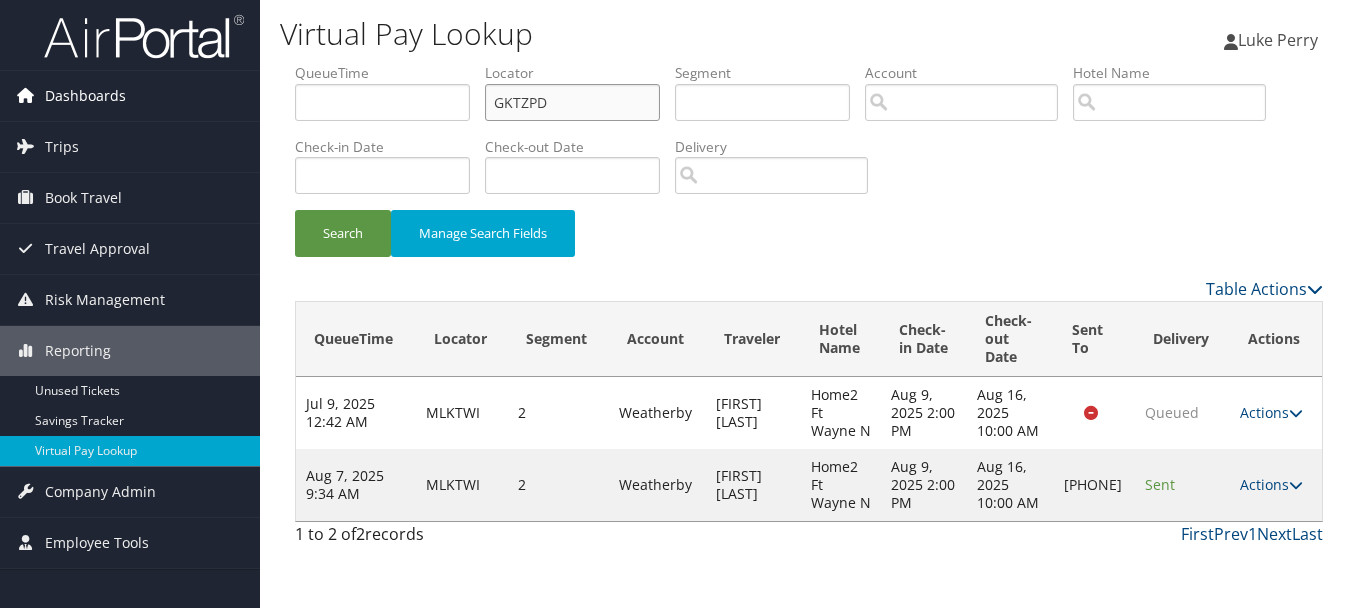 click on "Search" at bounding box center [343, 233] 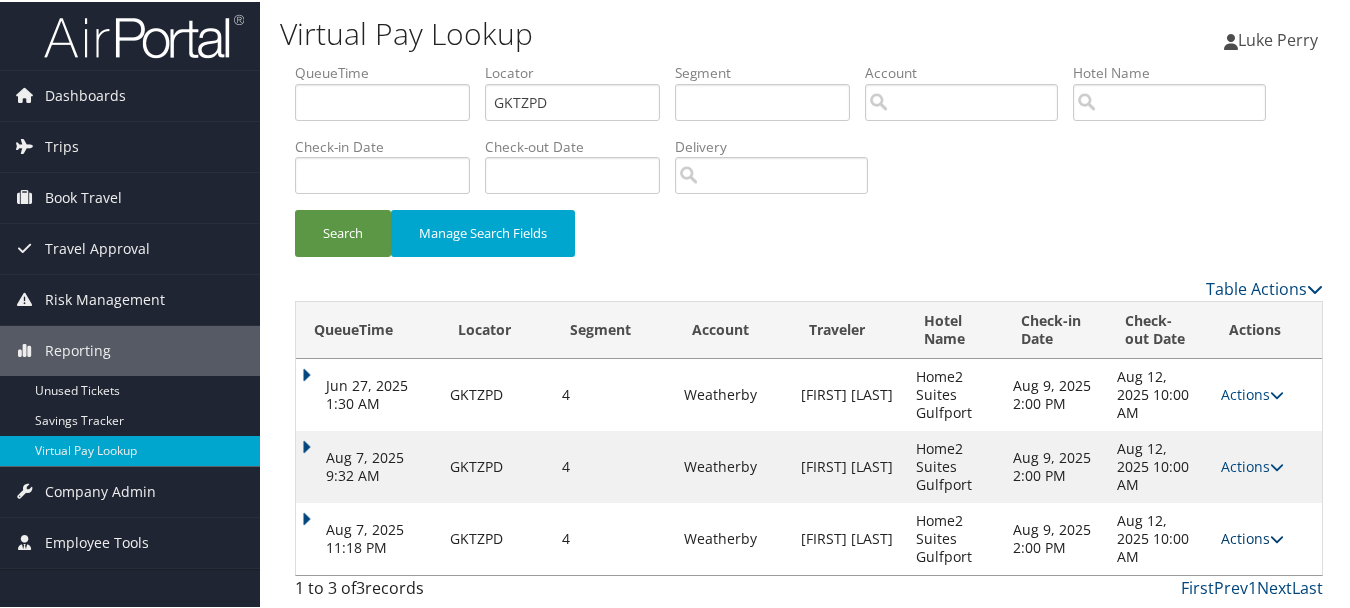 click on "Actions" at bounding box center [1252, 536] 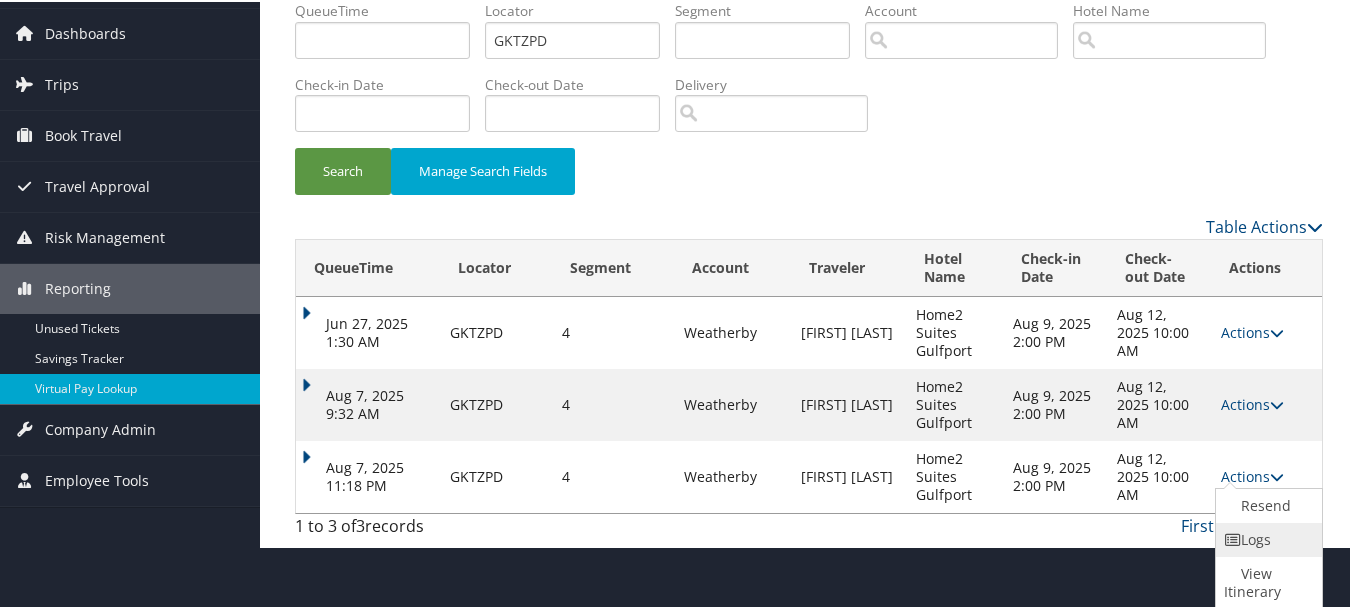click at bounding box center [1233, 538] 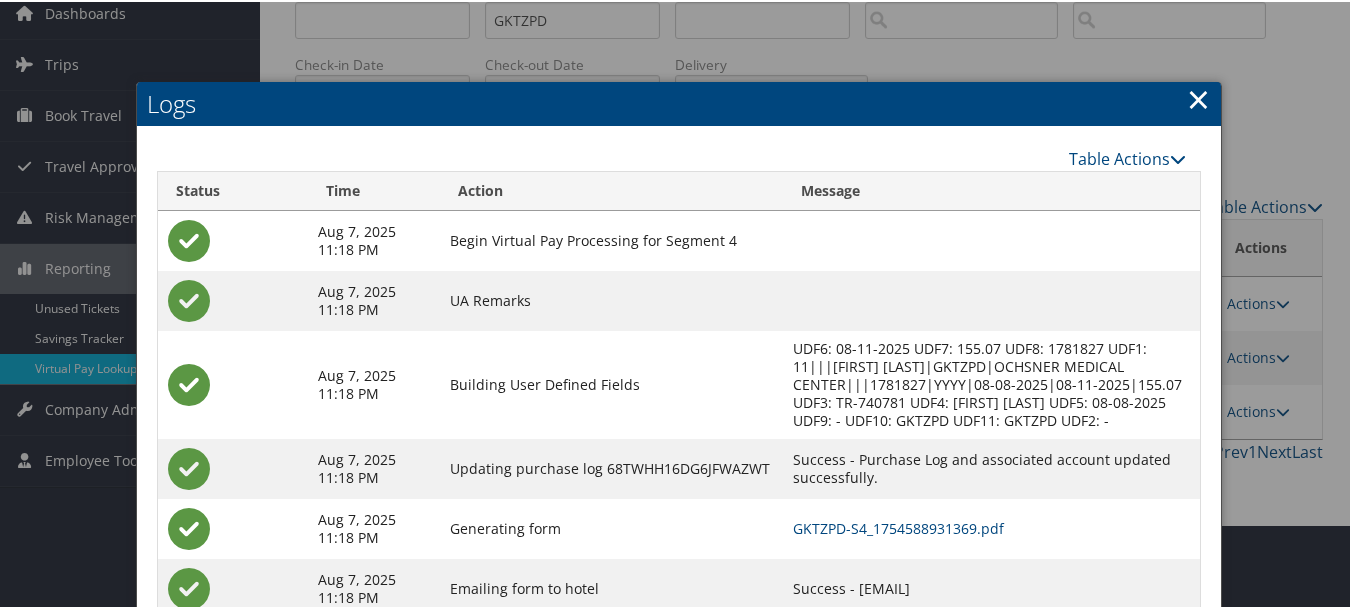 scroll, scrollTop: 209, scrollLeft: 0, axis: vertical 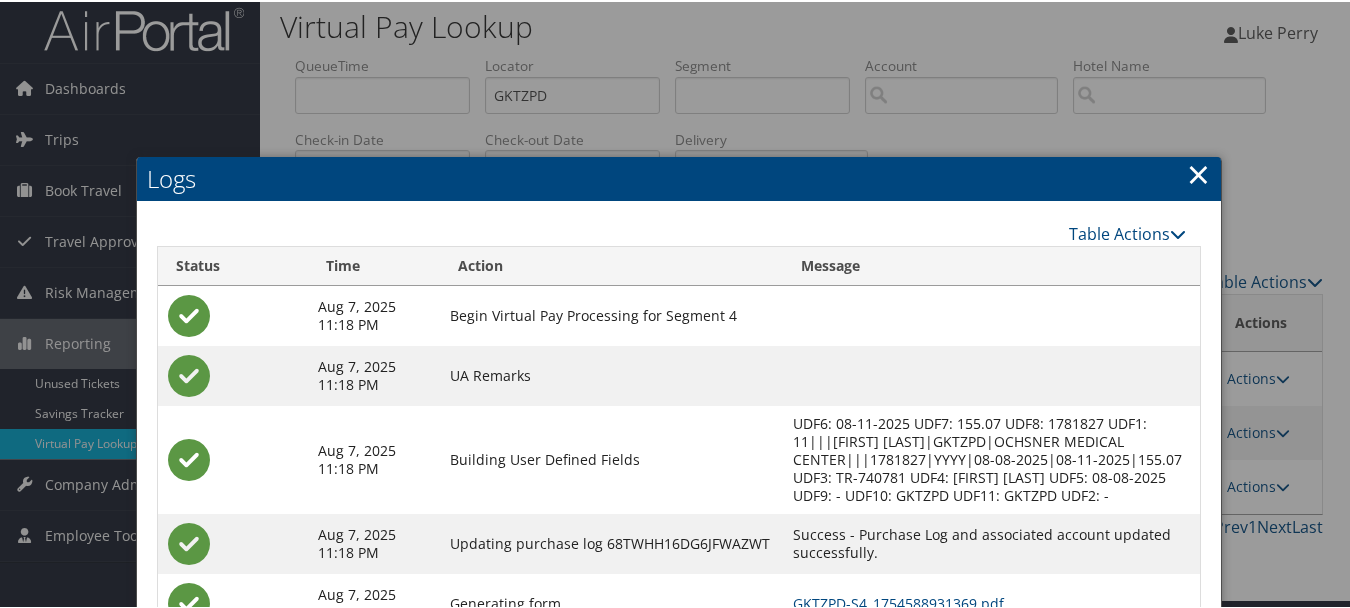click on "×" at bounding box center (1198, 172) 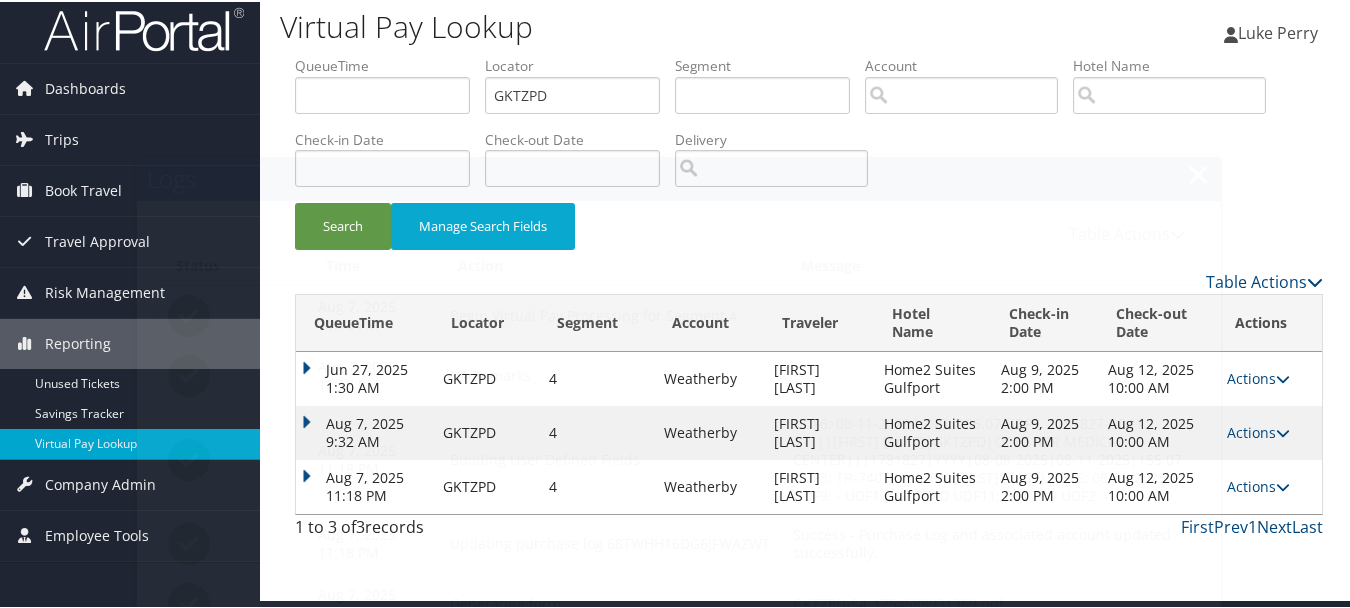 scroll, scrollTop: 0, scrollLeft: 0, axis: both 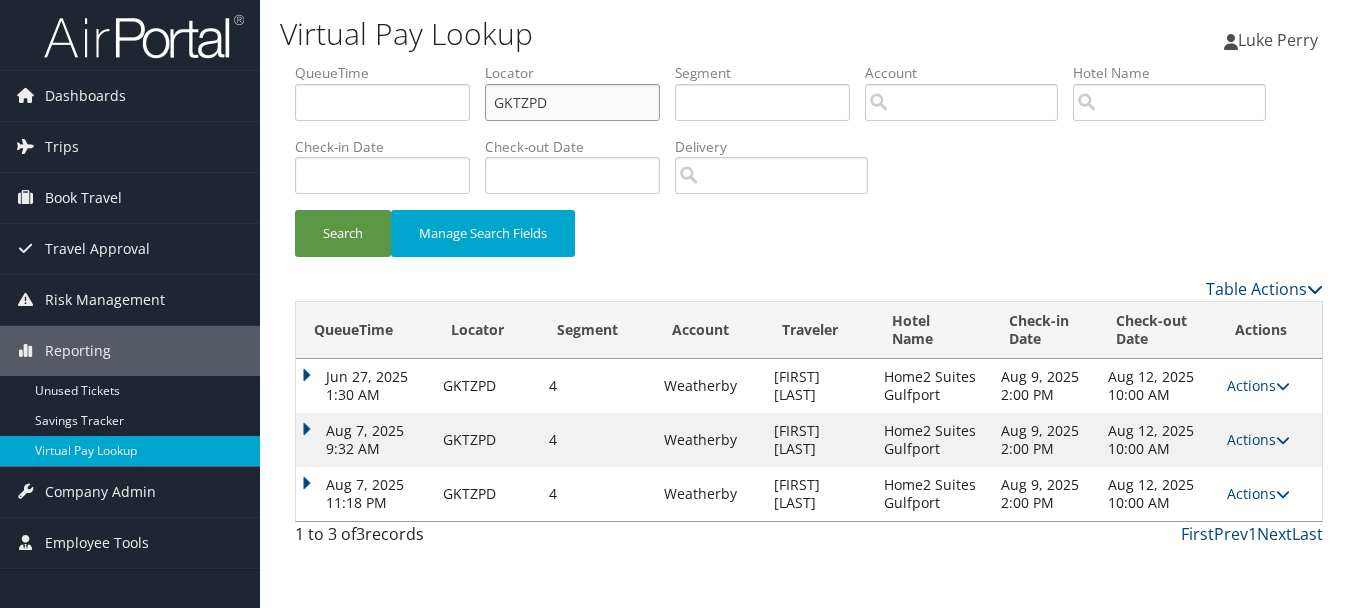 drag, startPoint x: 440, startPoint y: 95, endPoint x: 432, endPoint y: 104, distance: 12.0415945 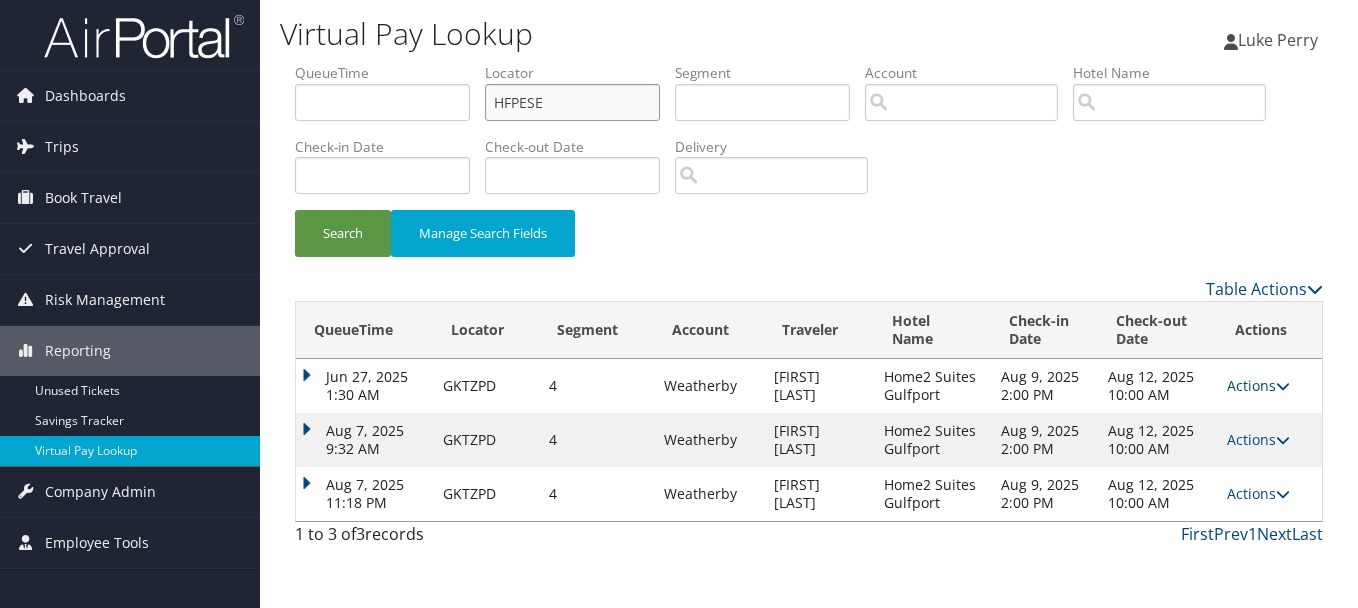 click on "Search" at bounding box center (343, 233) 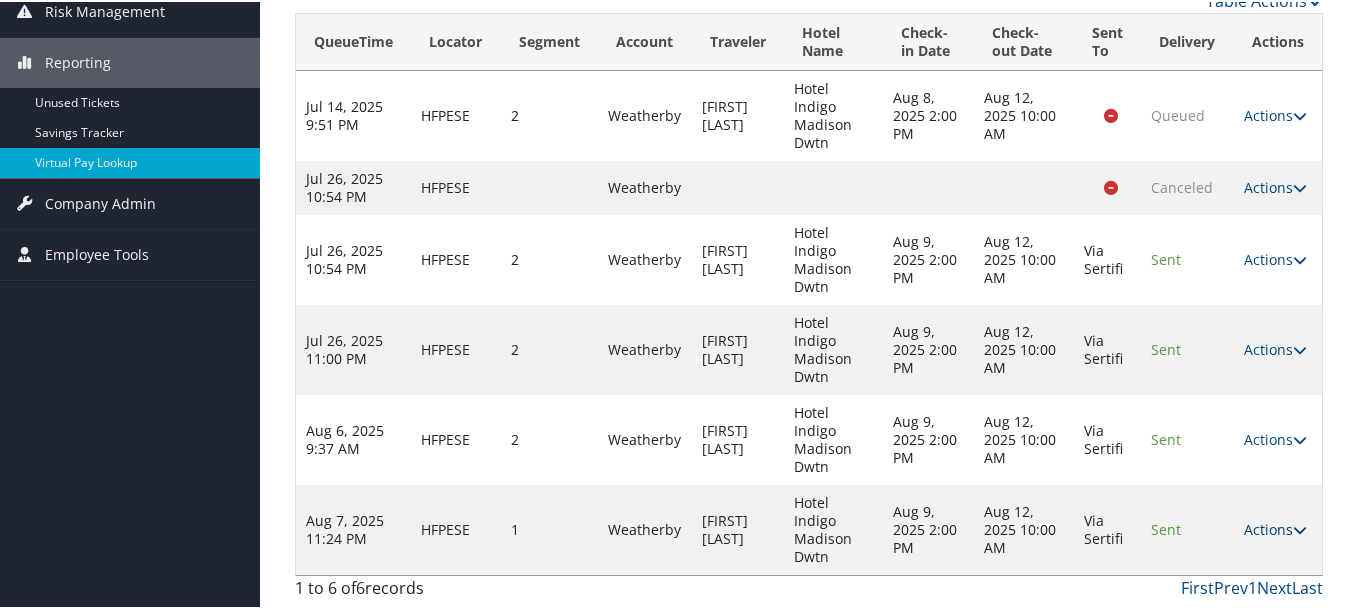 click at bounding box center [1300, 528] 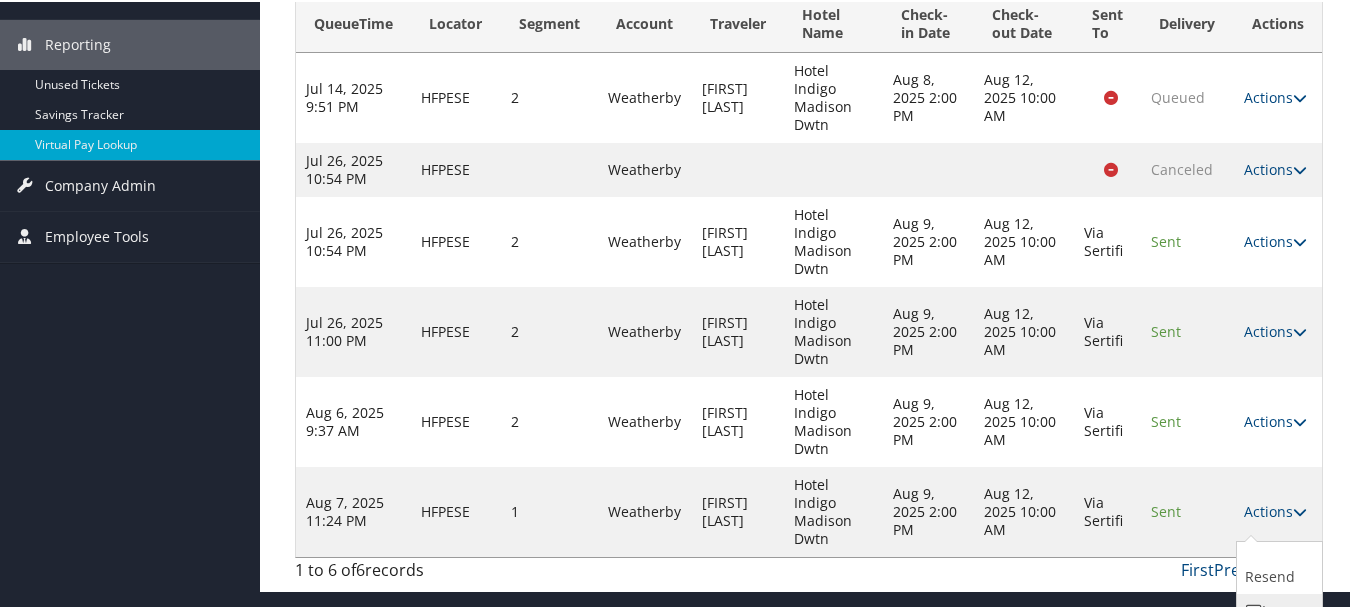 scroll, scrollTop: 379, scrollLeft: 0, axis: vertical 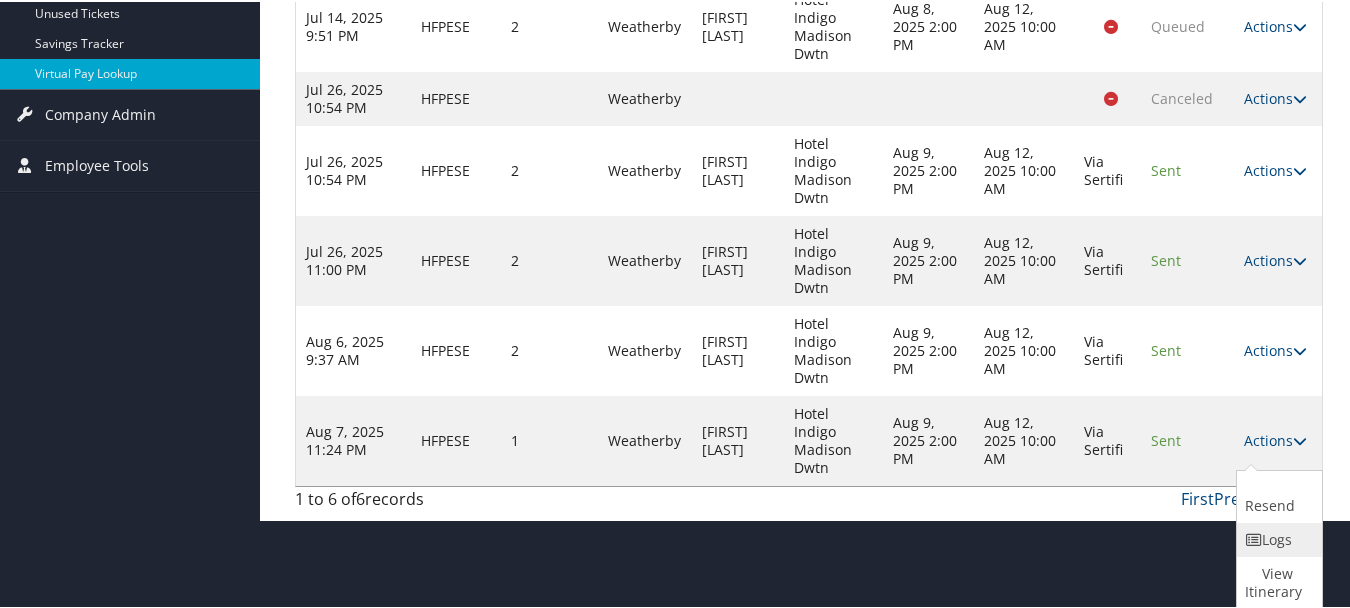 click on "Logs" at bounding box center [1277, 538] 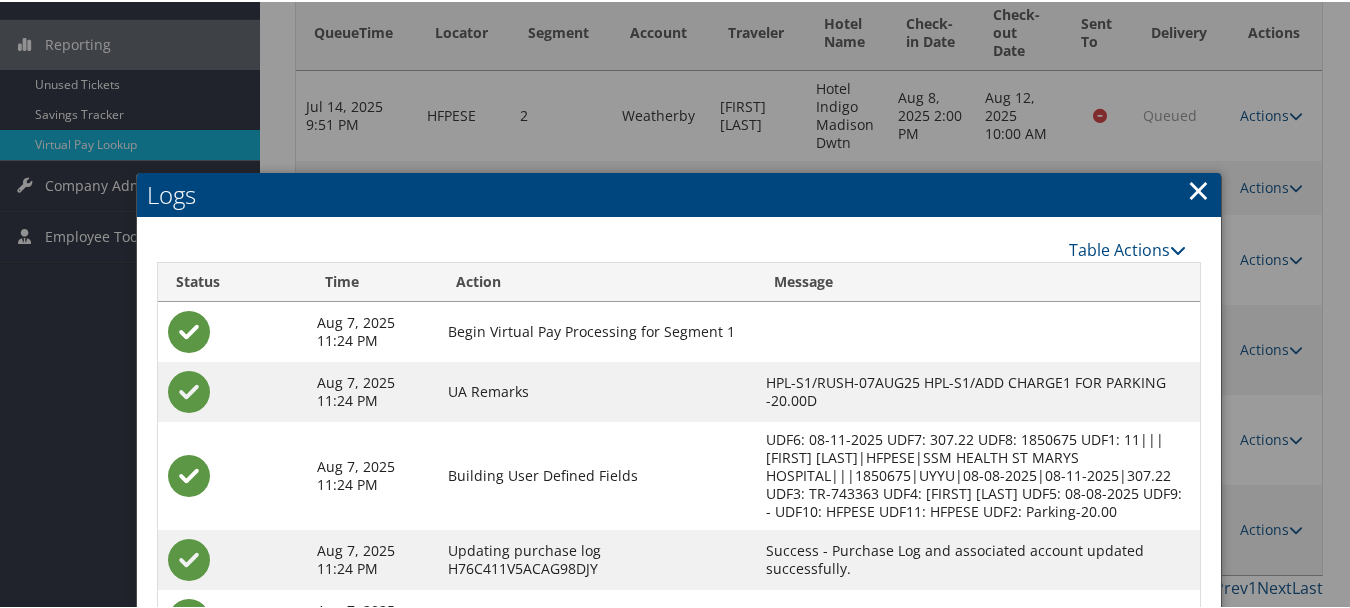 scroll, scrollTop: 524, scrollLeft: 0, axis: vertical 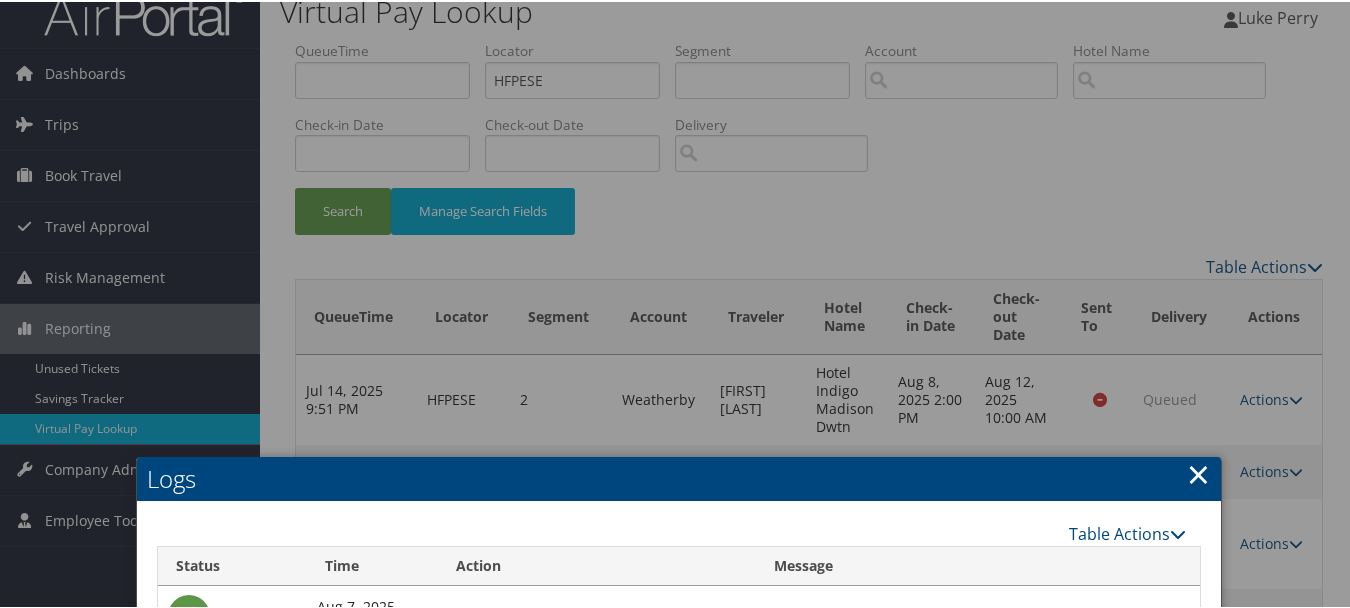 click on "×" at bounding box center (1198, 472) 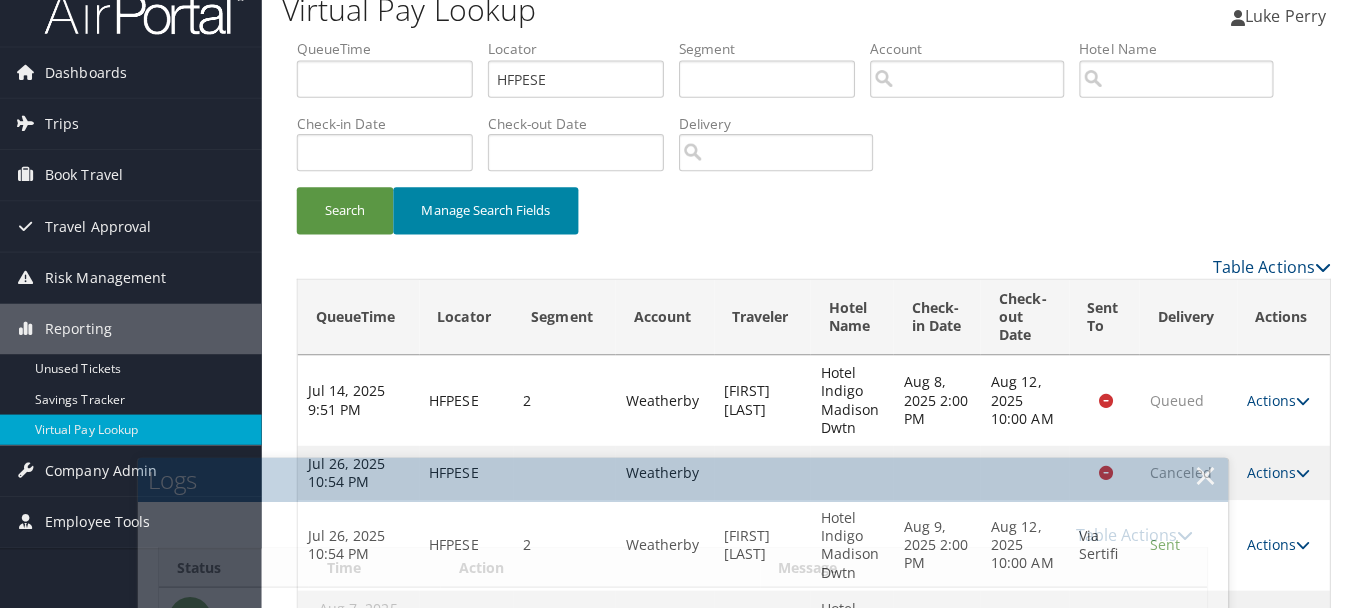 scroll, scrollTop: 0, scrollLeft: 0, axis: both 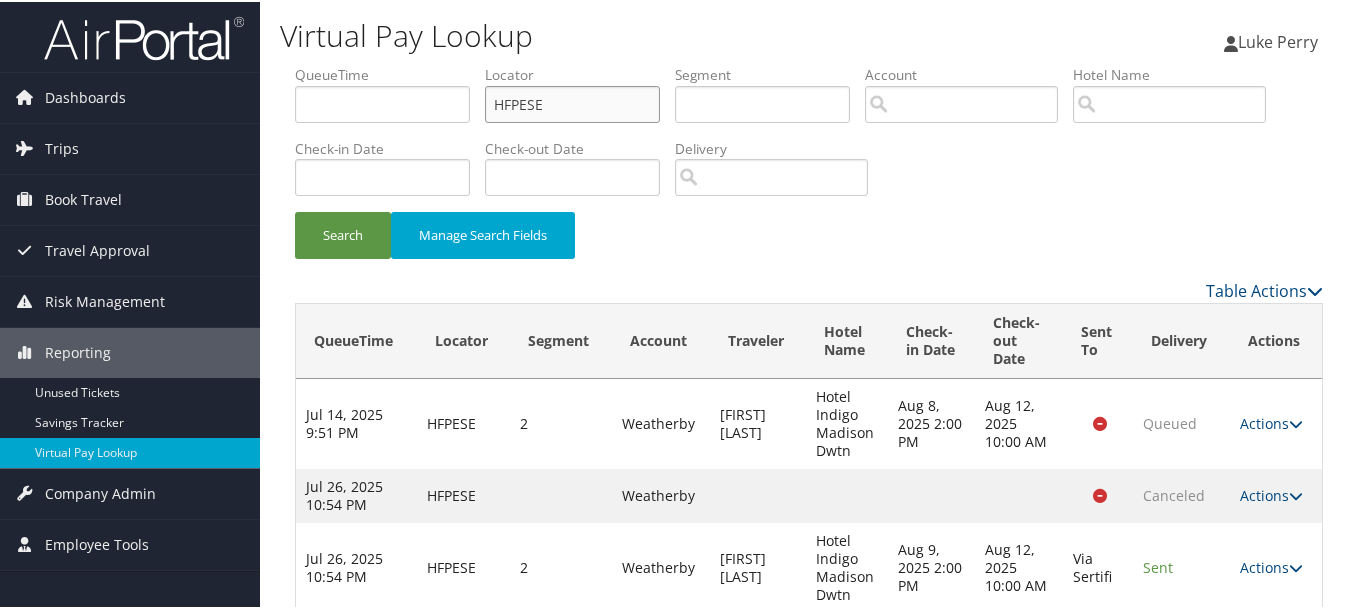 drag, startPoint x: 641, startPoint y: 97, endPoint x: 293, endPoint y: 96, distance: 348.00143 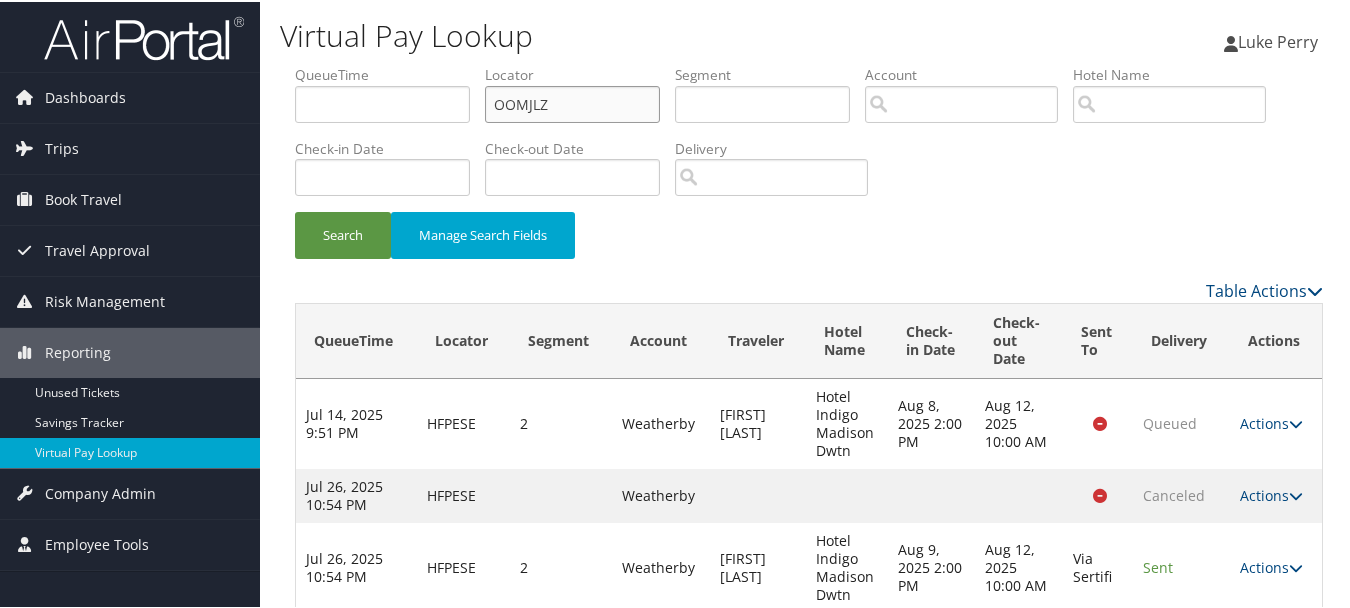 click on "Search" at bounding box center (343, 233) 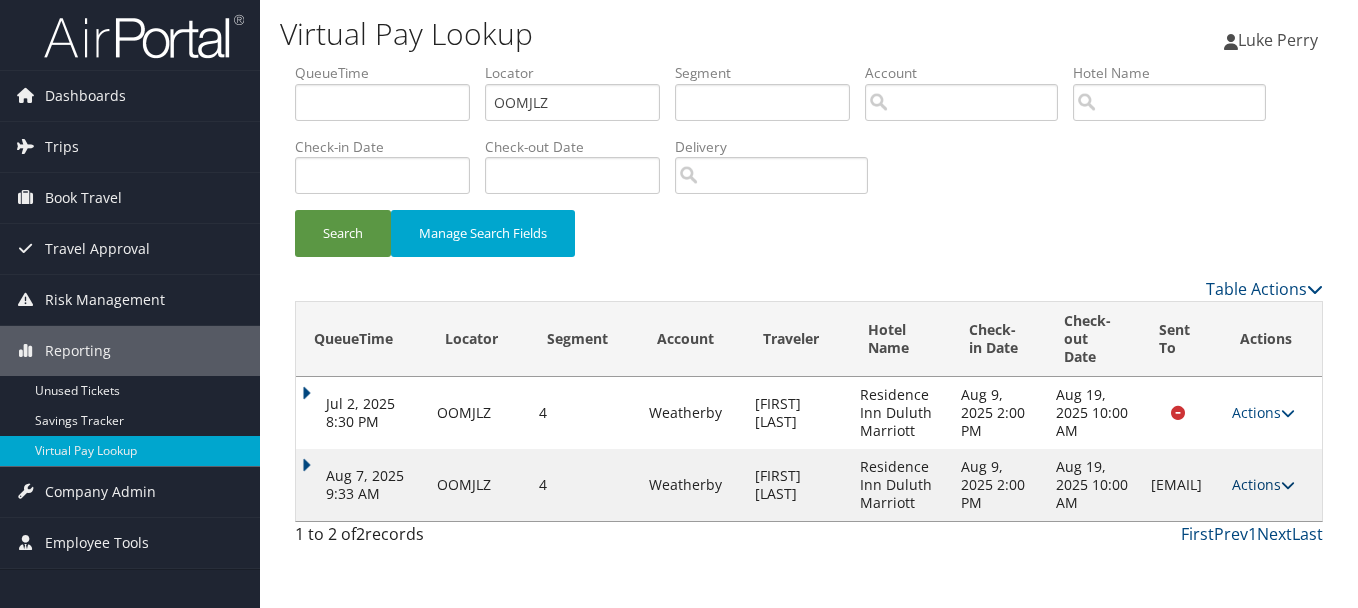 click on "Actions" at bounding box center [1263, 484] 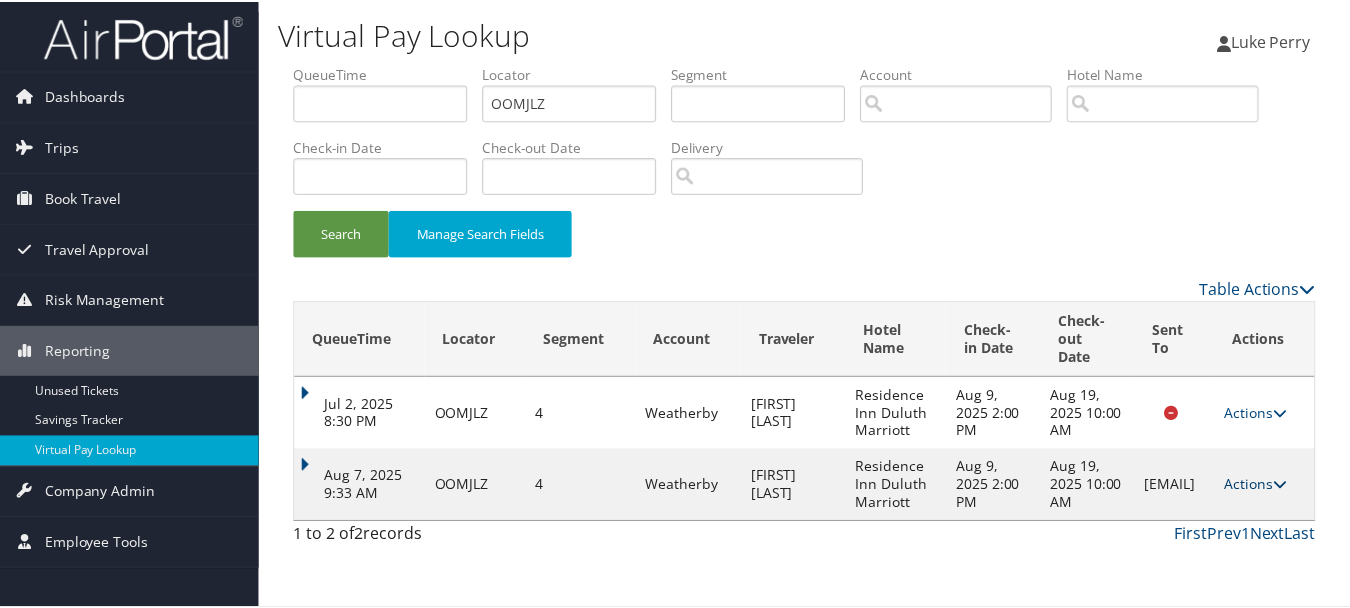 scroll, scrollTop: 55, scrollLeft: 0, axis: vertical 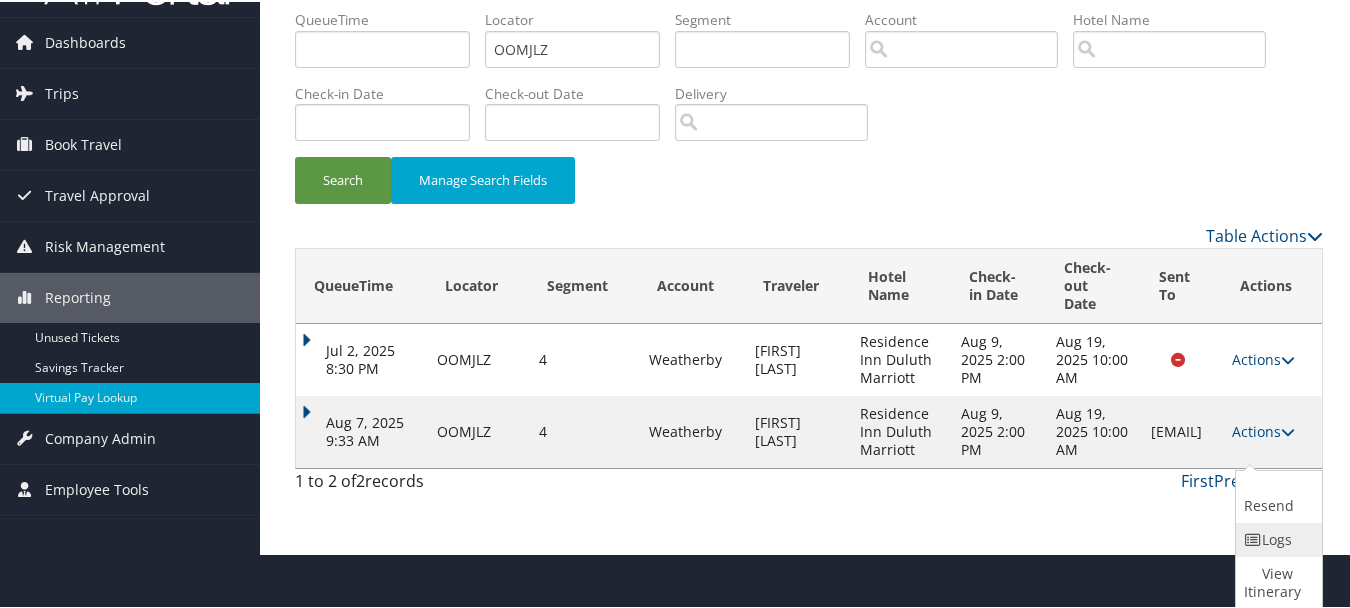 click on "Logs" at bounding box center [1276, 538] 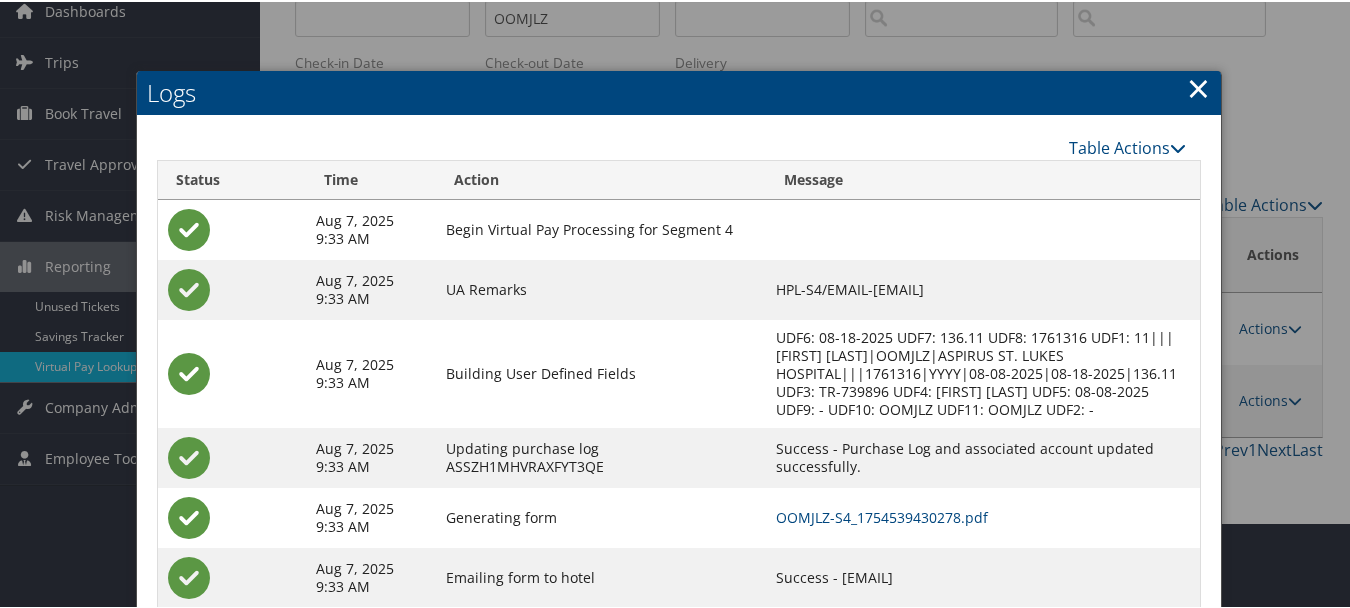 scroll, scrollTop: 200, scrollLeft: 0, axis: vertical 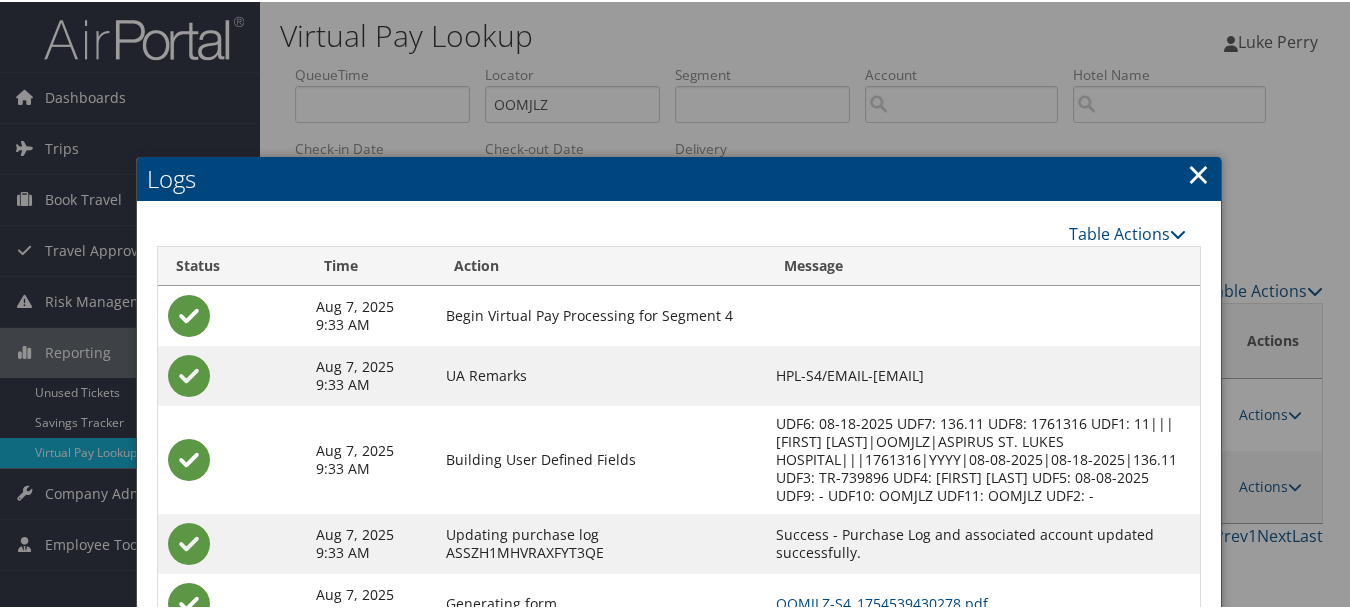 click on "×" at bounding box center (1198, 172) 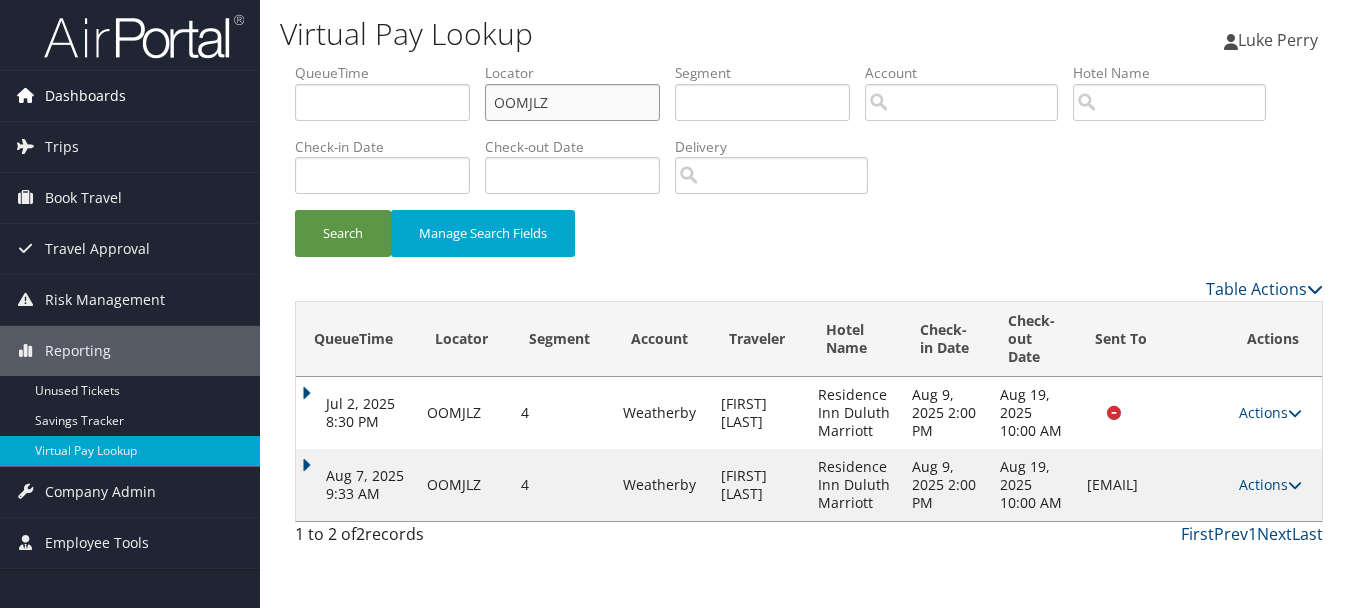 click on "Dashboards AirPortal 360™ (Manager) My Travel Dashboard   Trips Airtinerary® Lookup Current/Future Trips Past Trips Trips Missing Hotels Hotel Check-ins   Book Travel Approval Request (Beta)   Travel Approval Pending Trip Approvals Approved Trips Canceled Trips Approvals (Beta)   Risk Management SecurityLogic® Map Assistance Requests Travel Alerts Notifications   Reporting Unused Tickets Savings Tracker Virtual Pay Lookup   Company Admin Company Information Configure Approval Types (Beta) People Users (Beta) Vendor Contracts Travel Policy Service Fees  Reporting Fields (Beta) Report Settings Virtual Pay Settings   Employee Tools Help Desk" at bounding box center (679, 304) 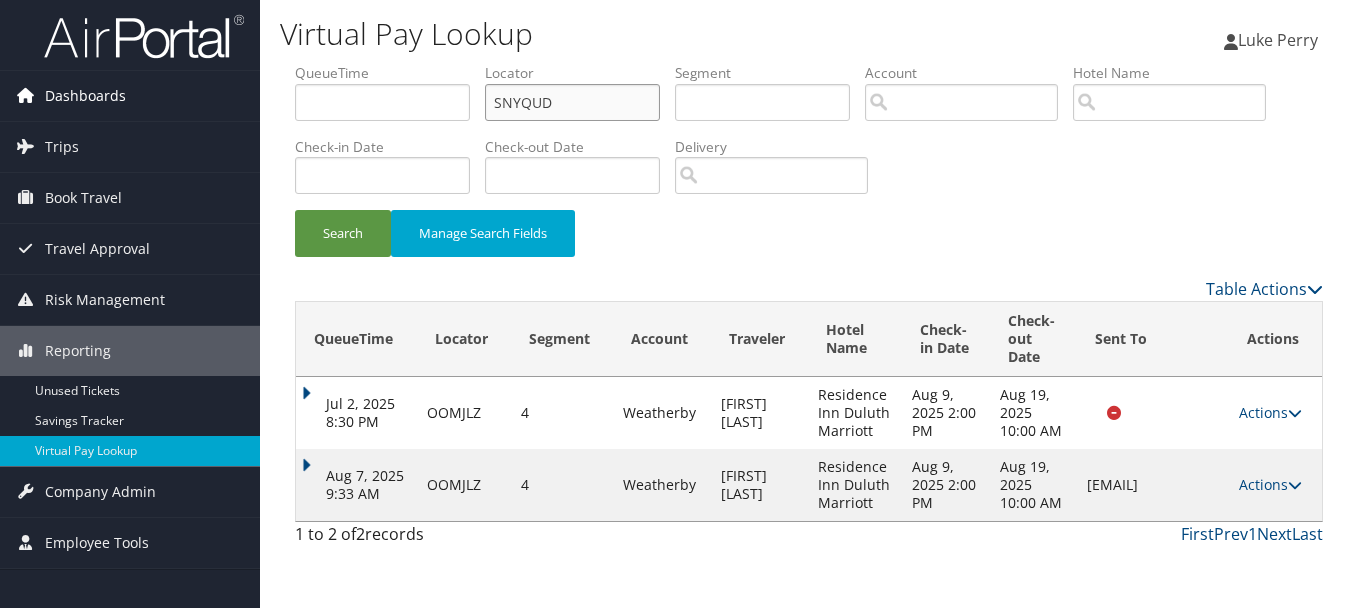 click on "Search" at bounding box center (343, 233) 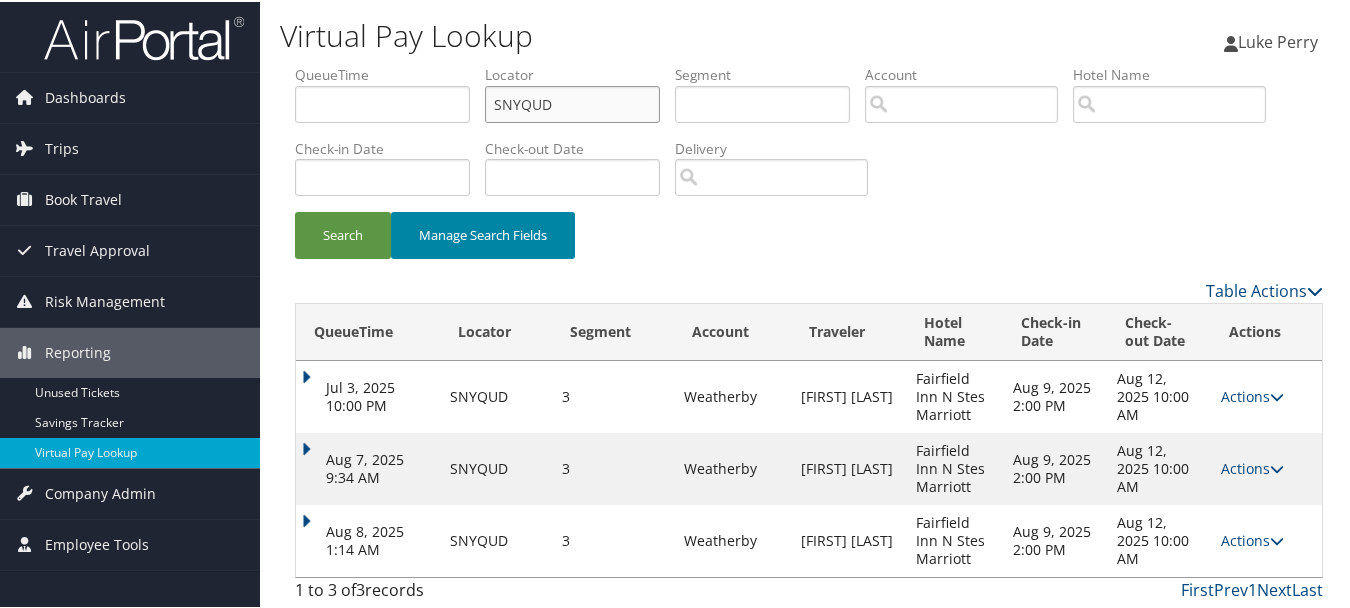 scroll, scrollTop: 2, scrollLeft: 0, axis: vertical 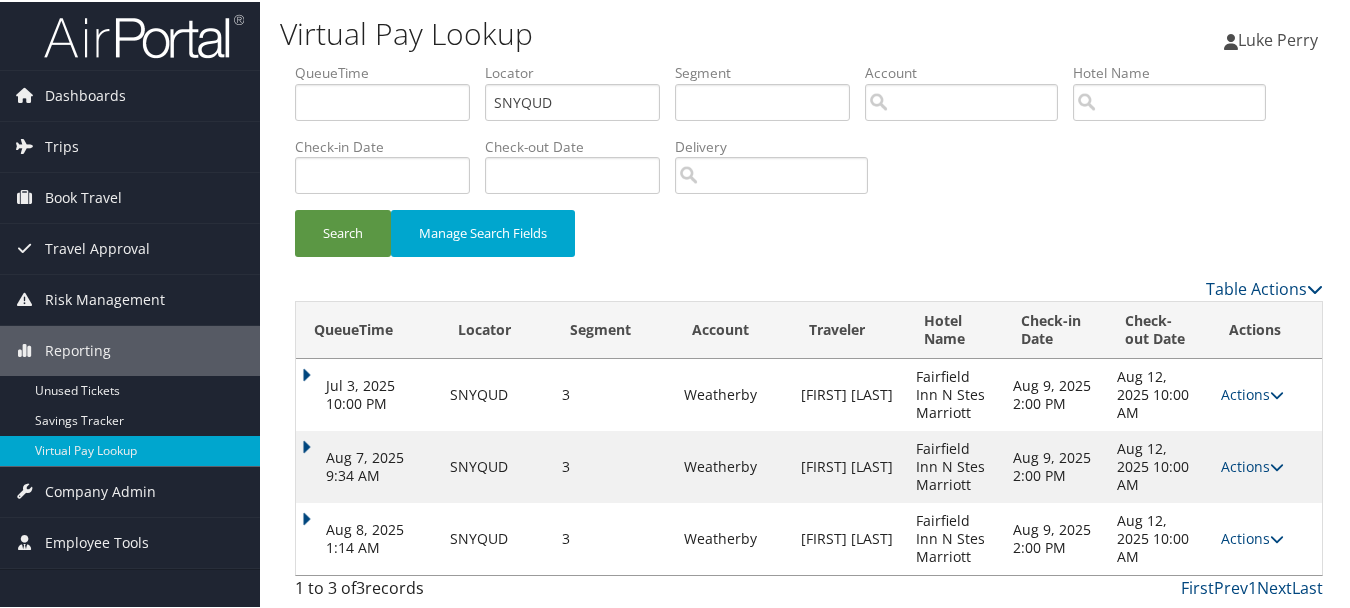 click on "Actions   Resend  Logs  View Itinerary" at bounding box center [1266, 537] 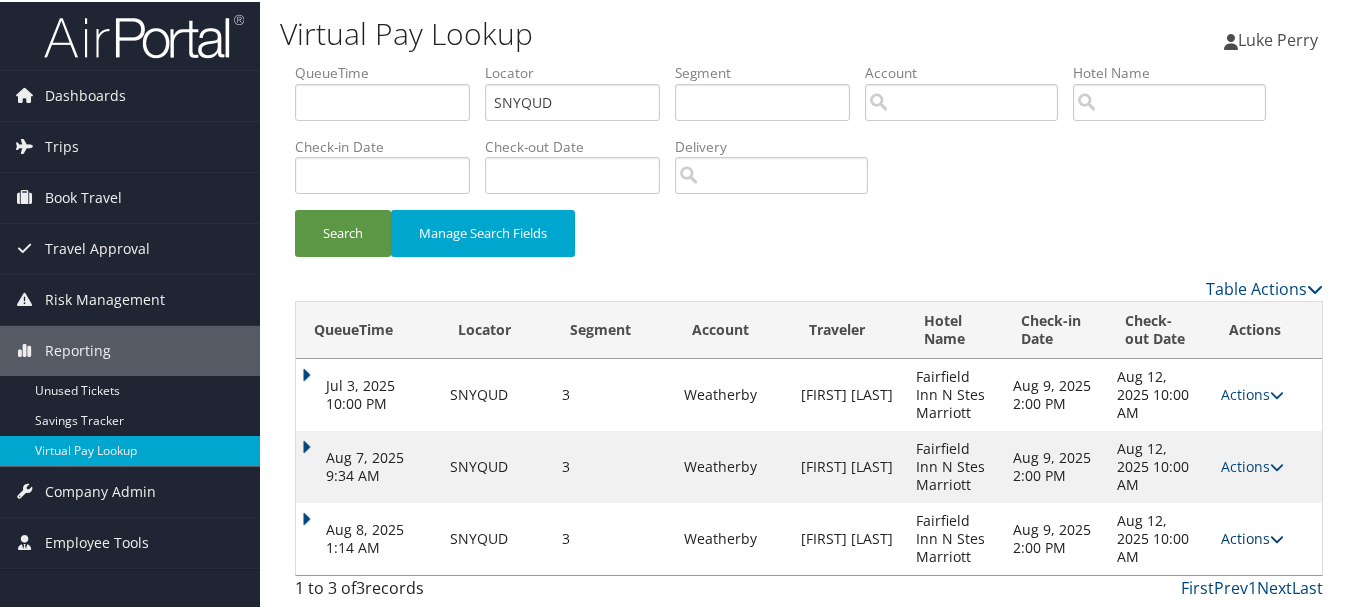 click on "Actions" at bounding box center [1252, 536] 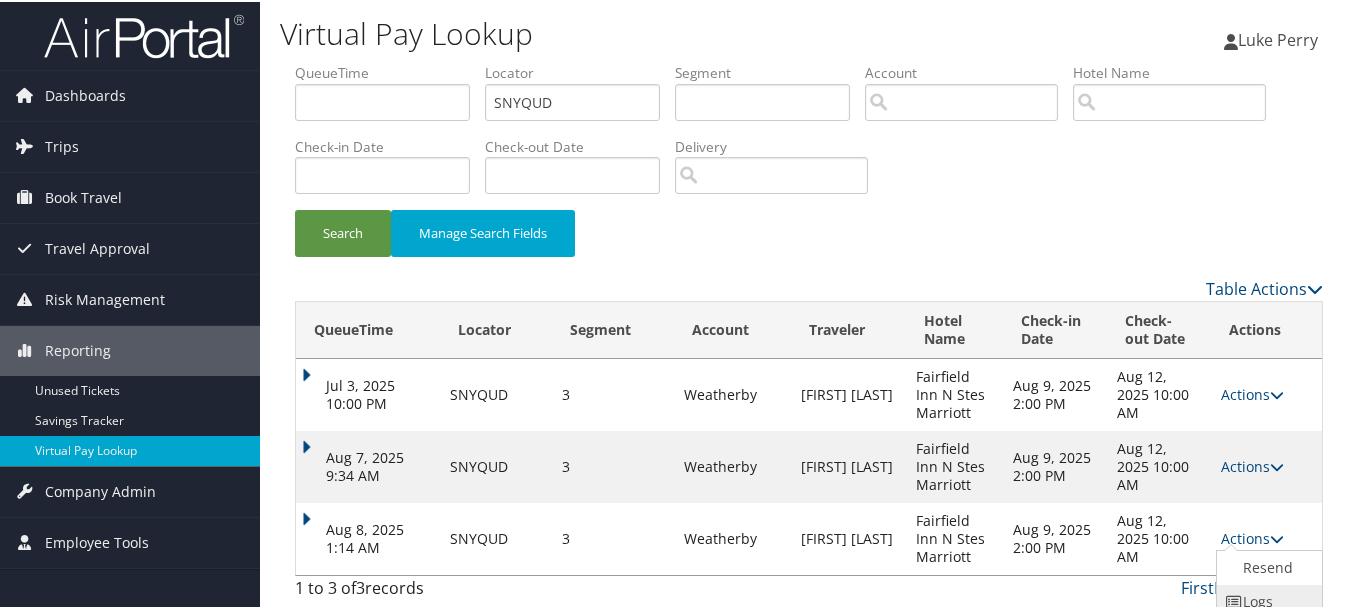 scroll, scrollTop: 64, scrollLeft: 0, axis: vertical 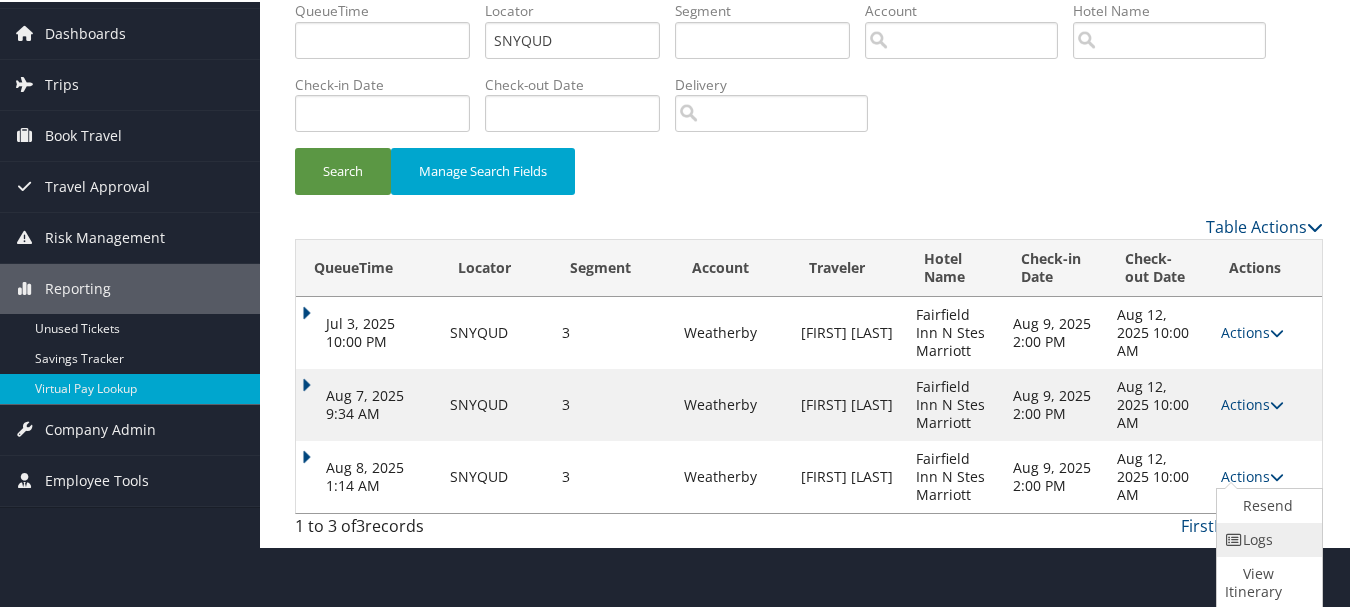 click on "Logs" at bounding box center [1267, 538] 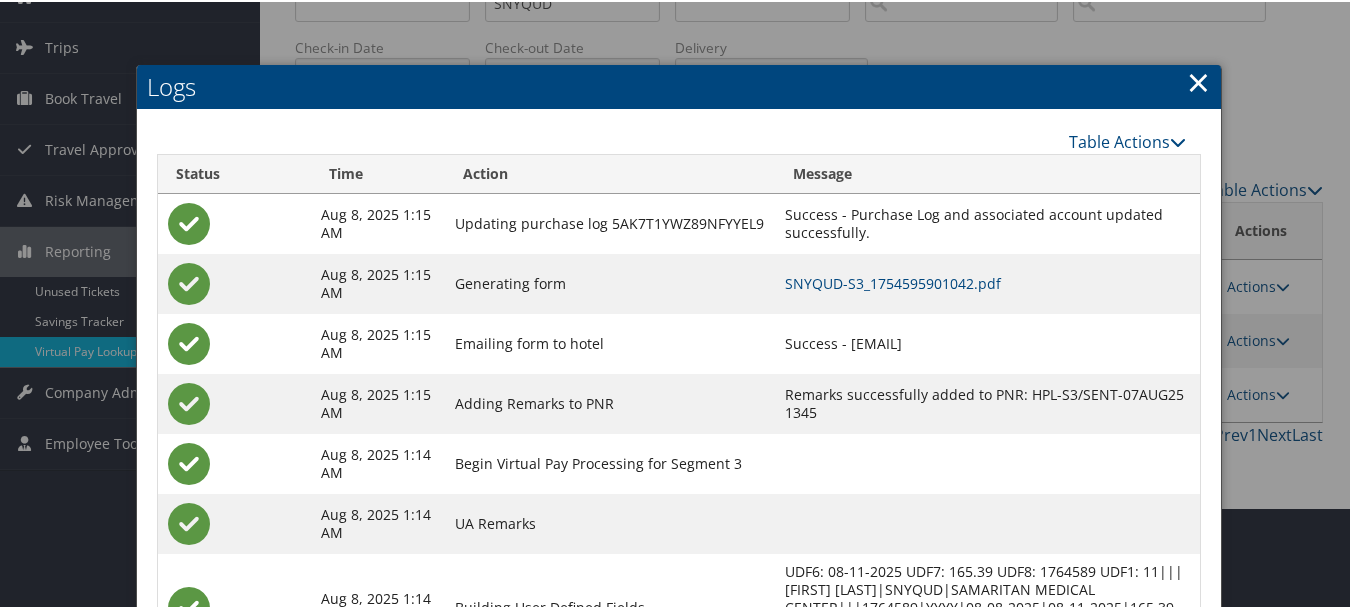 scroll, scrollTop: 209, scrollLeft: 0, axis: vertical 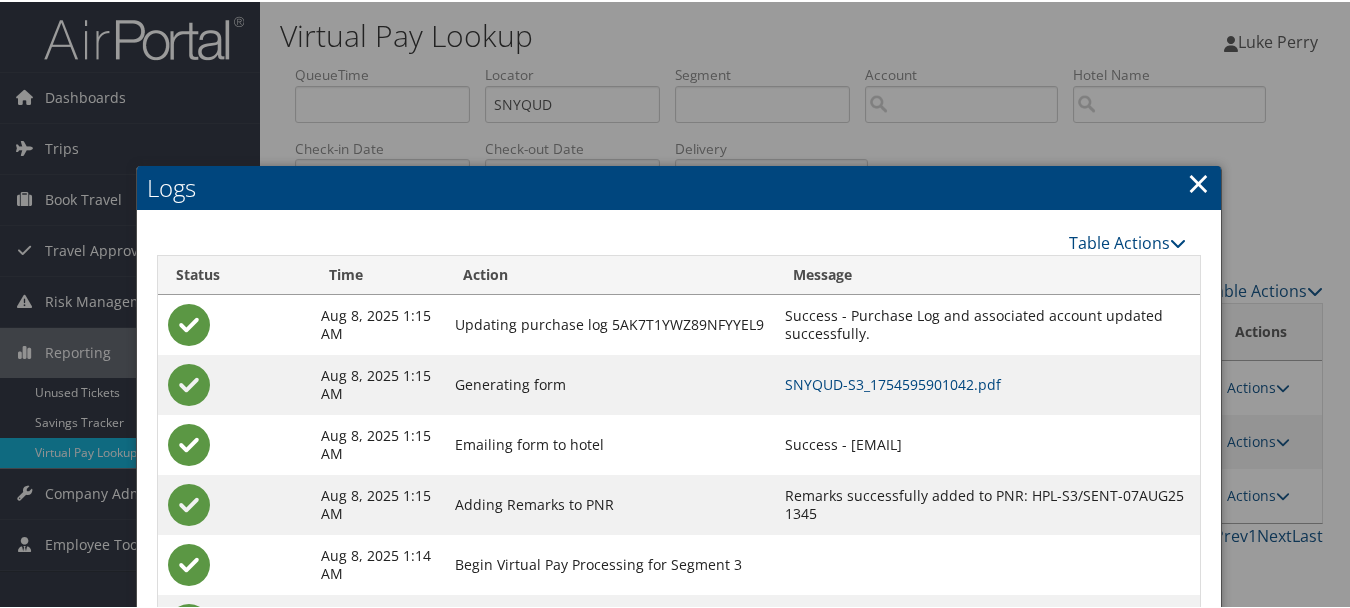click on "×" at bounding box center (1198, 181) 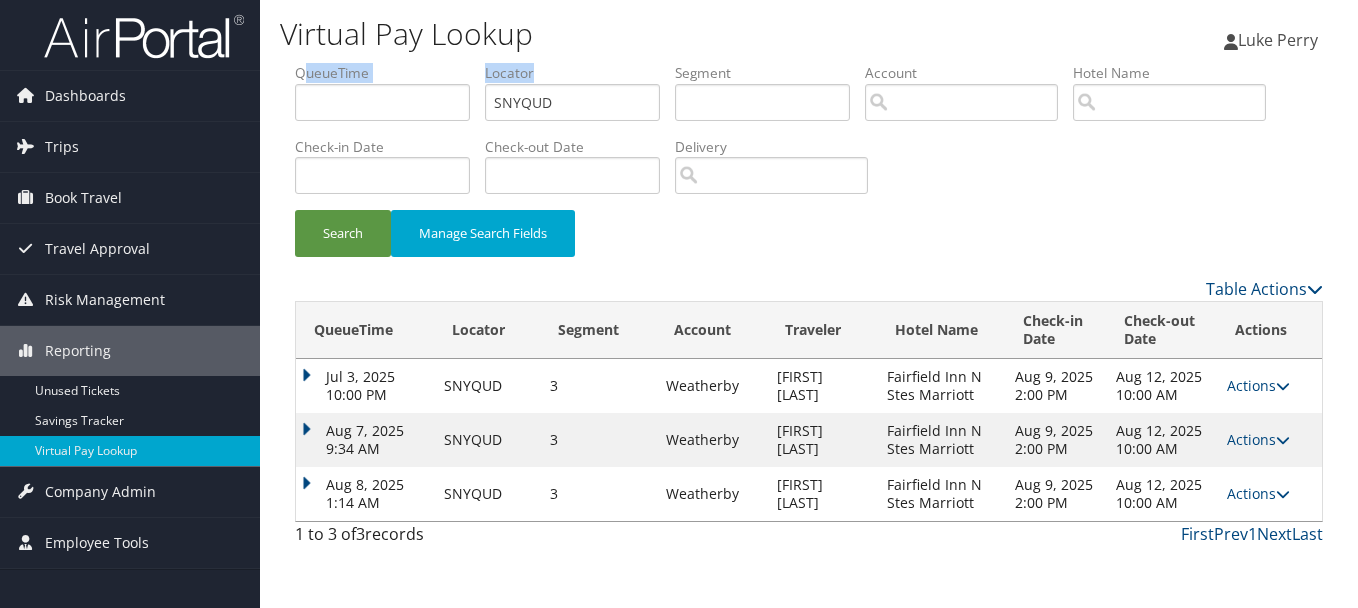 drag, startPoint x: 614, startPoint y: 72, endPoint x: 304, endPoint y: 81, distance: 310.1306 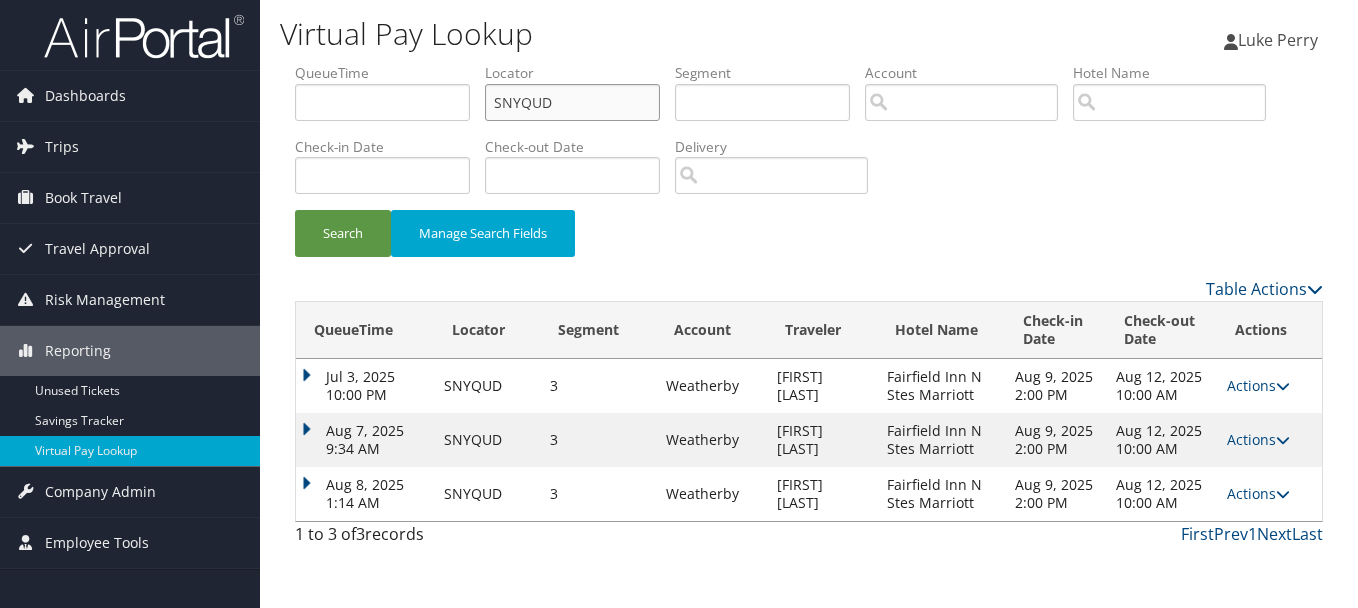 drag, startPoint x: 523, startPoint y: 93, endPoint x: 455, endPoint y: 99, distance: 68.26419 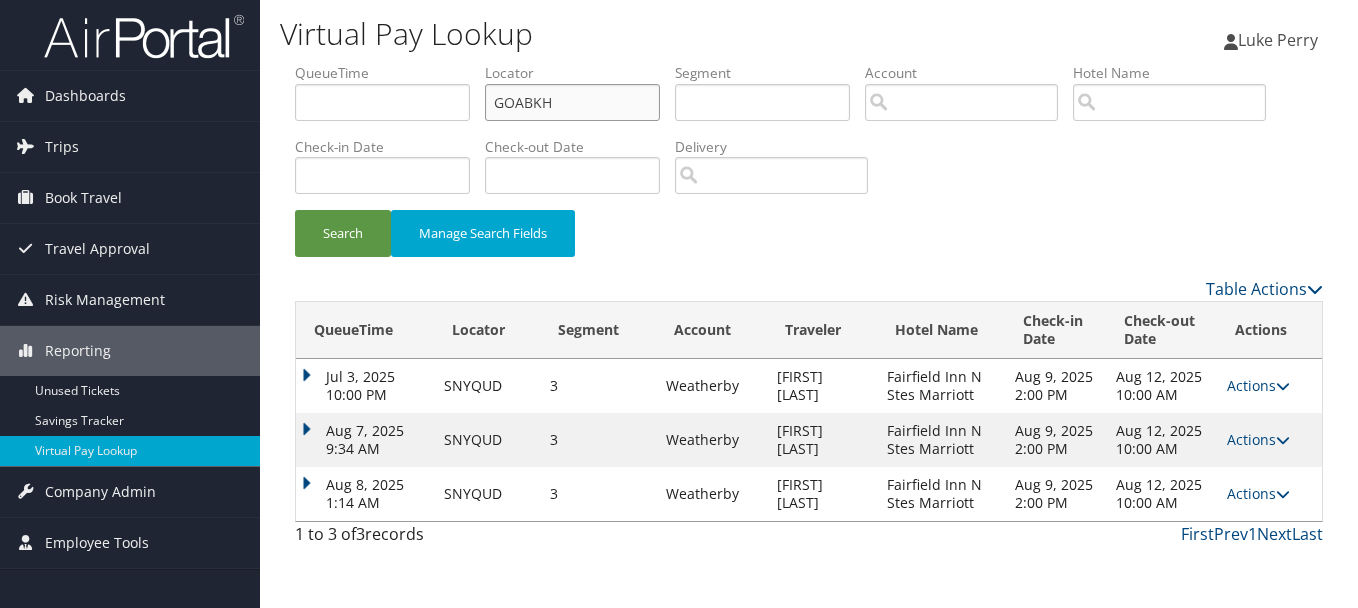type on "GOABKH" 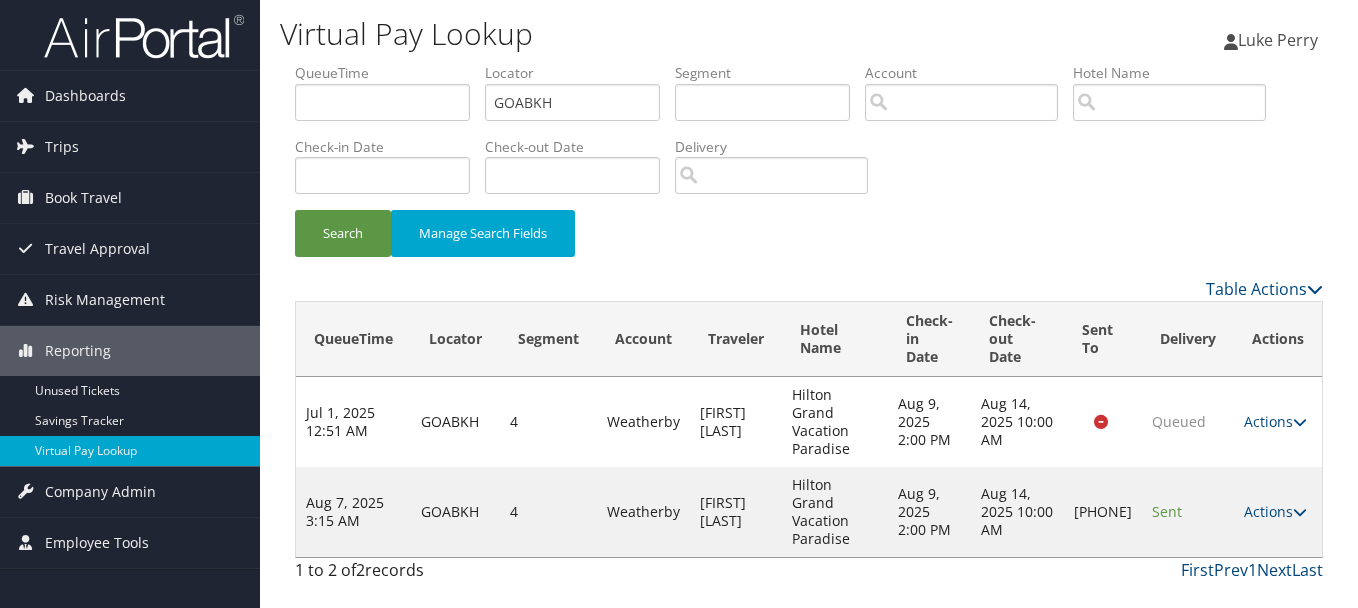 click on "Actions   Resend  Logs  Delivery Information  View Itinerary" at bounding box center (1278, 512) 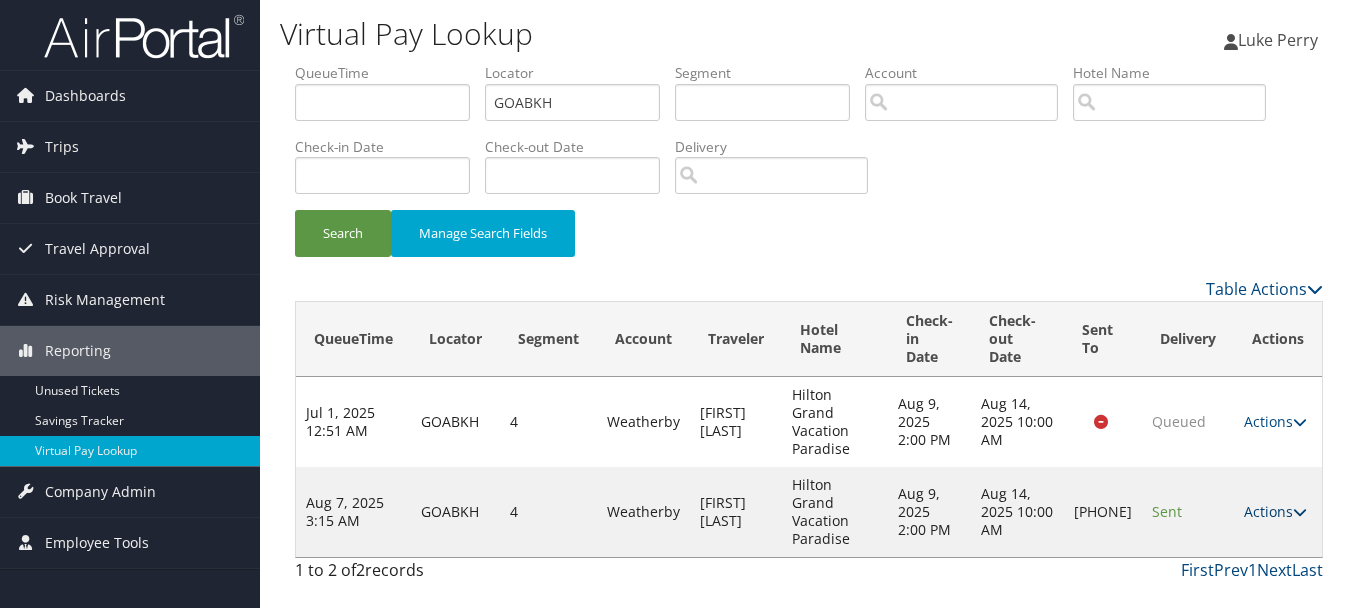 click on "Actions" at bounding box center (1275, 511) 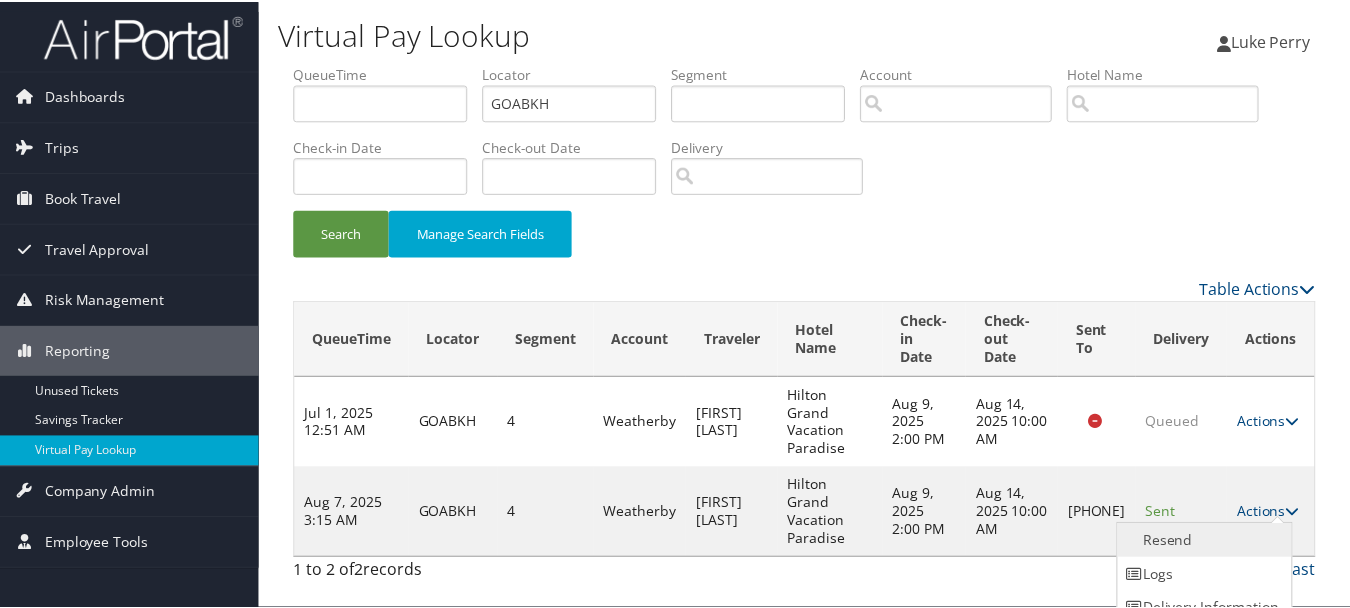 scroll, scrollTop: 53, scrollLeft: 0, axis: vertical 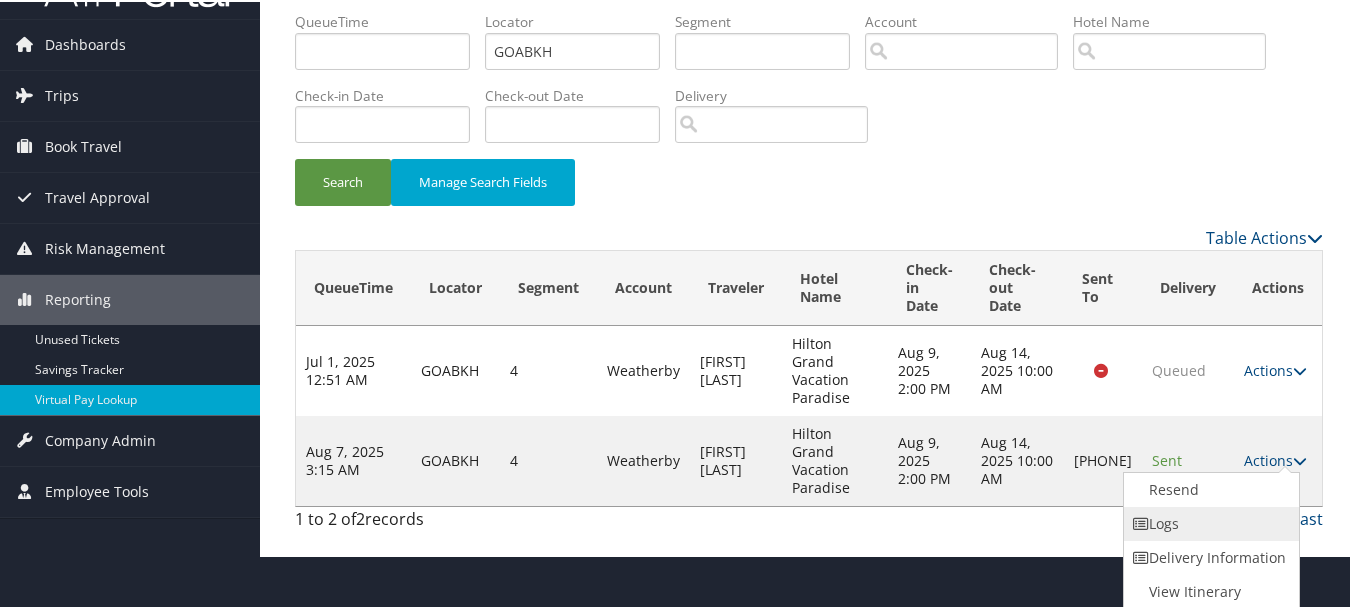 click on "Logs" at bounding box center (1209, 522) 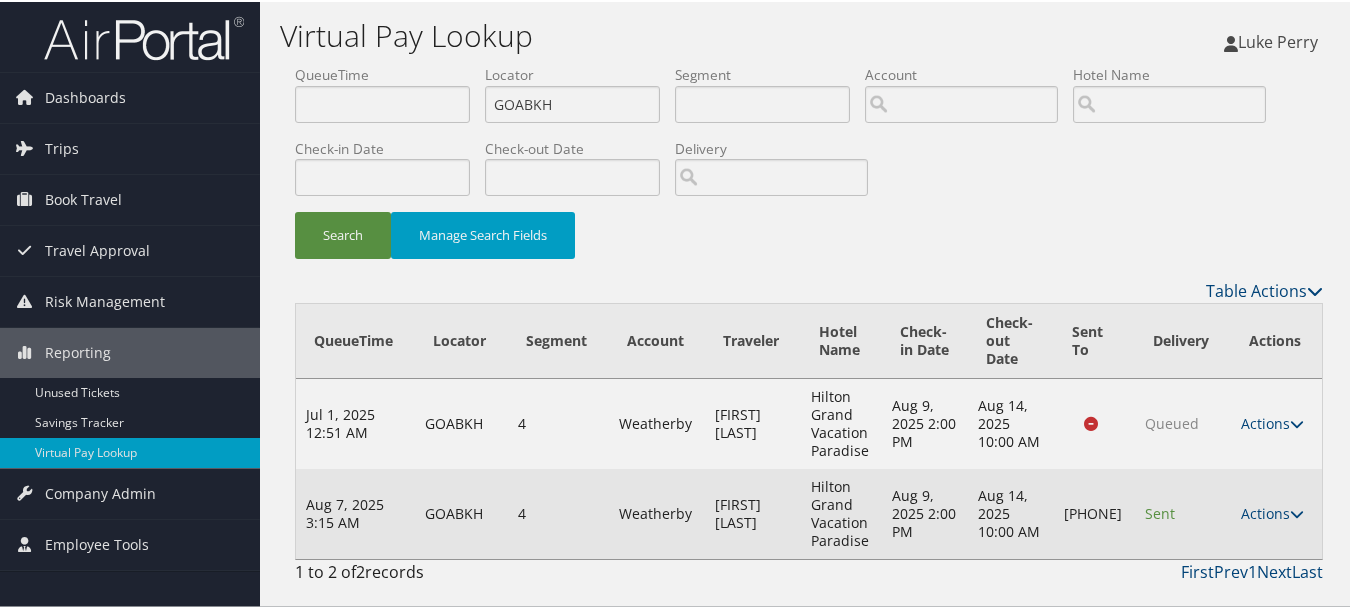 scroll, scrollTop: 0, scrollLeft: 0, axis: both 